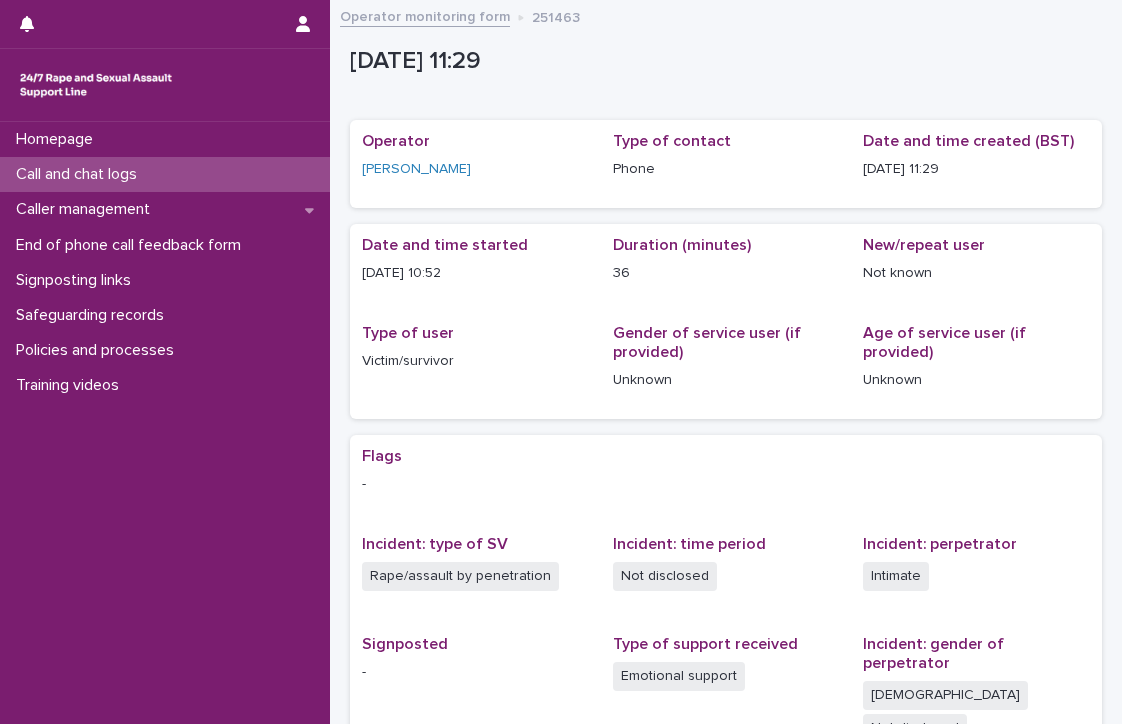 scroll, scrollTop: 0, scrollLeft: 0, axis: both 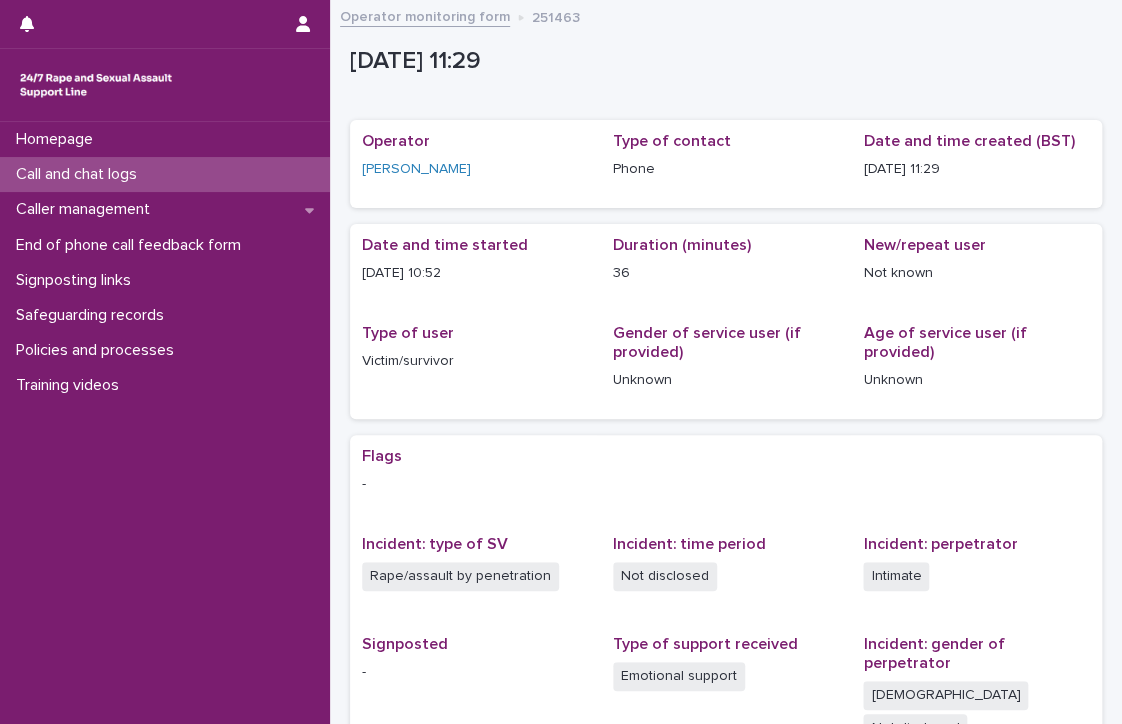 drag, startPoint x: 0, startPoint y: 0, endPoint x: 107, endPoint y: 163, distance: 194.98206 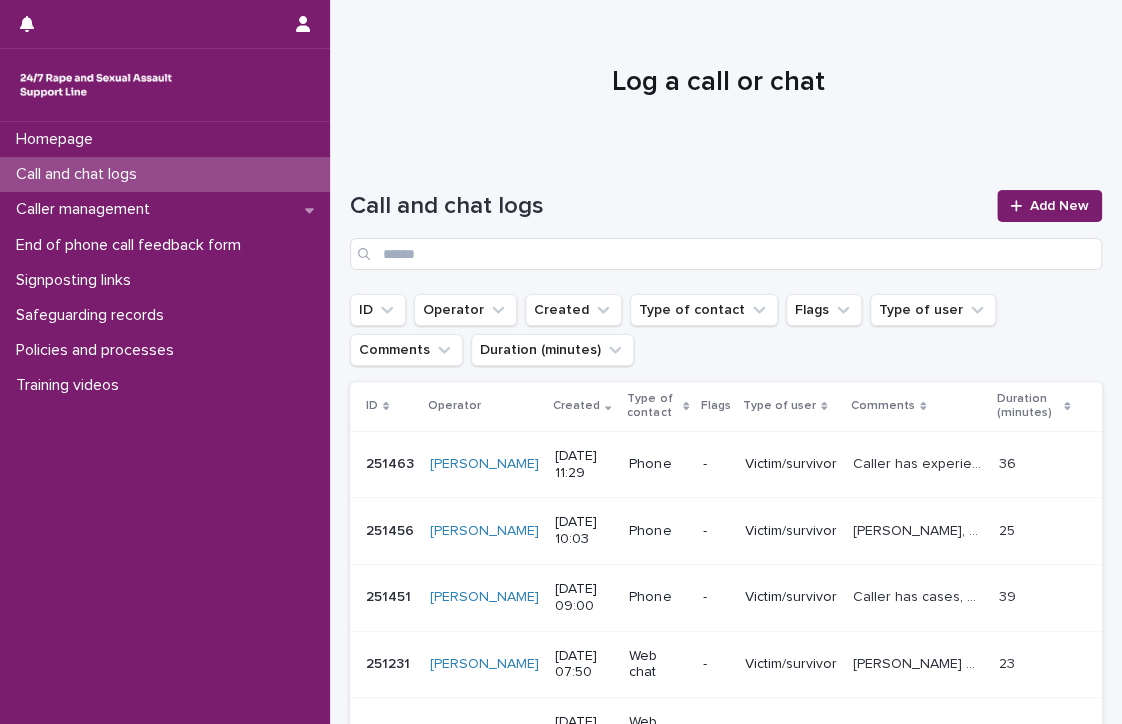 click on "Call and chat logs Add New" at bounding box center (726, 222) 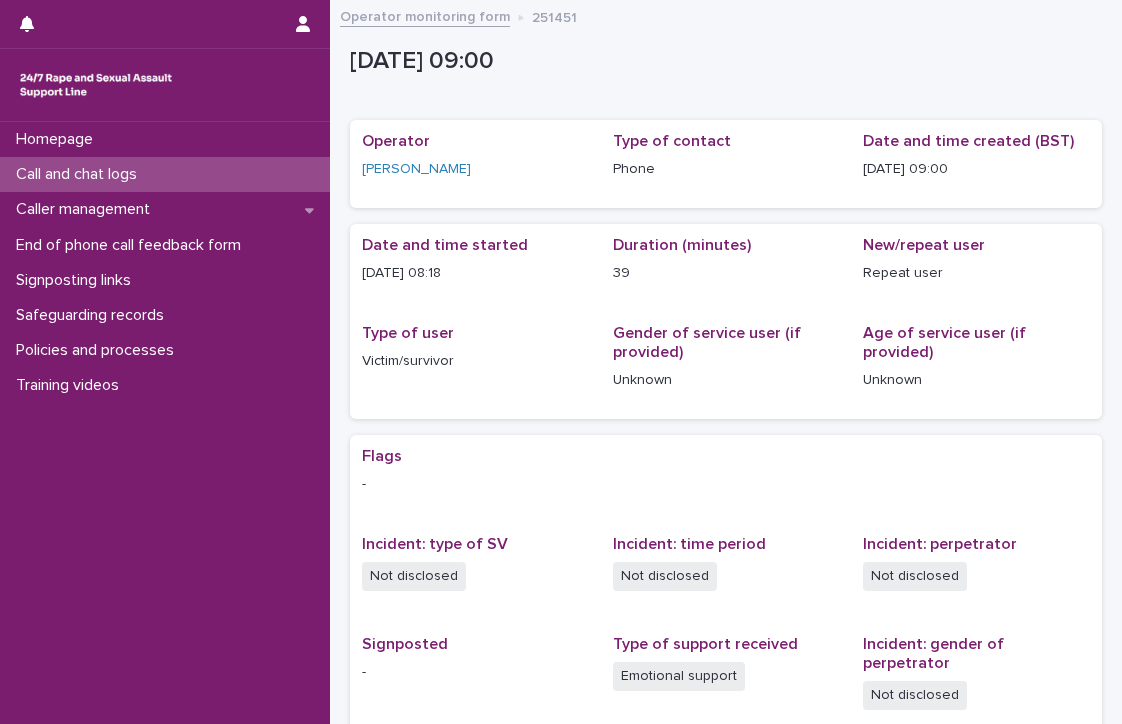 scroll, scrollTop: 0, scrollLeft: 0, axis: both 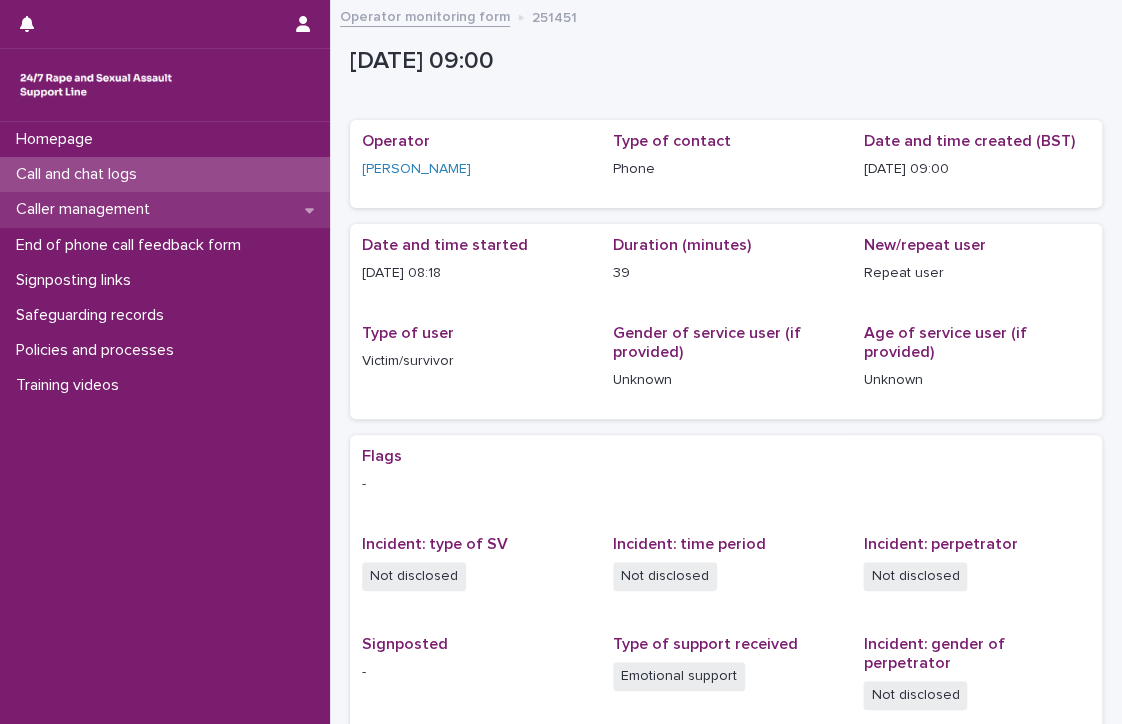 click on "Caller management" at bounding box center (165, 209) 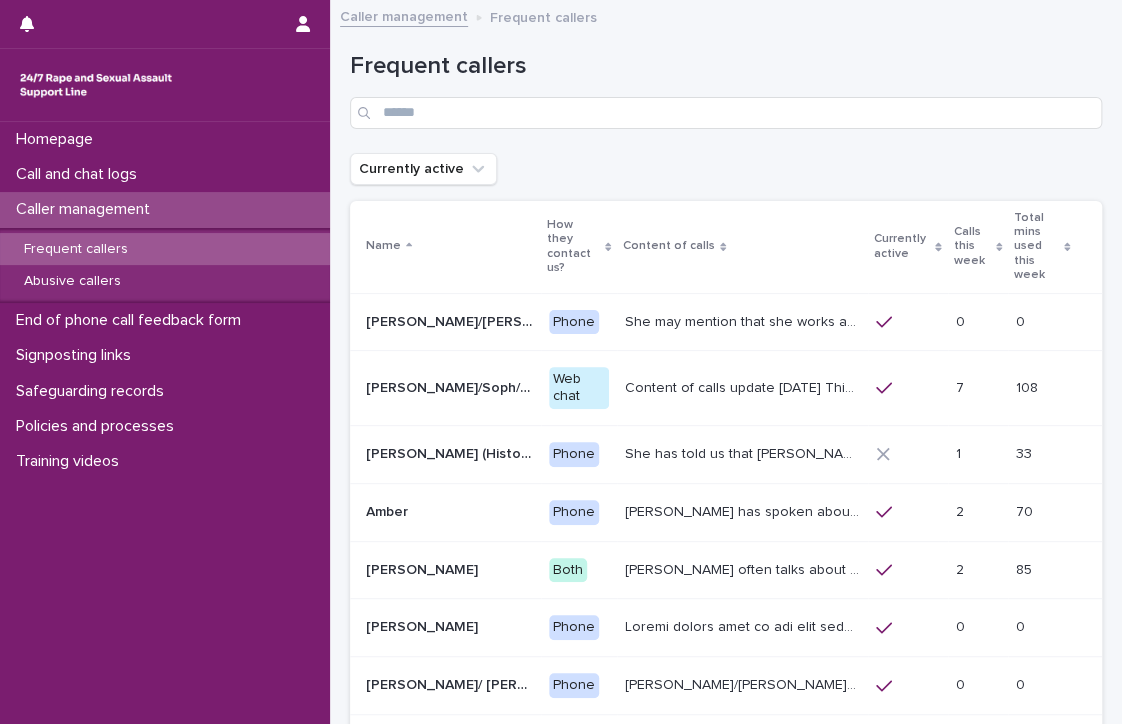 click on "Frequent callers" at bounding box center (165, 249) 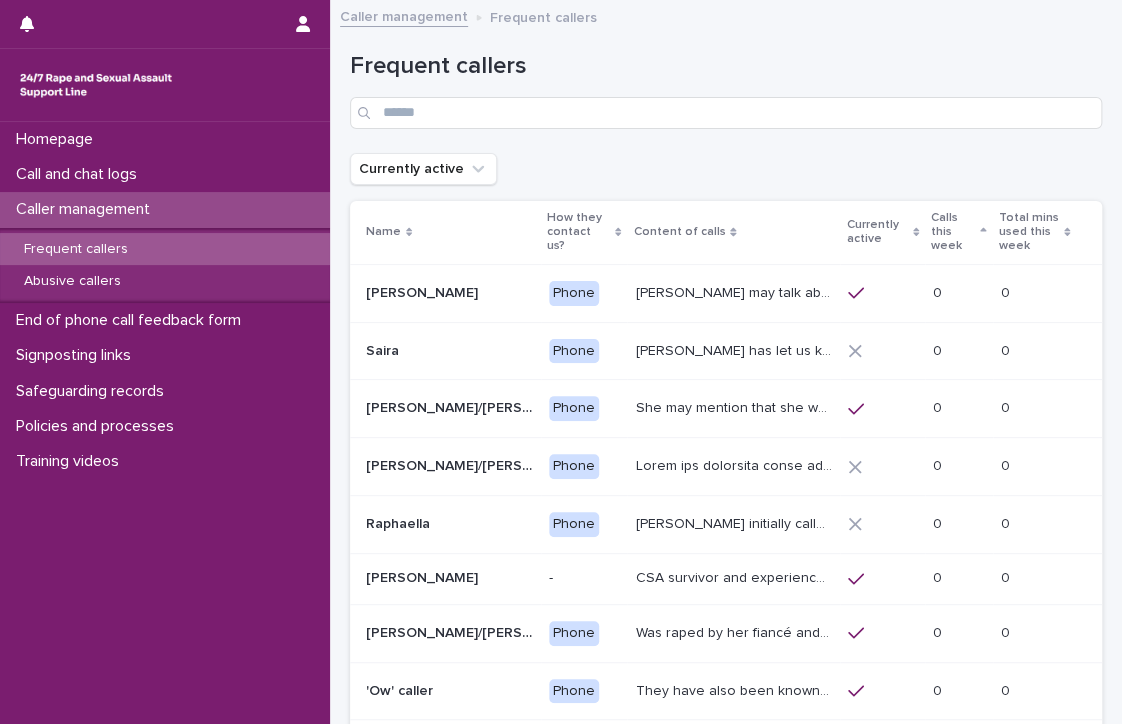 click on "Calls this week" at bounding box center (953, 232) 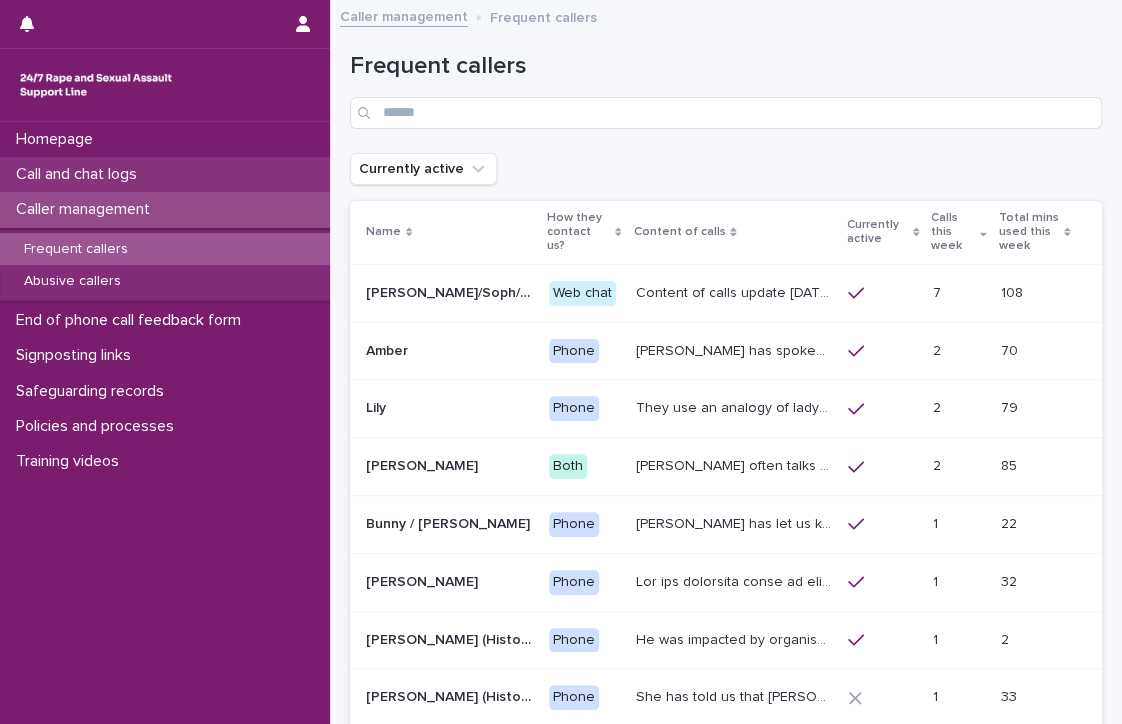 click on "Call and chat logs" at bounding box center [80, 174] 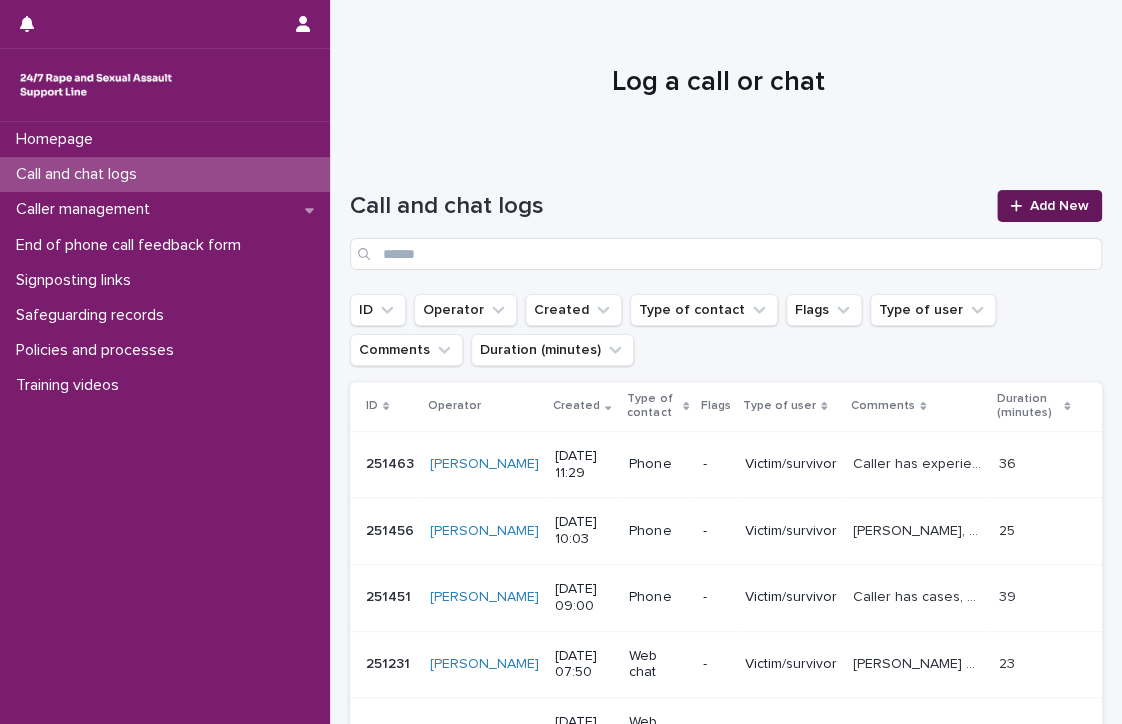 click at bounding box center (1020, 206) 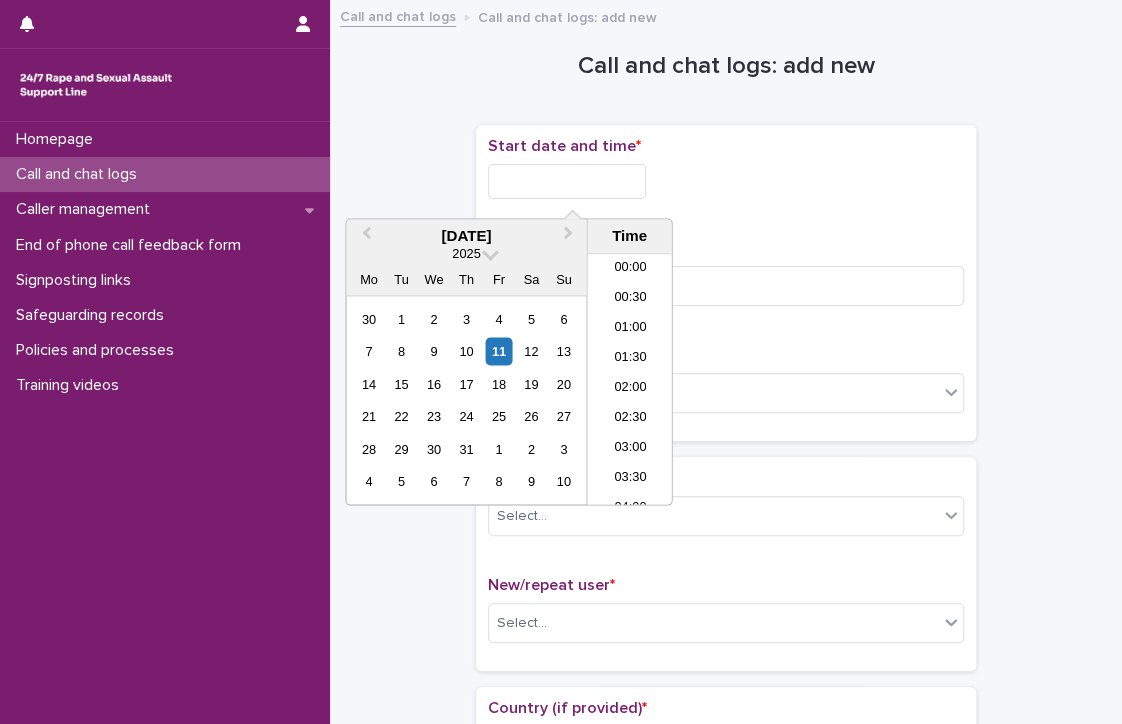 scroll, scrollTop: 640, scrollLeft: 0, axis: vertical 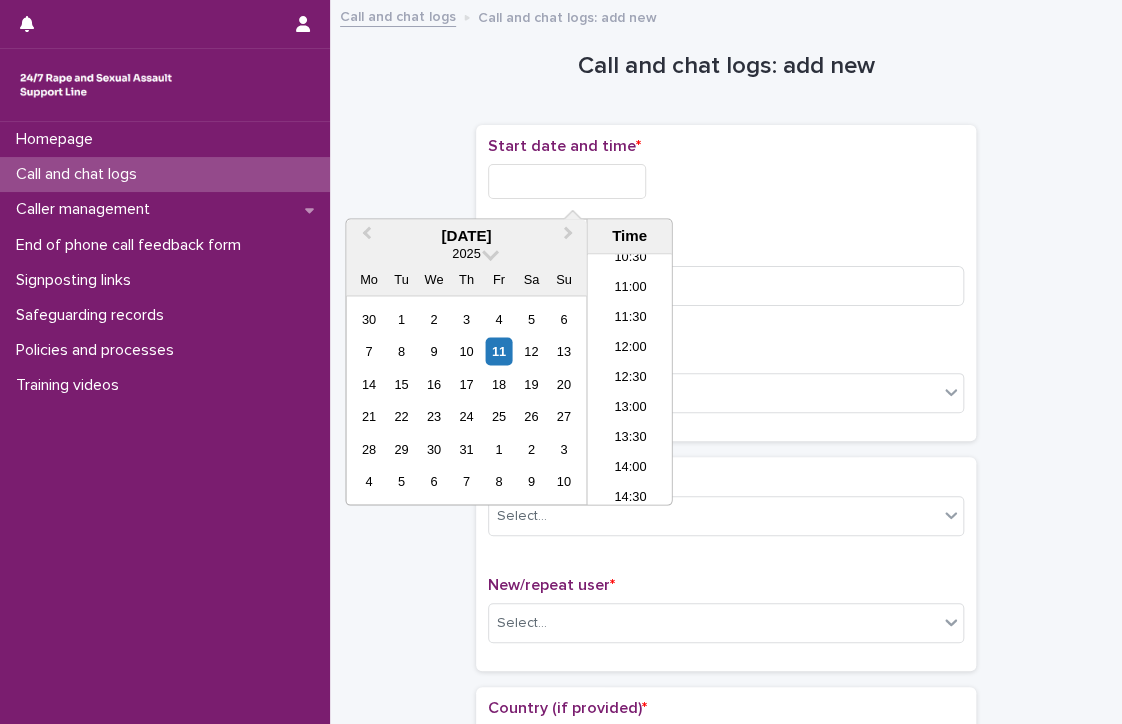click at bounding box center (567, 181) 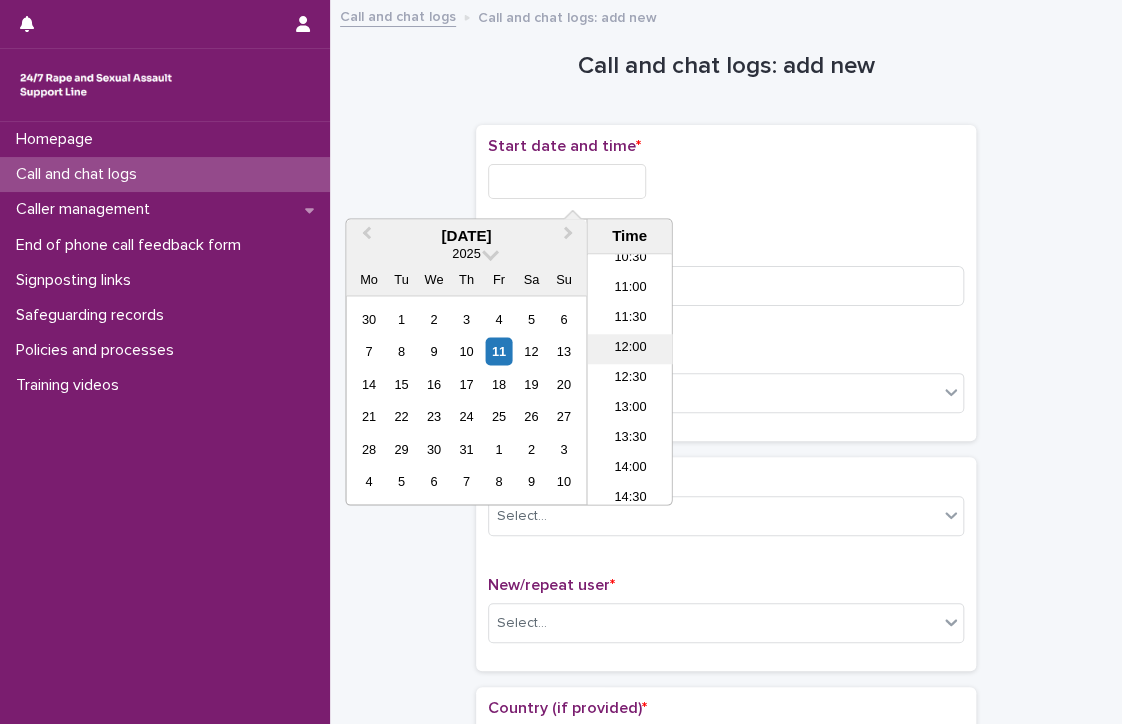 click on "12:00" at bounding box center [629, 350] 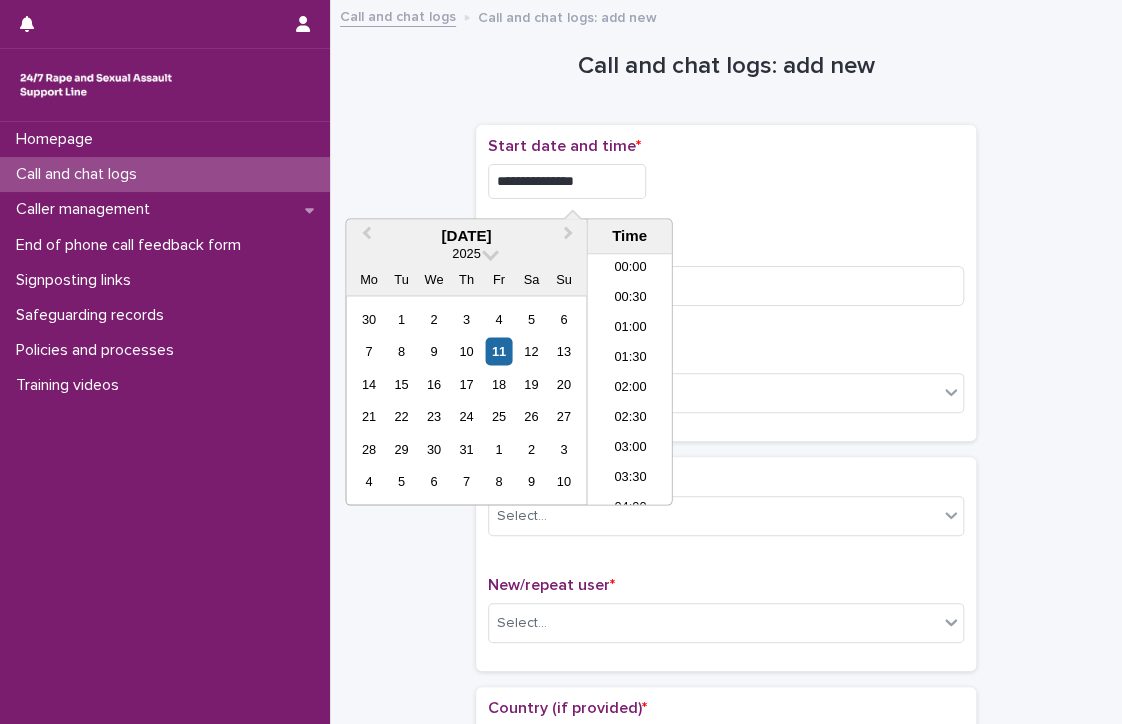 click on "**********" at bounding box center (567, 181) 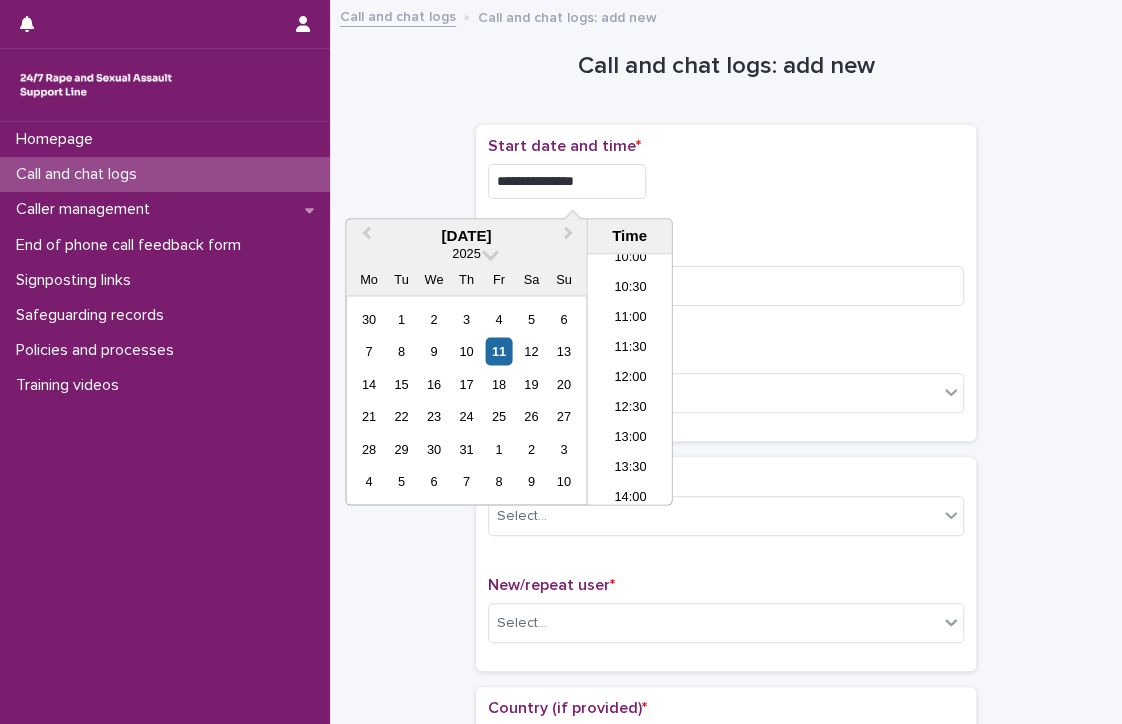 type on "**********" 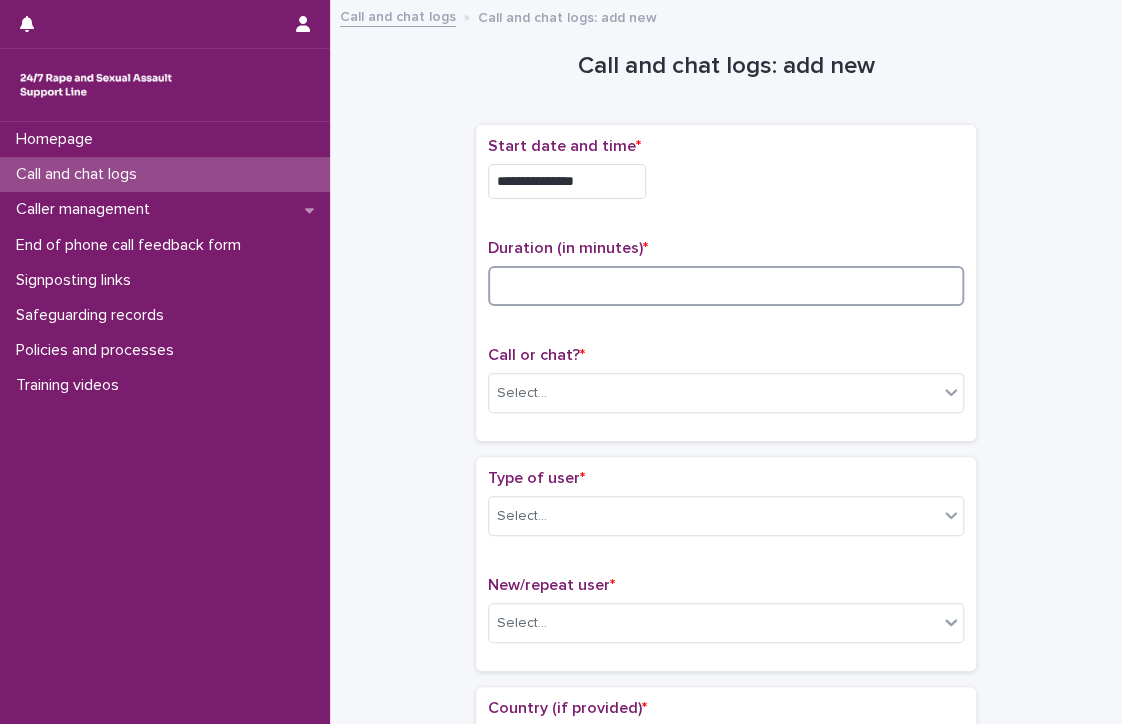 click at bounding box center (726, 286) 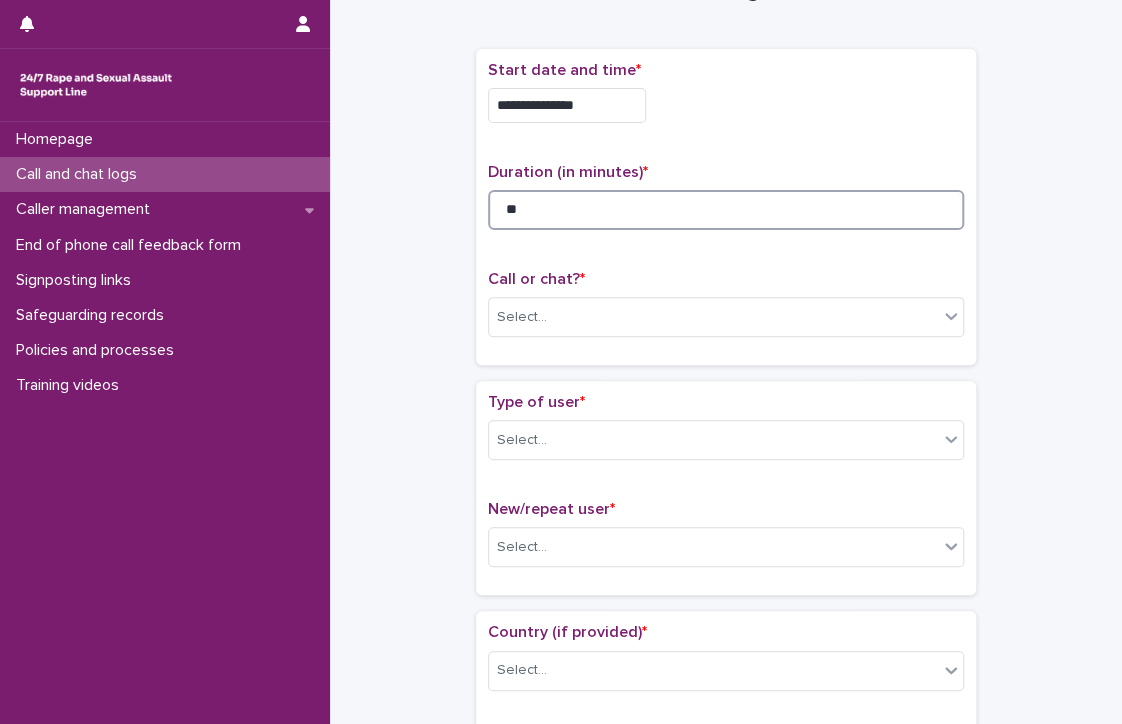 scroll, scrollTop: 80, scrollLeft: 0, axis: vertical 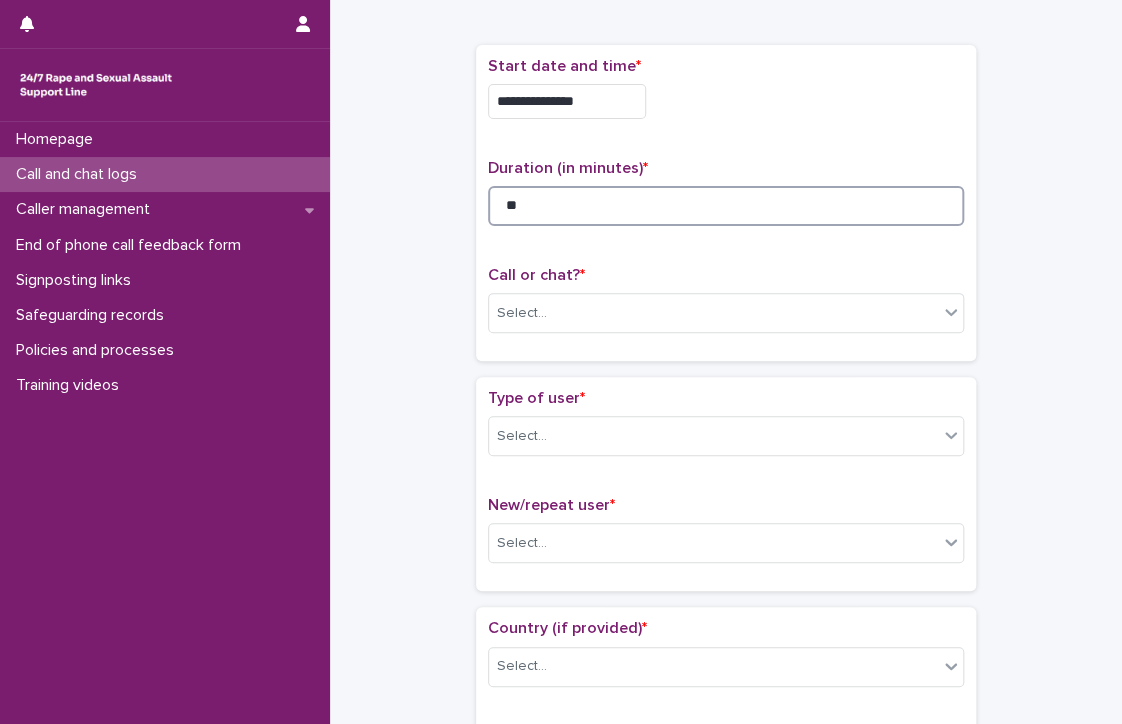 type on "**" 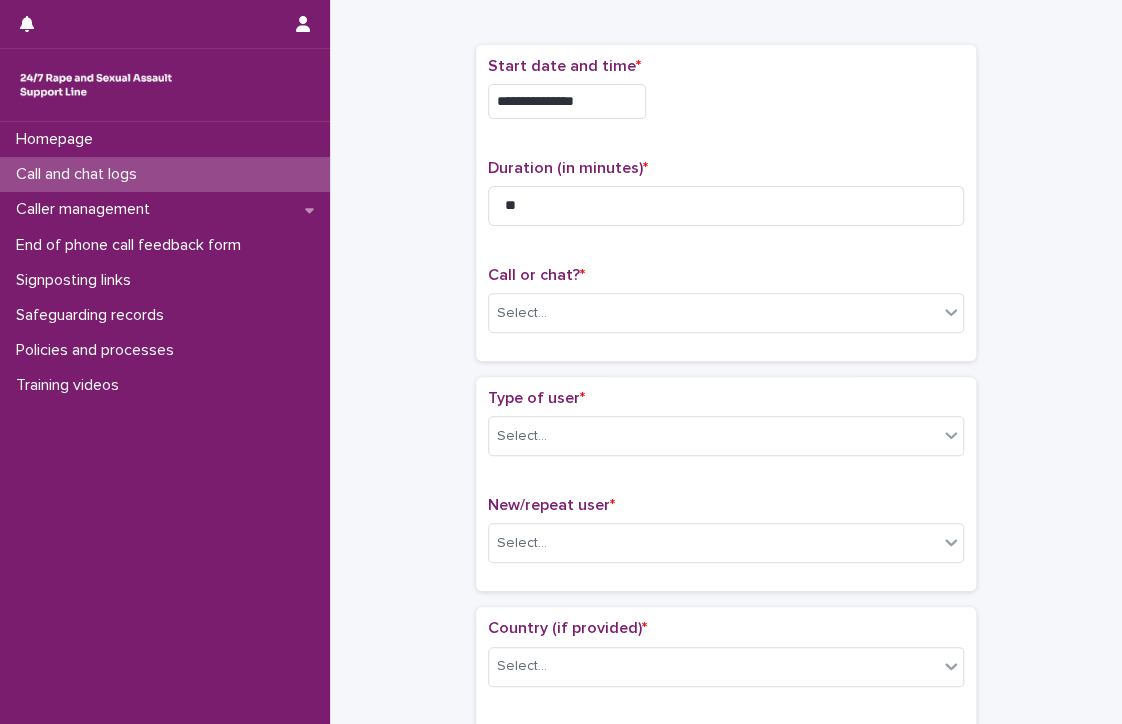 click on "Call or chat? * Select..." at bounding box center (726, 307) 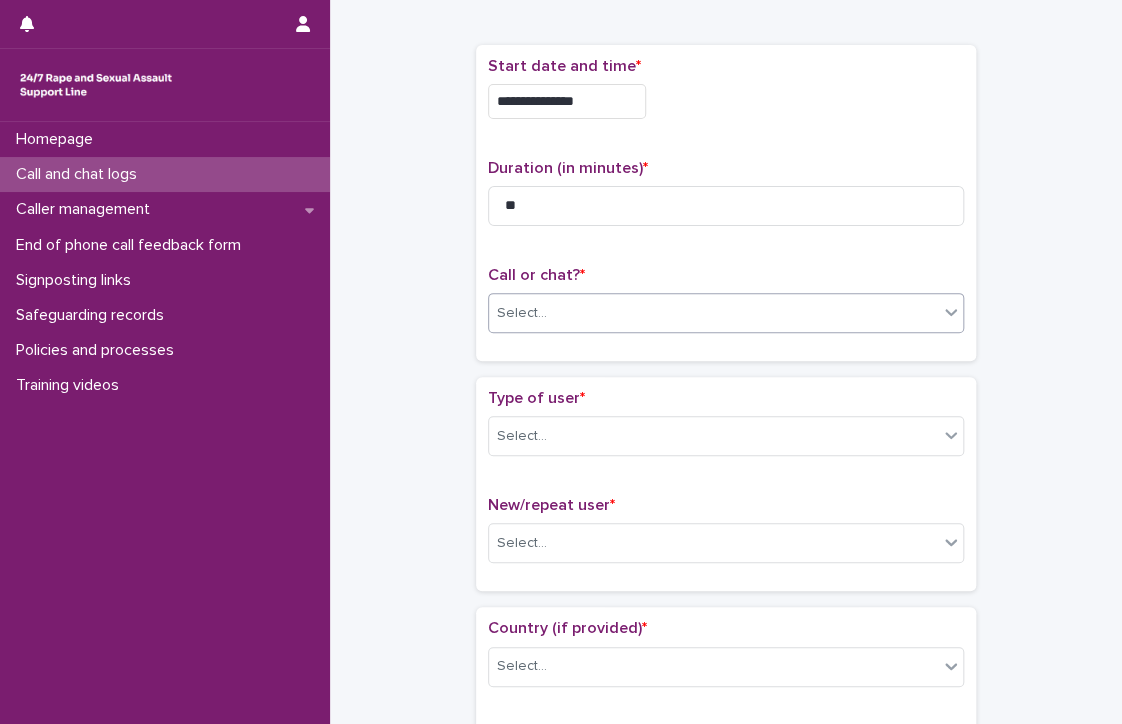 click on "Select..." at bounding box center (713, 313) 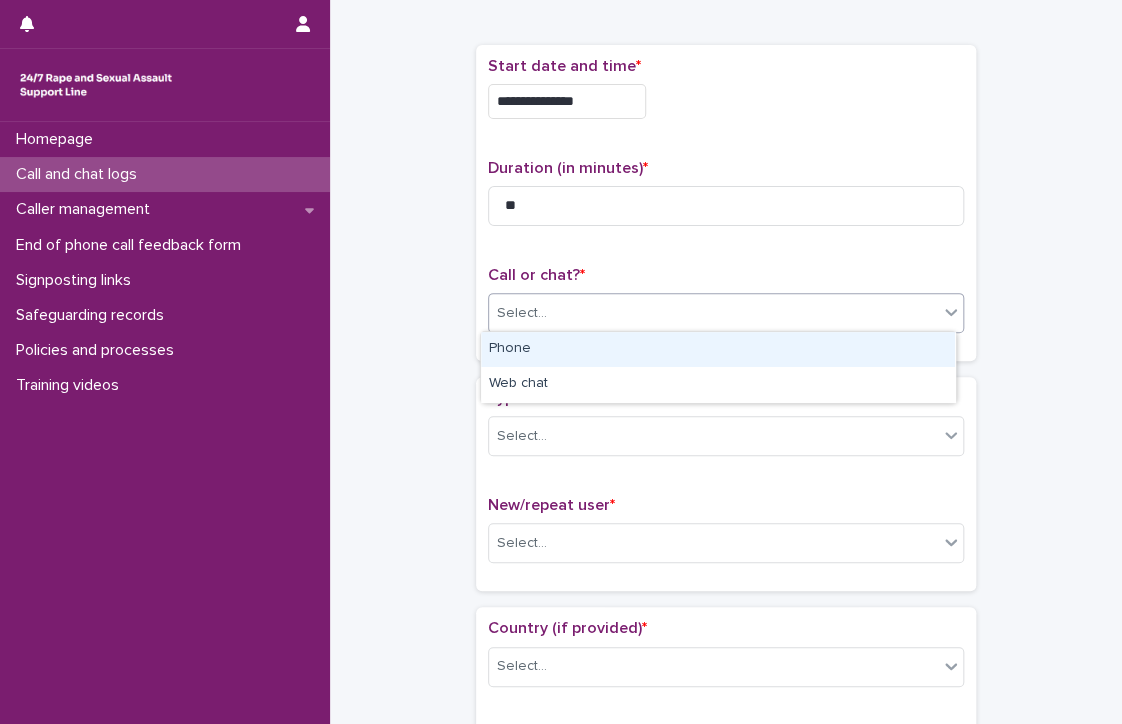 click on "Phone" at bounding box center (718, 349) 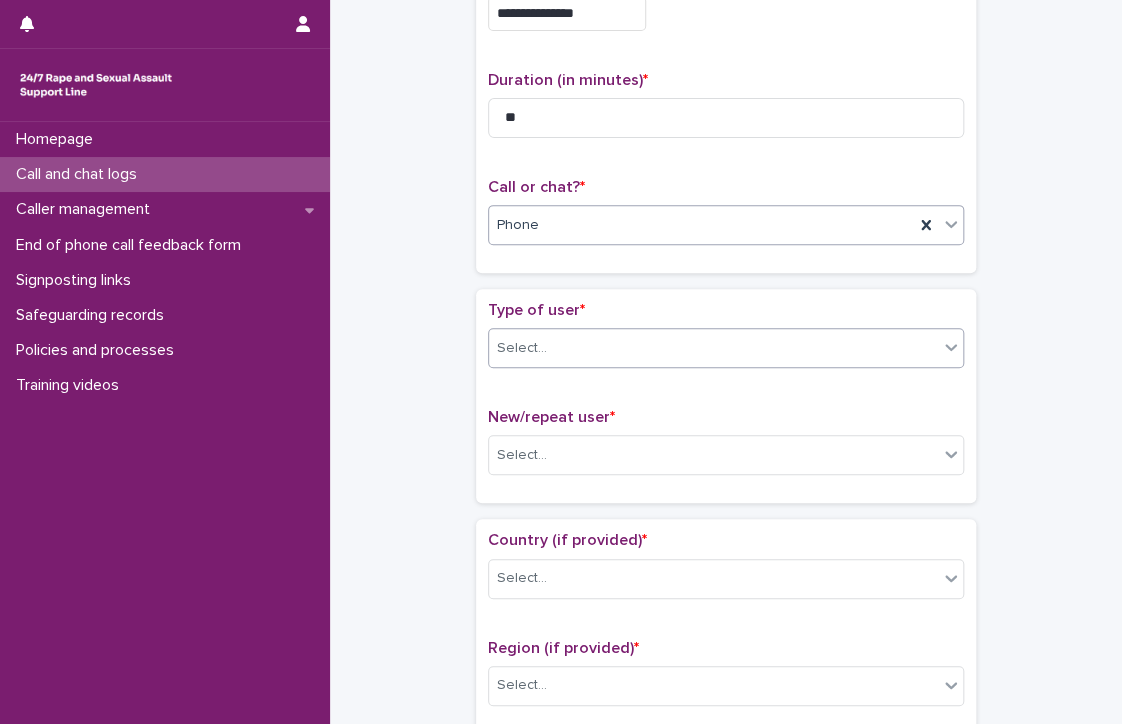 scroll, scrollTop: 170, scrollLeft: 0, axis: vertical 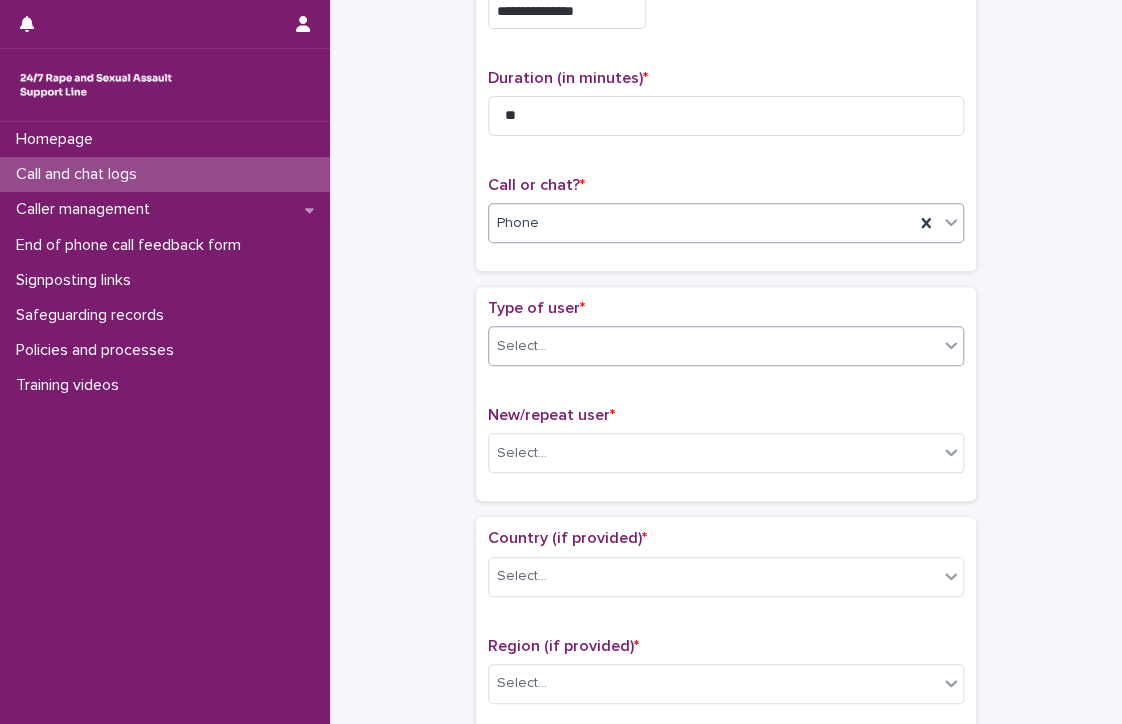 click on "Select..." at bounding box center (522, 346) 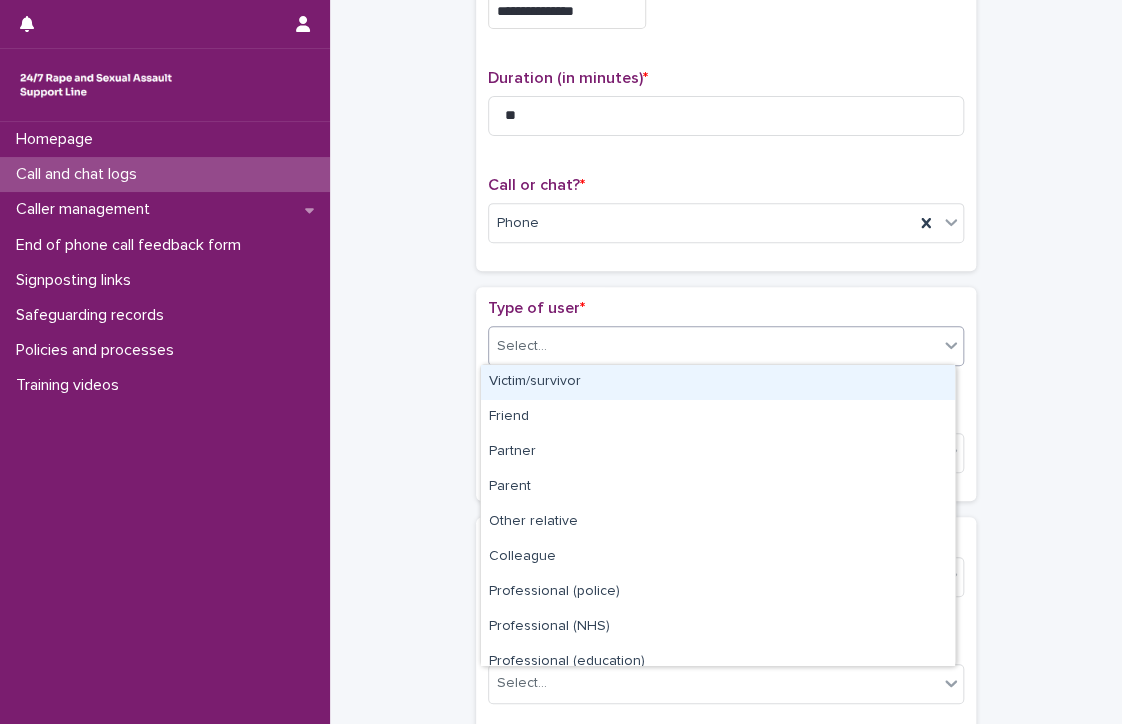 click on "Victim/survivor" at bounding box center [718, 382] 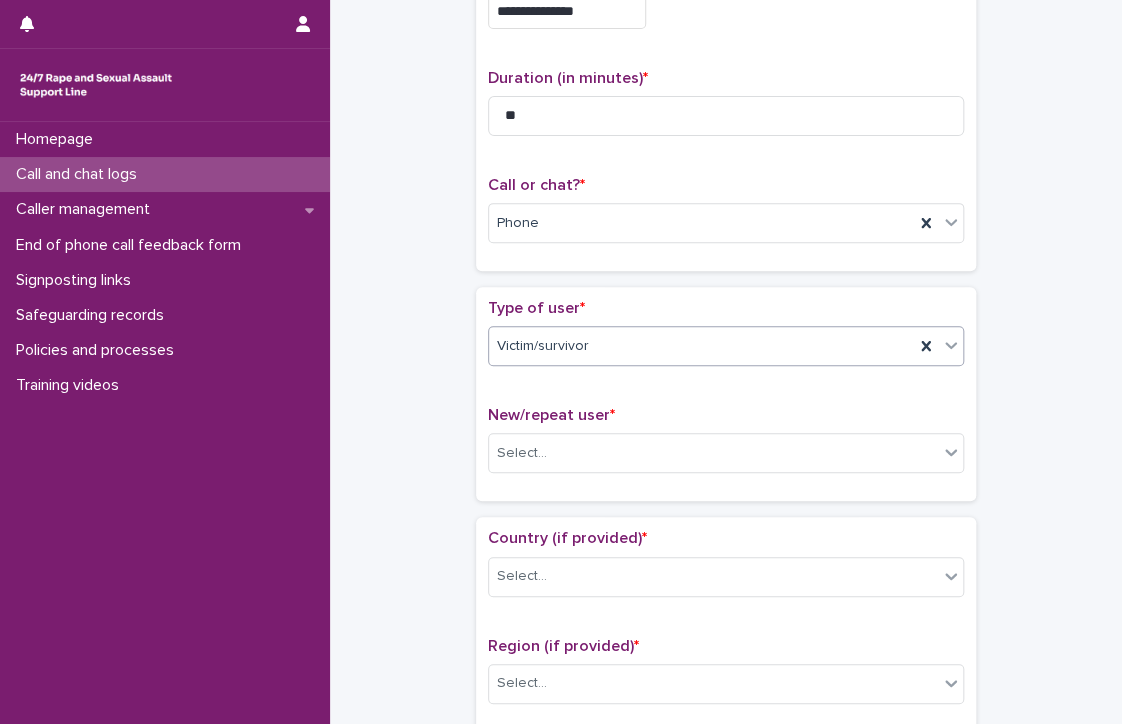 scroll, scrollTop: 239, scrollLeft: 0, axis: vertical 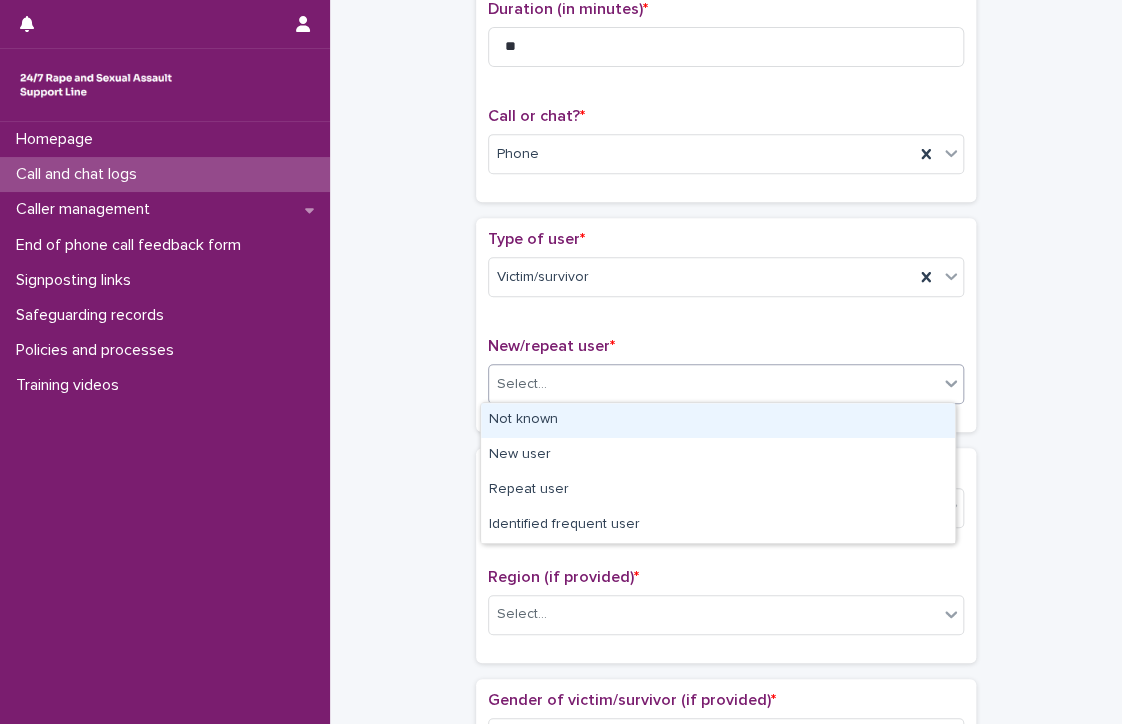 click on "Select..." at bounding box center (522, 384) 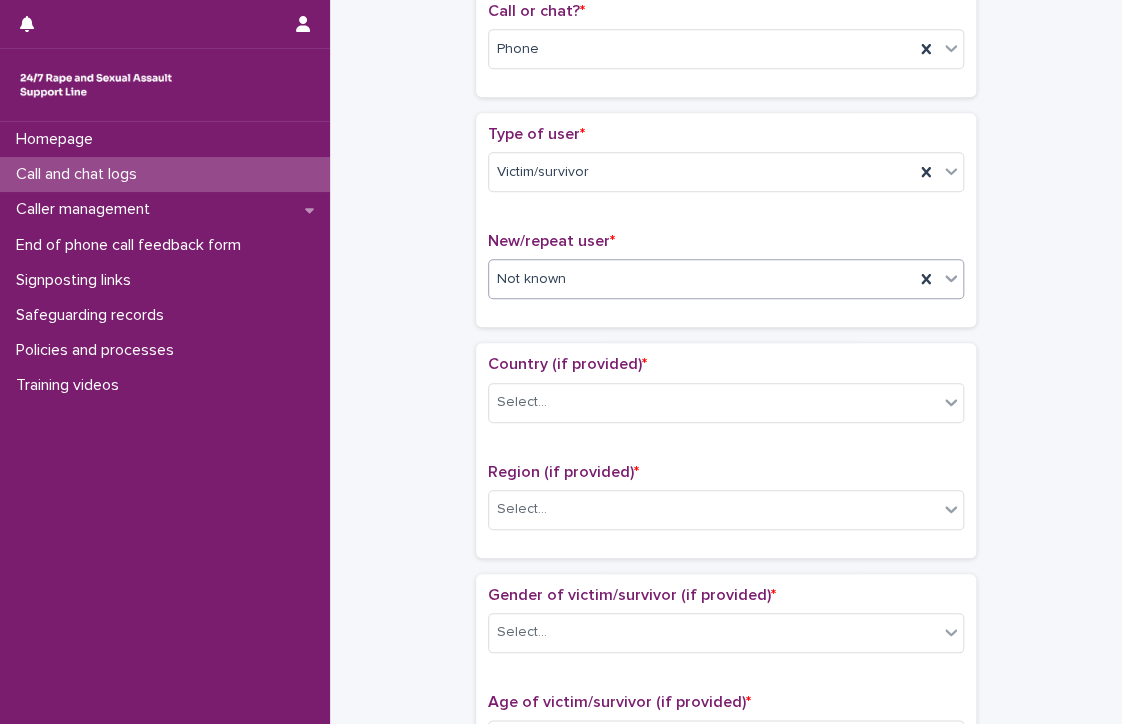 scroll, scrollTop: 338, scrollLeft: 0, axis: vertical 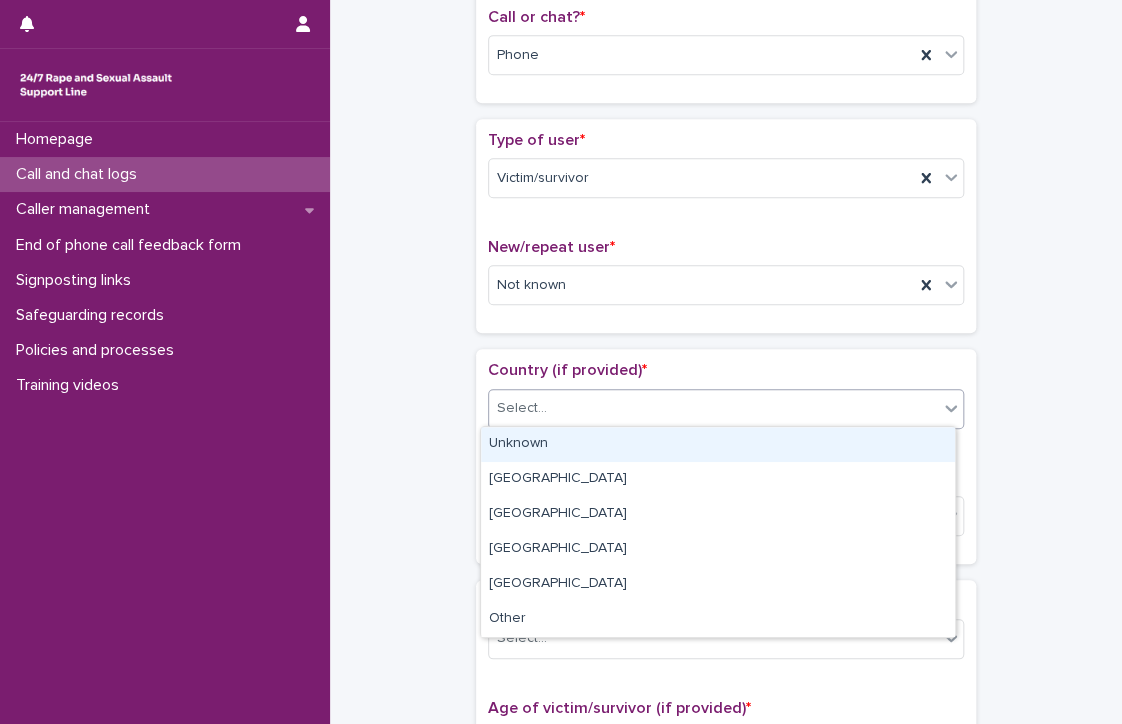 click on "Select..." at bounding box center [522, 408] 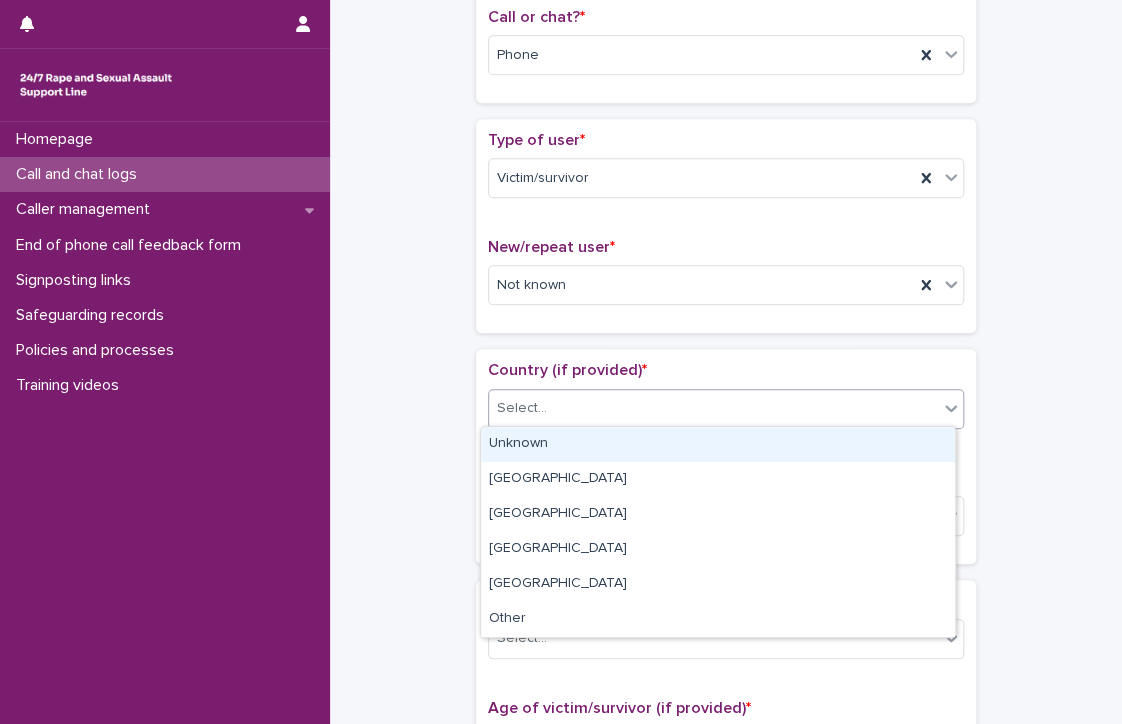 click on "Unknown" at bounding box center (718, 444) 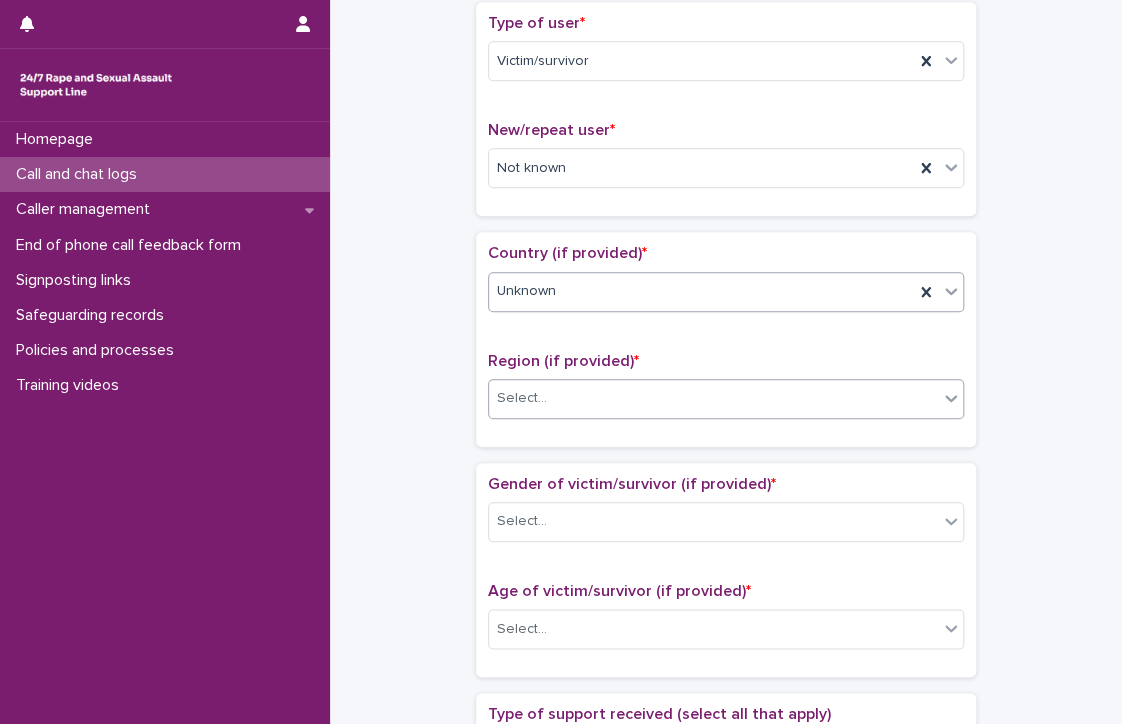 scroll, scrollTop: 456, scrollLeft: 0, axis: vertical 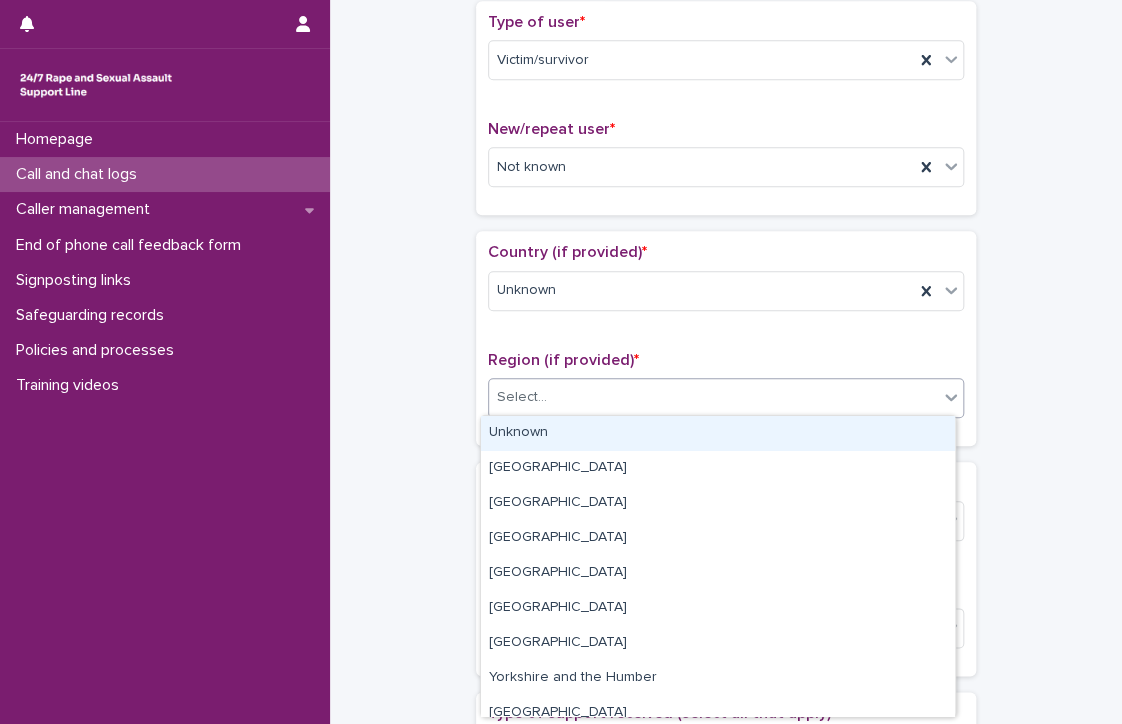 click on "Select..." at bounding box center [726, 398] 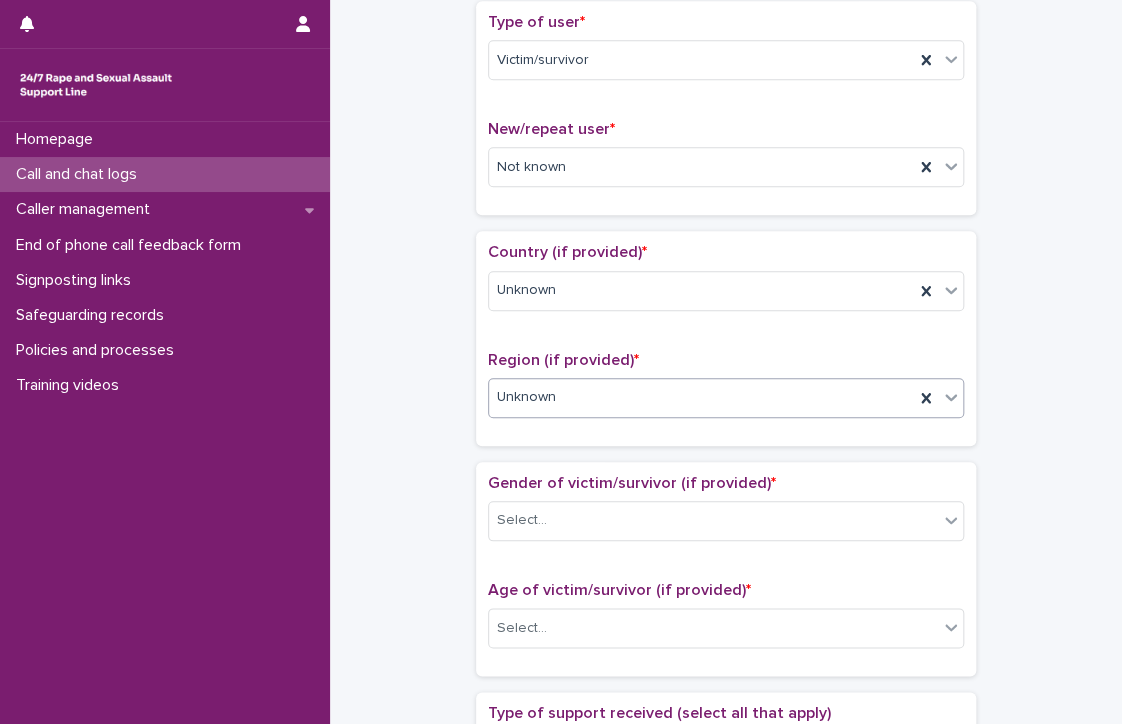 scroll, scrollTop: 500, scrollLeft: 0, axis: vertical 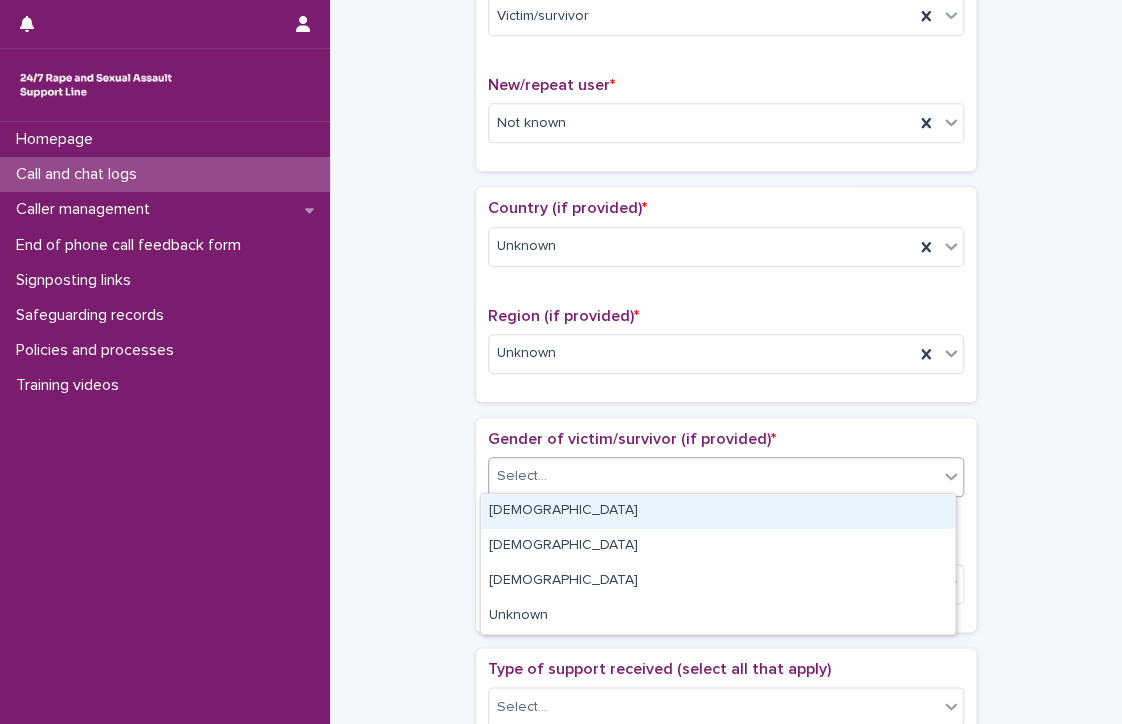 click on "Select..." at bounding box center [522, 476] 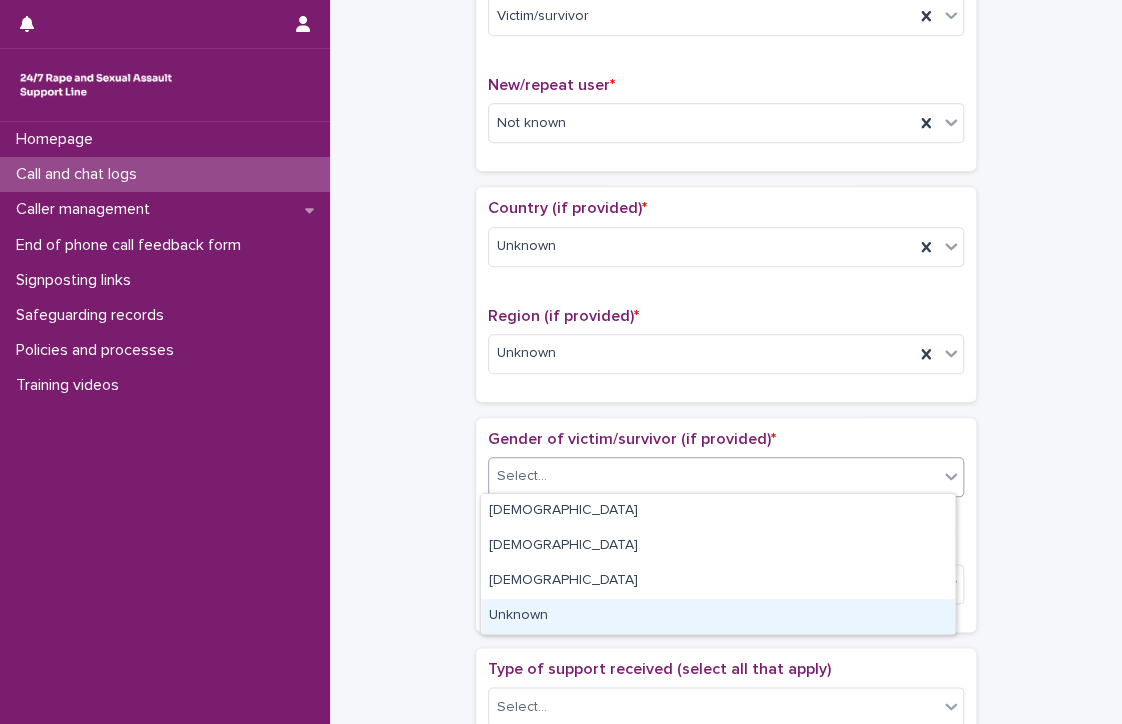 click on "Unknown" at bounding box center [718, 616] 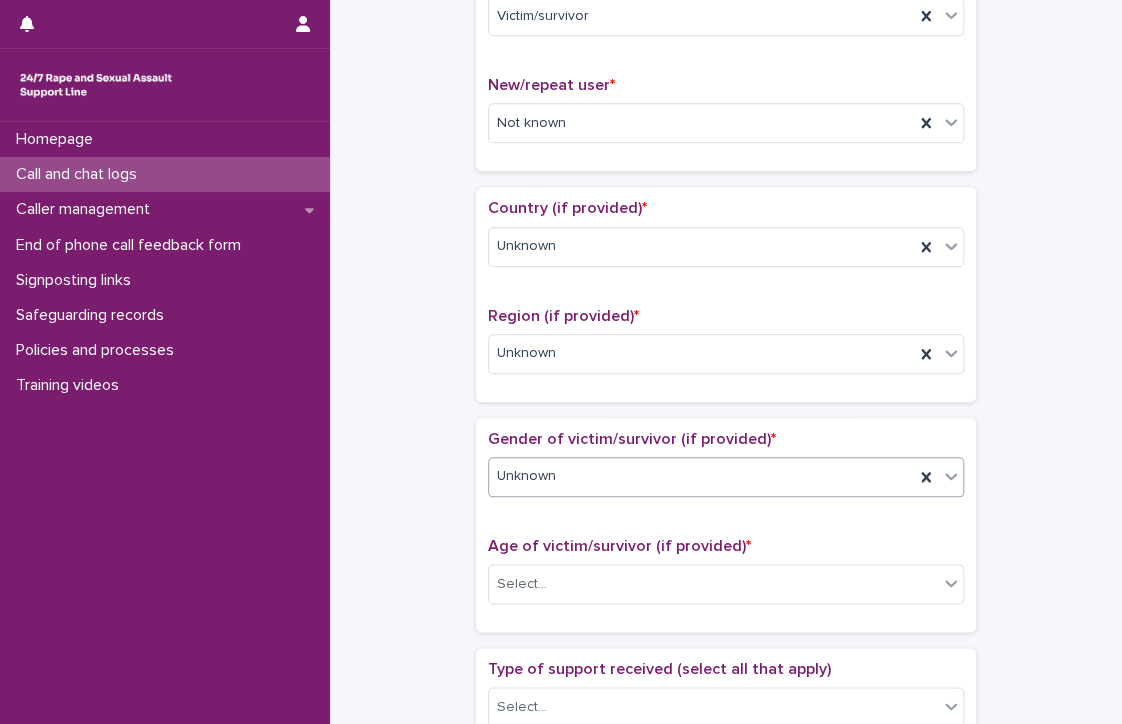 scroll, scrollTop: 712, scrollLeft: 0, axis: vertical 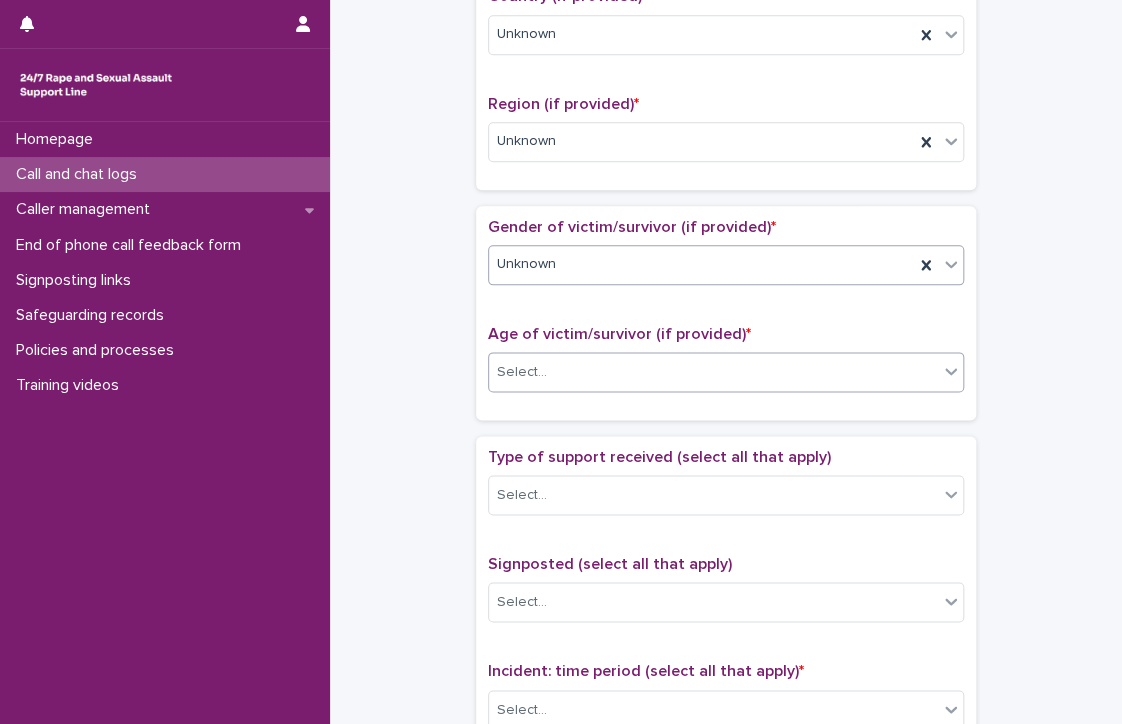 click on "Select..." at bounding box center [522, 372] 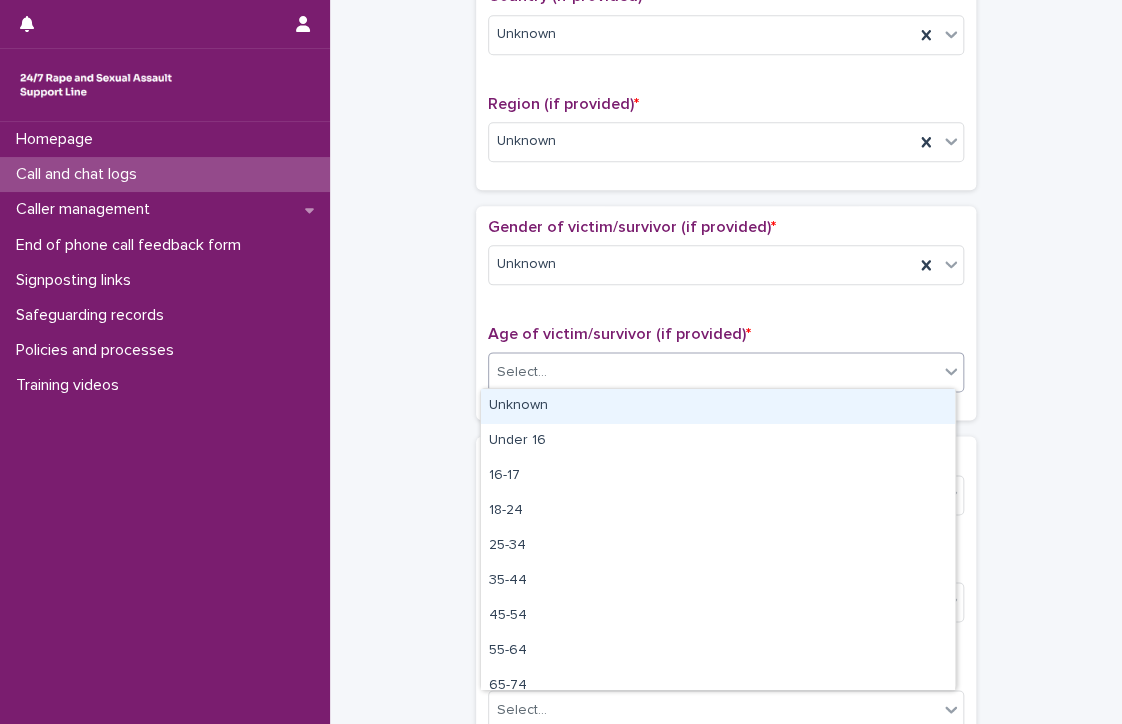 click on "Unknown" at bounding box center (718, 406) 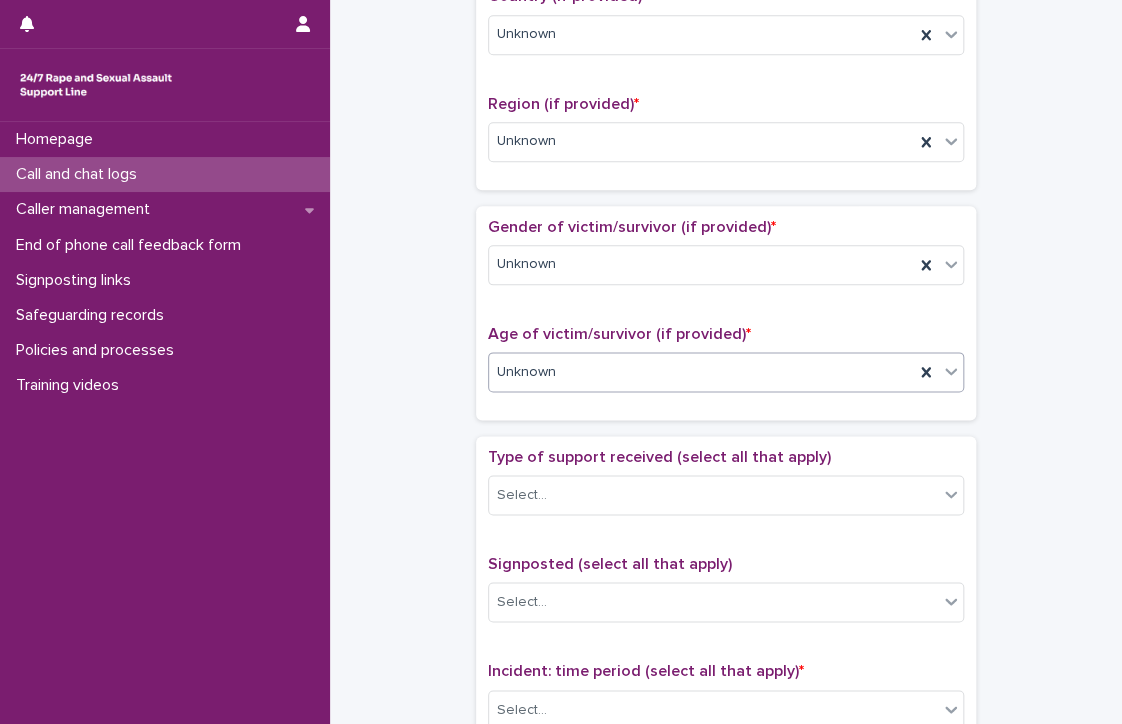scroll, scrollTop: 840, scrollLeft: 0, axis: vertical 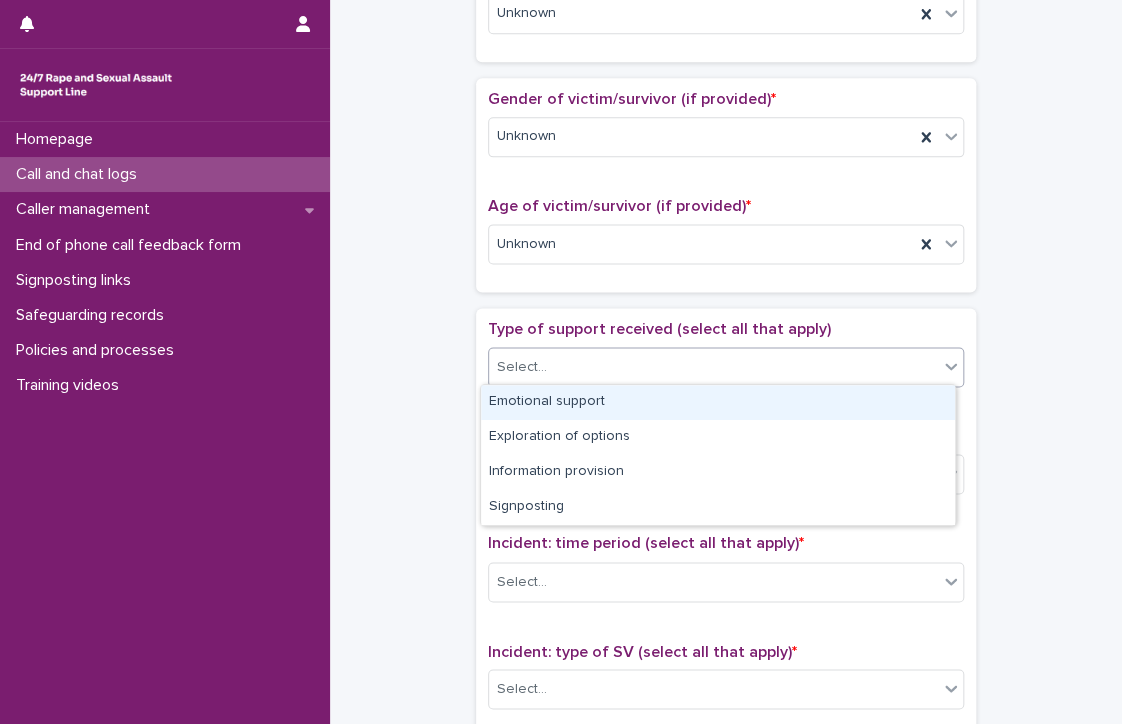 click on "Select..." at bounding box center (522, 367) 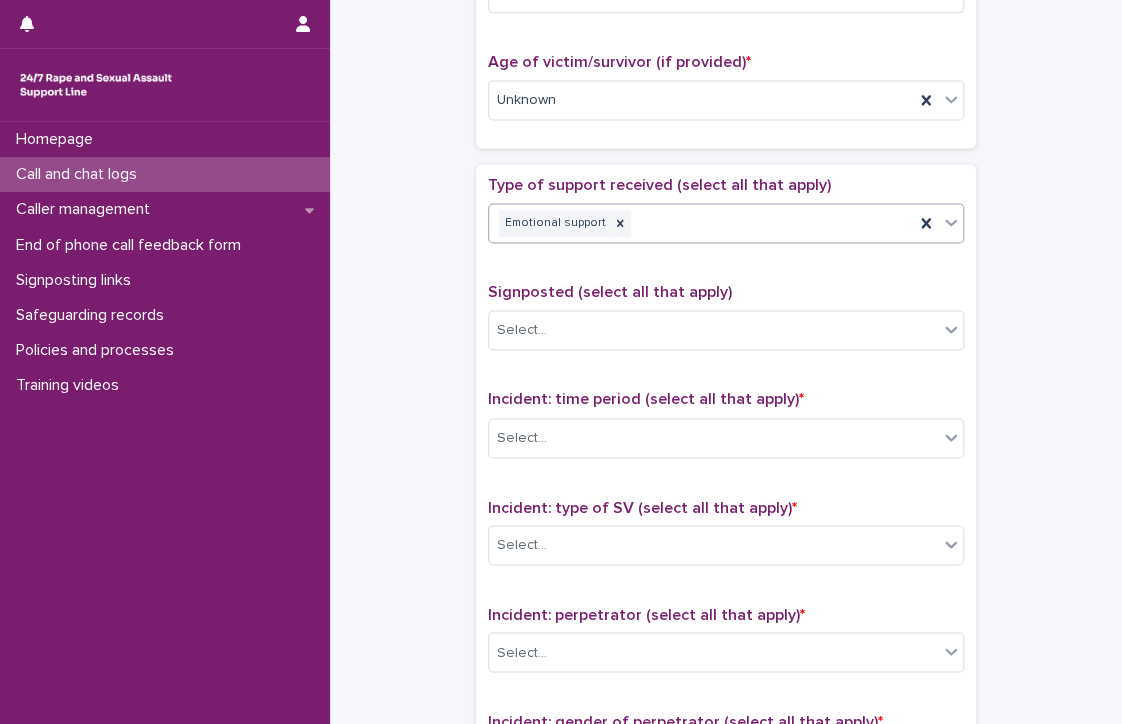 scroll, scrollTop: 1002, scrollLeft: 0, axis: vertical 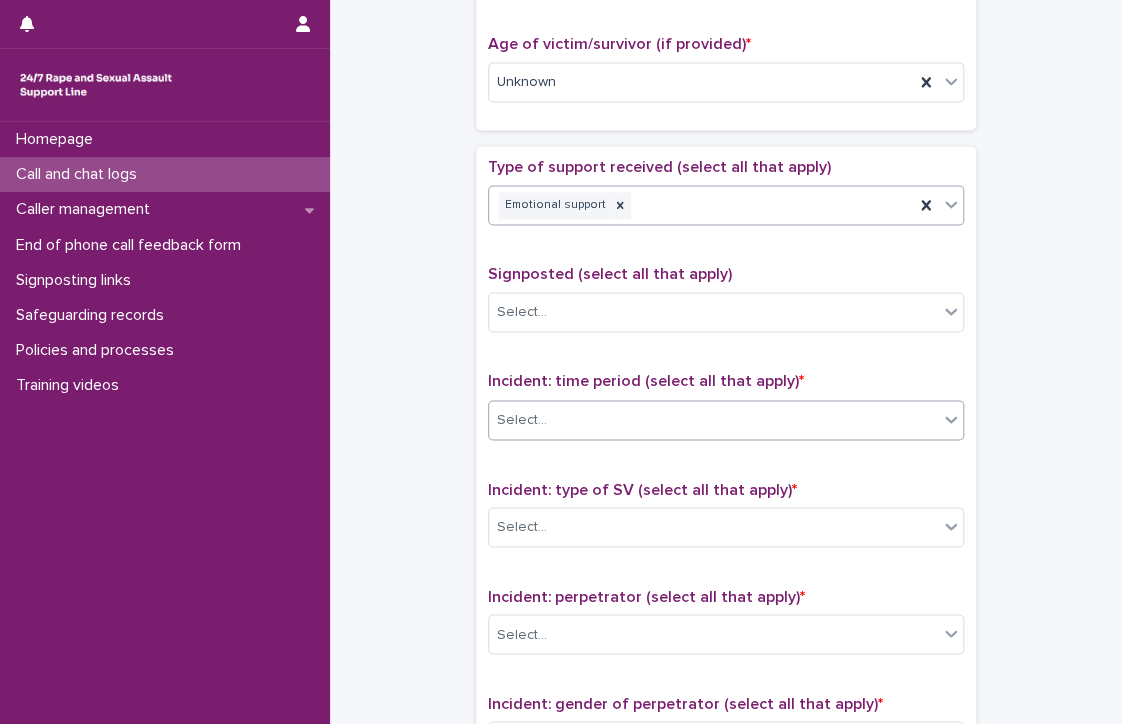 click on "Select..." at bounding box center (713, 419) 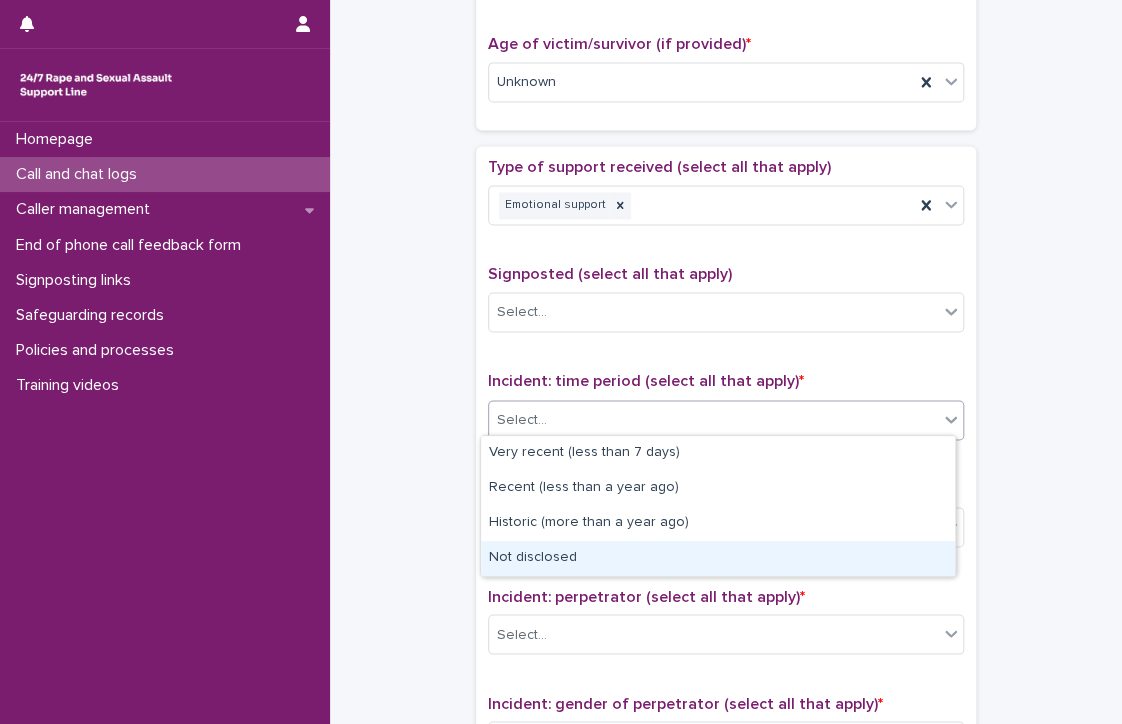 click on "Not disclosed" at bounding box center (718, 558) 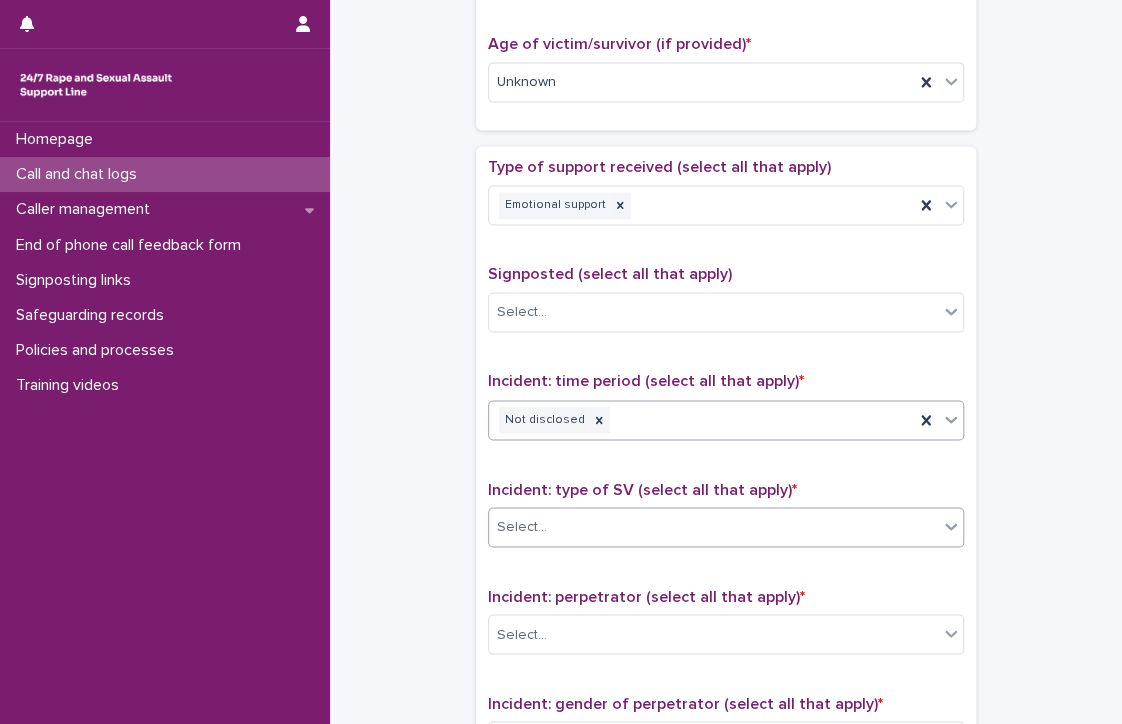 click on "Select..." at bounding box center (713, 526) 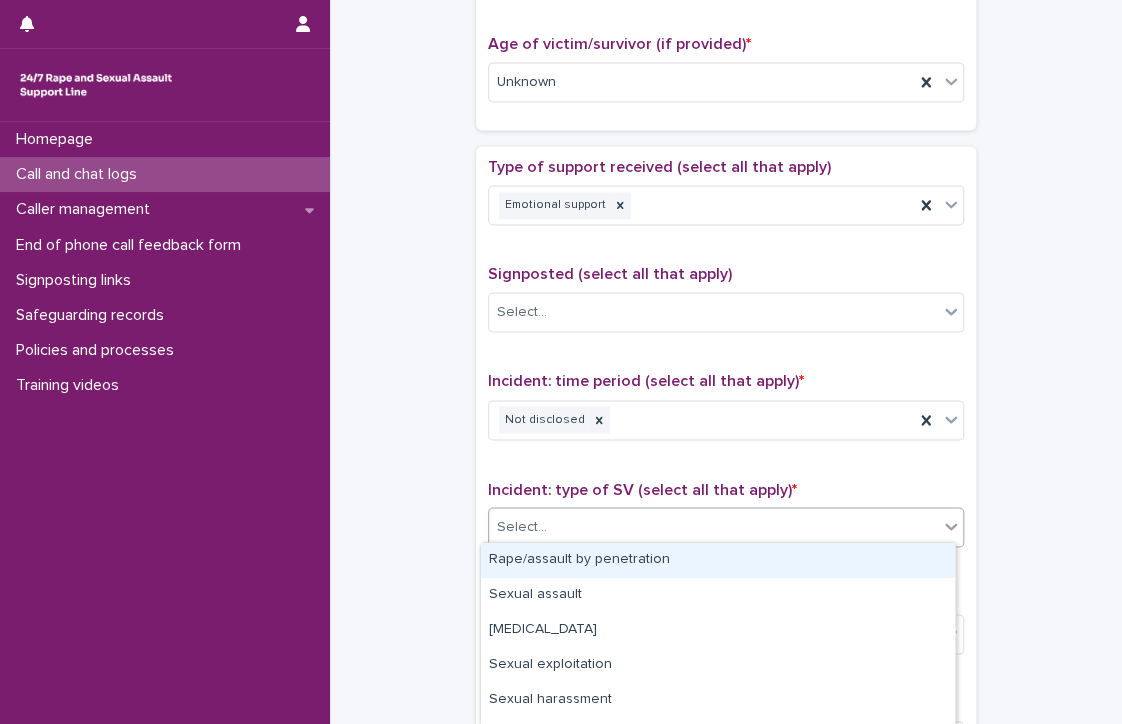 click on "Rape/assault by penetration" at bounding box center [718, 560] 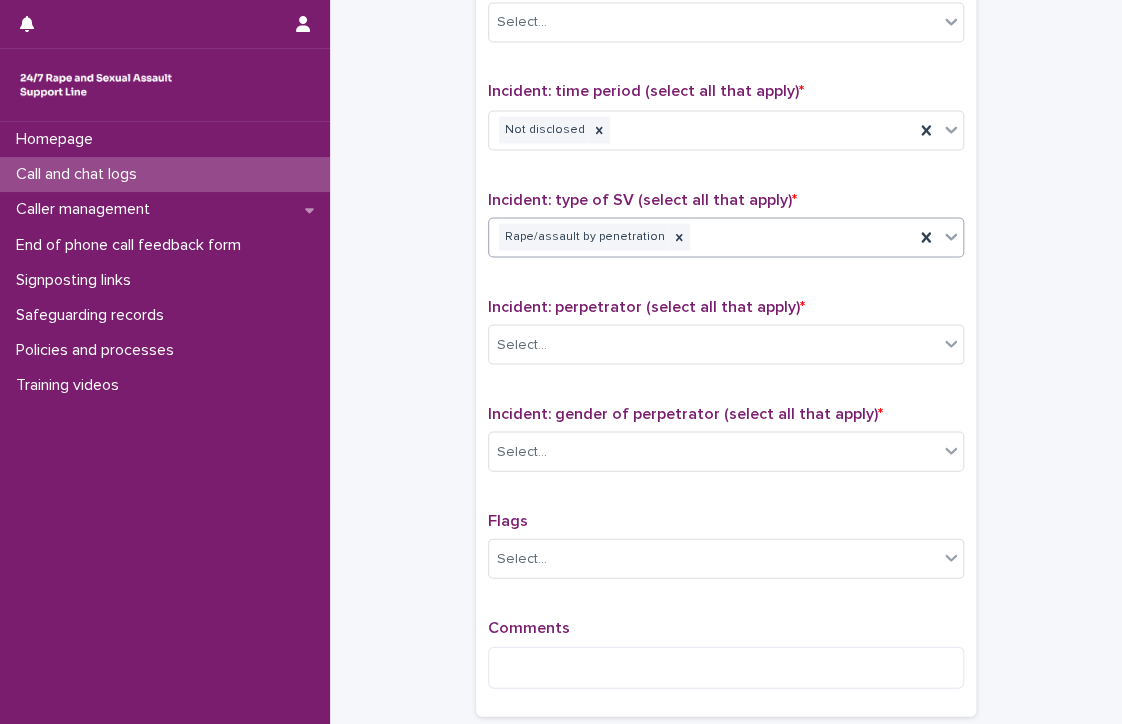 scroll, scrollTop: 1294, scrollLeft: 0, axis: vertical 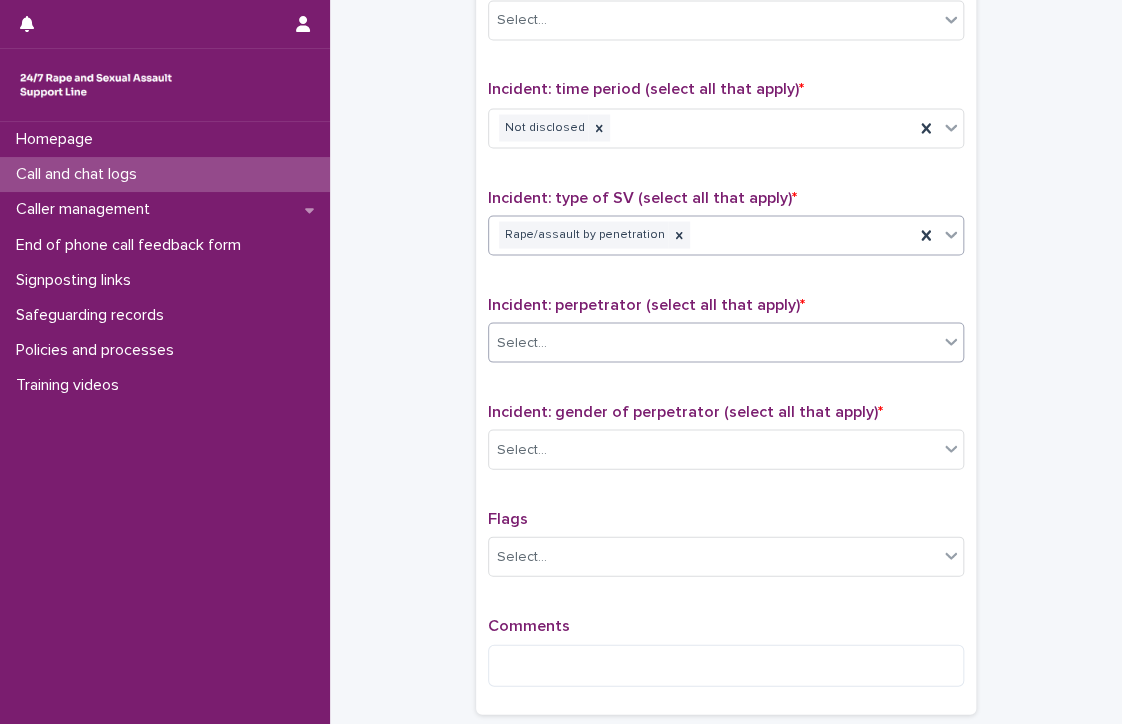click on "Select..." at bounding box center [522, 342] 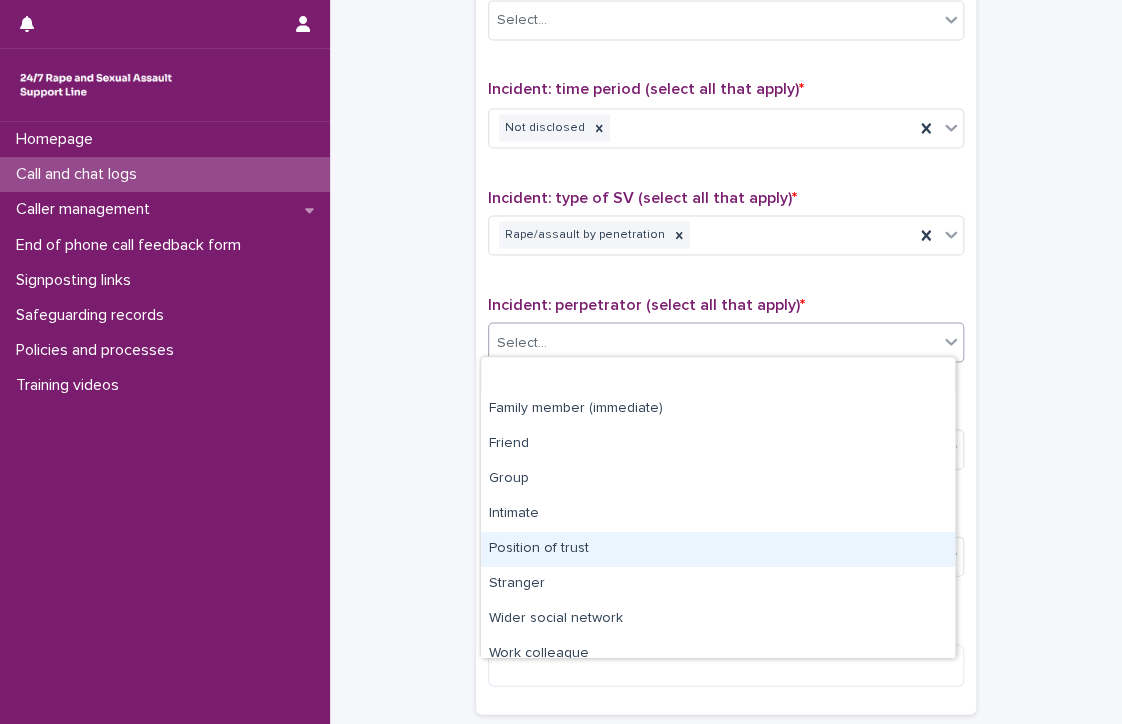 scroll, scrollTop: 84, scrollLeft: 0, axis: vertical 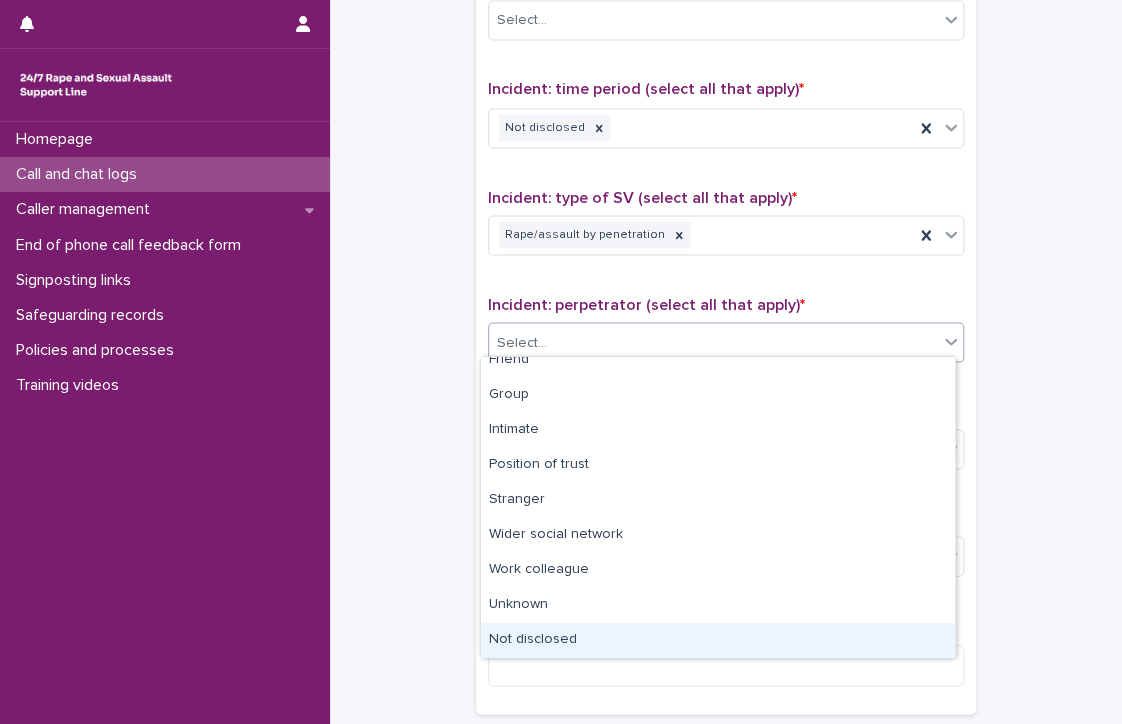 click on "Not disclosed" at bounding box center [718, 640] 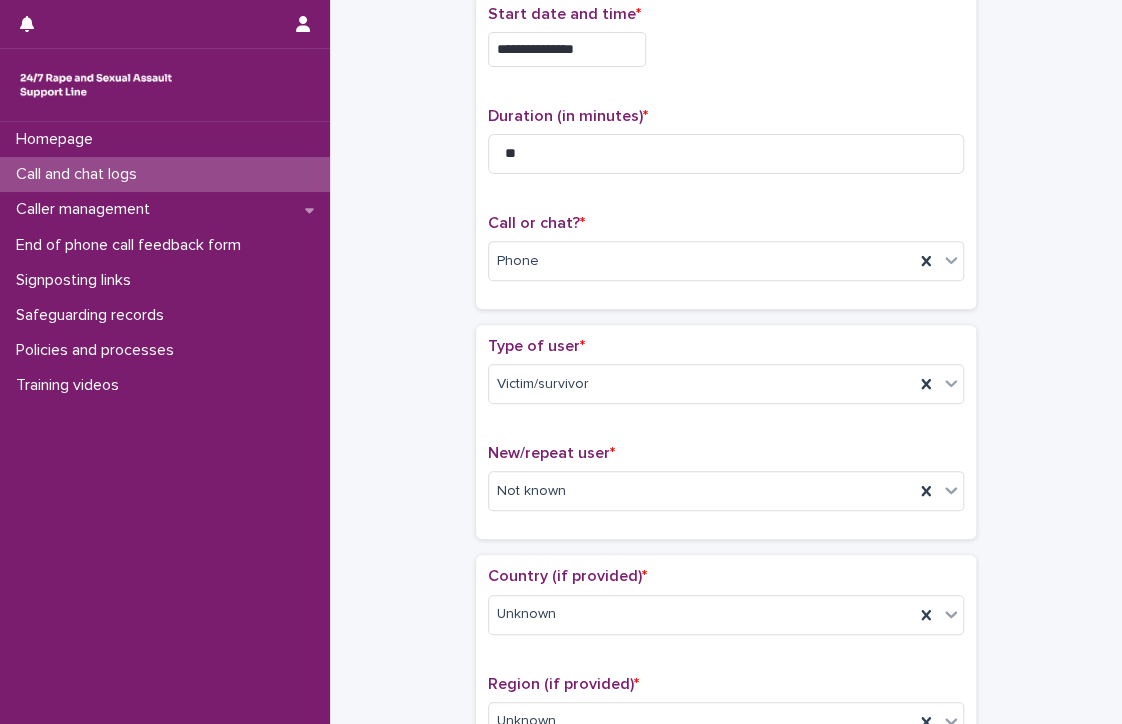 scroll, scrollTop: 22, scrollLeft: 0, axis: vertical 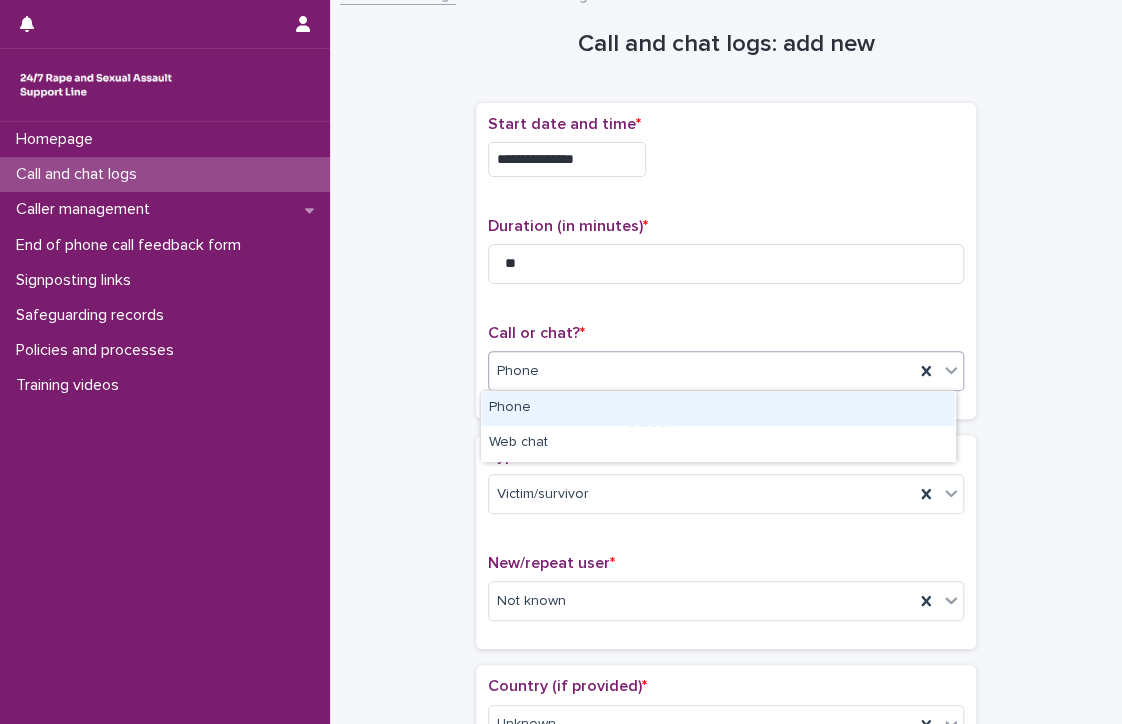 click on "Phone" at bounding box center (701, 371) 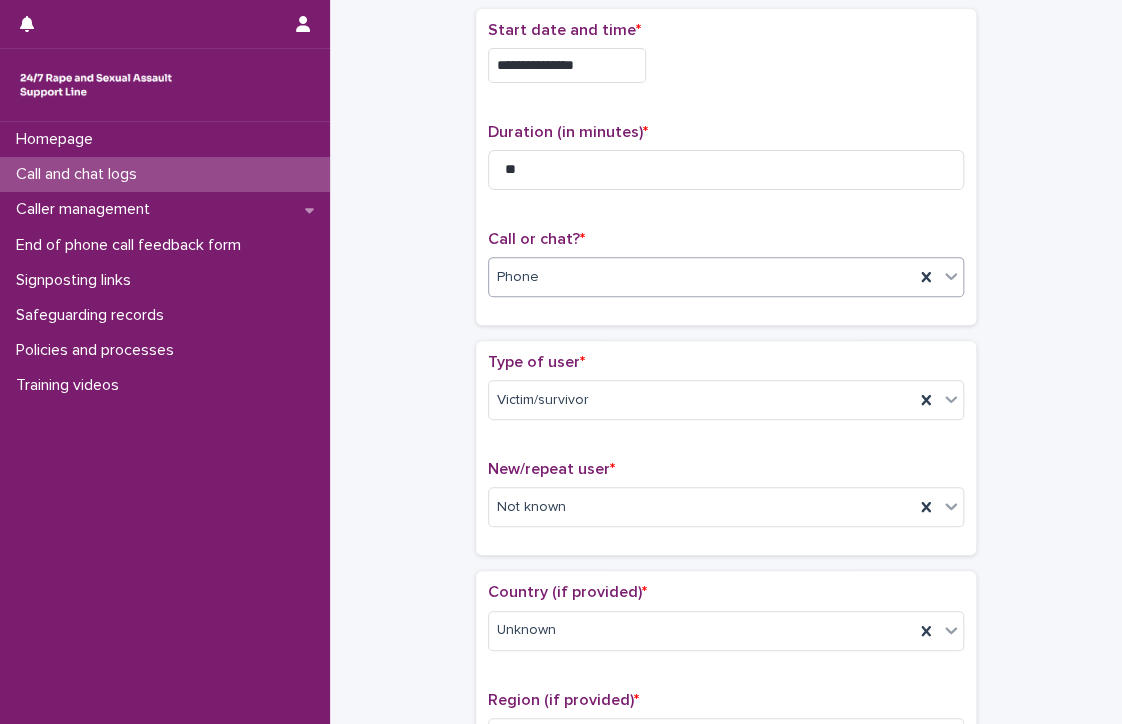 scroll, scrollTop: 118, scrollLeft: 0, axis: vertical 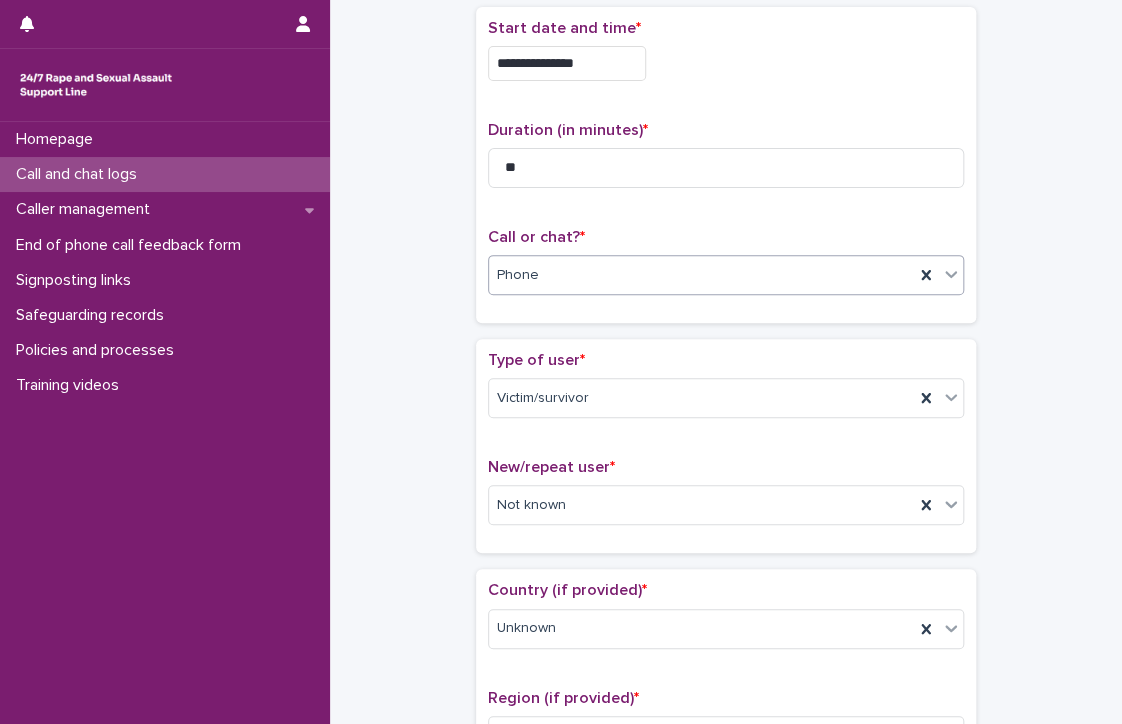 click on "**********" at bounding box center [561, 362] 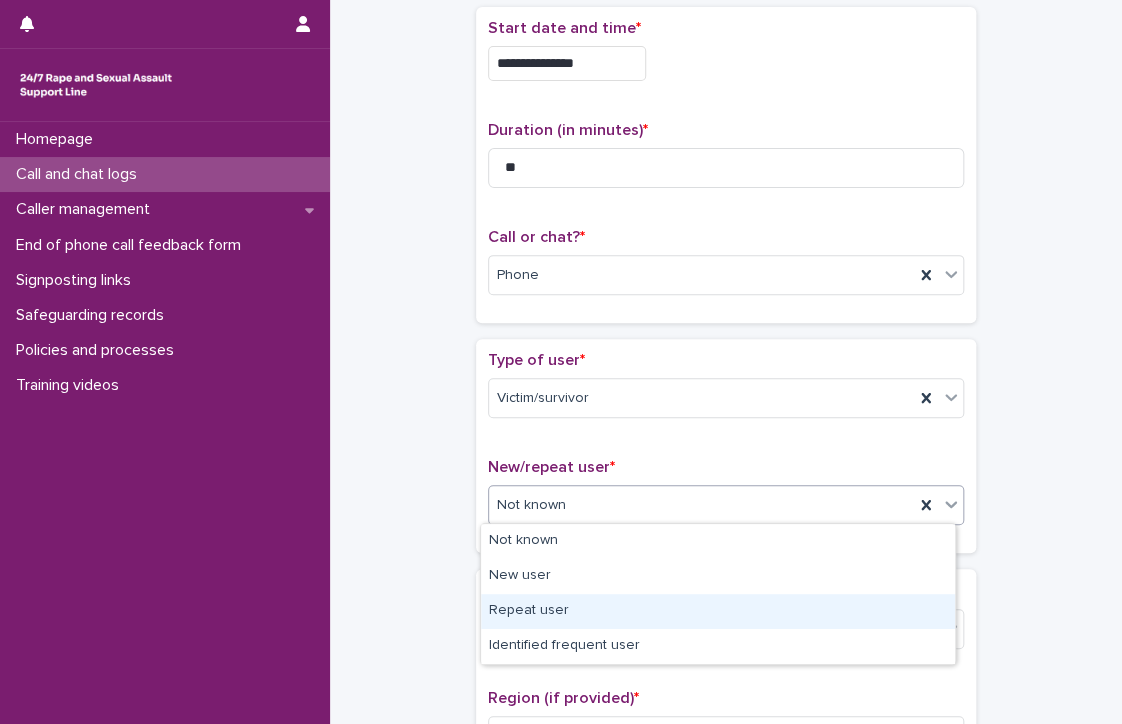 click on "Repeat user" at bounding box center [718, 611] 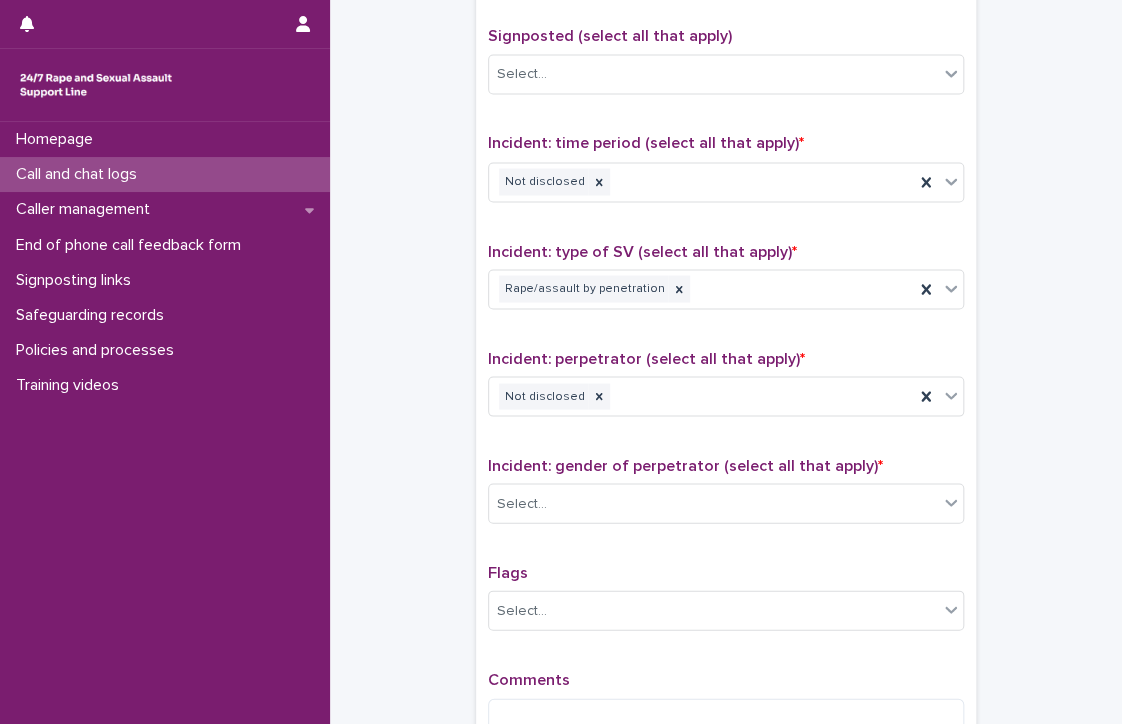 scroll, scrollTop: 1483, scrollLeft: 0, axis: vertical 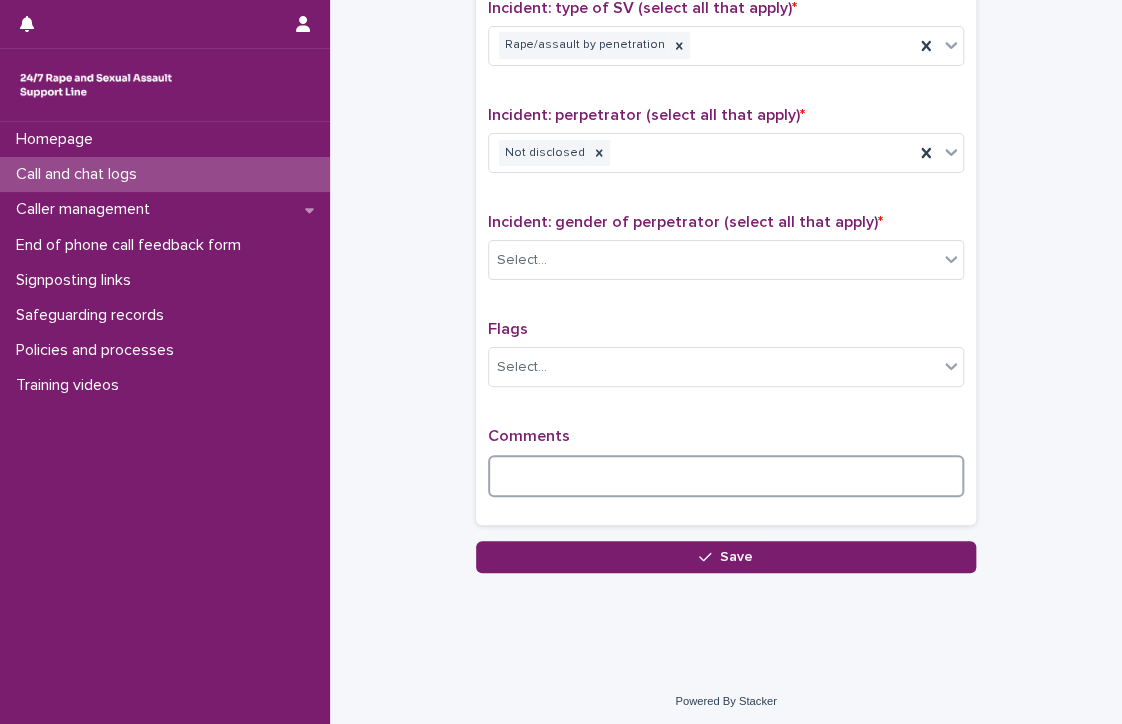 click at bounding box center [726, 476] 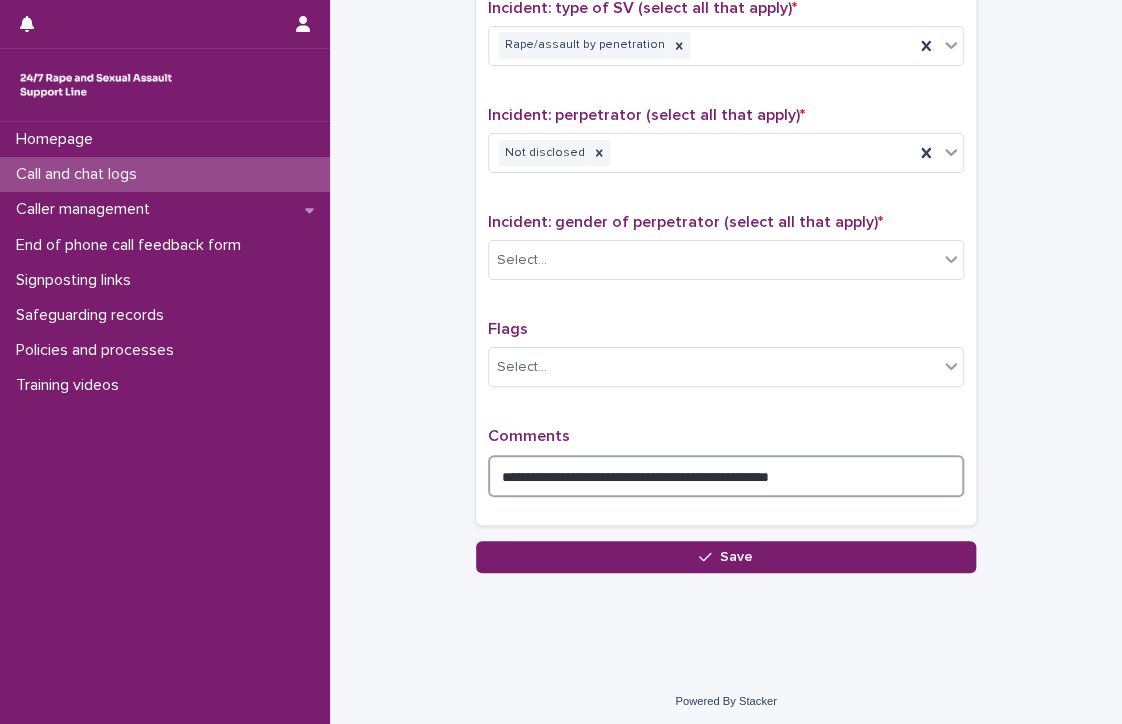 click on "**********" at bounding box center [726, 476] 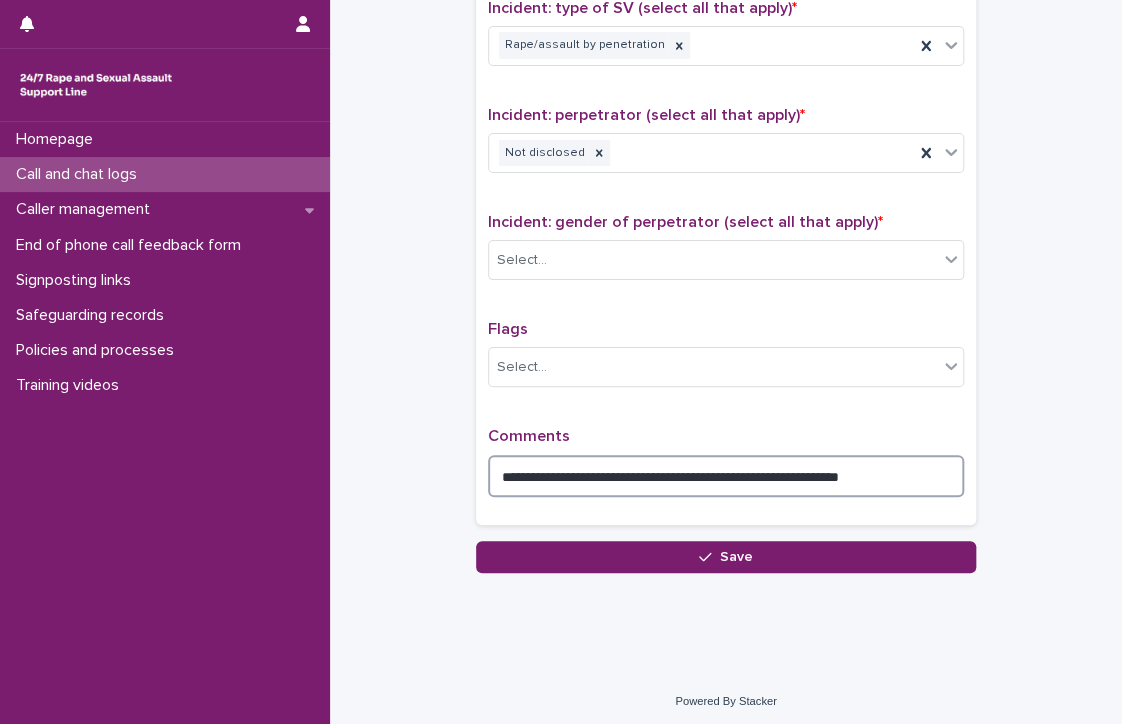 drag, startPoint x: 921, startPoint y: 473, endPoint x: 758, endPoint y: 461, distance: 163.44112 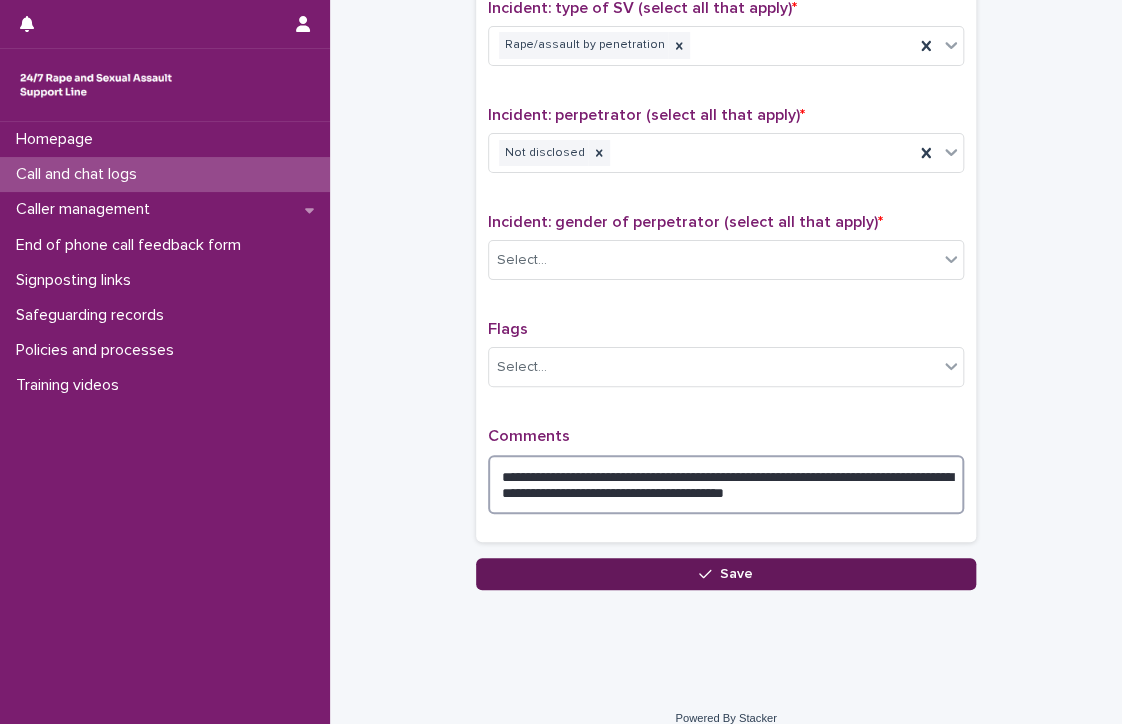type on "**********" 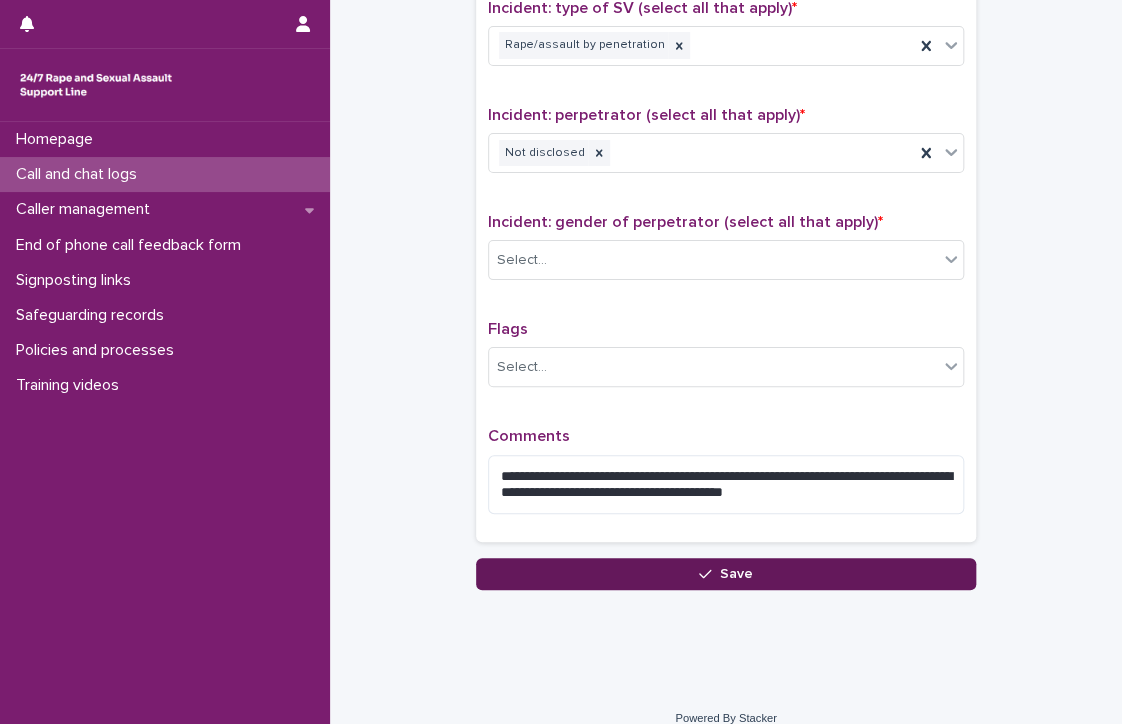 click on "Save" at bounding box center [726, 574] 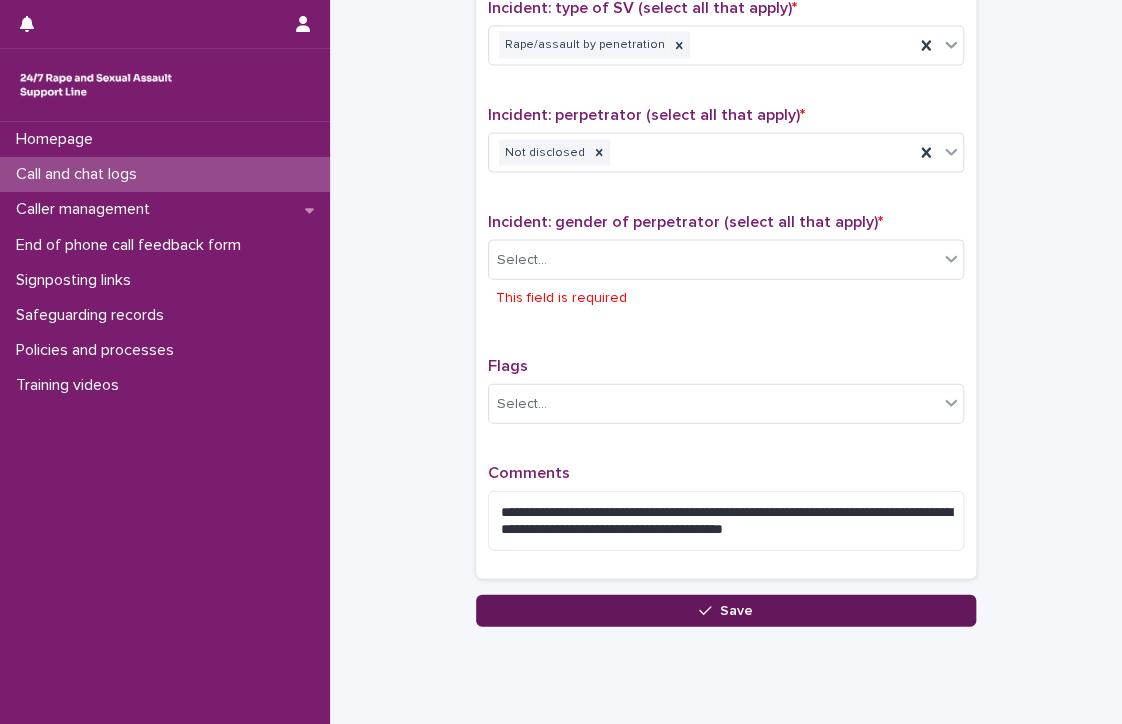 scroll, scrollTop: 1536, scrollLeft: 0, axis: vertical 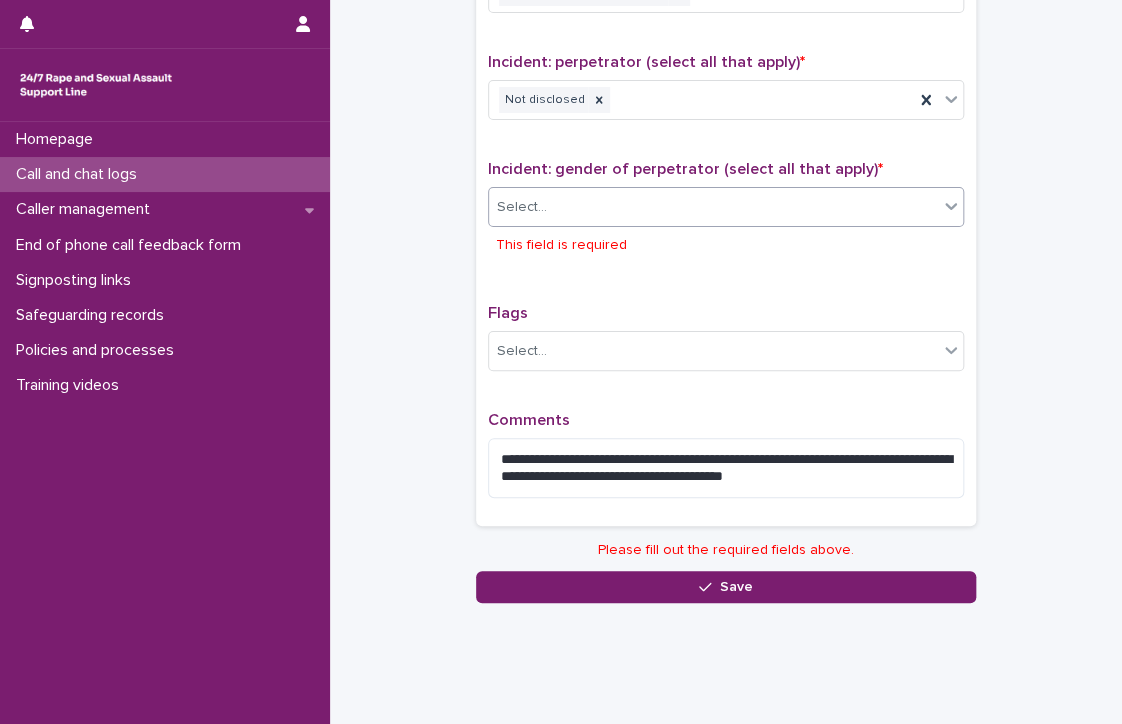 click on "Select..." at bounding box center (713, 207) 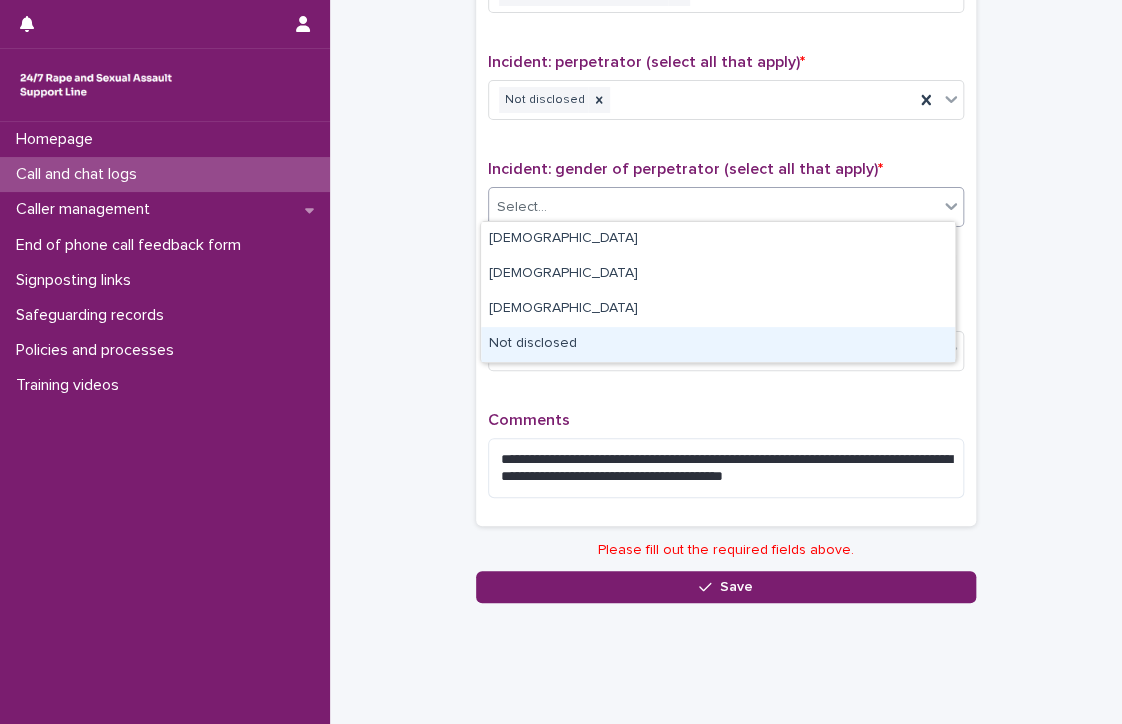 click on "Not disclosed" at bounding box center [718, 344] 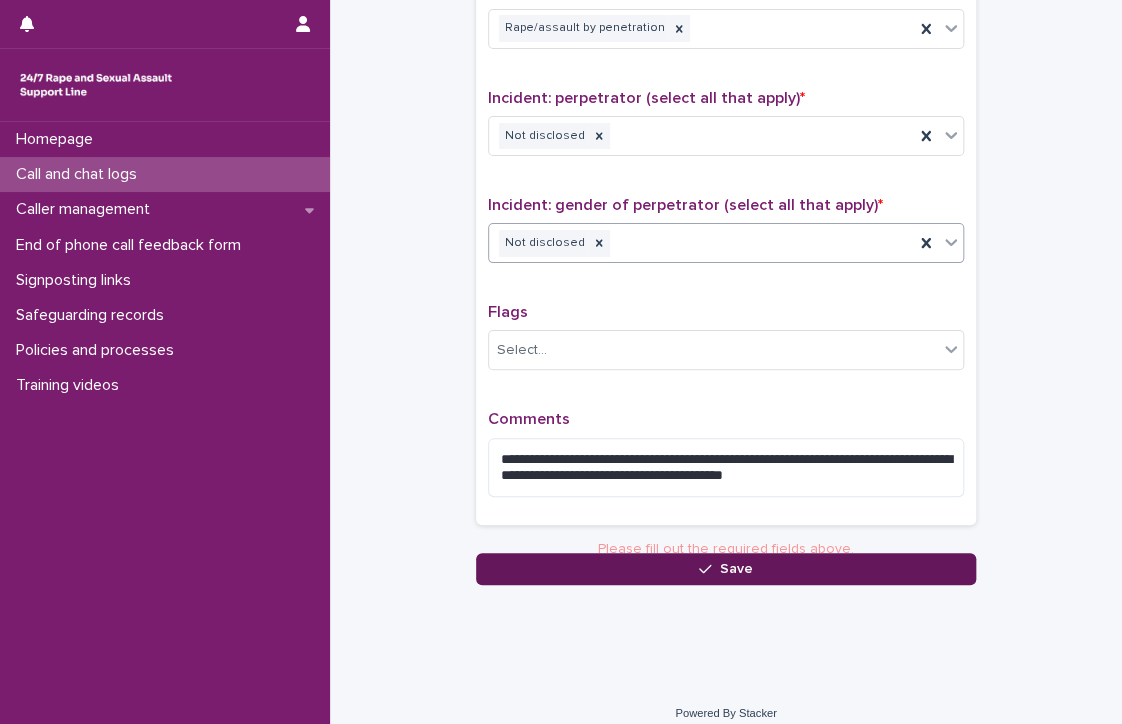 scroll, scrollTop: 1500, scrollLeft: 0, axis: vertical 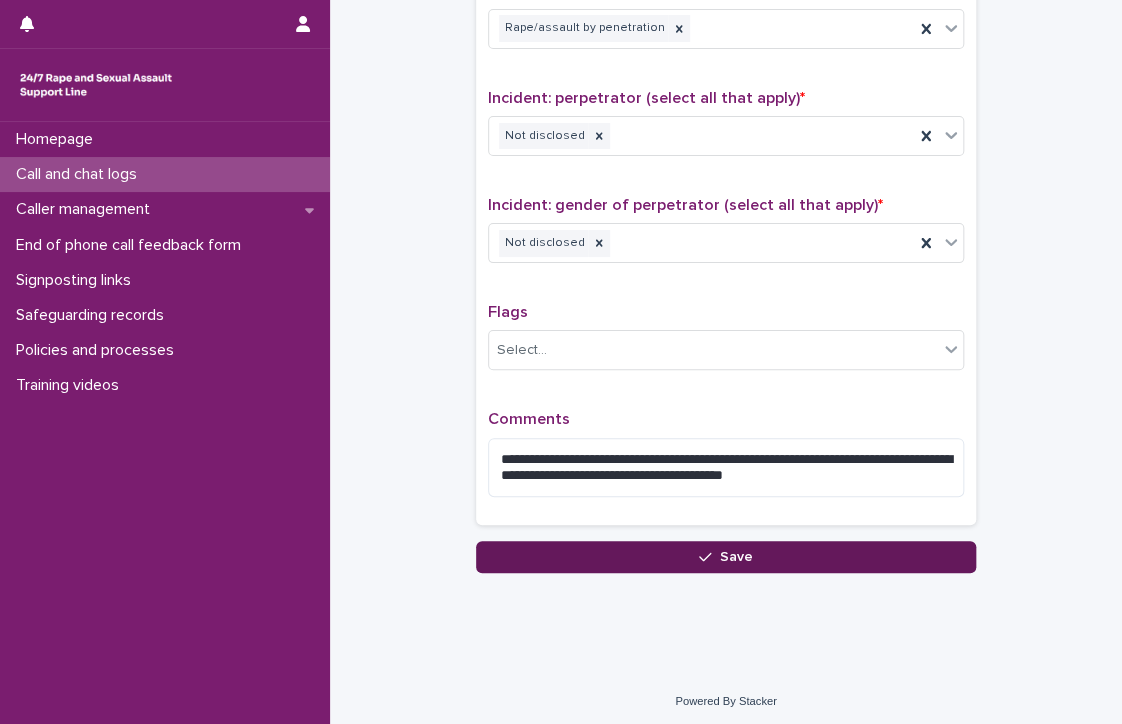 click on "Save" at bounding box center [726, 557] 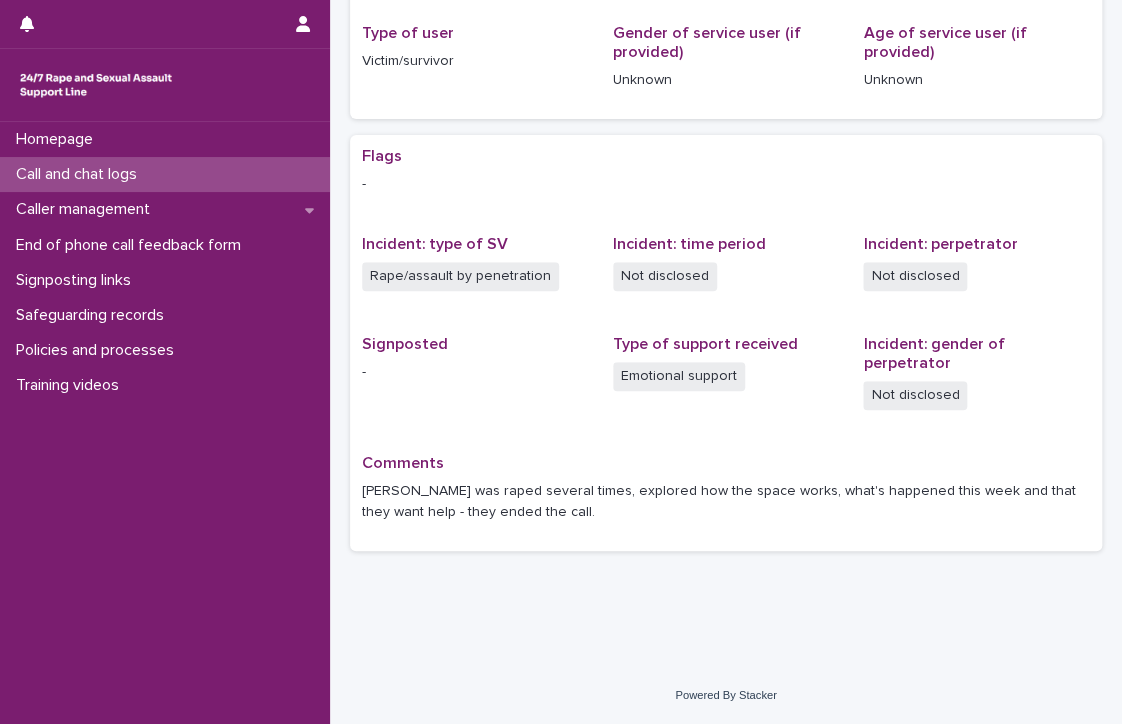 scroll, scrollTop: 0, scrollLeft: 0, axis: both 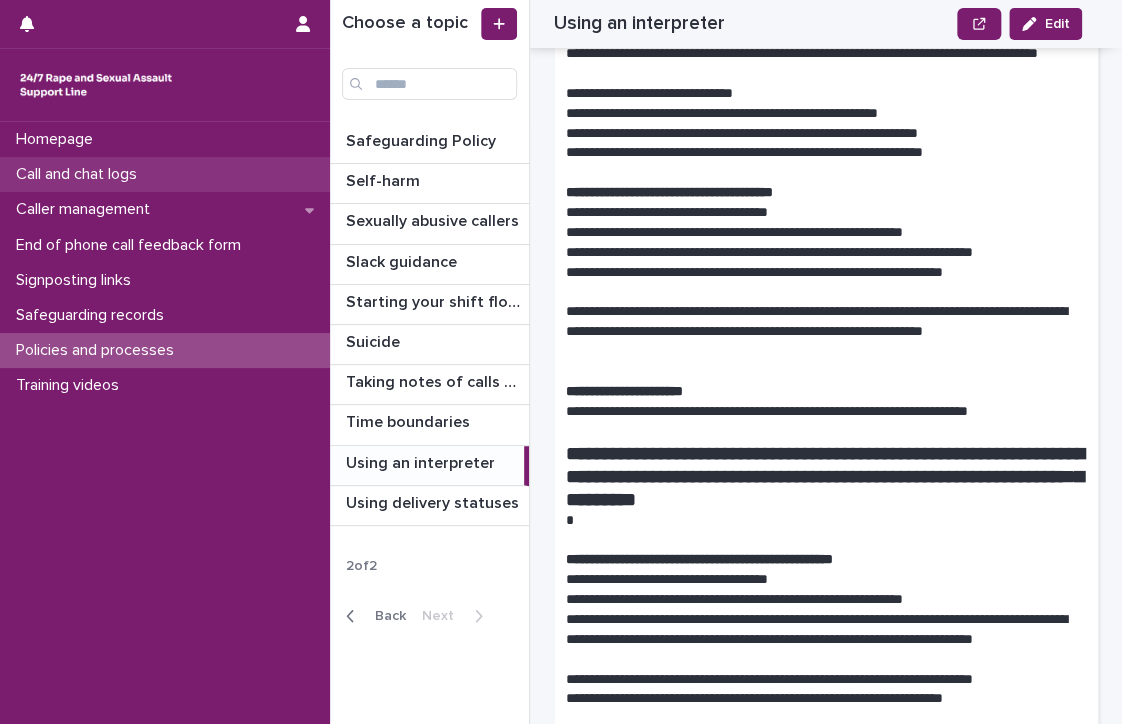 click on "Call and chat logs" at bounding box center [165, 174] 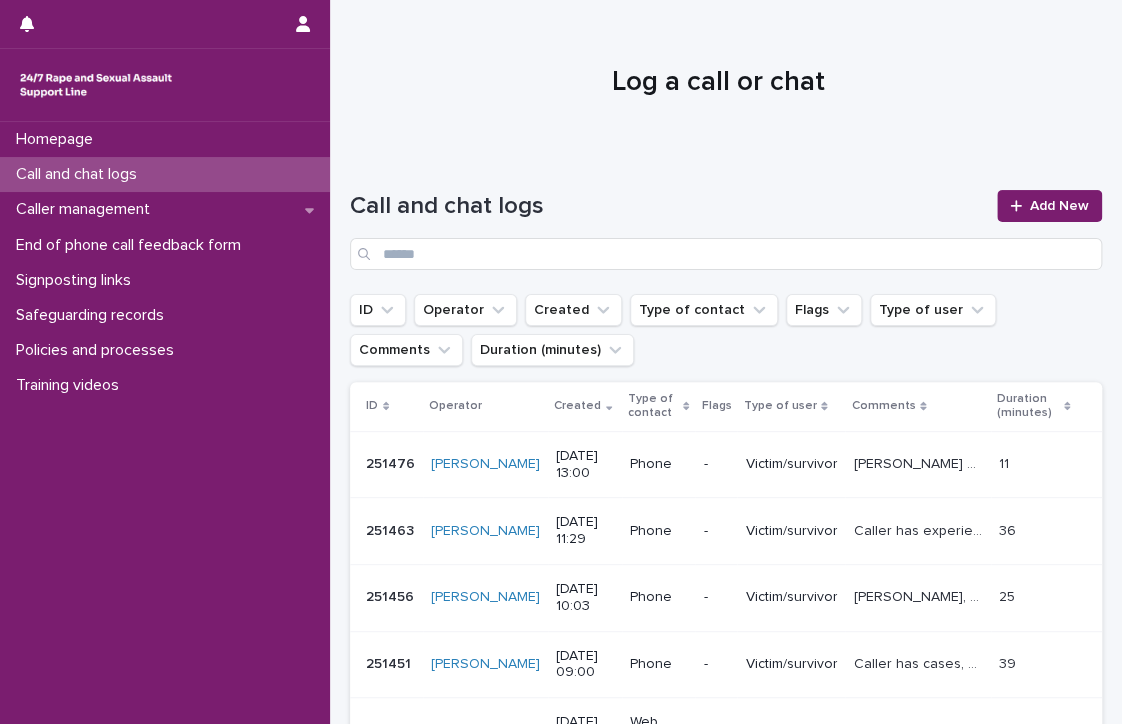 click on "Call and chat logs Add New" at bounding box center [726, 222] 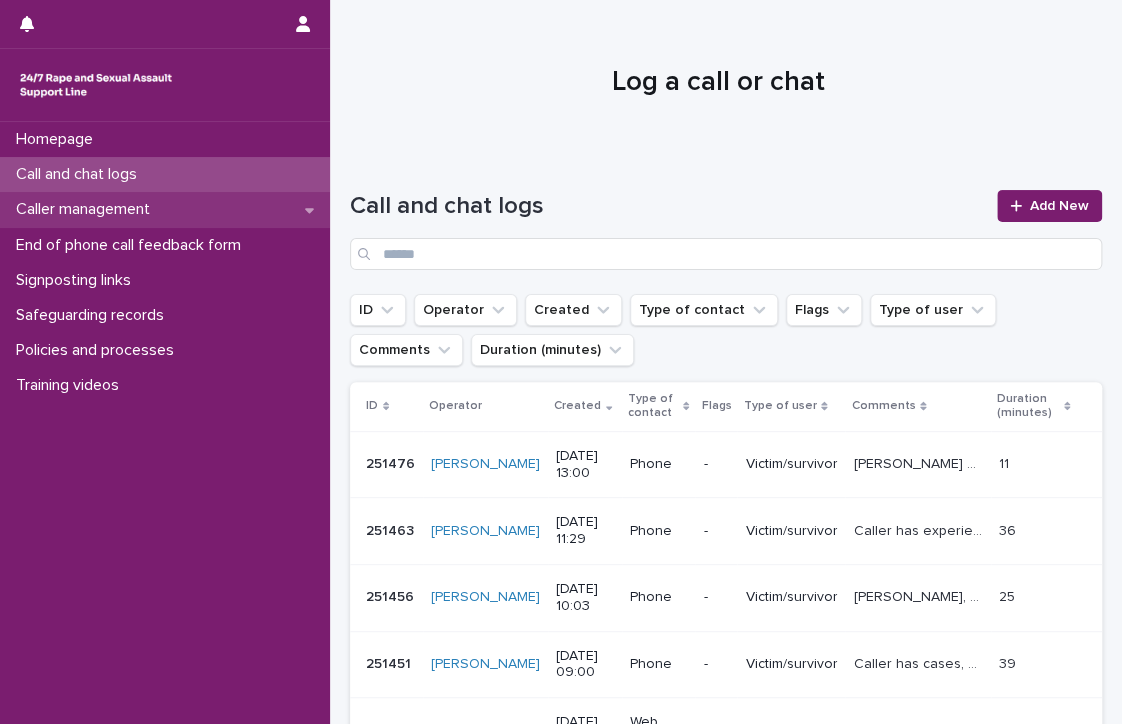 click on "Caller management" at bounding box center [165, 209] 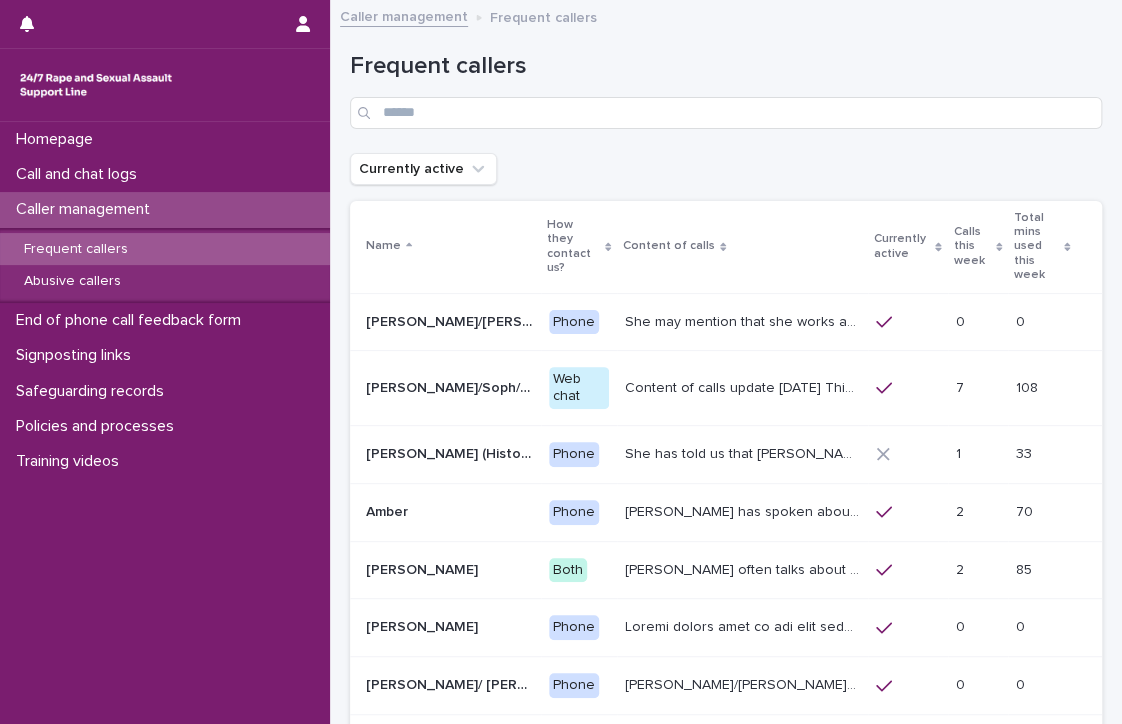 click on "Calls this week" at bounding box center (972, 246) 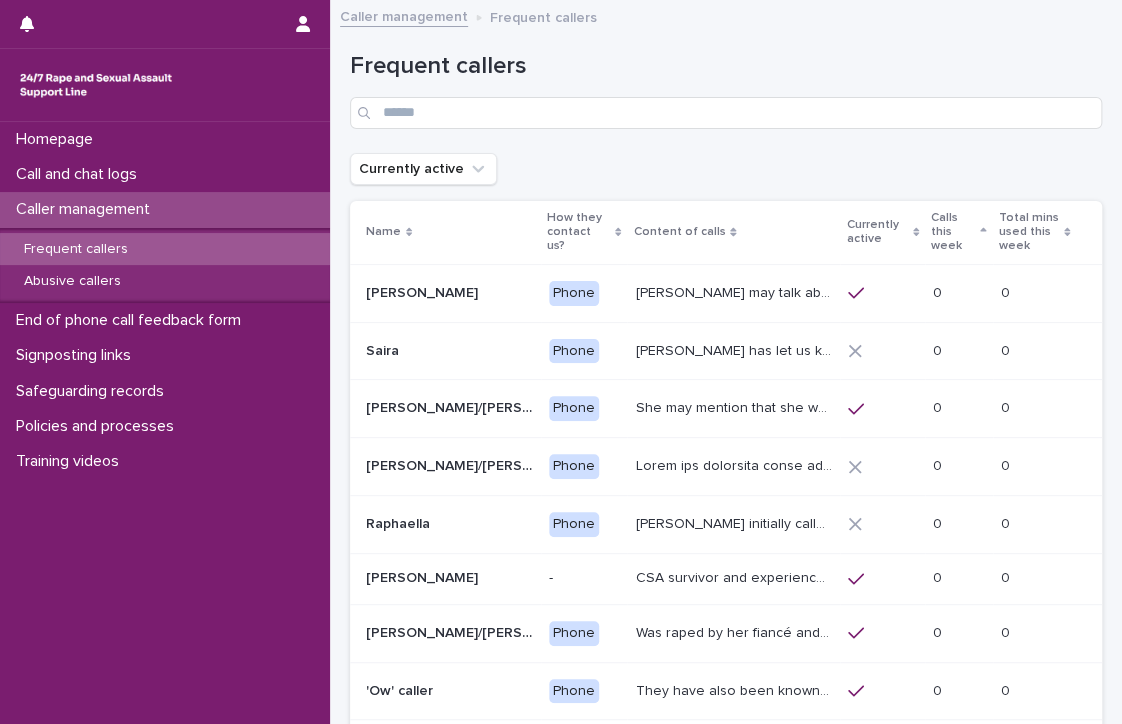 click on "Calls this week" at bounding box center (953, 232) 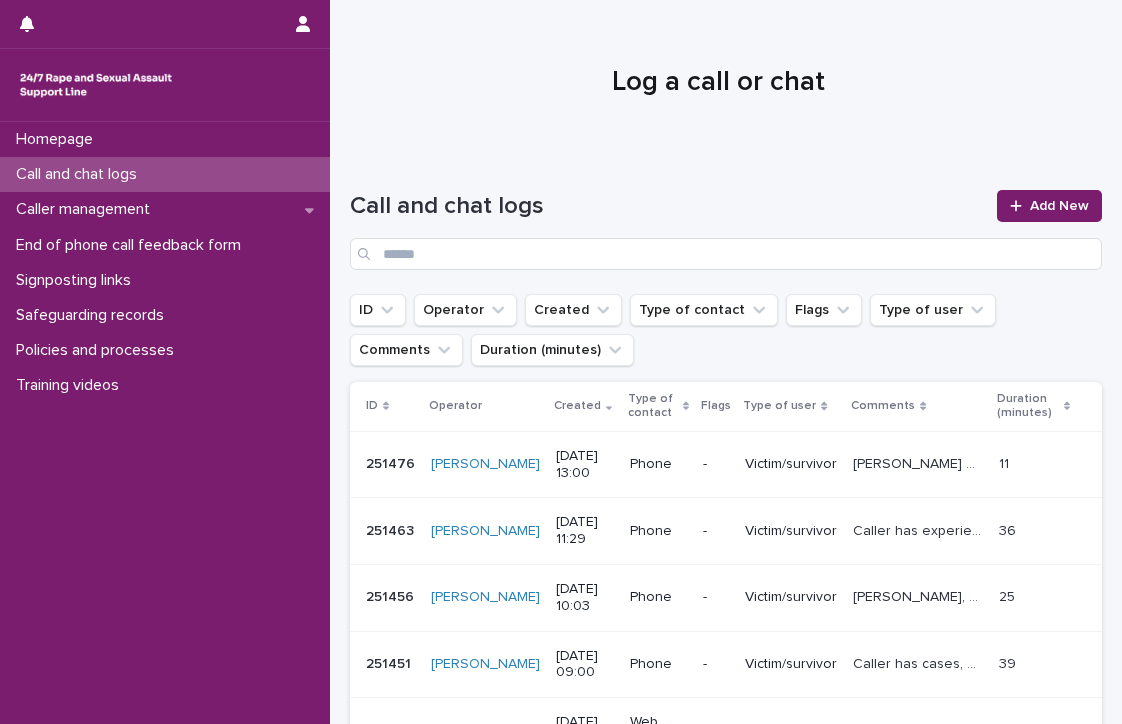 scroll, scrollTop: 0, scrollLeft: 0, axis: both 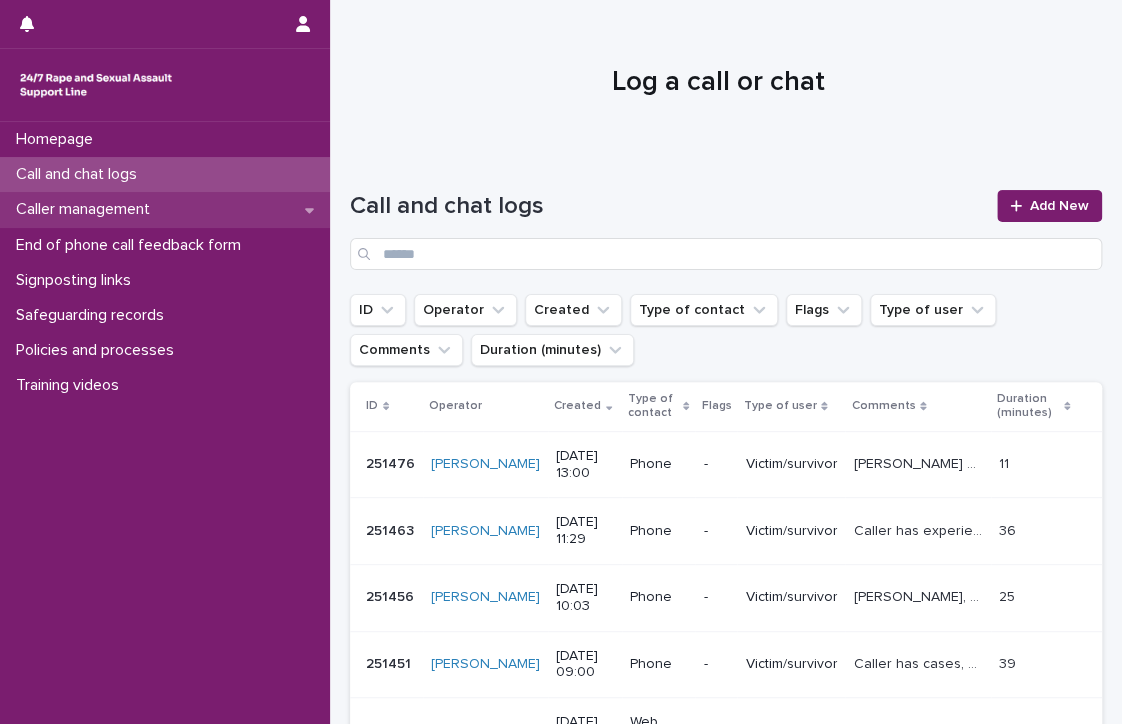 click on "Caller management" at bounding box center (87, 209) 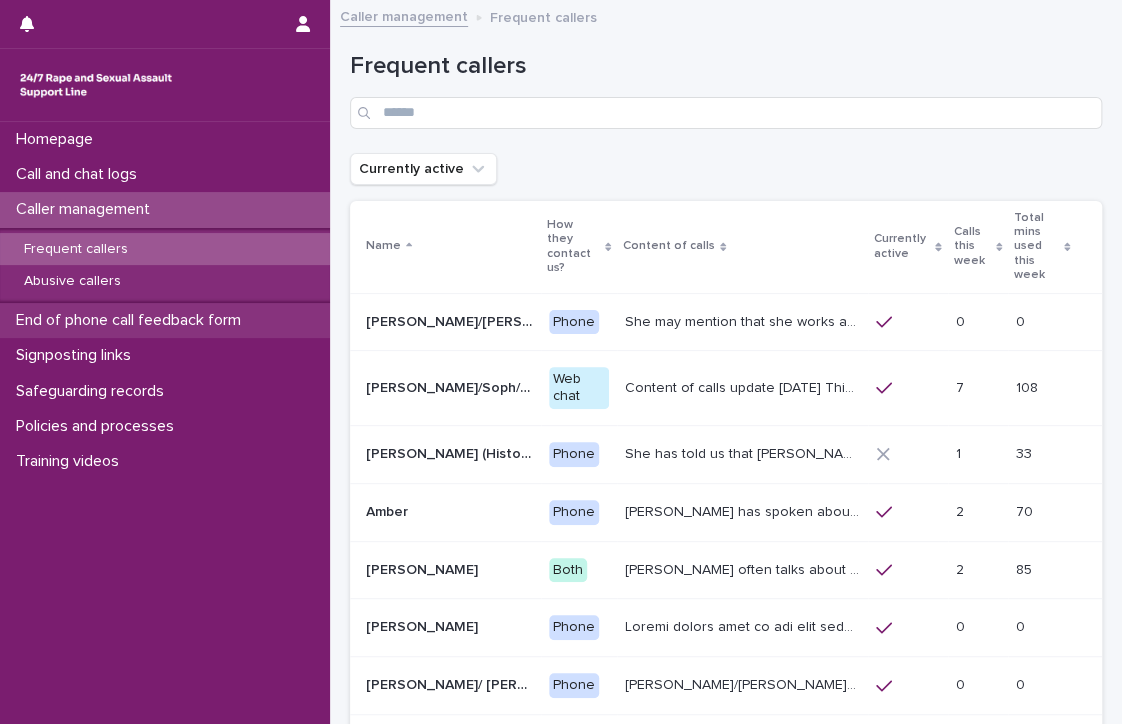 click on "End of phone call feedback form" at bounding box center [132, 320] 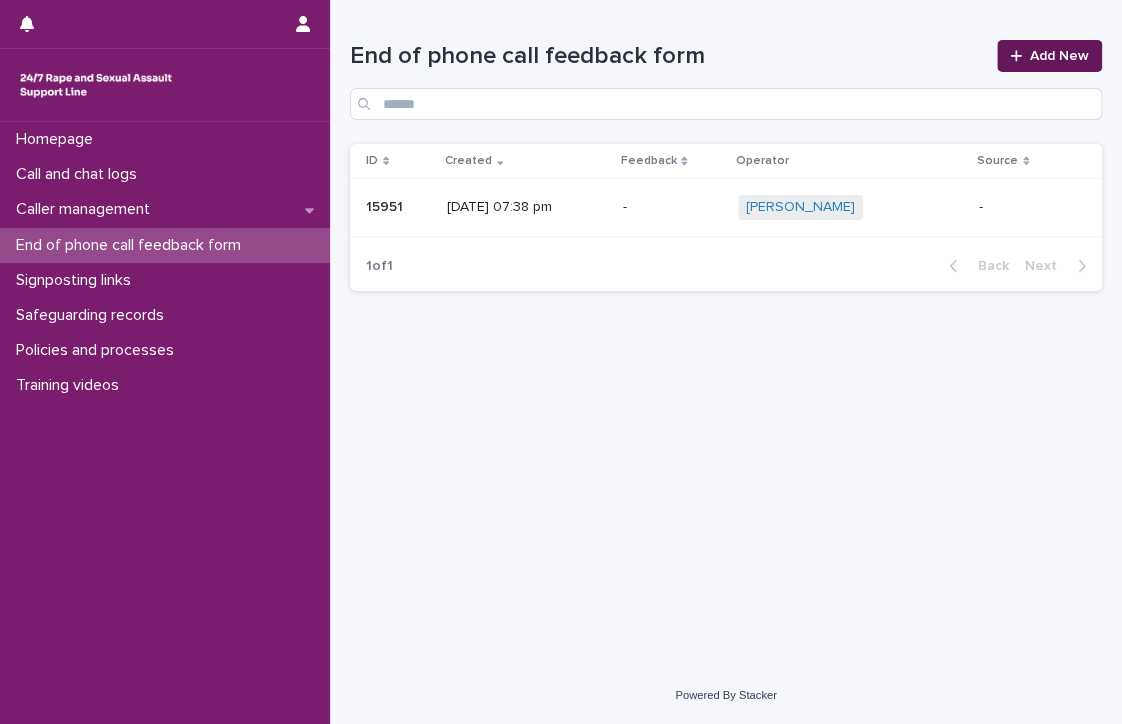 click 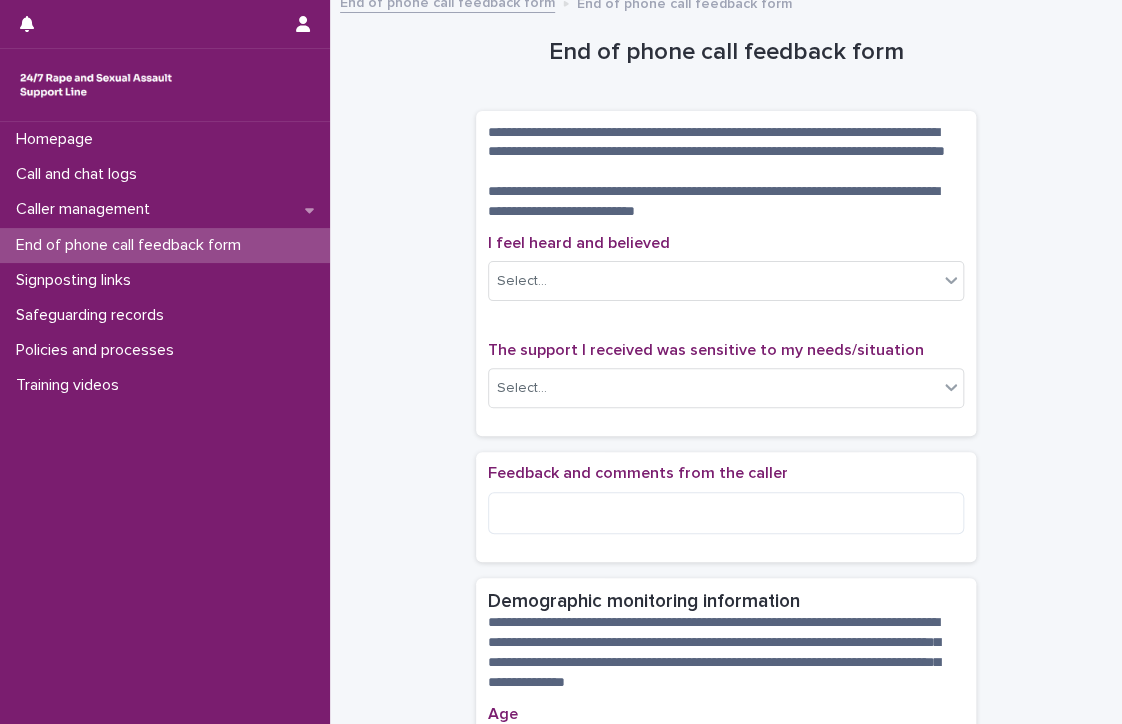 scroll, scrollTop: 80, scrollLeft: 0, axis: vertical 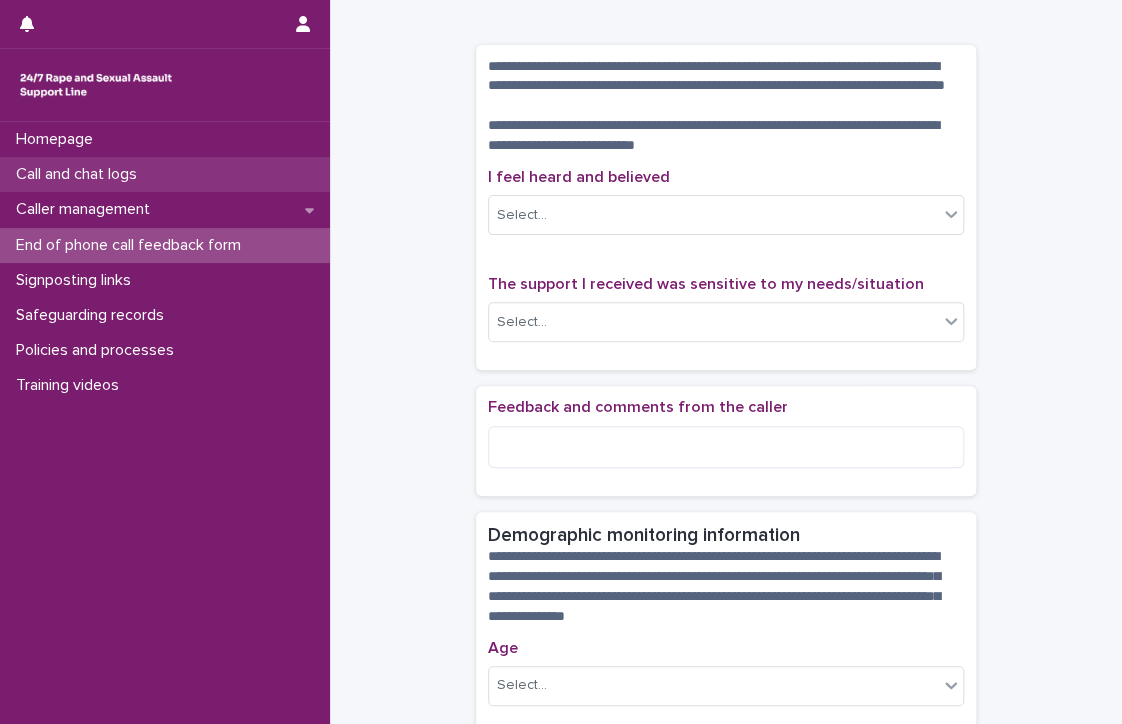 click on "Call and chat logs" at bounding box center [165, 174] 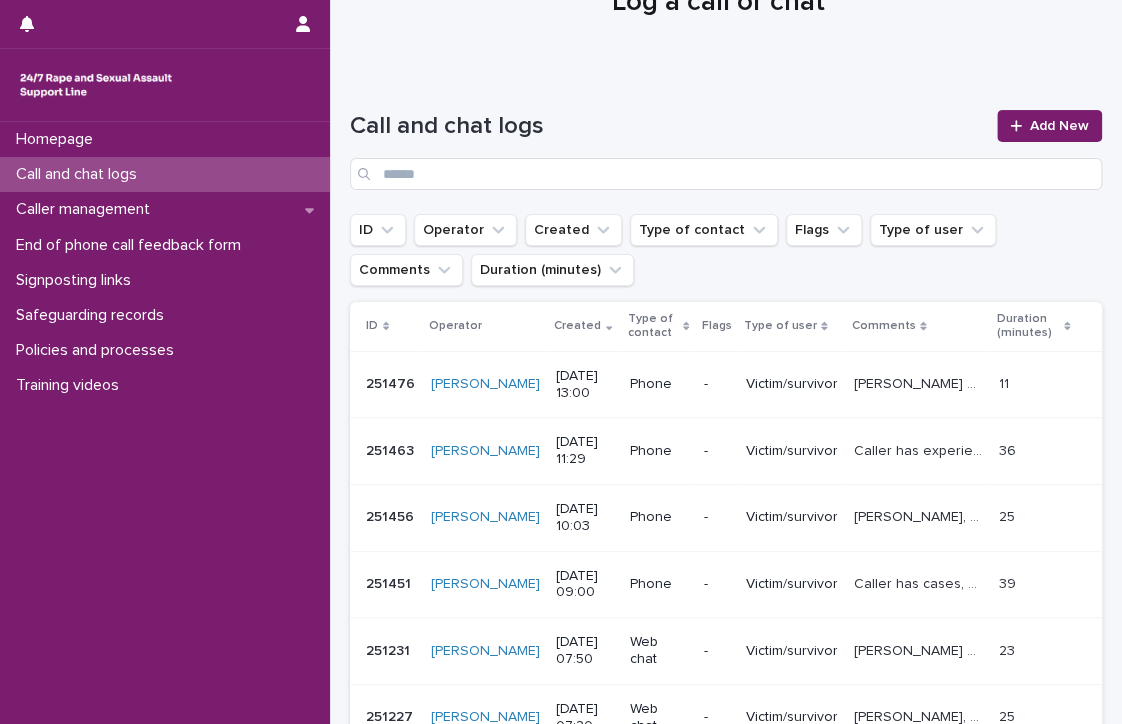 scroll, scrollTop: 0, scrollLeft: 0, axis: both 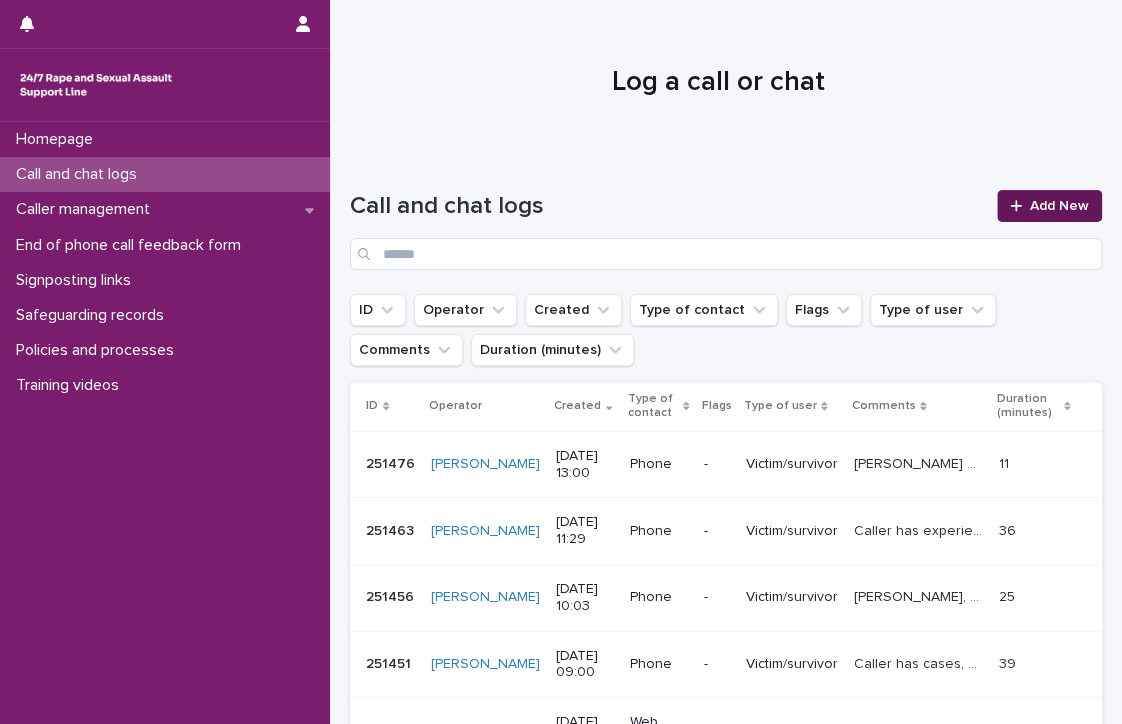 click 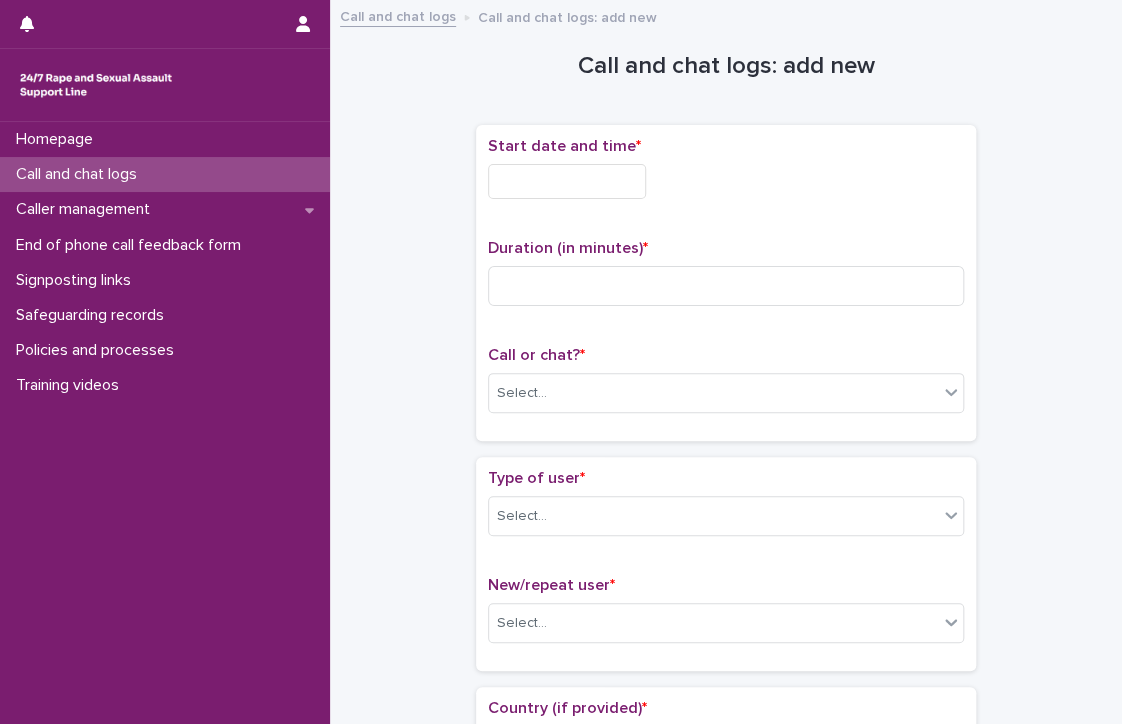 click at bounding box center (567, 181) 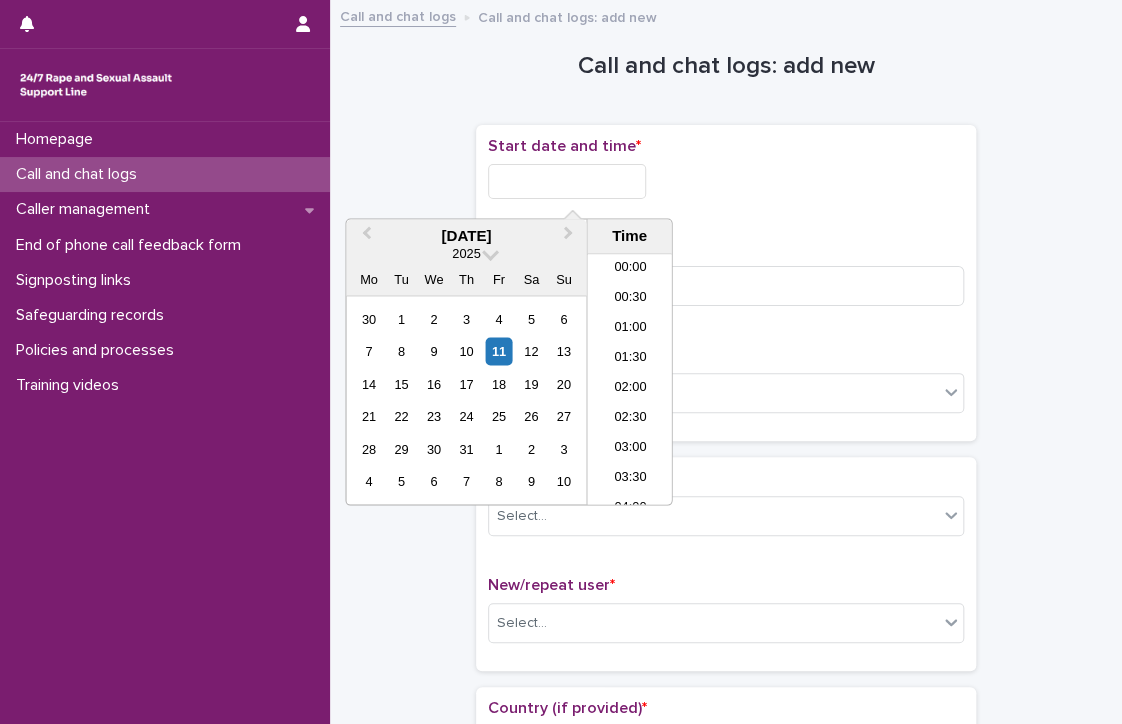 scroll, scrollTop: 700, scrollLeft: 0, axis: vertical 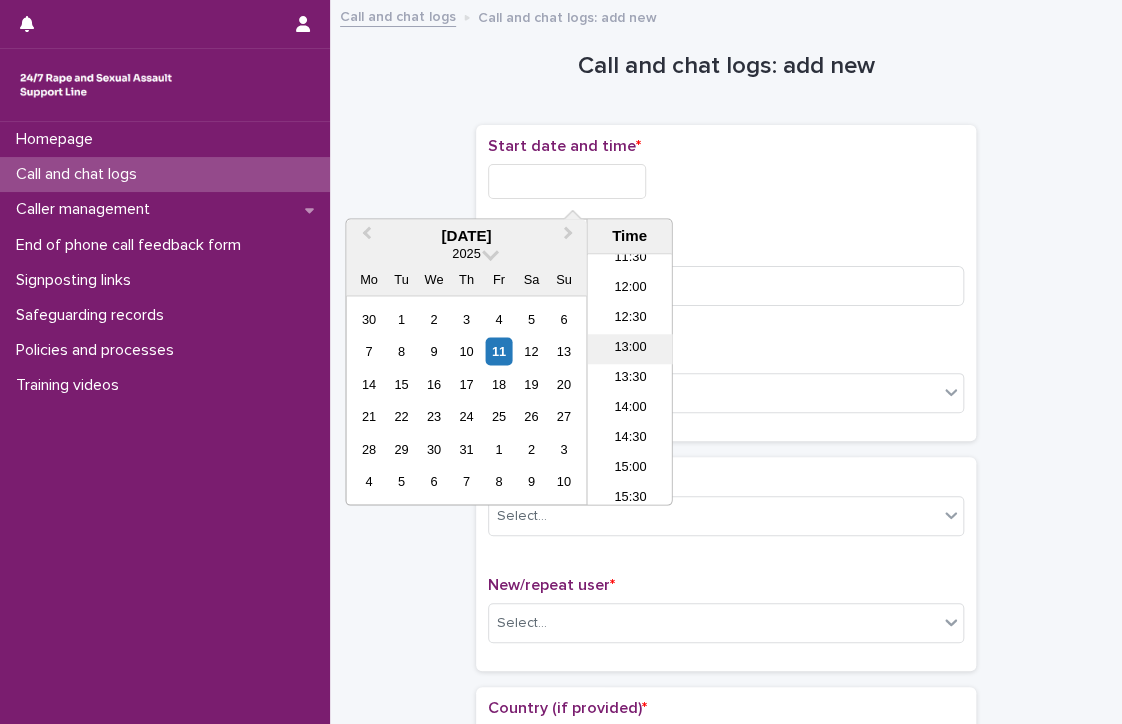 click on "13:00" at bounding box center [629, 350] 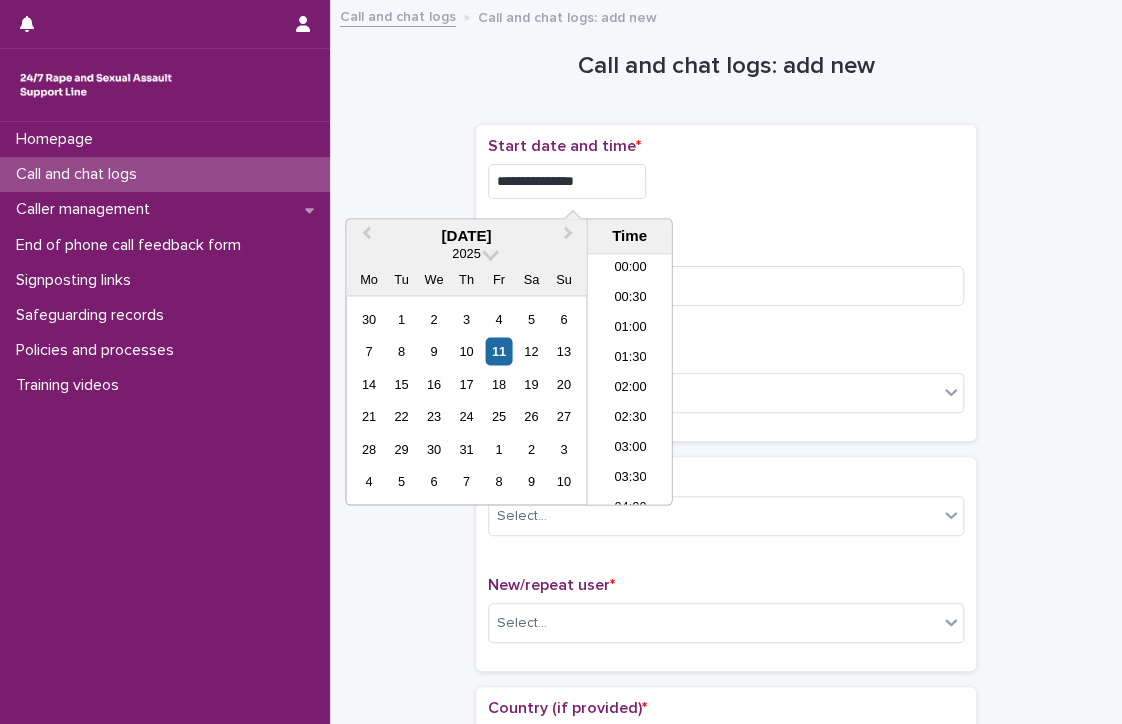 click on "**********" at bounding box center [567, 181] 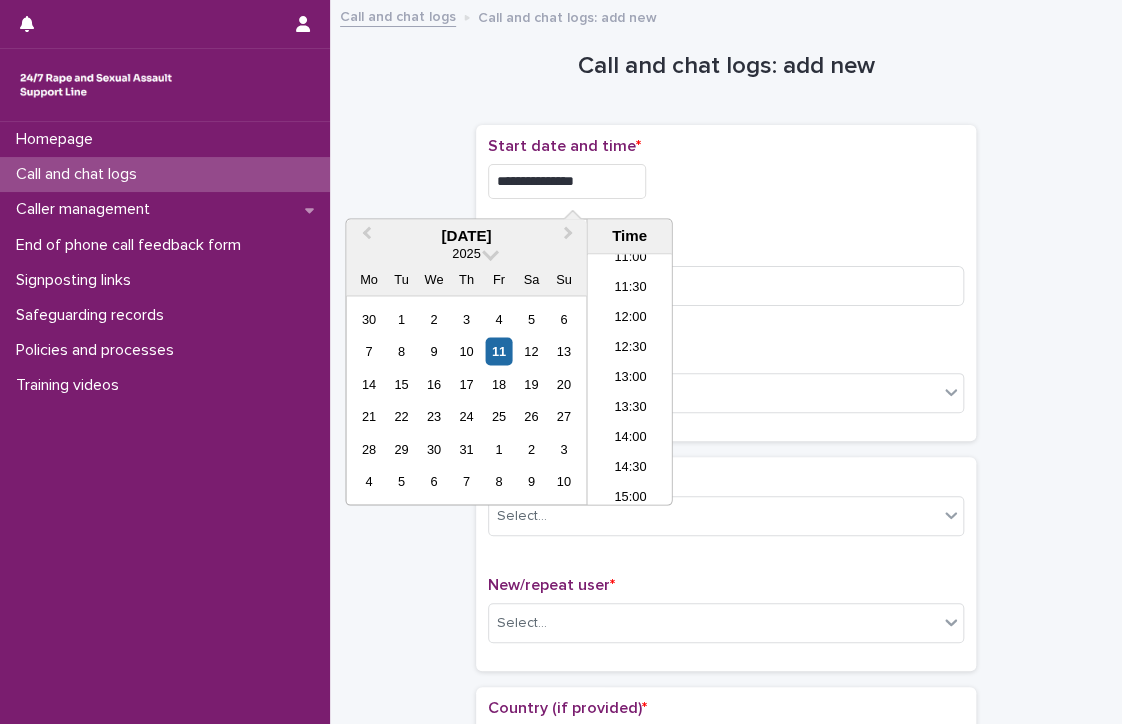 type on "**********" 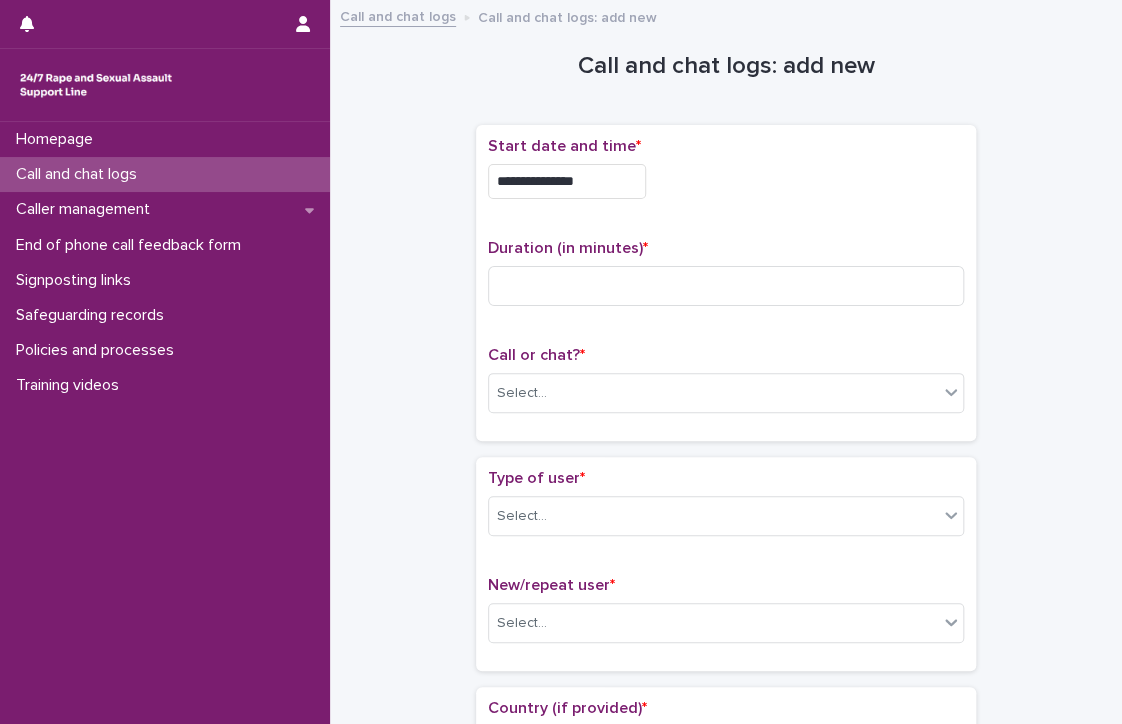 click on "**********" at bounding box center [726, 176] 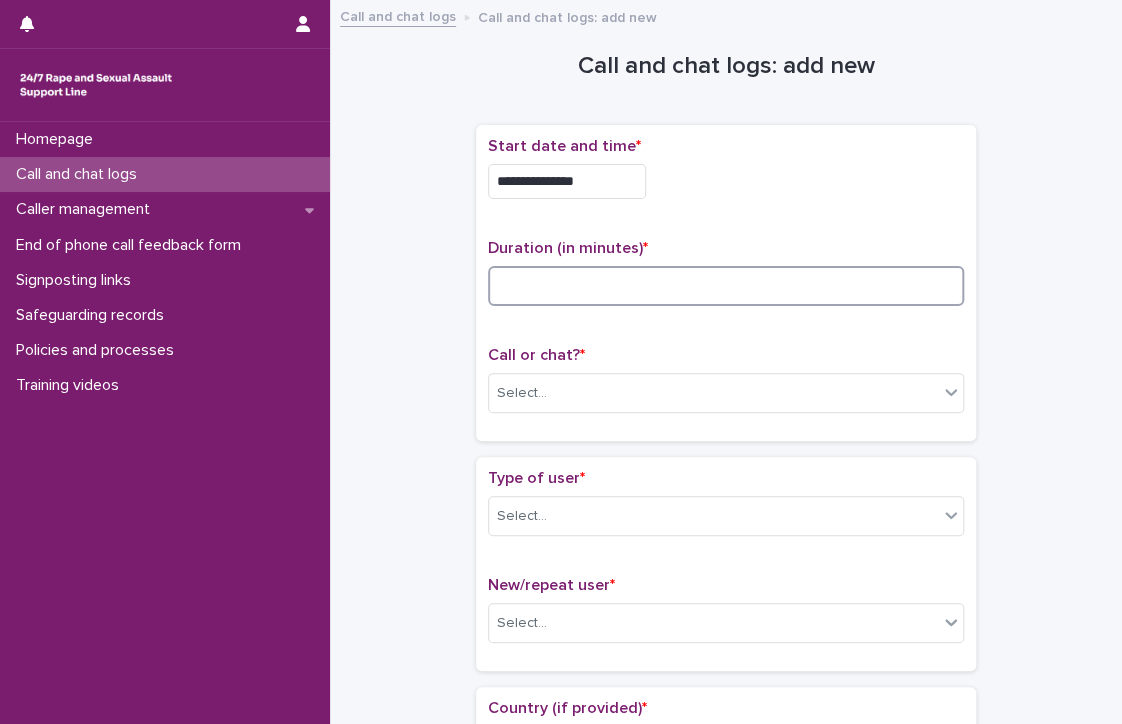click at bounding box center (726, 286) 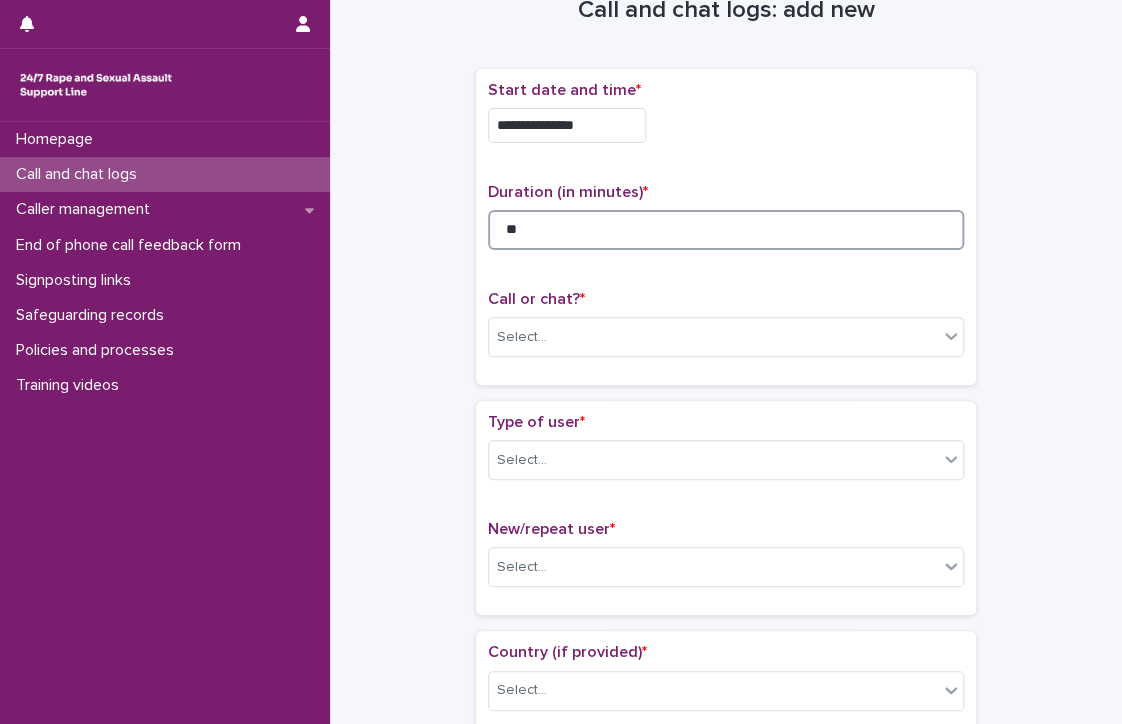 type on "**" 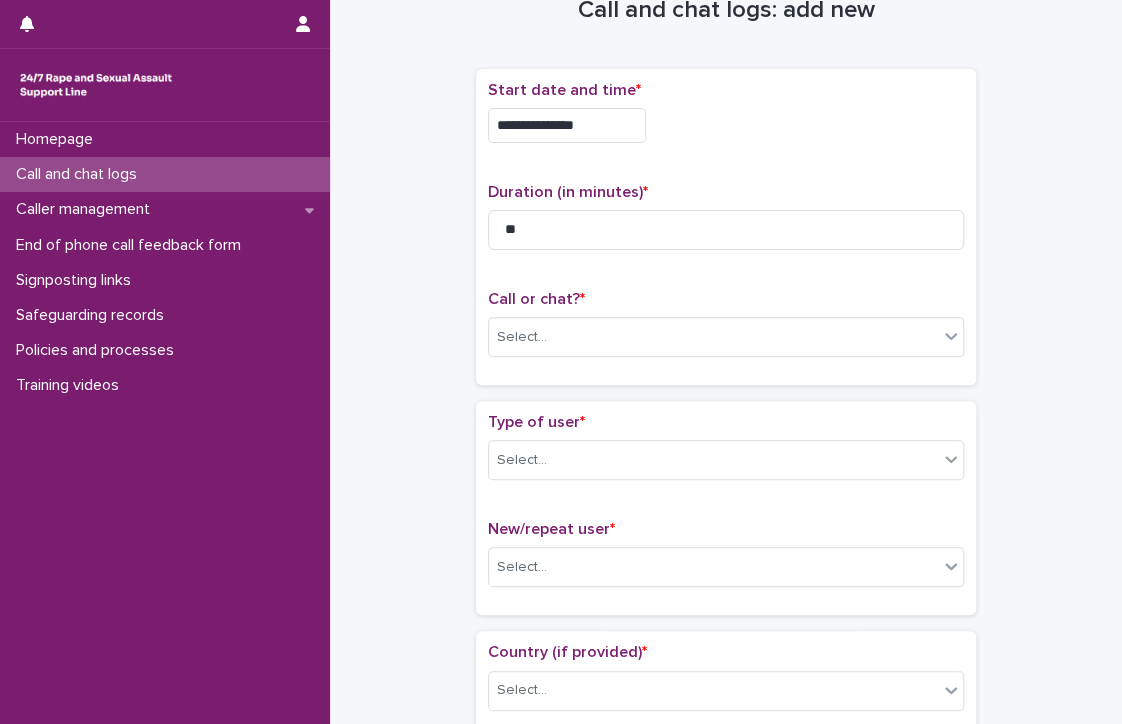 click on "Call or chat? * Select..." at bounding box center (726, 331) 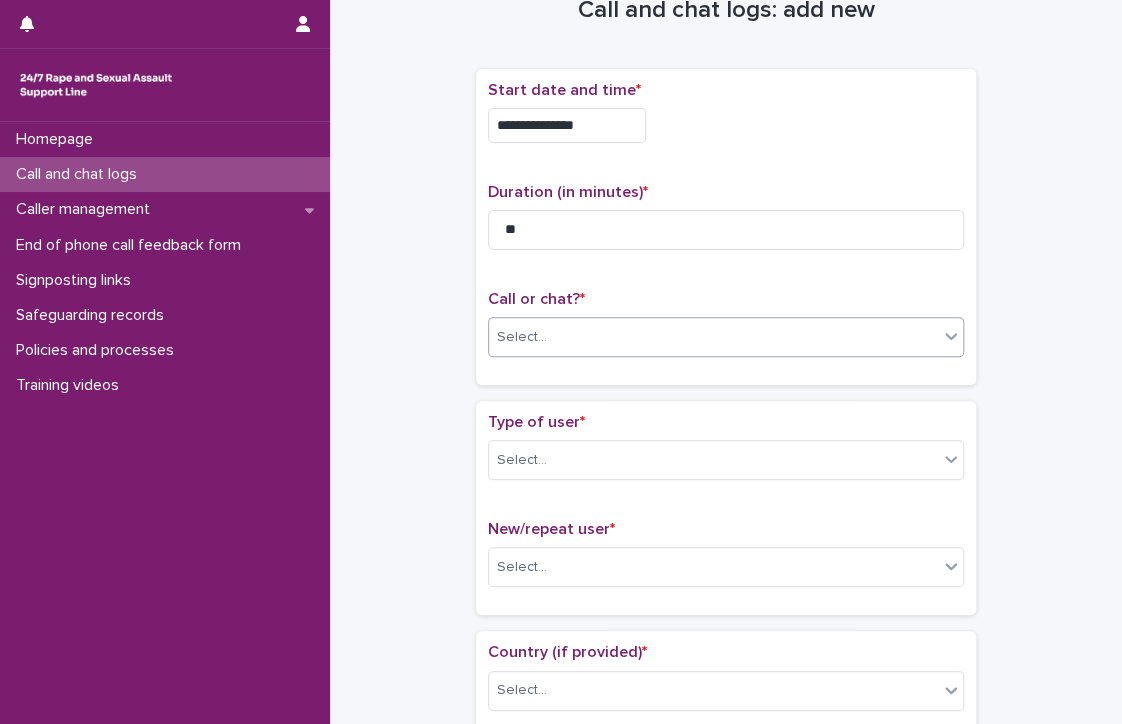 click on "Select..." at bounding box center (713, 337) 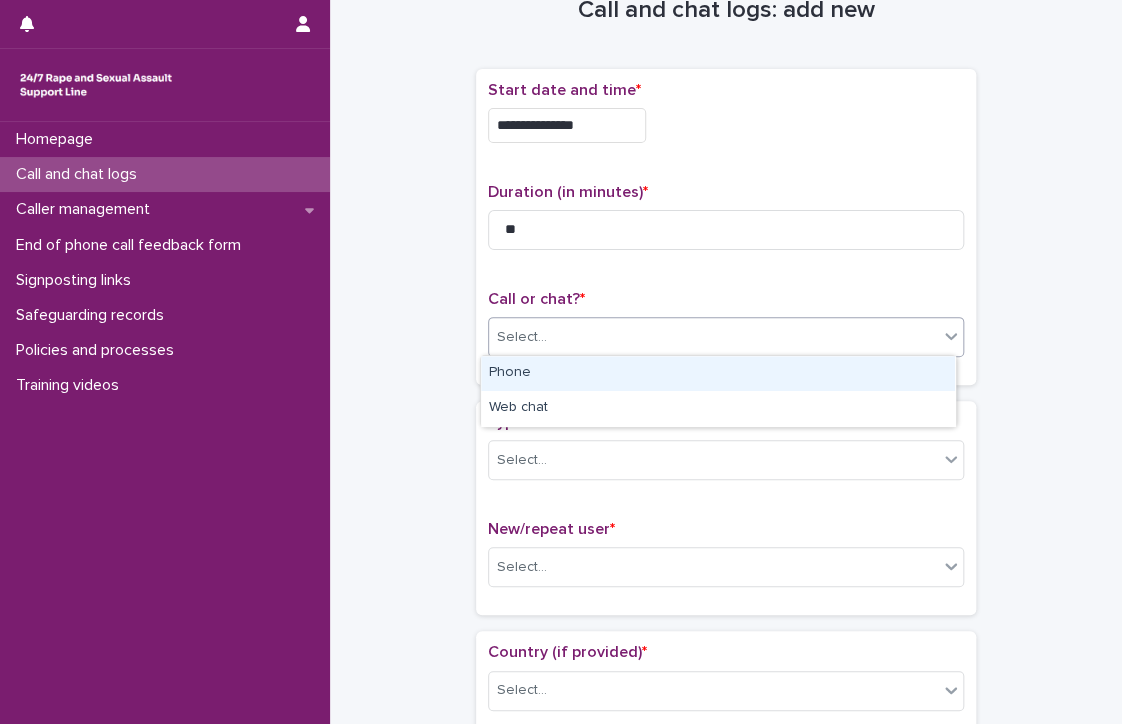 click on "Phone" at bounding box center (718, 373) 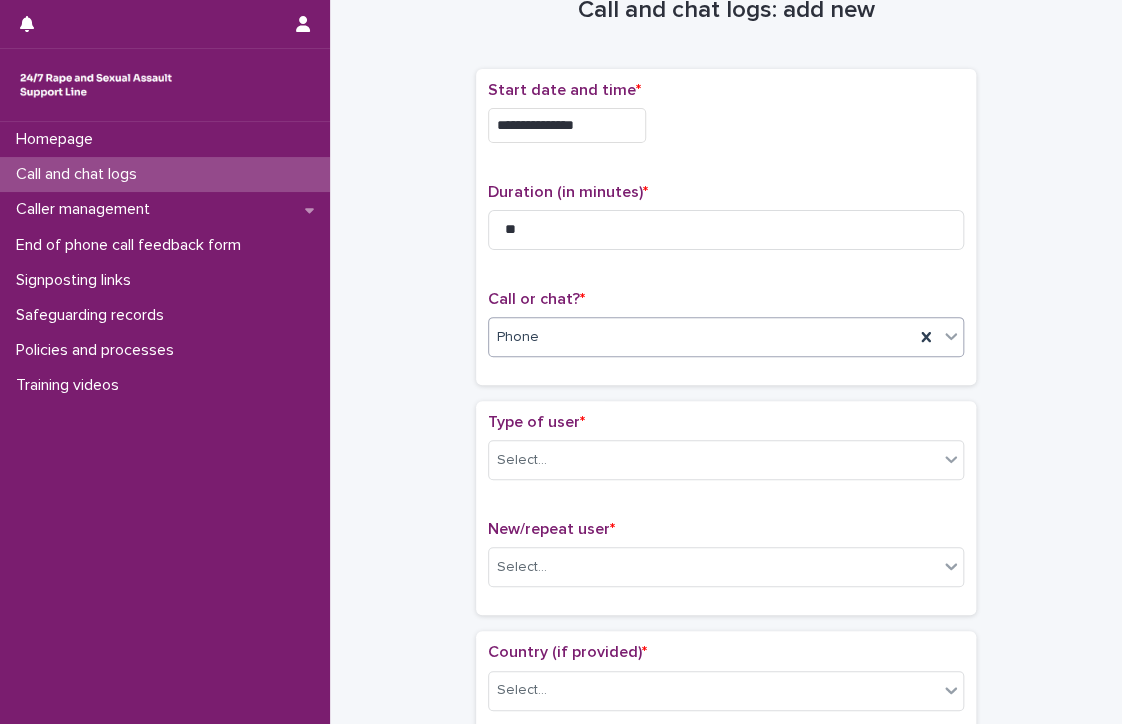 scroll, scrollTop: 152, scrollLeft: 0, axis: vertical 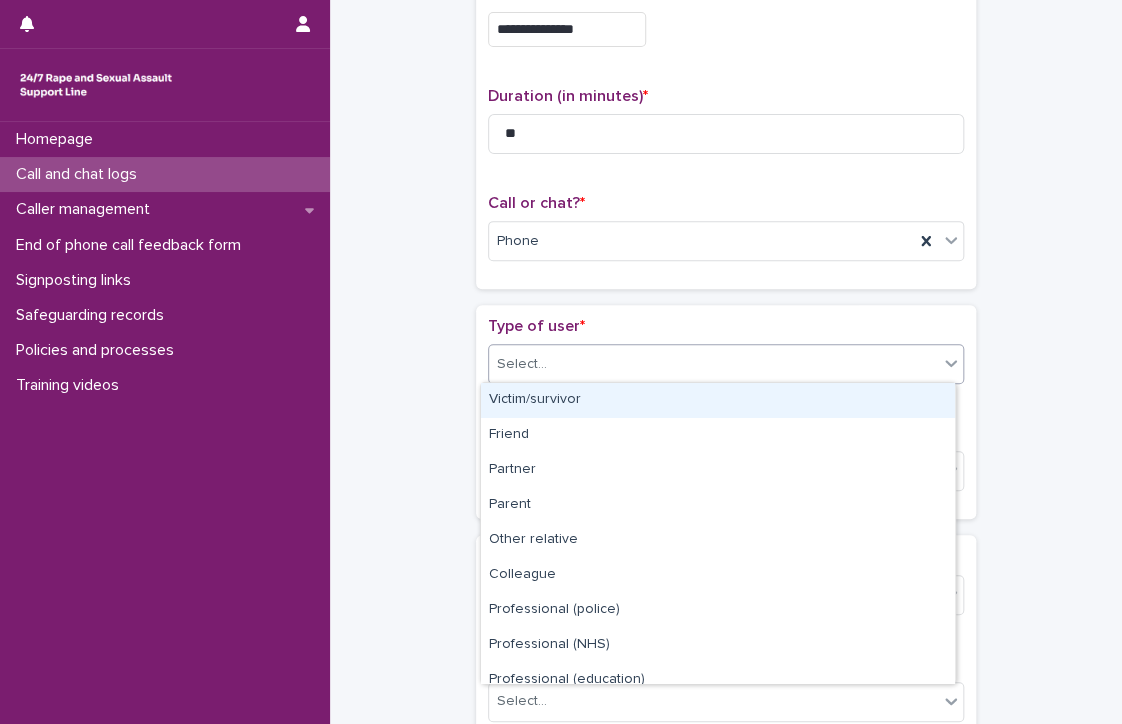 click on "Select..." at bounding box center [713, 364] 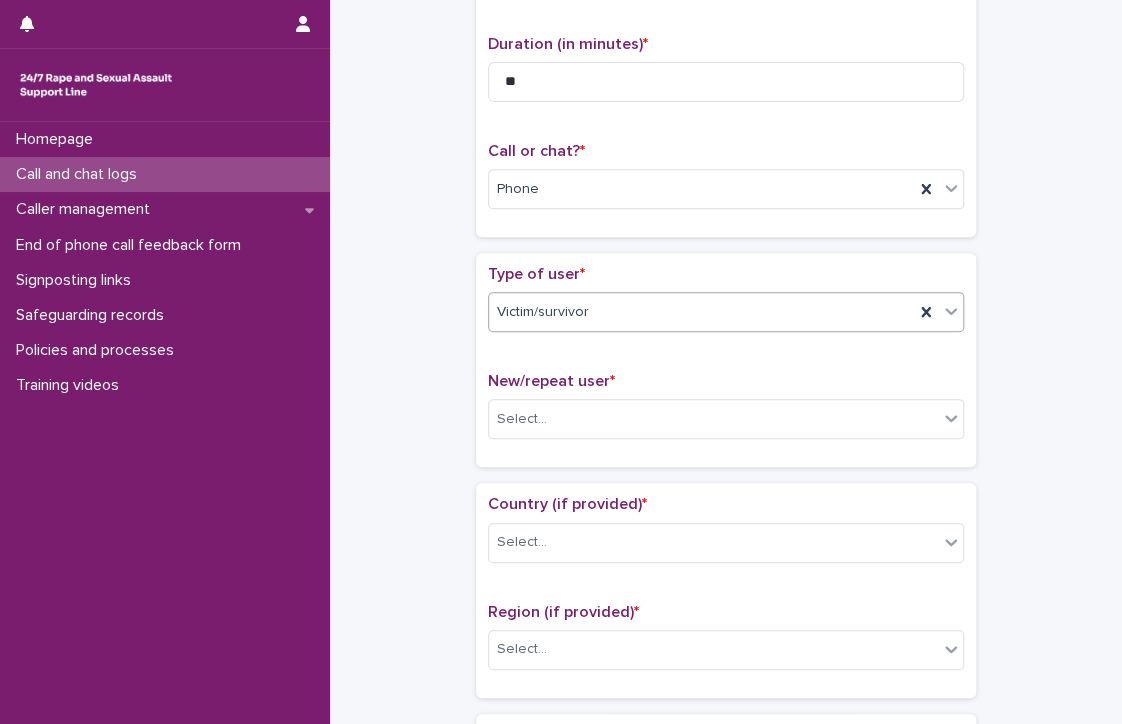 scroll, scrollTop: 207, scrollLeft: 0, axis: vertical 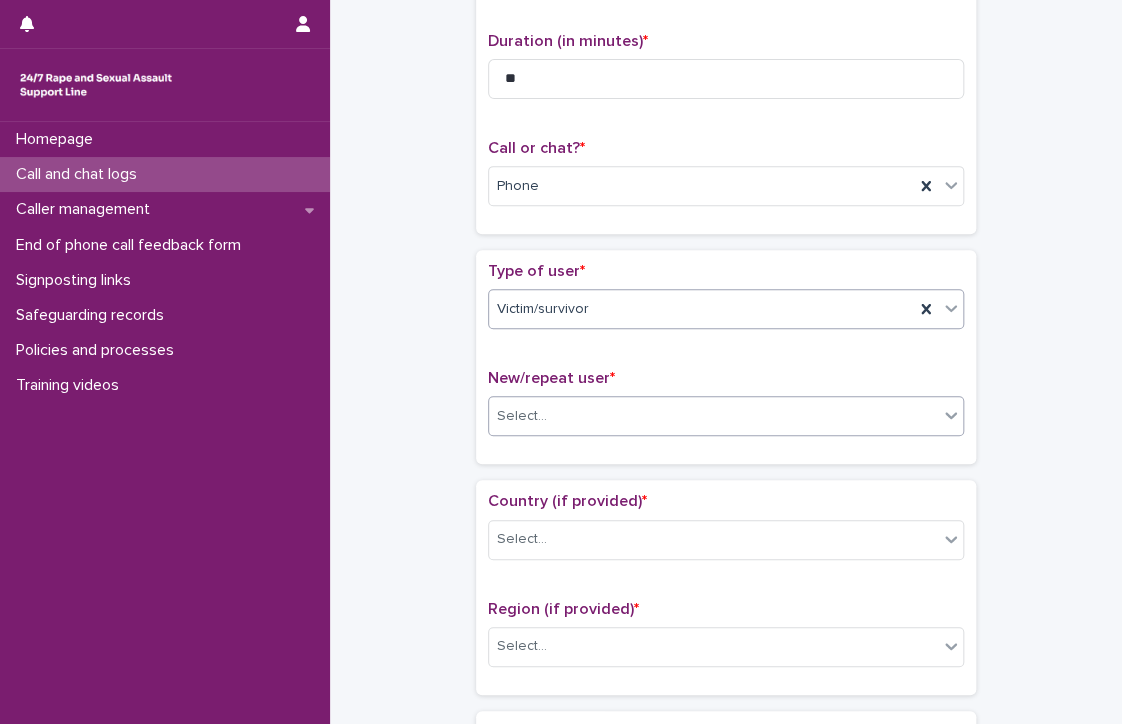 click at bounding box center (550, 416) 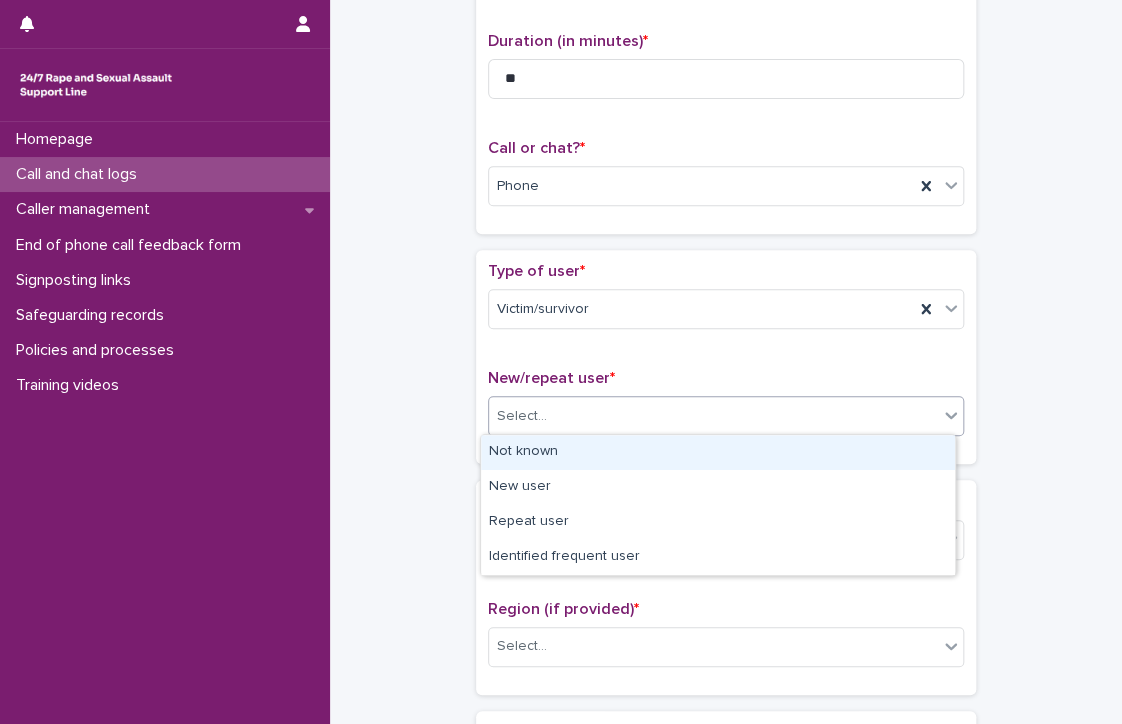click on "Not known" at bounding box center [718, 452] 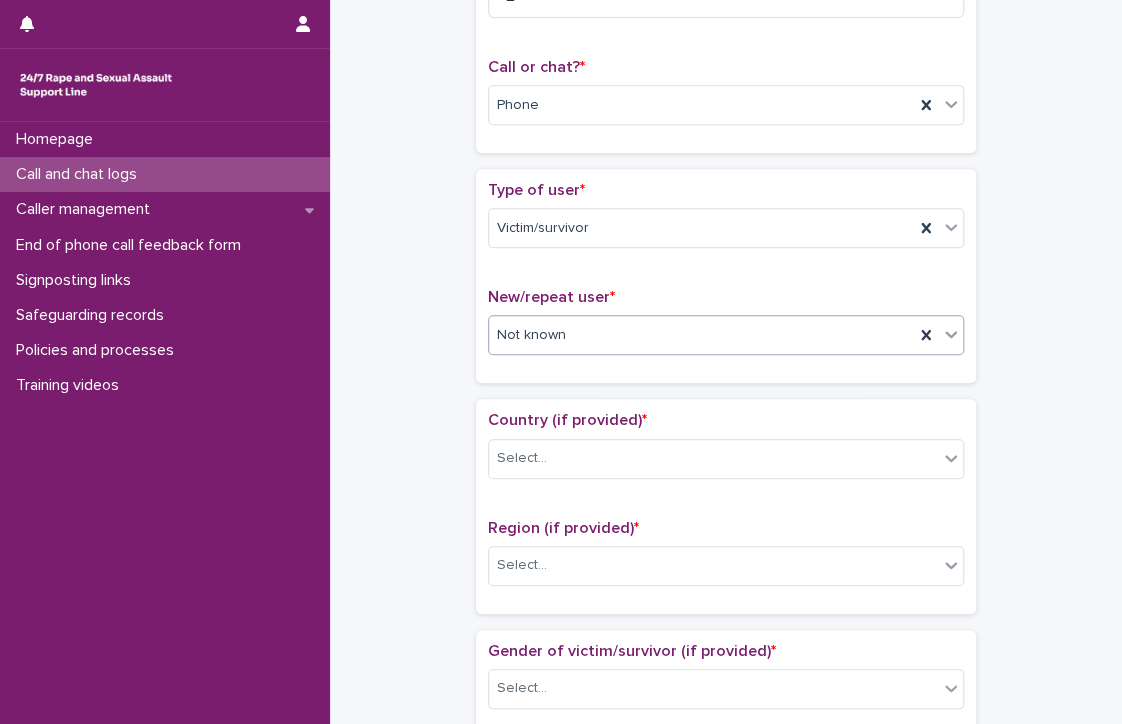 scroll, scrollTop: 291, scrollLeft: 0, axis: vertical 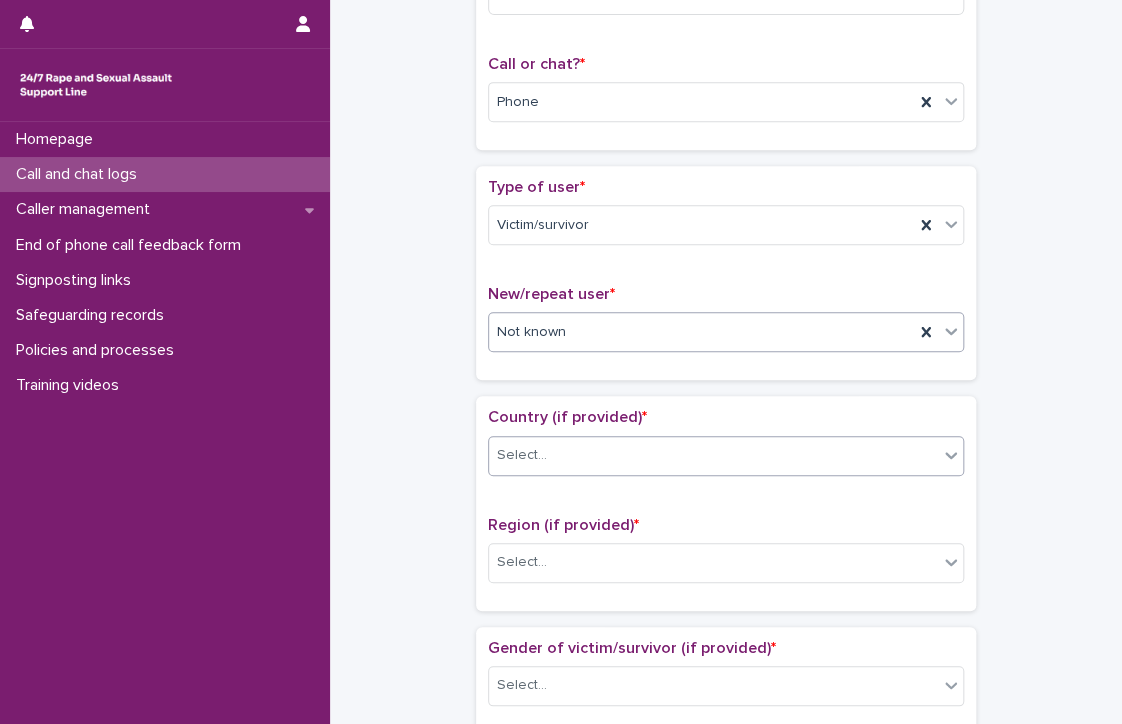 click on "Select..." at bounding box center (713, 455) 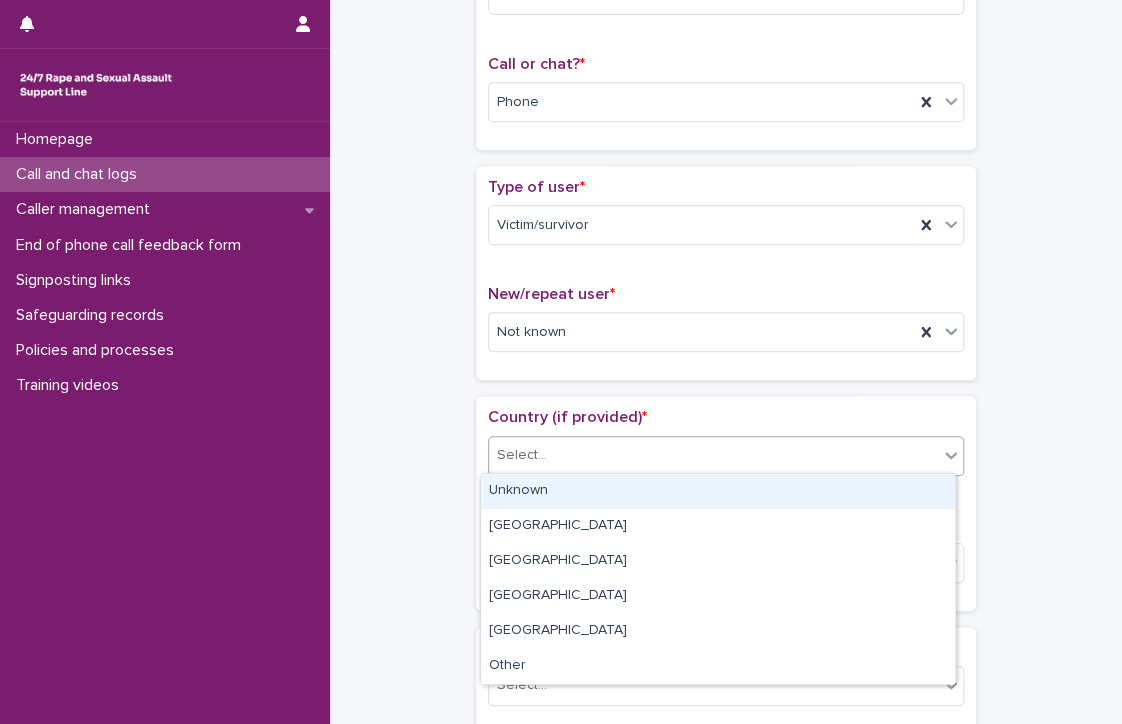 click on "Unknown" at bounding box center [718, 491] 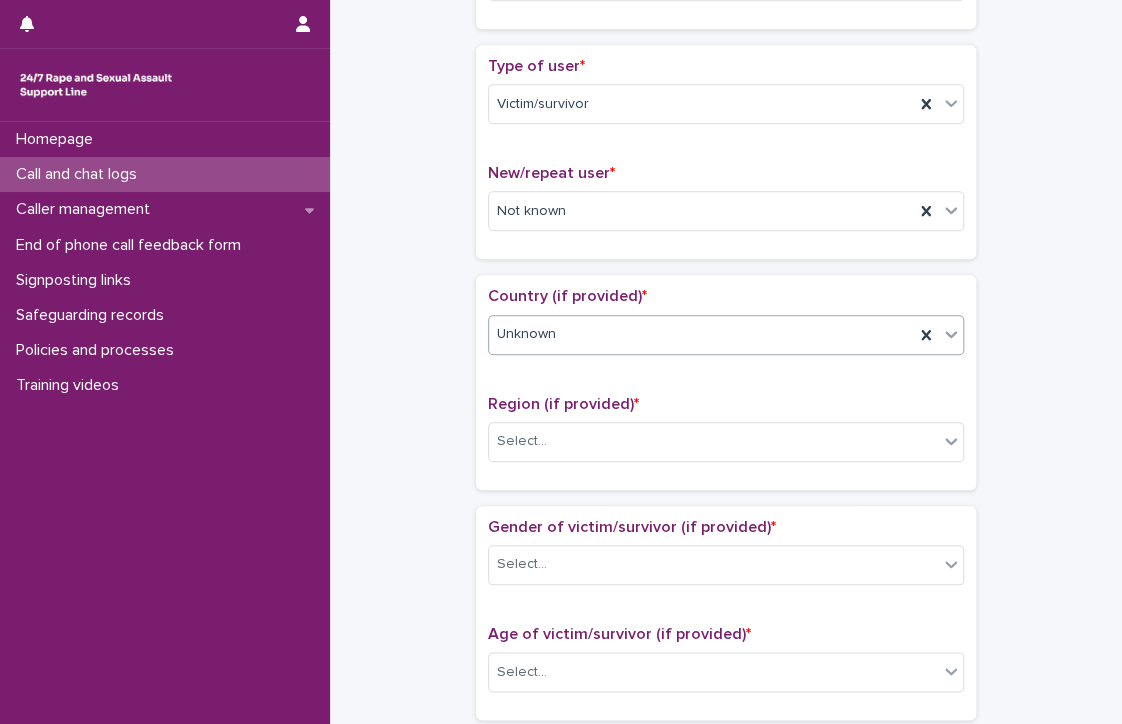 scroll, scrollTop: 412, scrollLeft: 0, axis: vertical 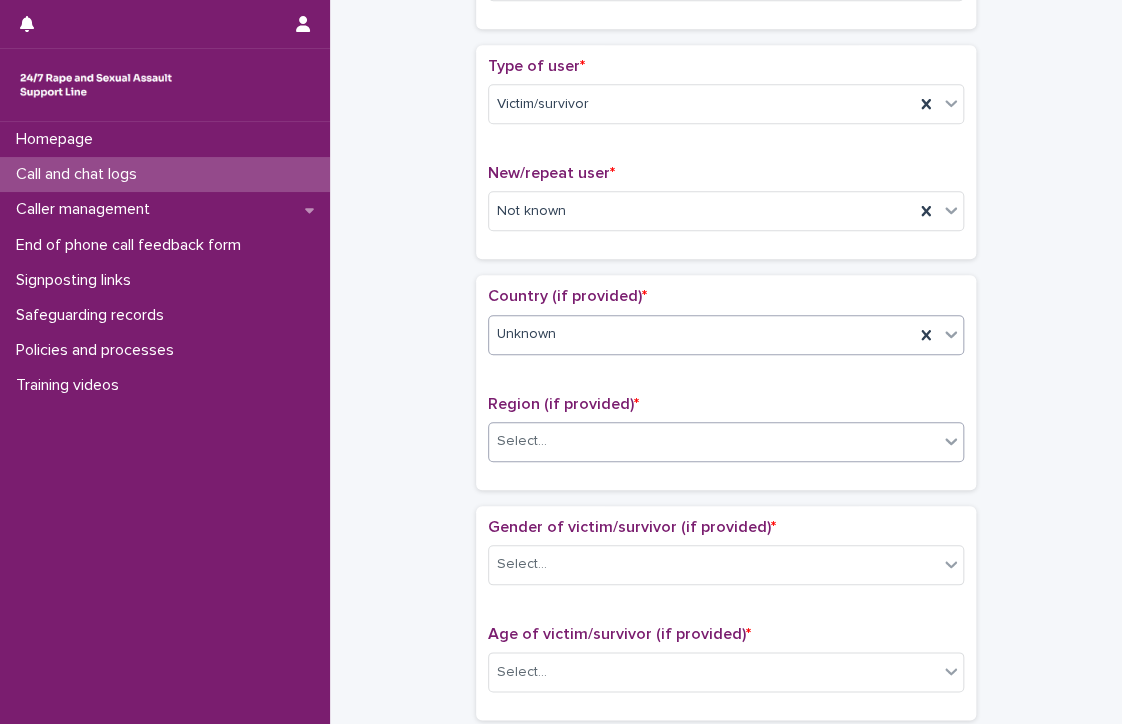 click on "Select..." at bounding box center [713, 441] 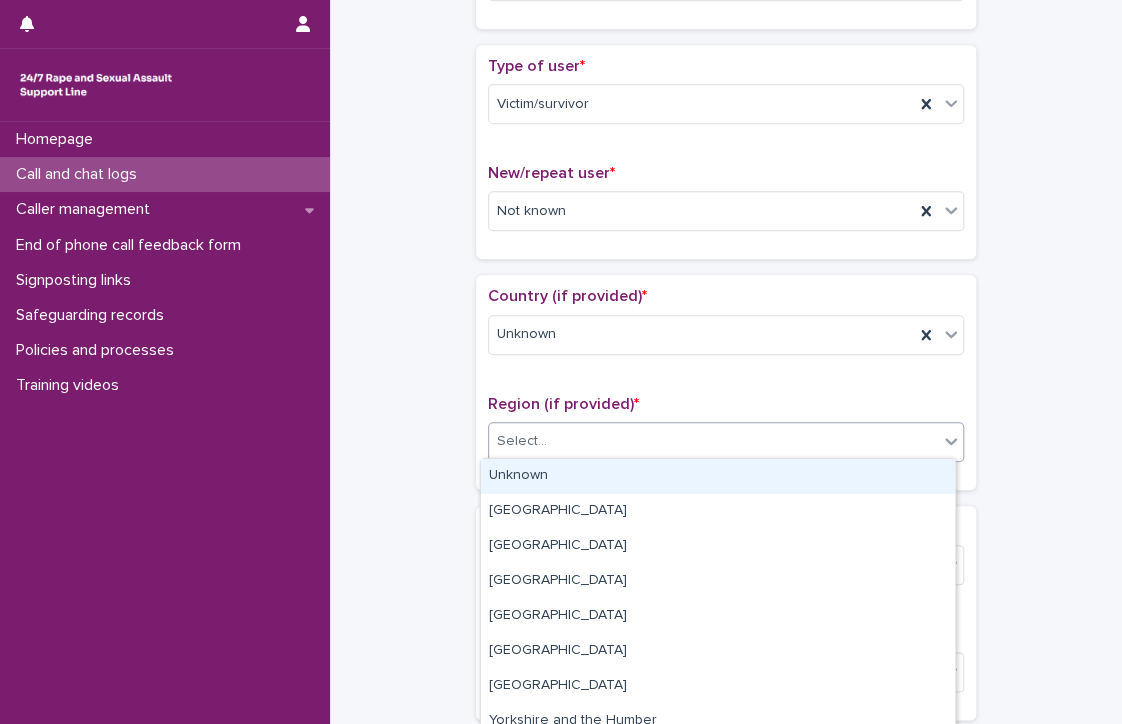 click on "Unknown" at bounding box center (718, 476) 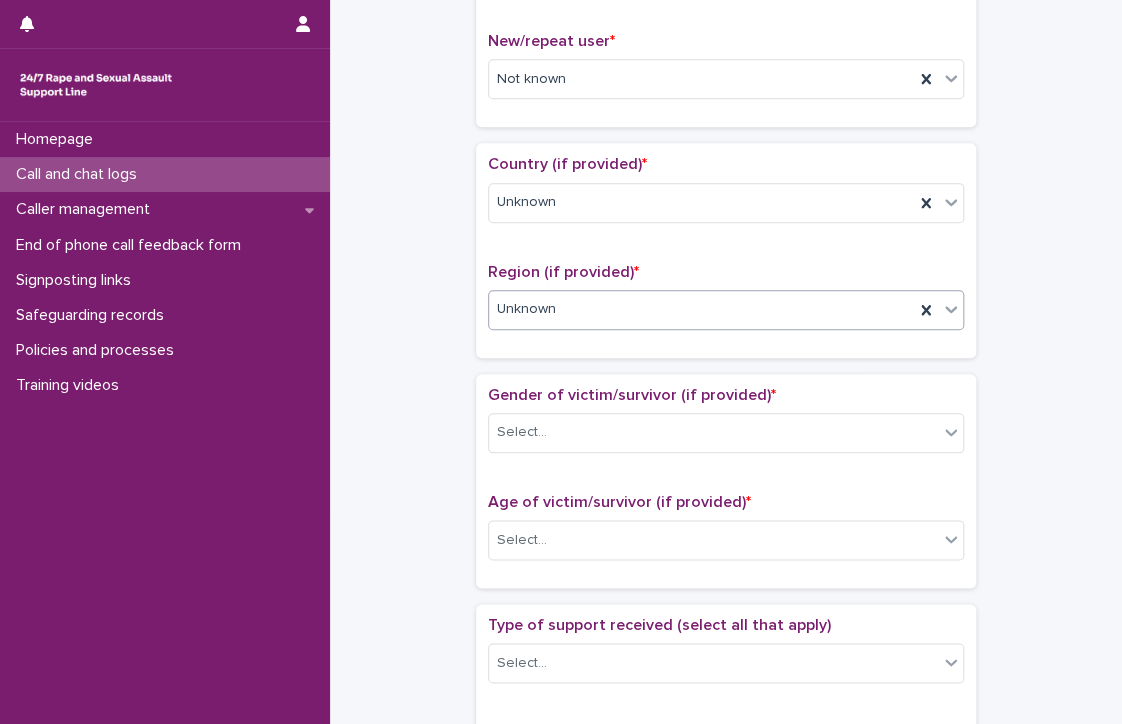 scroll, scrollTop: 547, scrollLeft: 0, axis: vertical 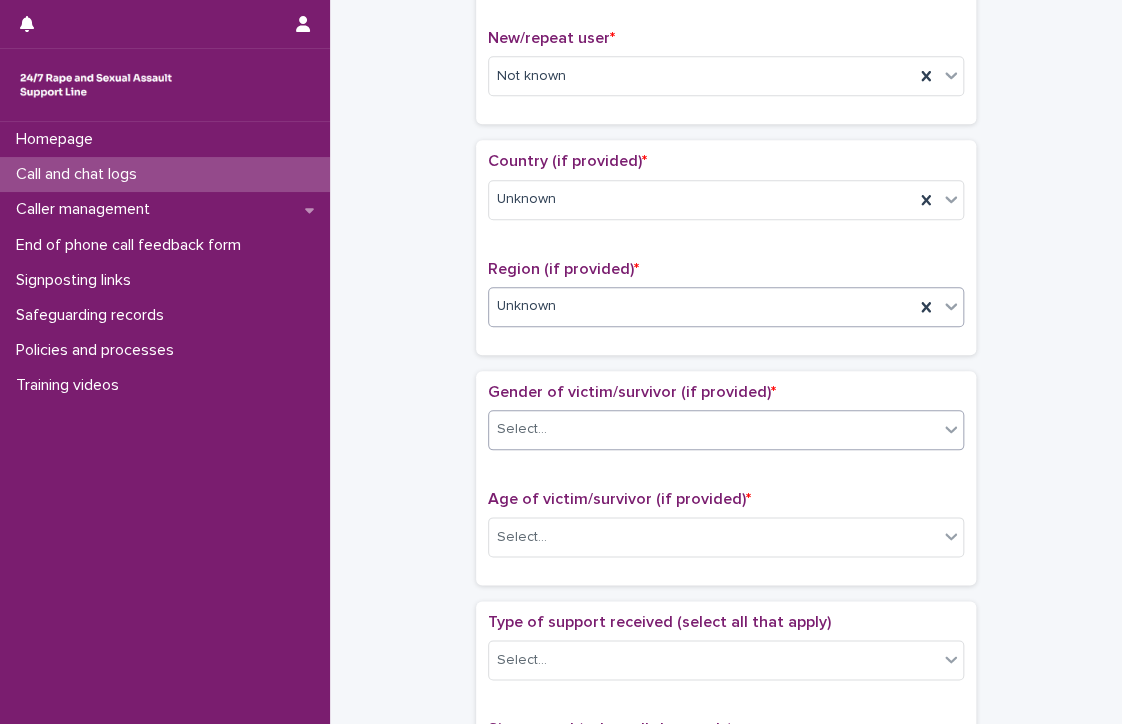 click on "Select..." at bounding box center (713, 429) 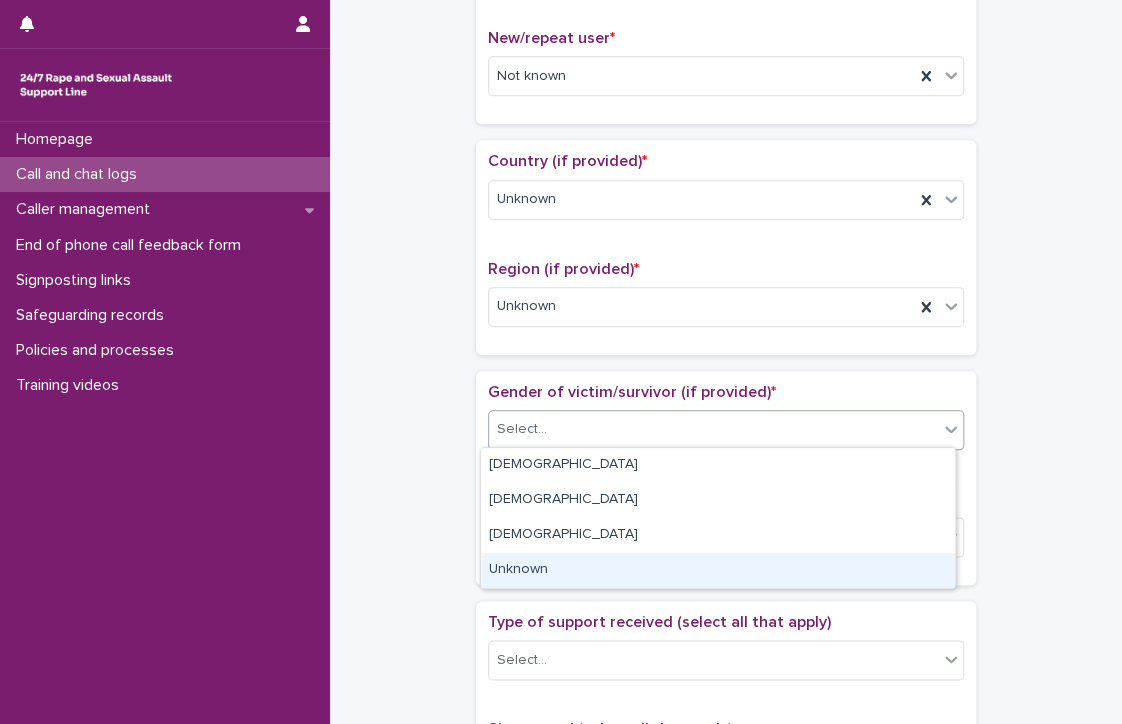 click on "Unknown" at bounding box center (718, 570) 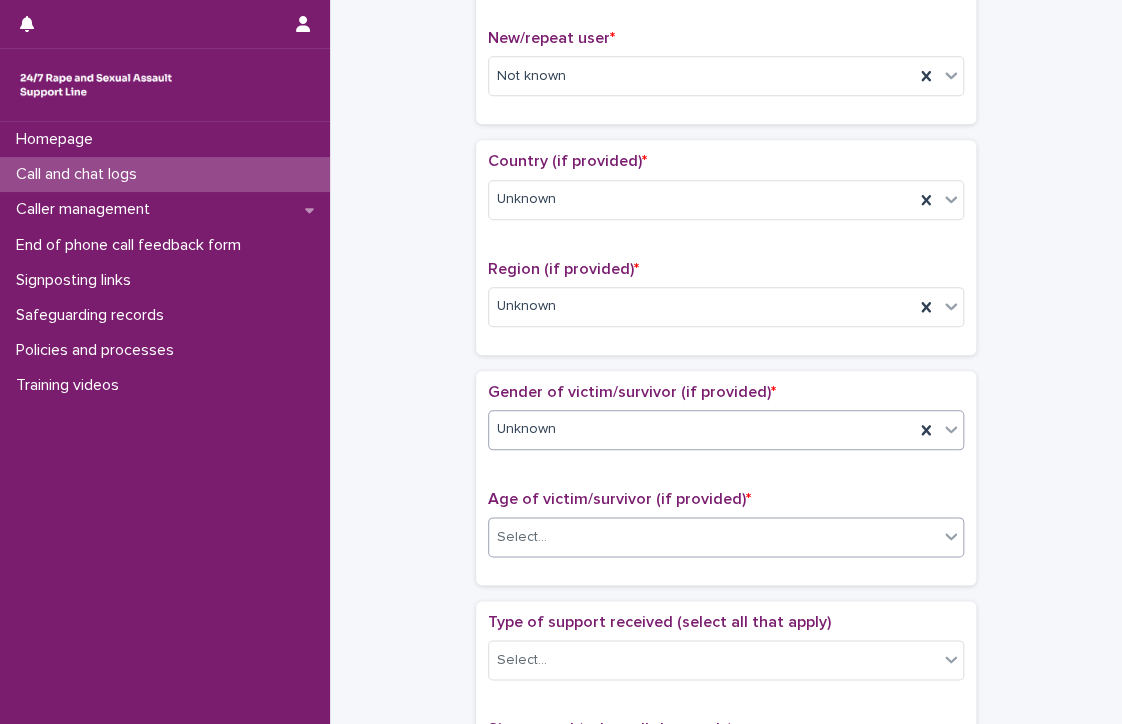 click on "Select..." at bounding box center (713, 537) 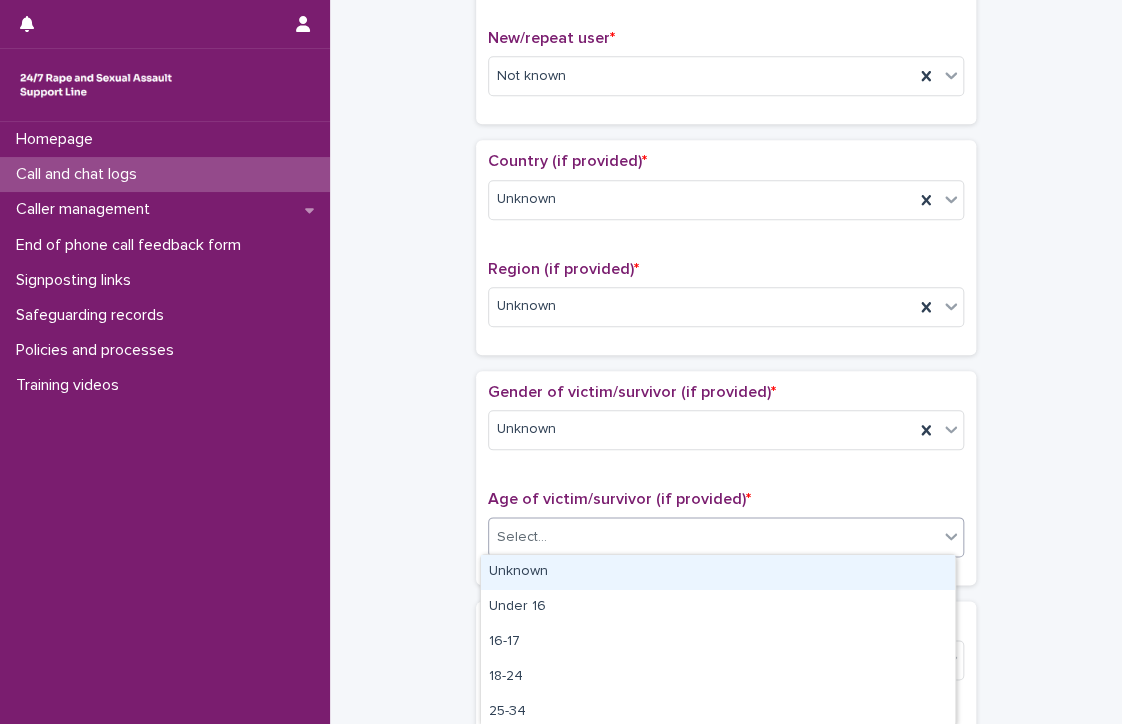 click on "Unknown" at bounding box center (718, 572) 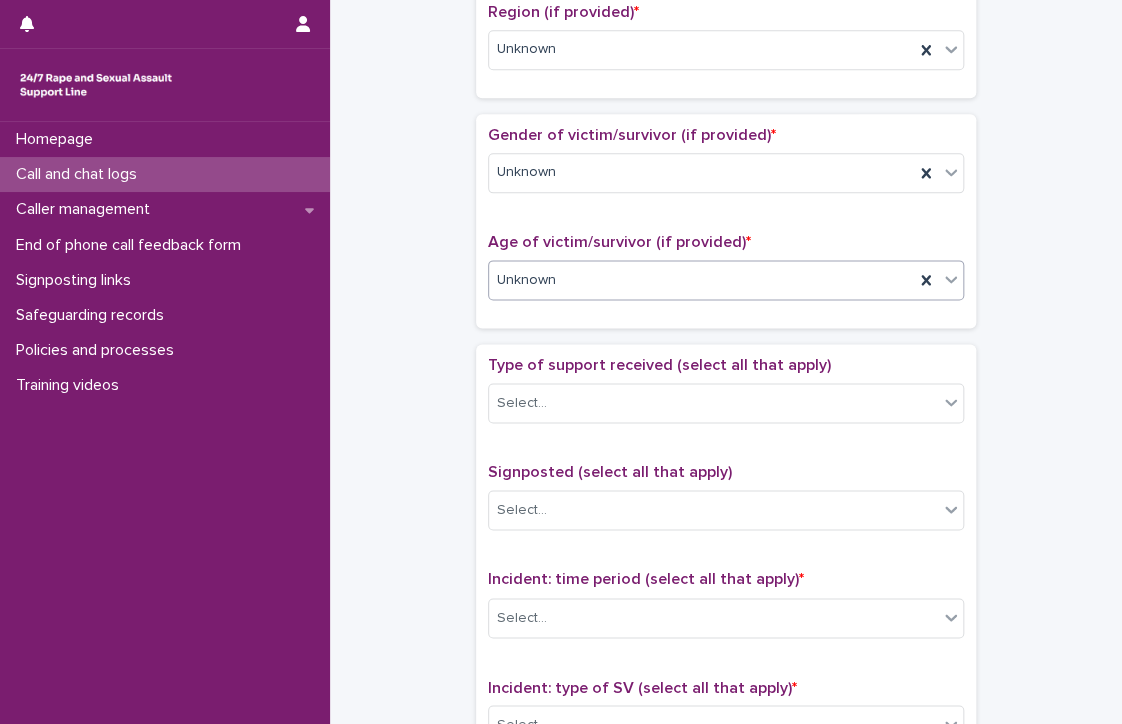 scroll, scrollTop: 811, scrollLeft: 0, axis: vertical 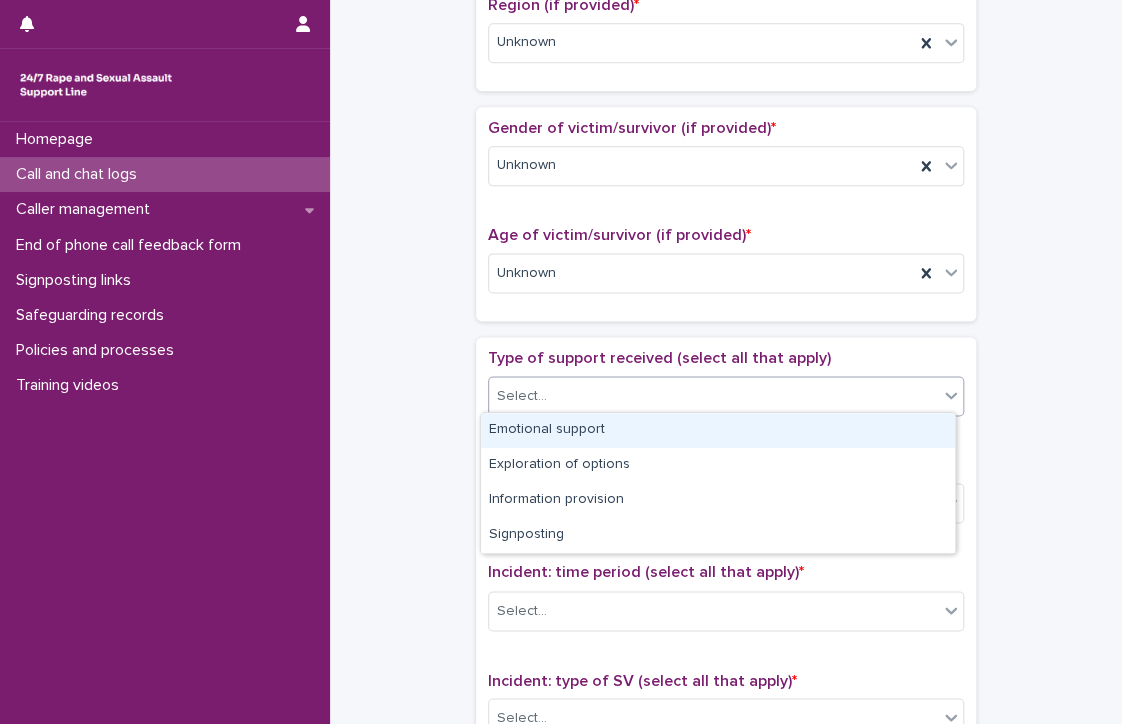 click on "Select..." at bounding box center (726, 396) 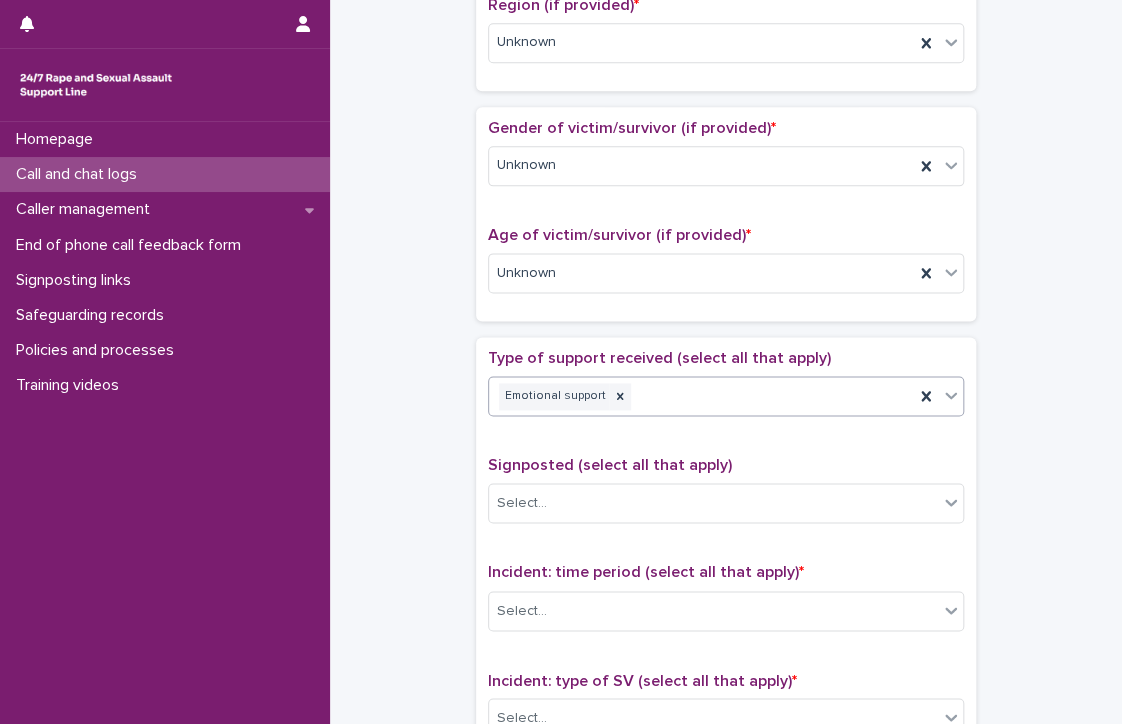click on "Emotional support" at bounding box center [701, 396] 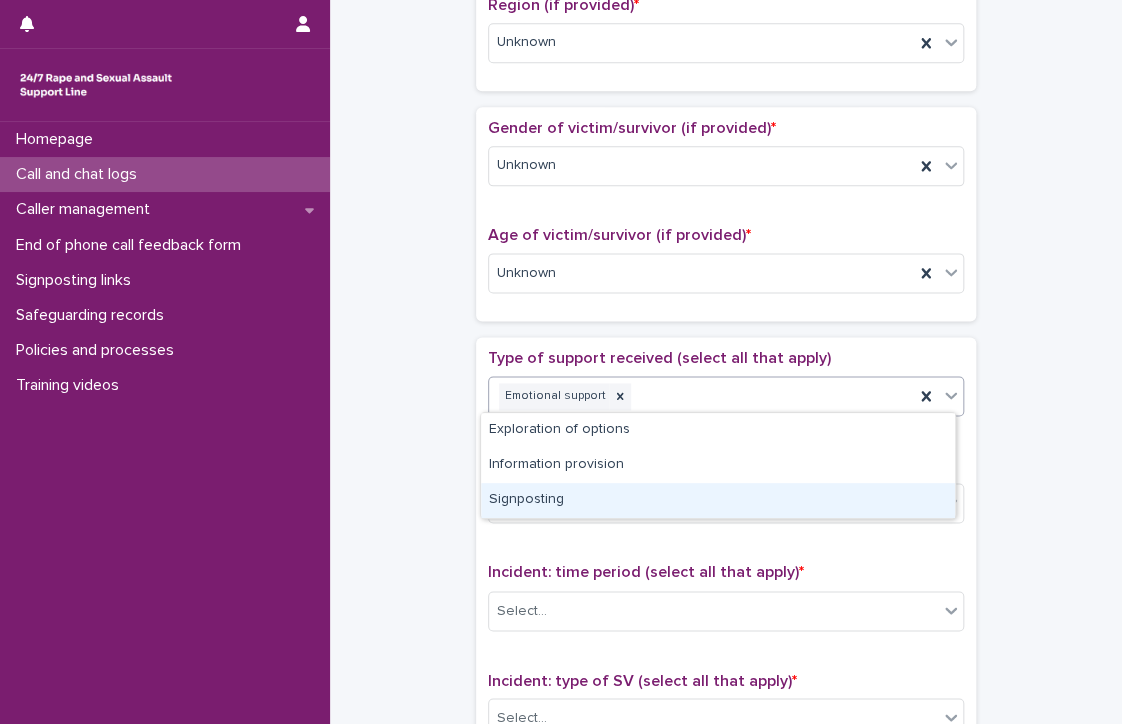 click on "Signposting" at bounding box center [718, 500] 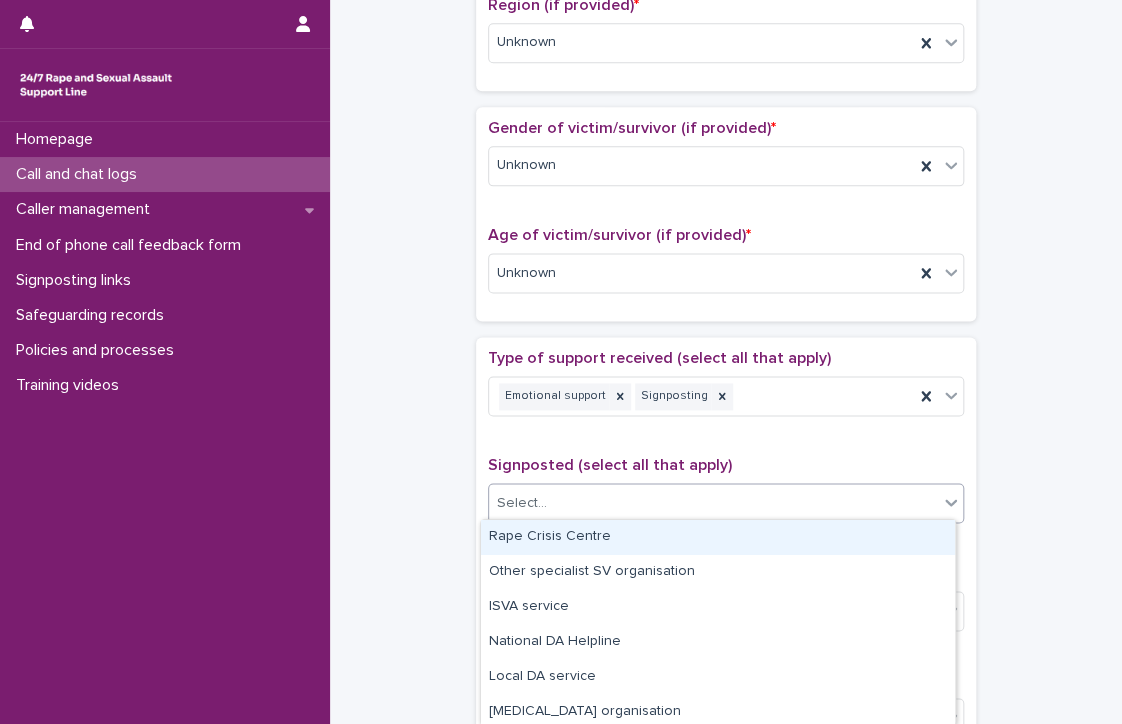 click on "Select..." at bounding box center [713, 503] 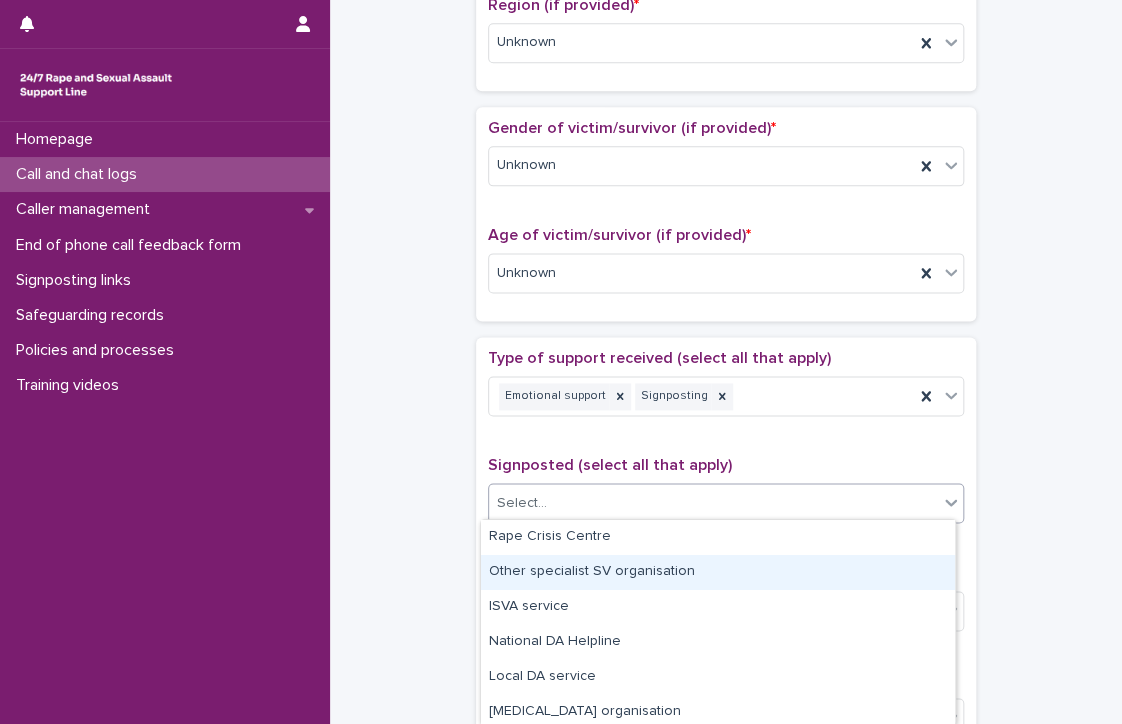 click on "Other specialist SV organisation" at bounding box center [718, 572] 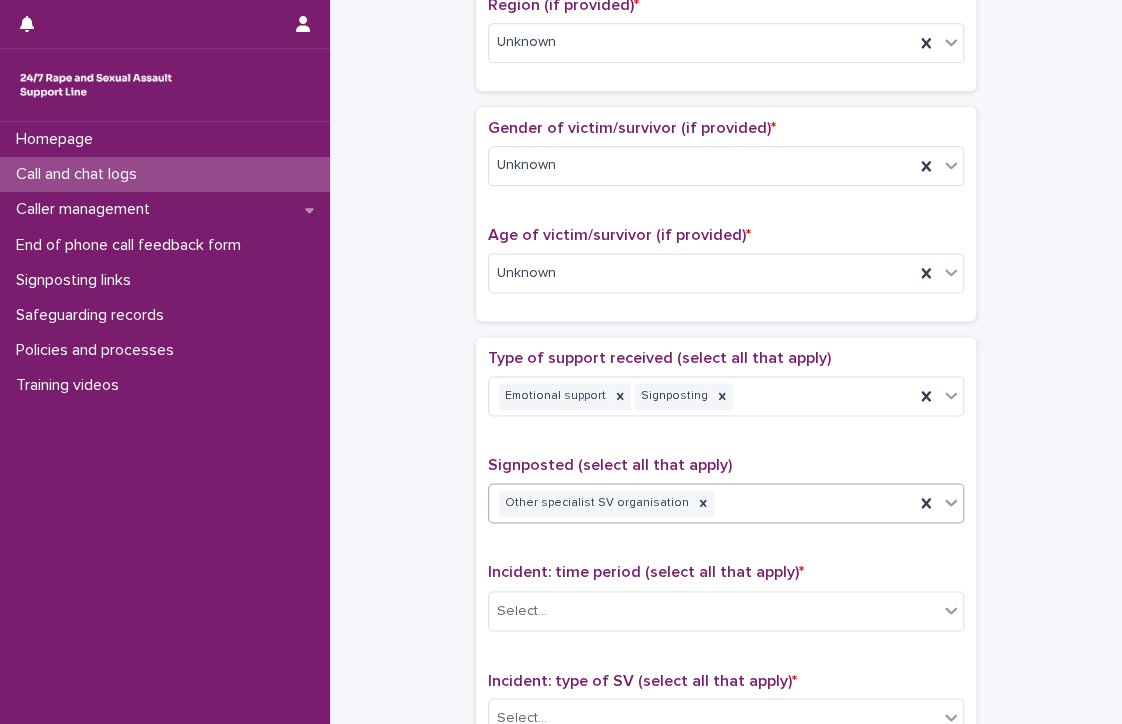 click on "Other specialist SV organisation" at bounding box center [701, 503] 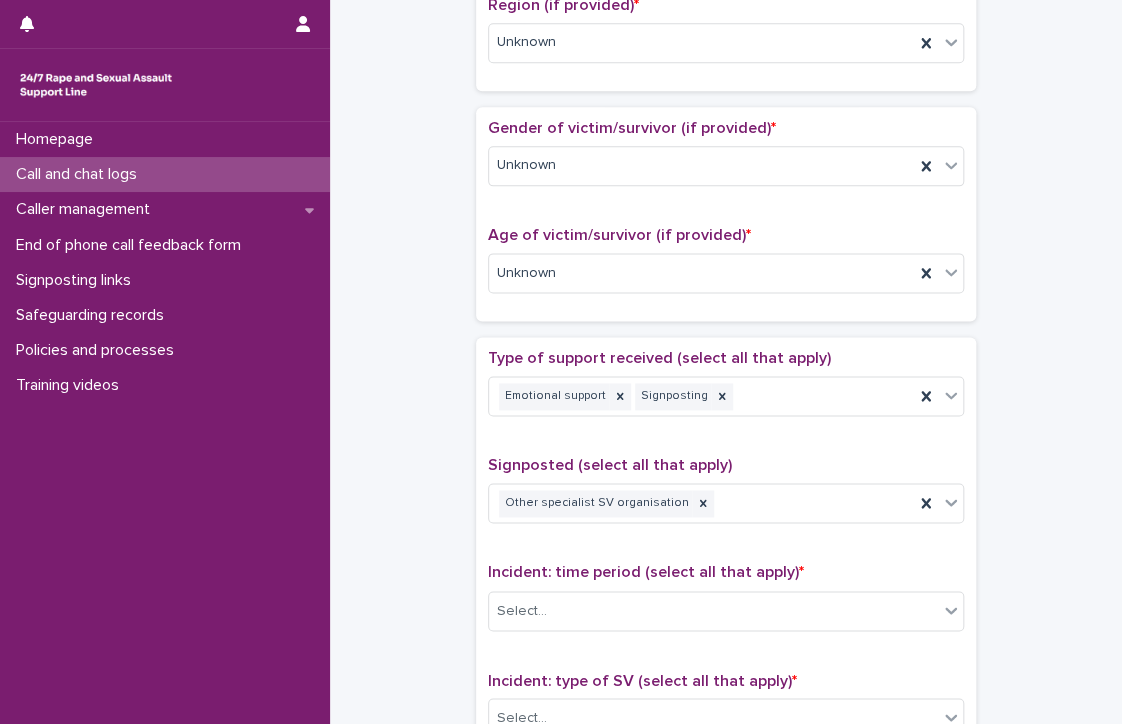click on "**********" at bounding box center [726, 223] 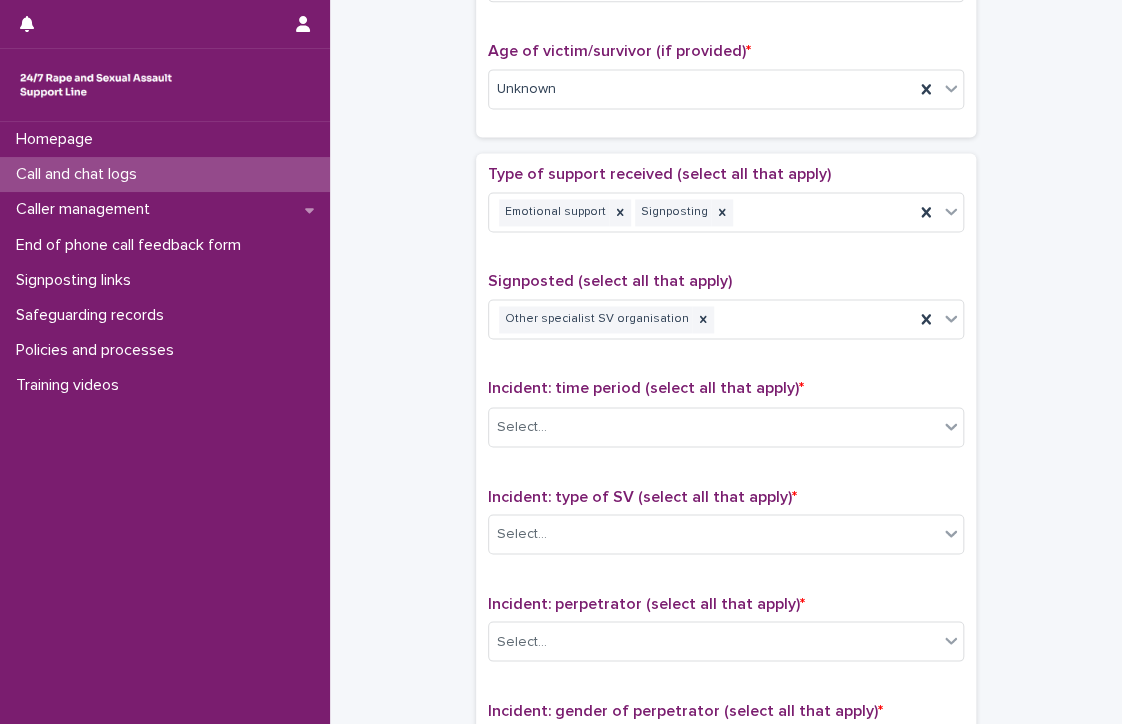 scroll, scrollTop: 994, scrollLeft: 0, axis: vertical 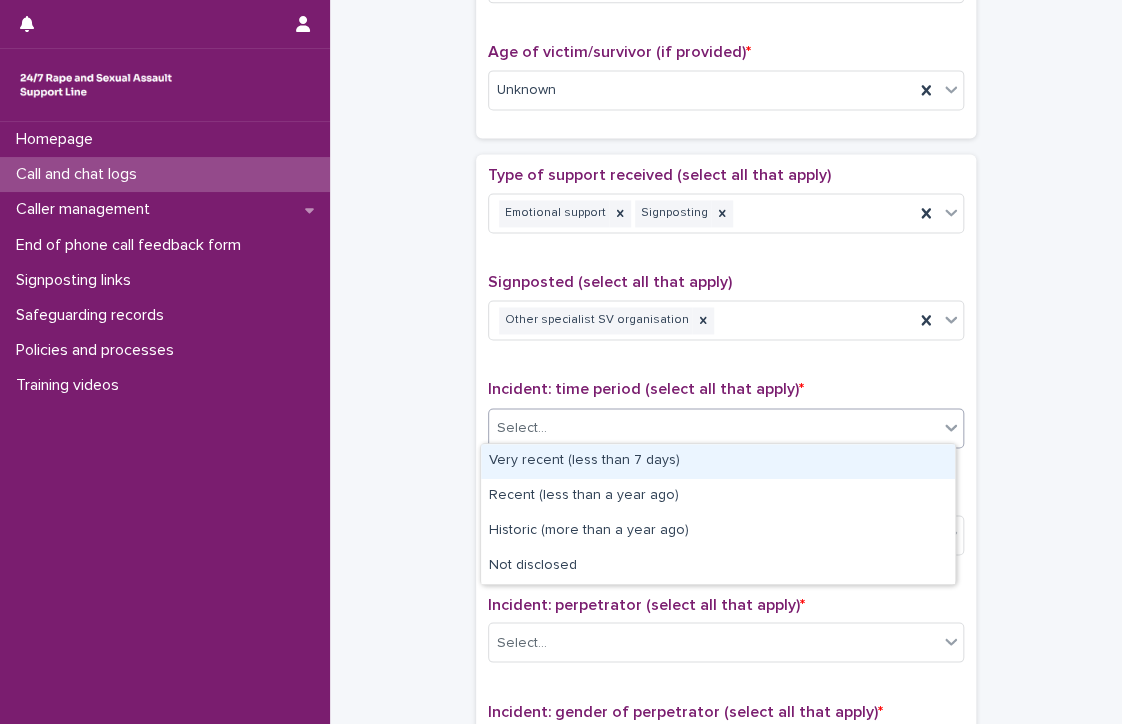 click on "Select..." at bounding box center (522, 427) 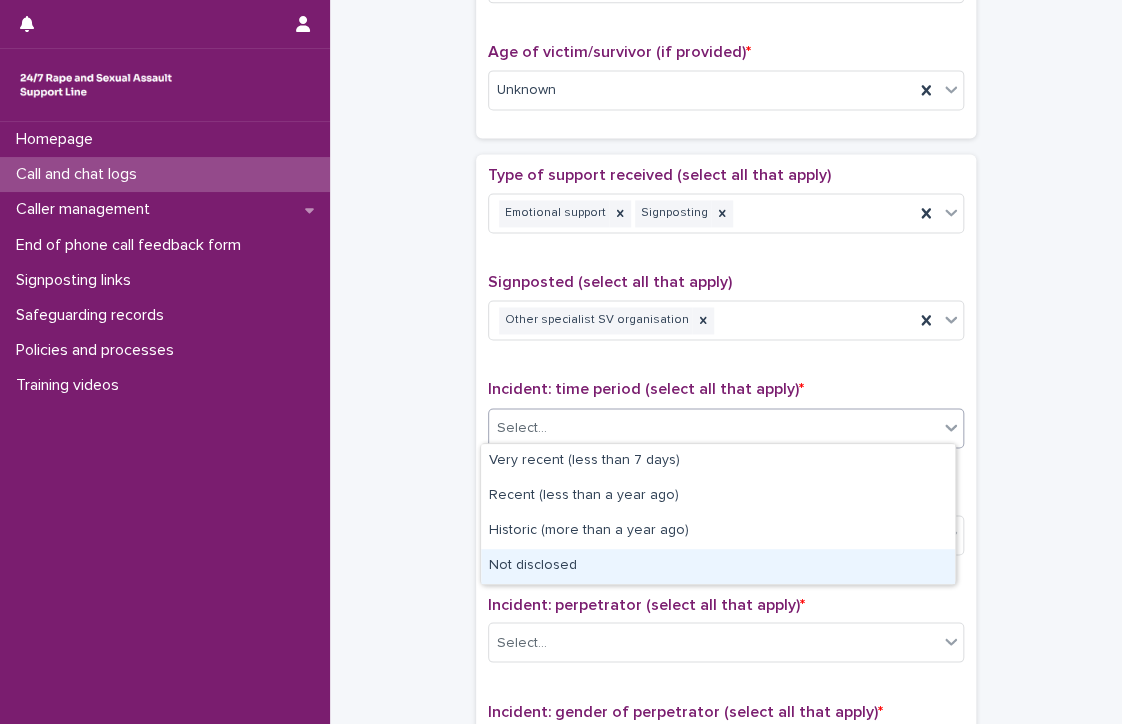 click on "Not disclosed" at bounding box center [718, 566] 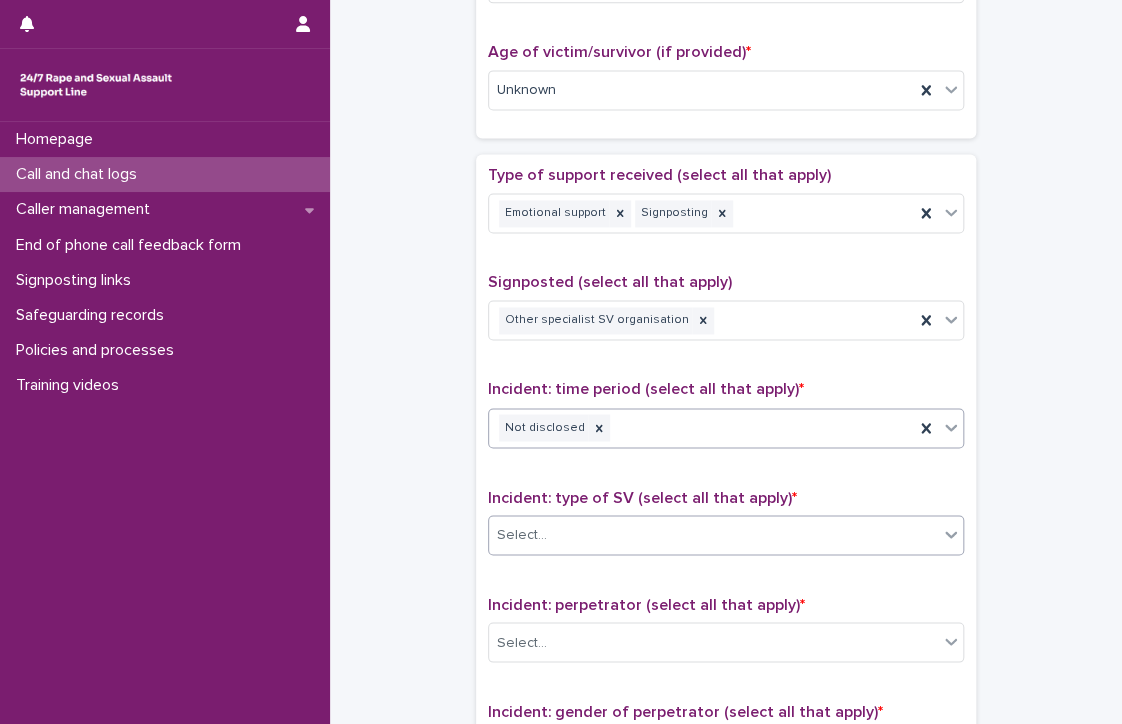 click on "Select..." at bounding box center [713, 534] 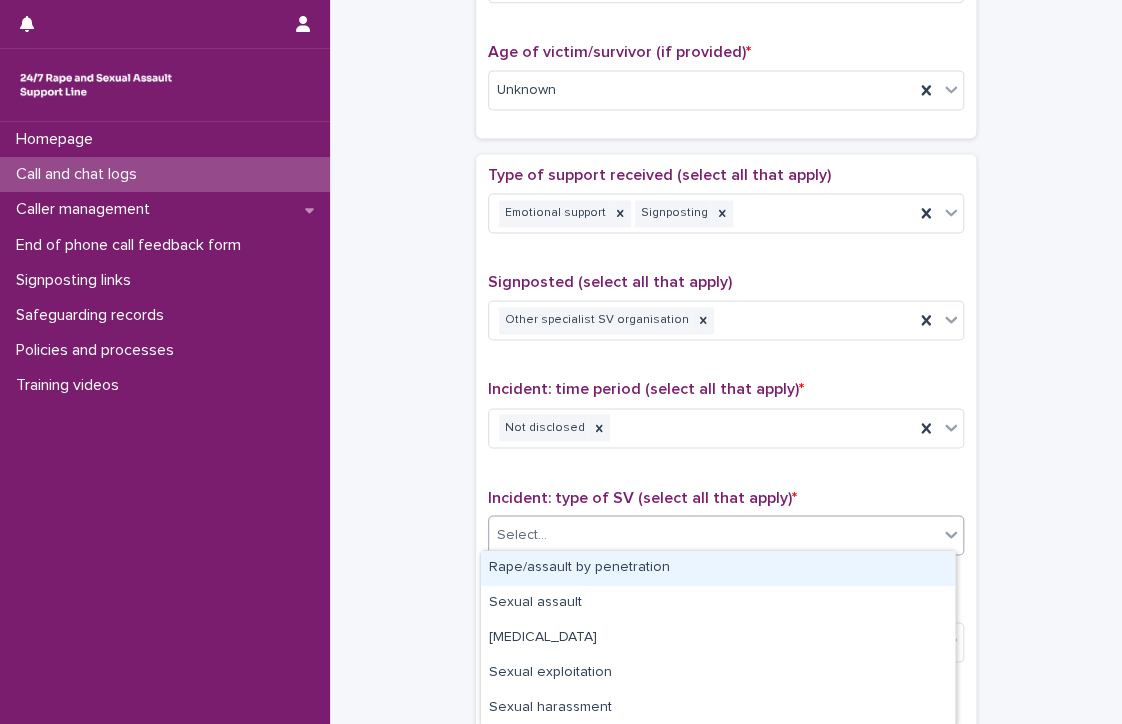 click on "Rape/assault by penetration" at bounding box center (718, 568) 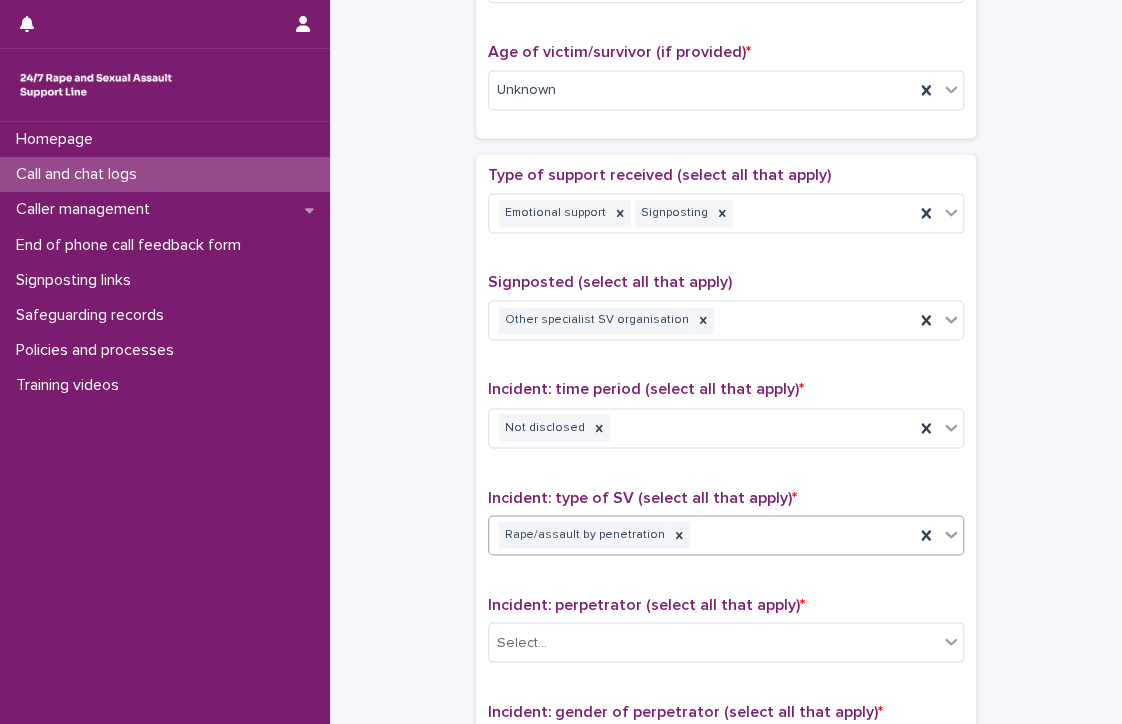 click on "Incident: type of SV (select all that apply) *   option Rape/assault by penetration, selected.     0 results available. Select is focused ,type to refine list, press Down to open the menu,  press left to focus selected values Rape/assault by penetration" at bounding box center (726, 529) 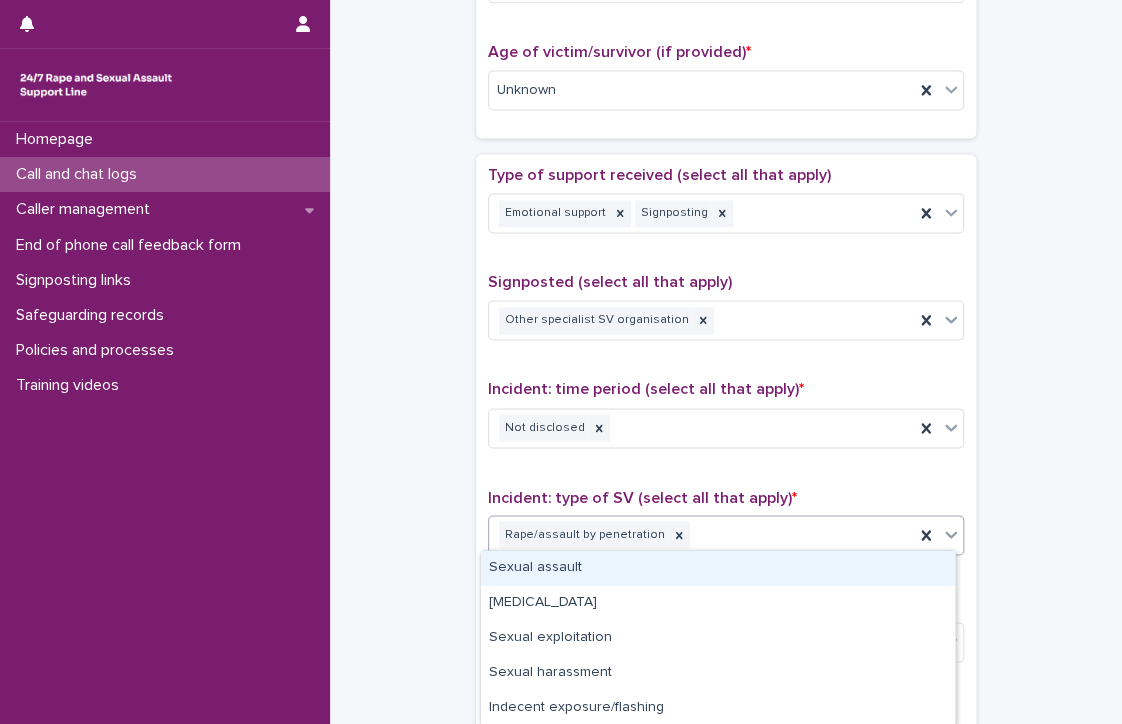 click on "Sexual assault" at bounding box center [718, 568] 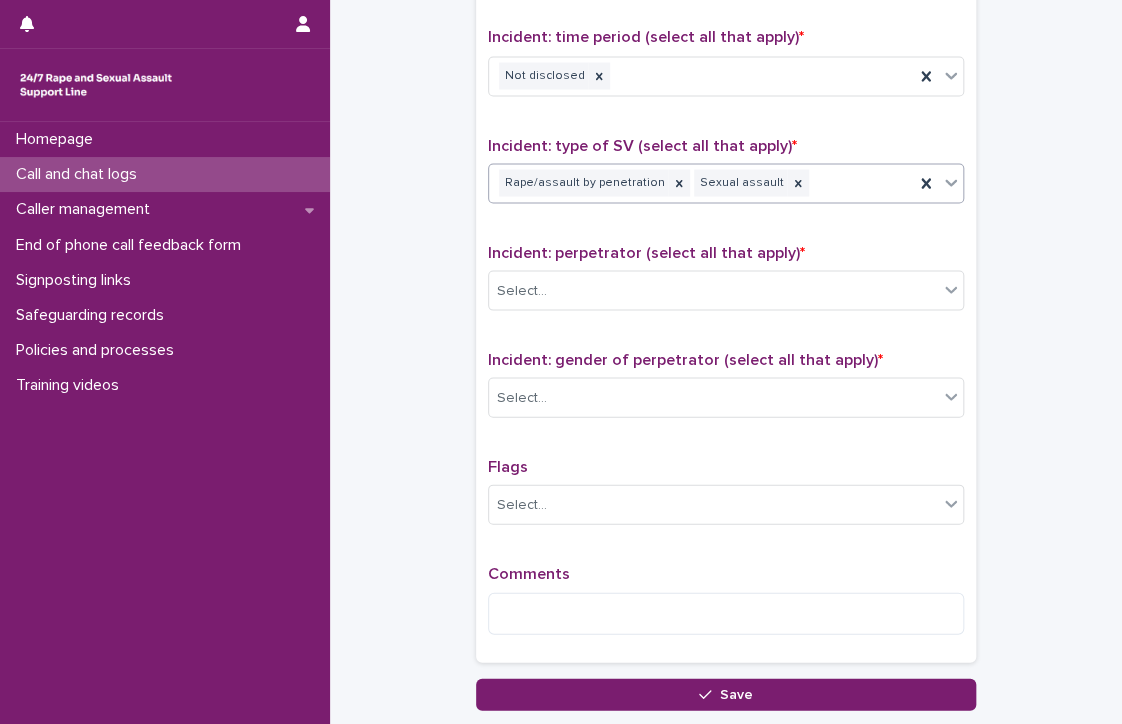 scroll, scrollTop: 1356, scrollLeft: 0, axis: vertical 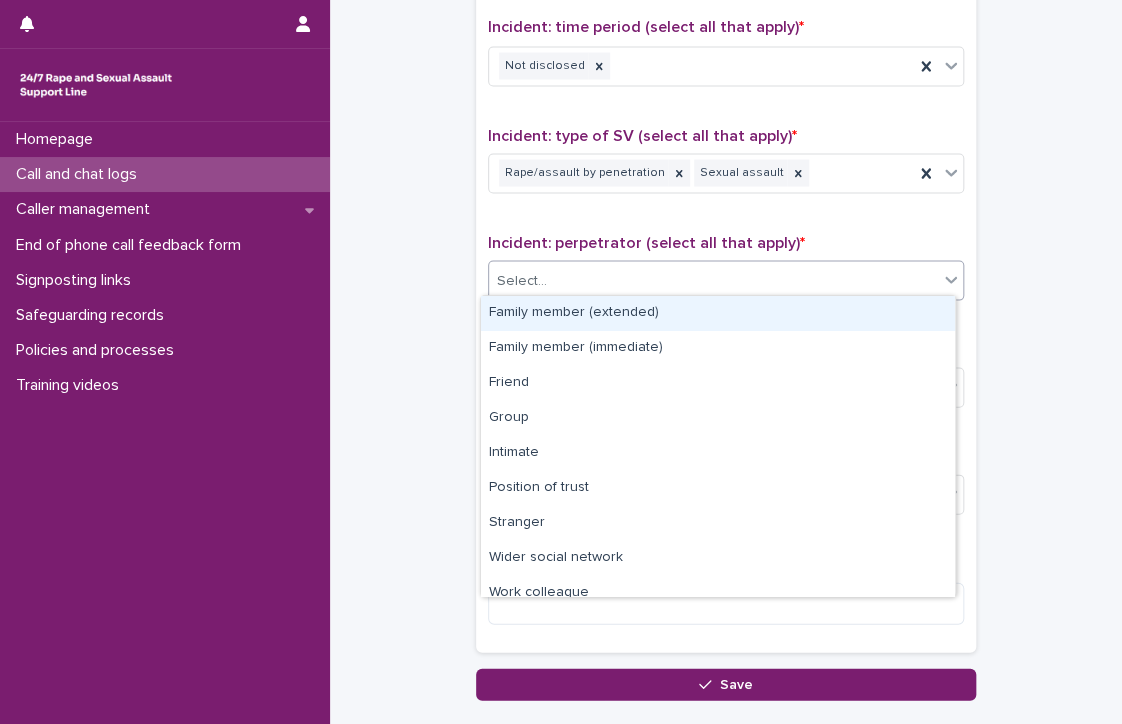 click on "Select..." at bounding box center [713, 280] 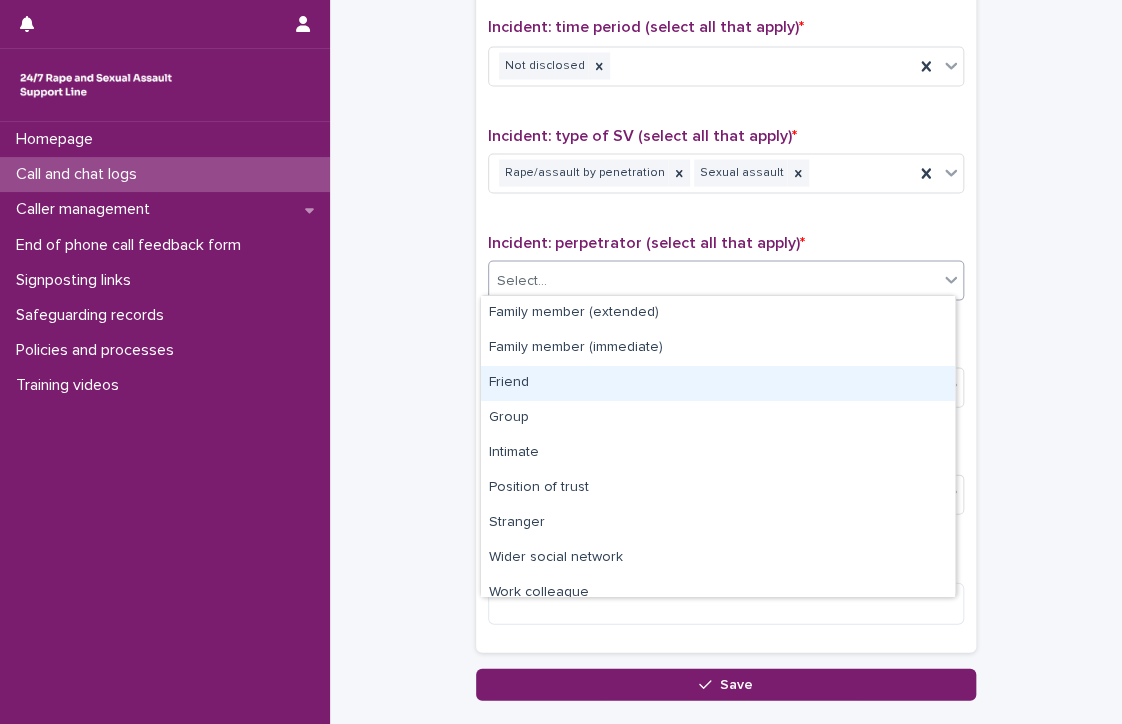 click on "Friend" at bounding box center (718, 383) 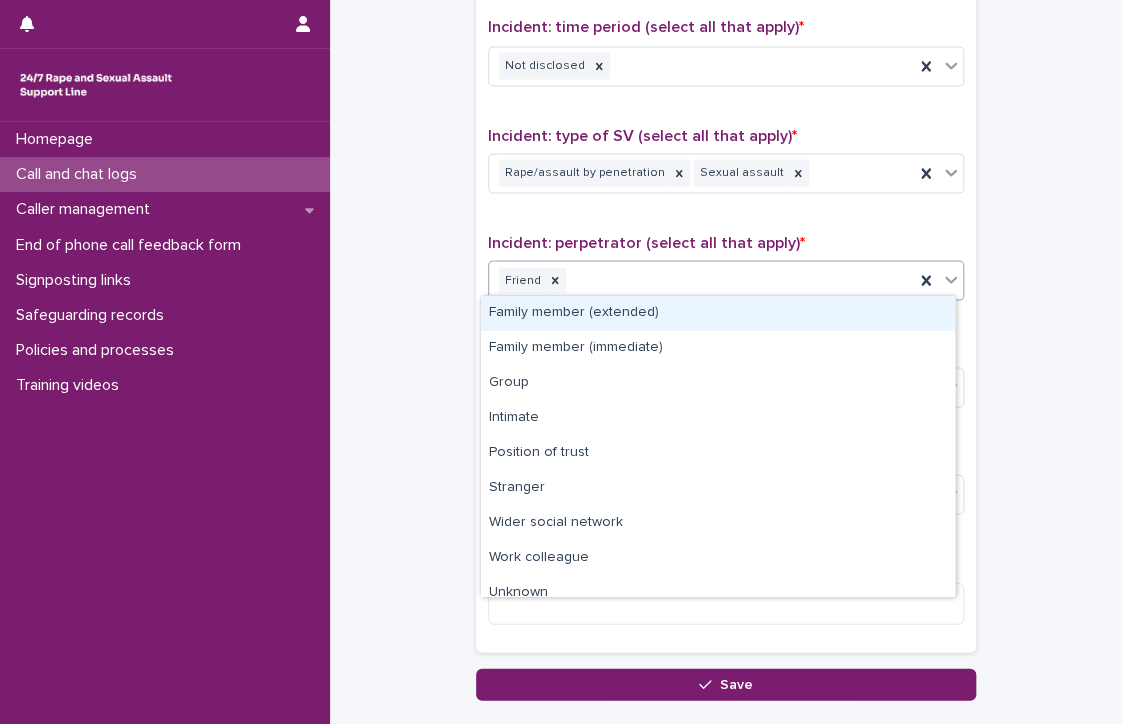 click on "Friend" at bounding box center [701, 280] 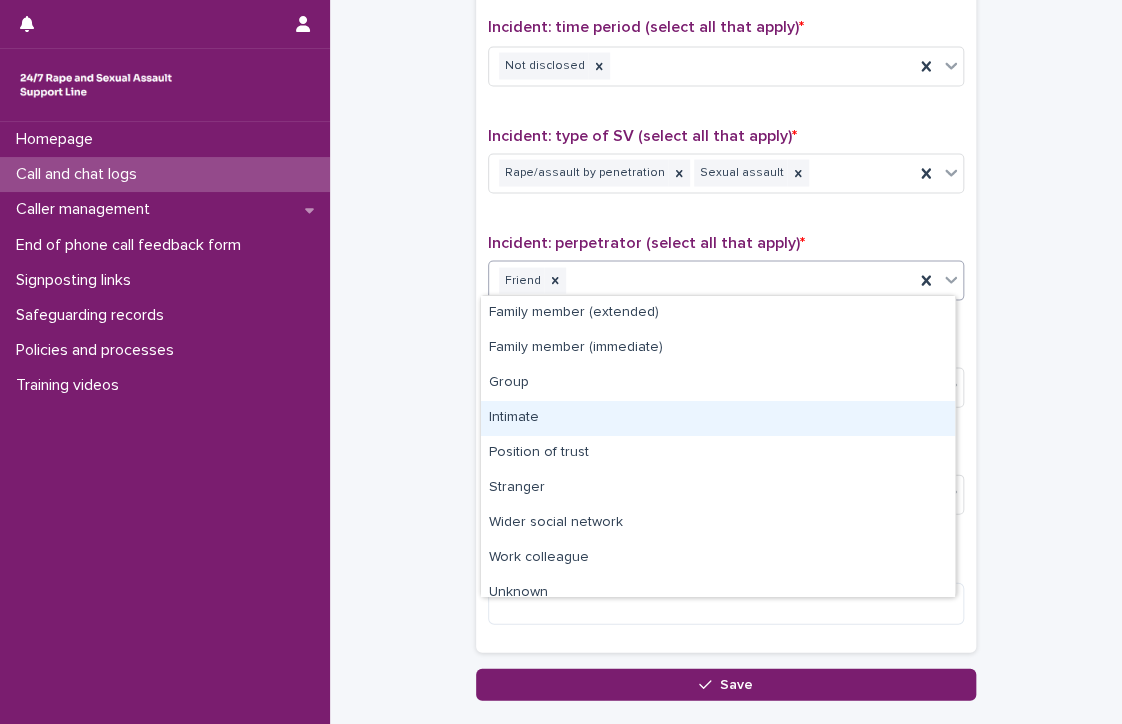 click on "Intimate" at bounding box center [718, 418] 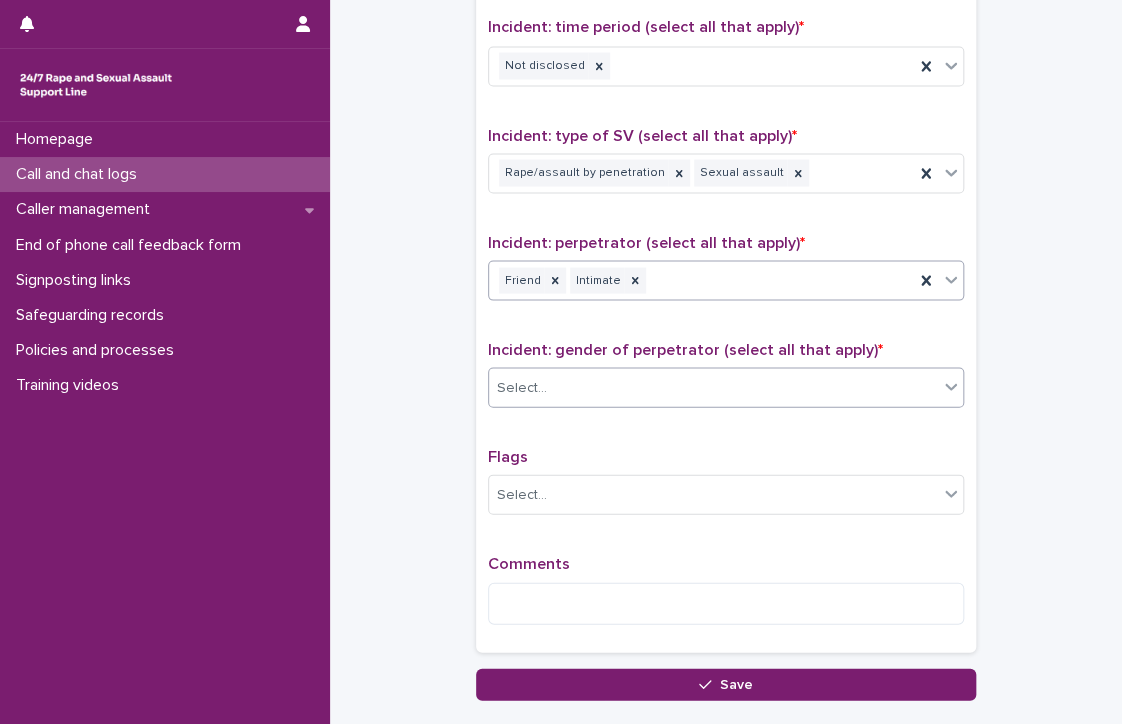 click on "Select..." at bounding box center (522, 387) 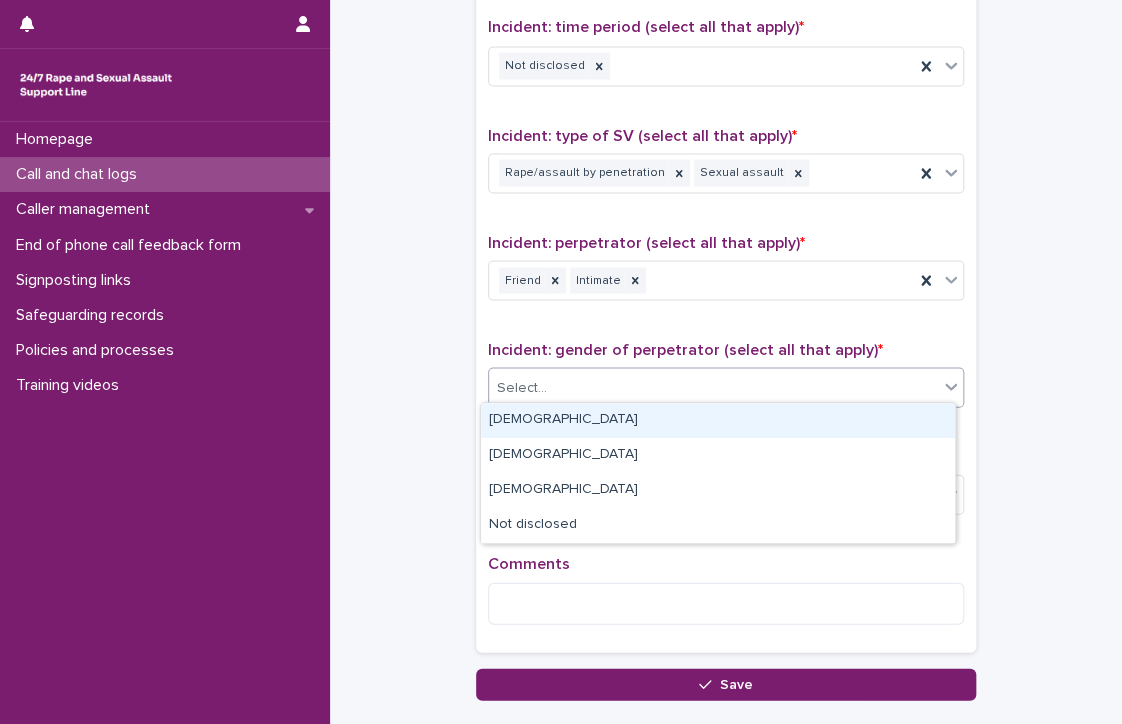 click on "Male" at bounding box center [718, 420] 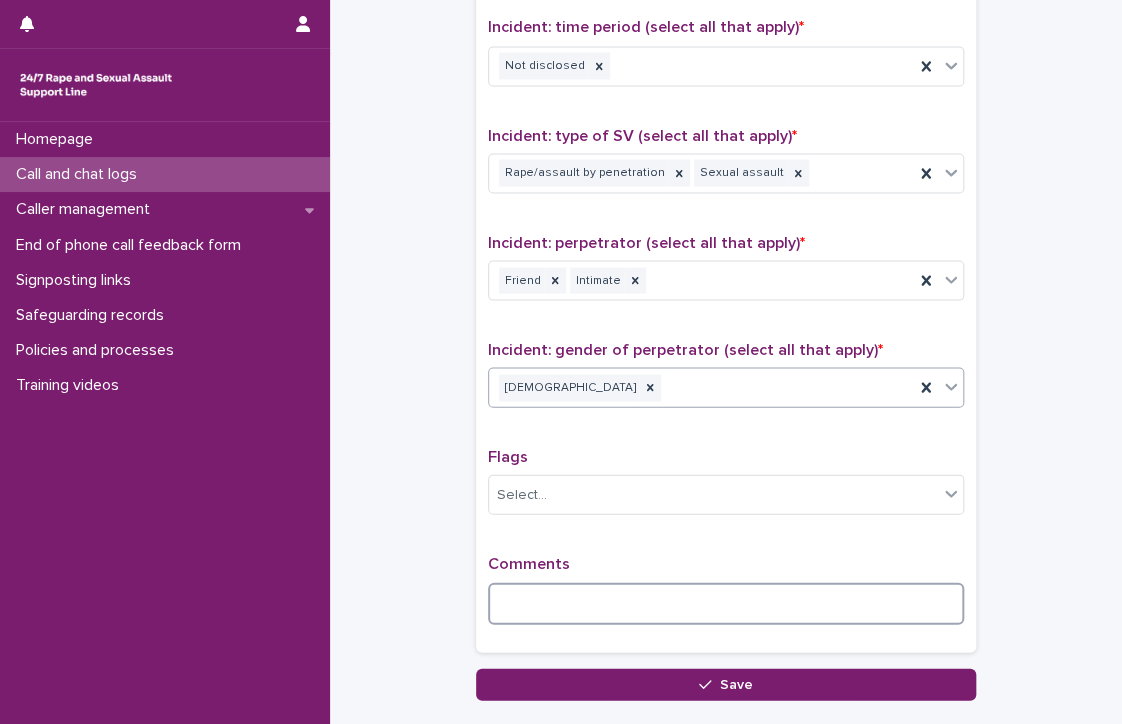 click at bounding box center (726, 603) 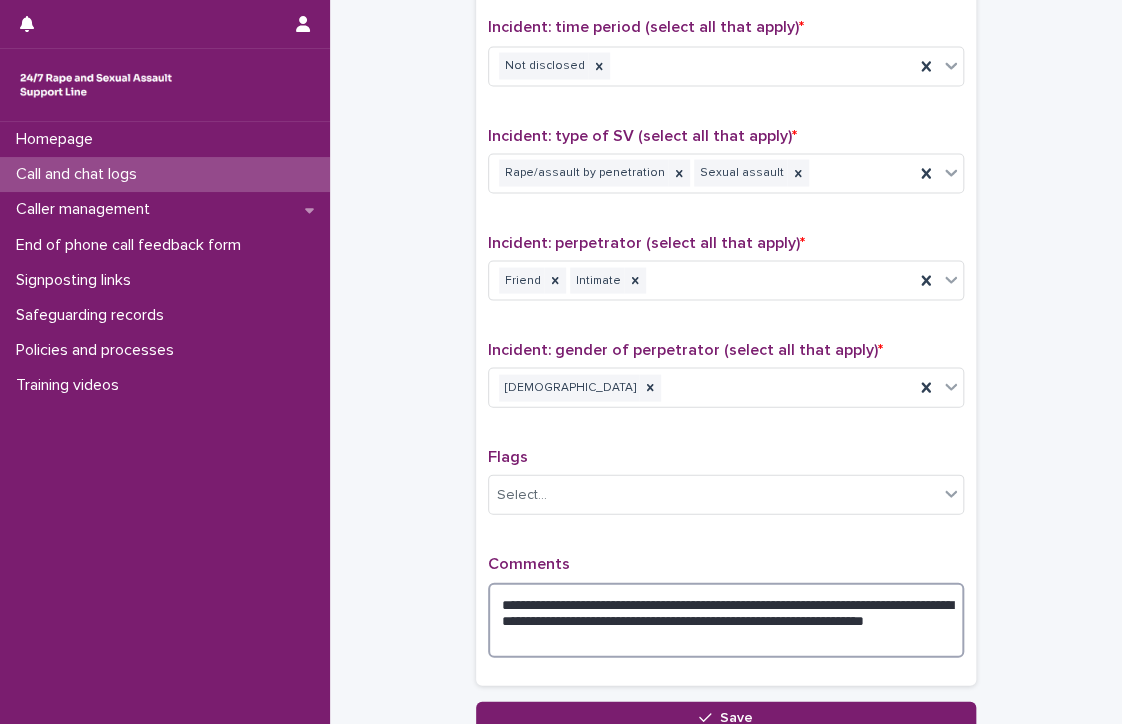 scroll, scrollTop: 1402, scrollLeft: 0, axis: vertical 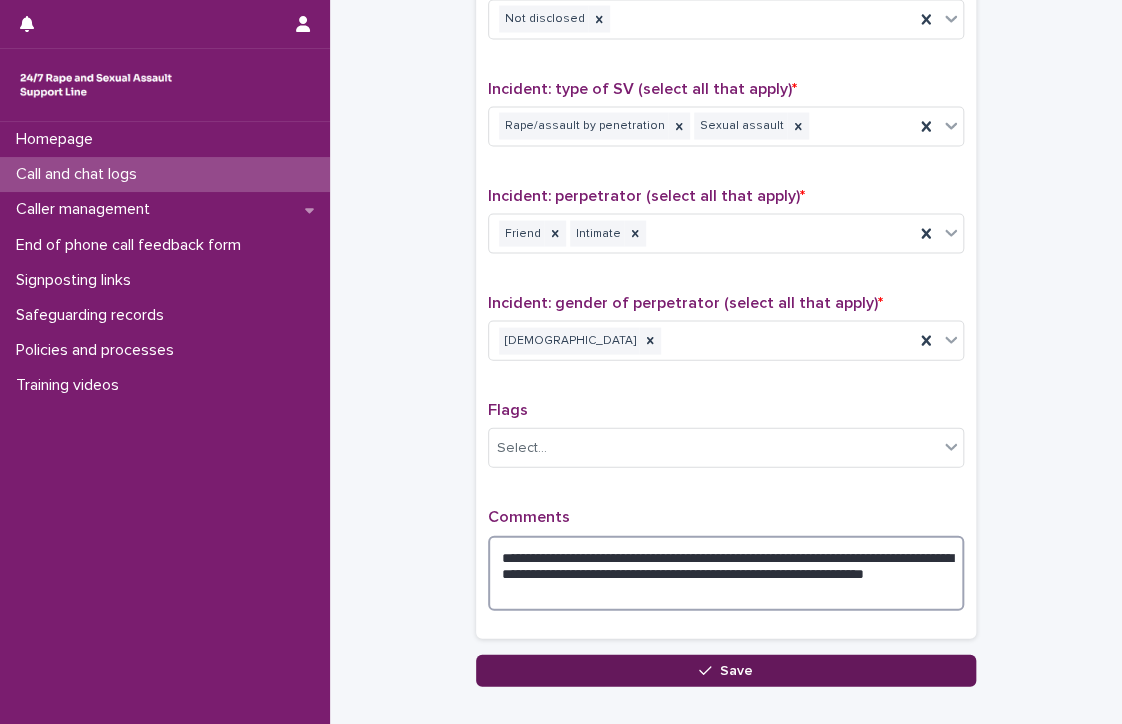 type on "**********" 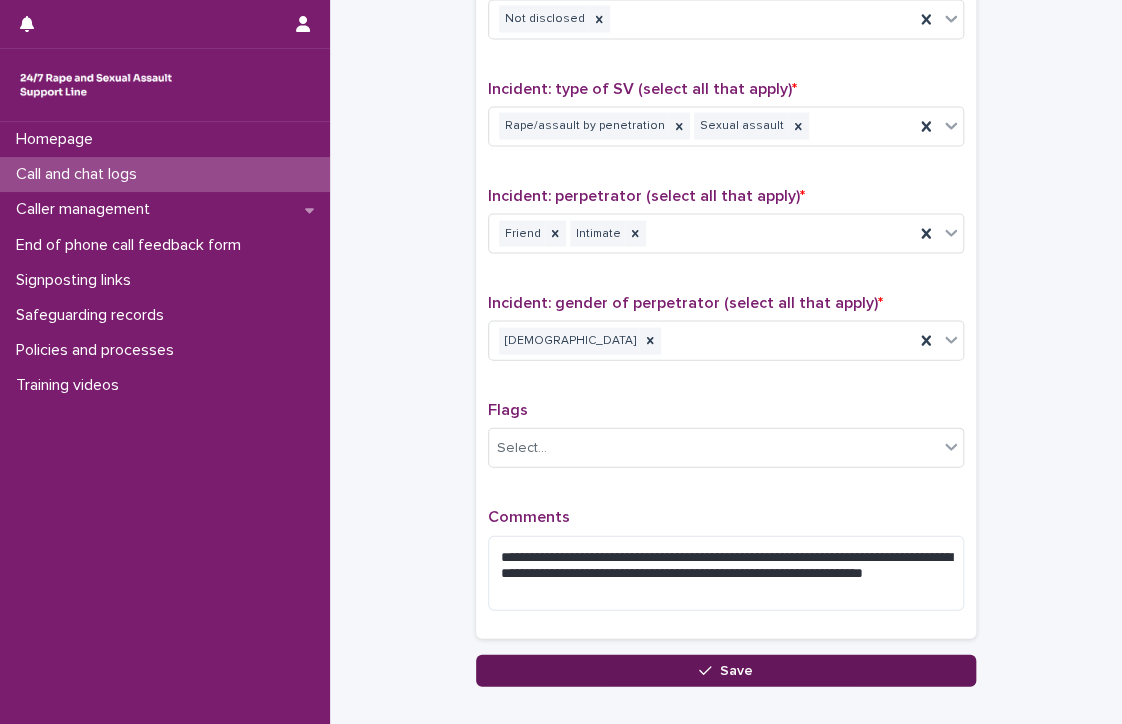 click on "Save" at bounding box center [726, 671] 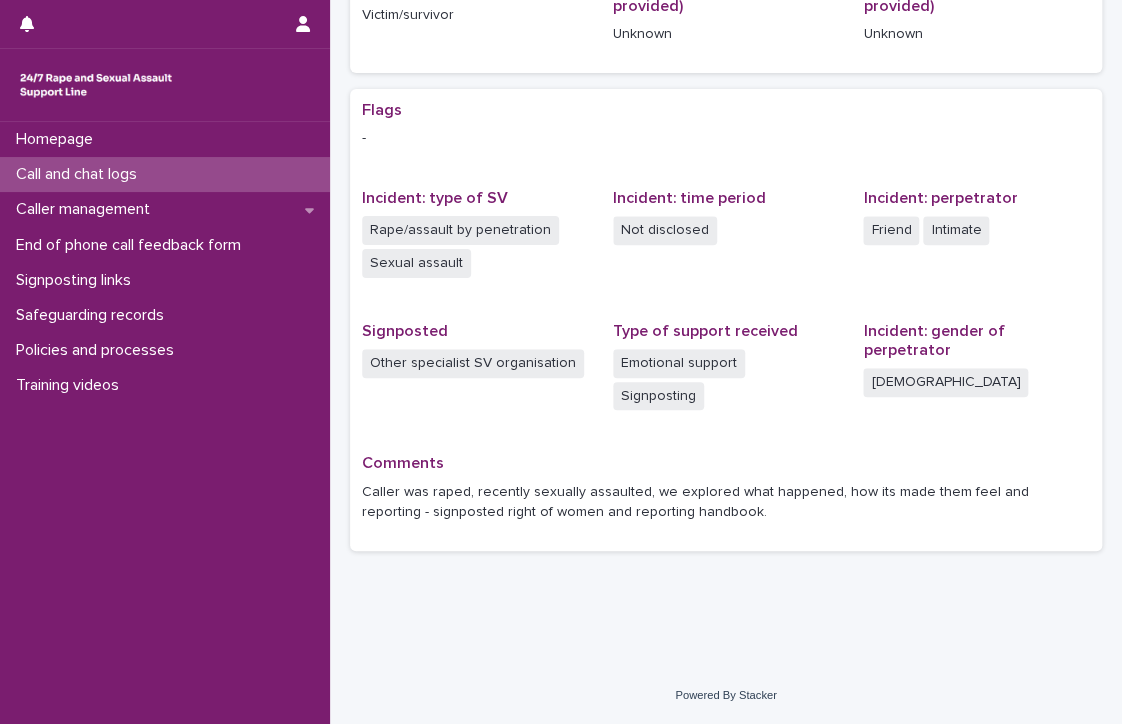 scroll, scrollTop: 0, scrollLeft: 0, axis: both 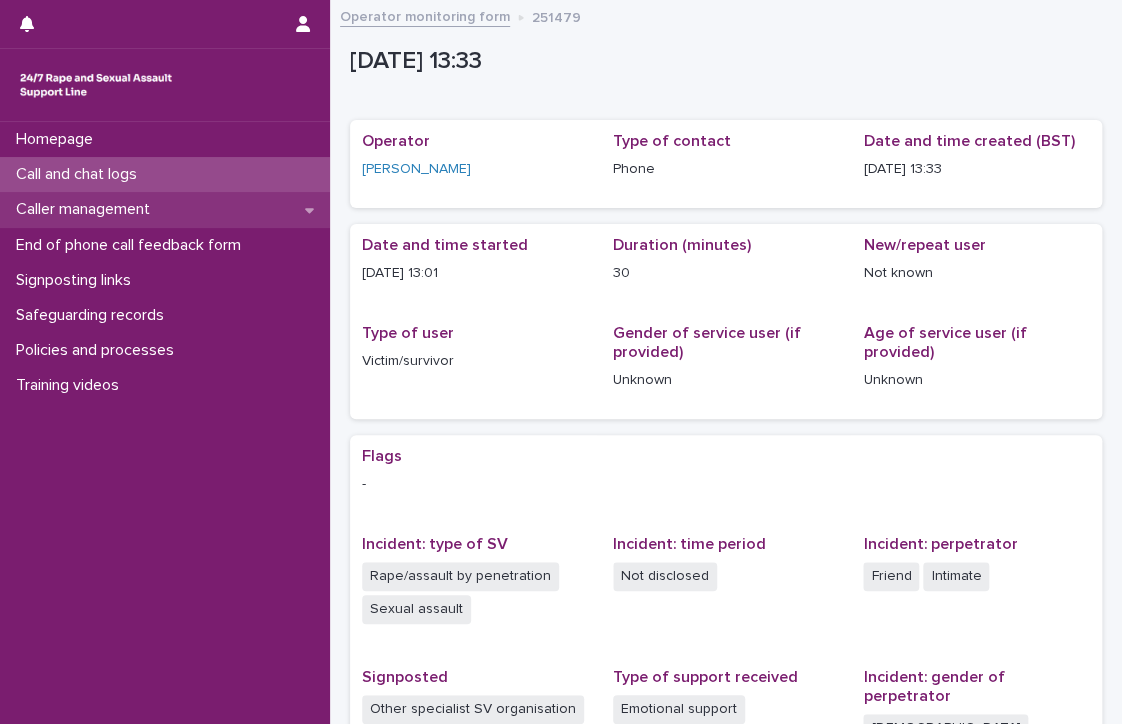 click on "Caller management" at bounding box center [87, 209] 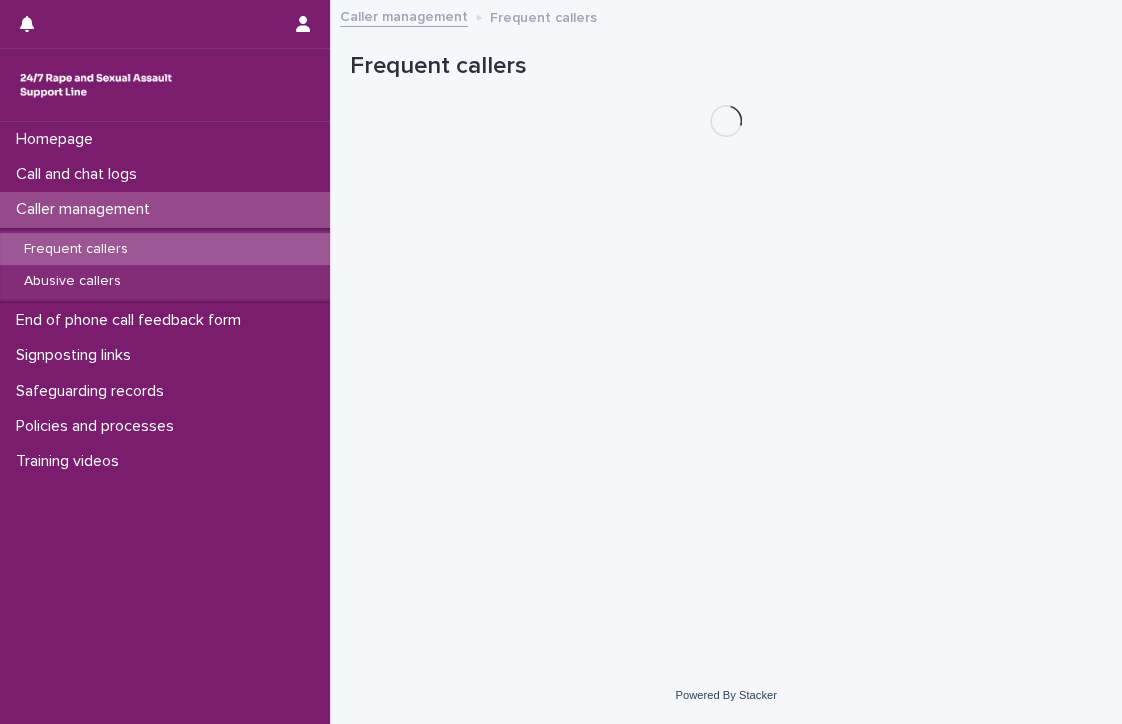 scroll, scrollTop: 0, scrollLeft: 0, axis: both 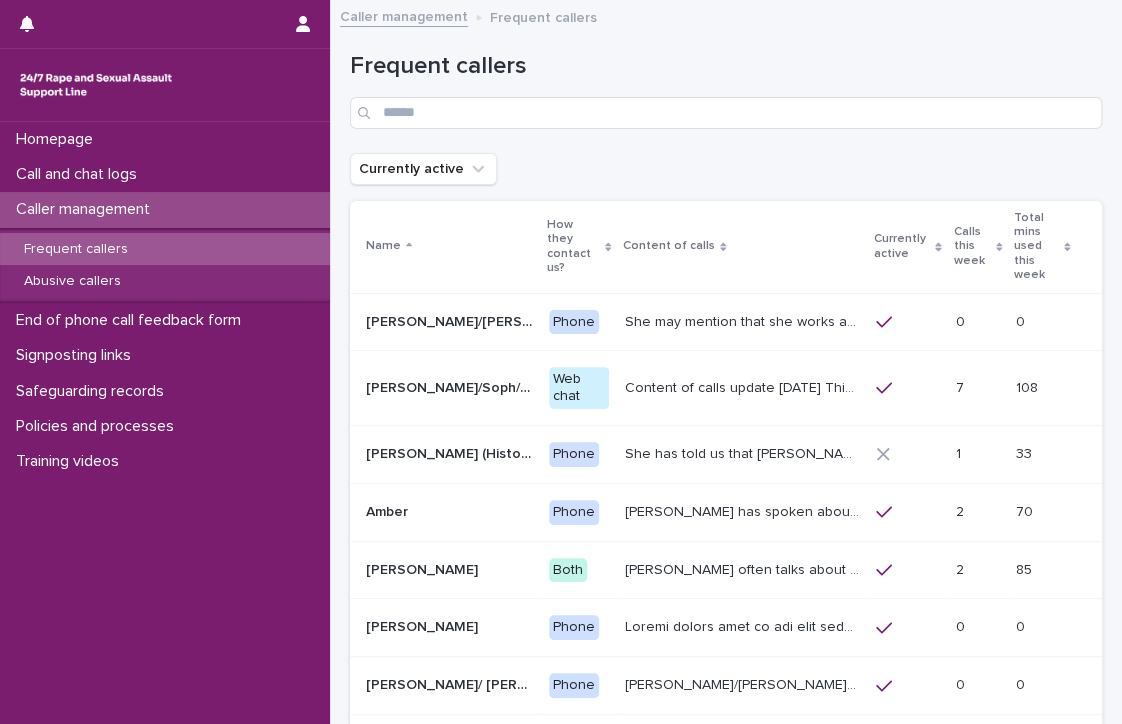 click on "Calls this week" at bounding box center [972, 246] 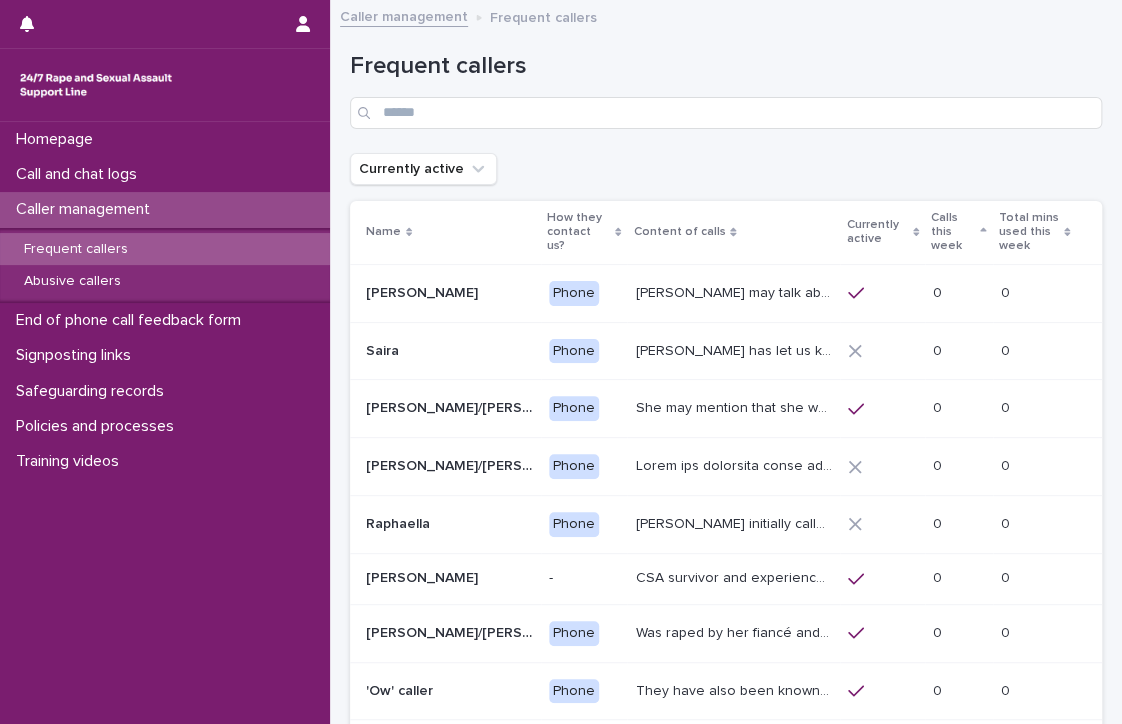 click on "Calls this week" at bounding box center (953, 232) 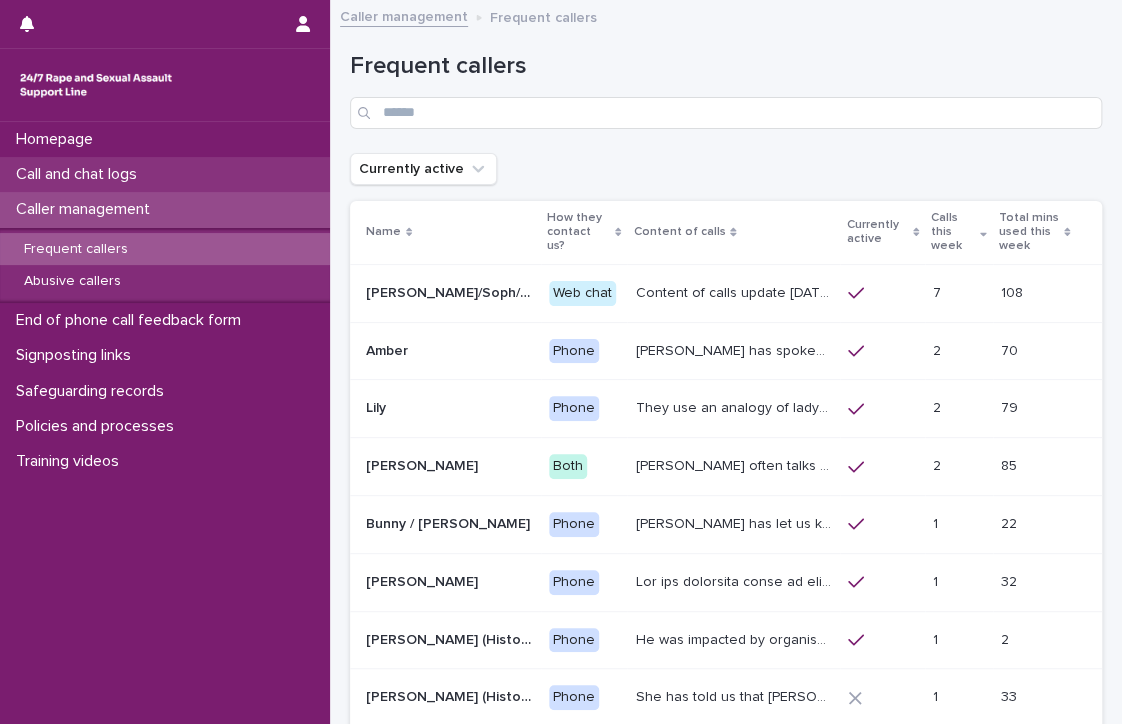 click on "Call and chat logs" at bounding box center [165, 174] 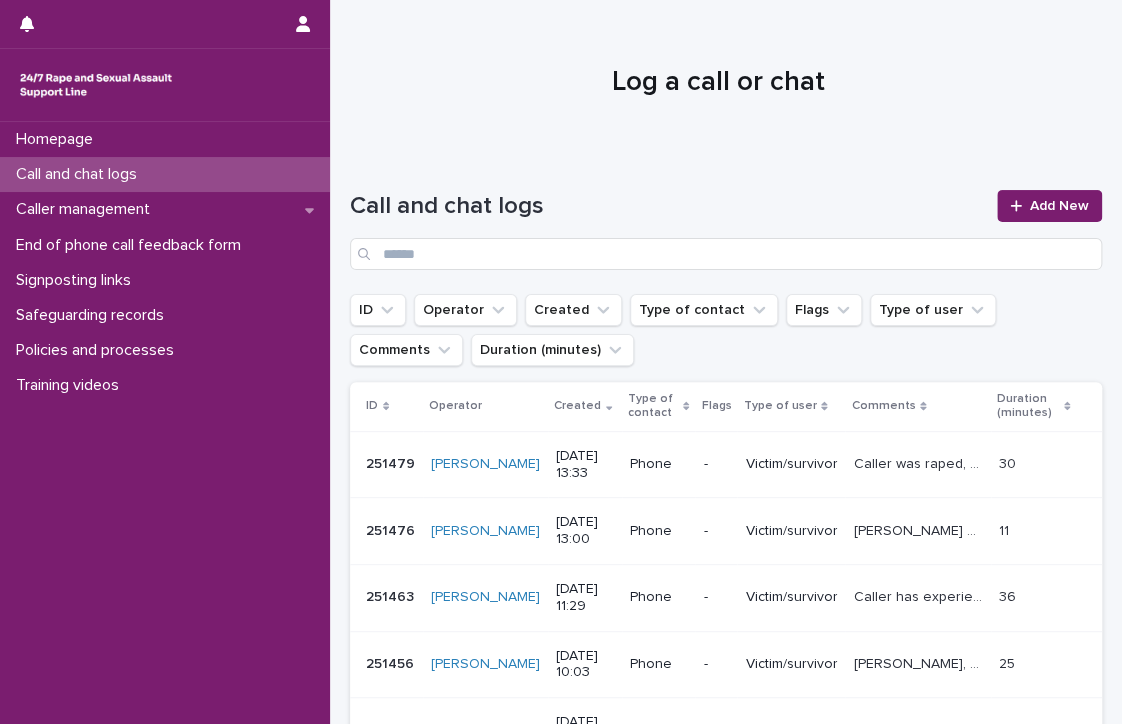 click on "Log a call or chat" at bounding box center [718, 83] 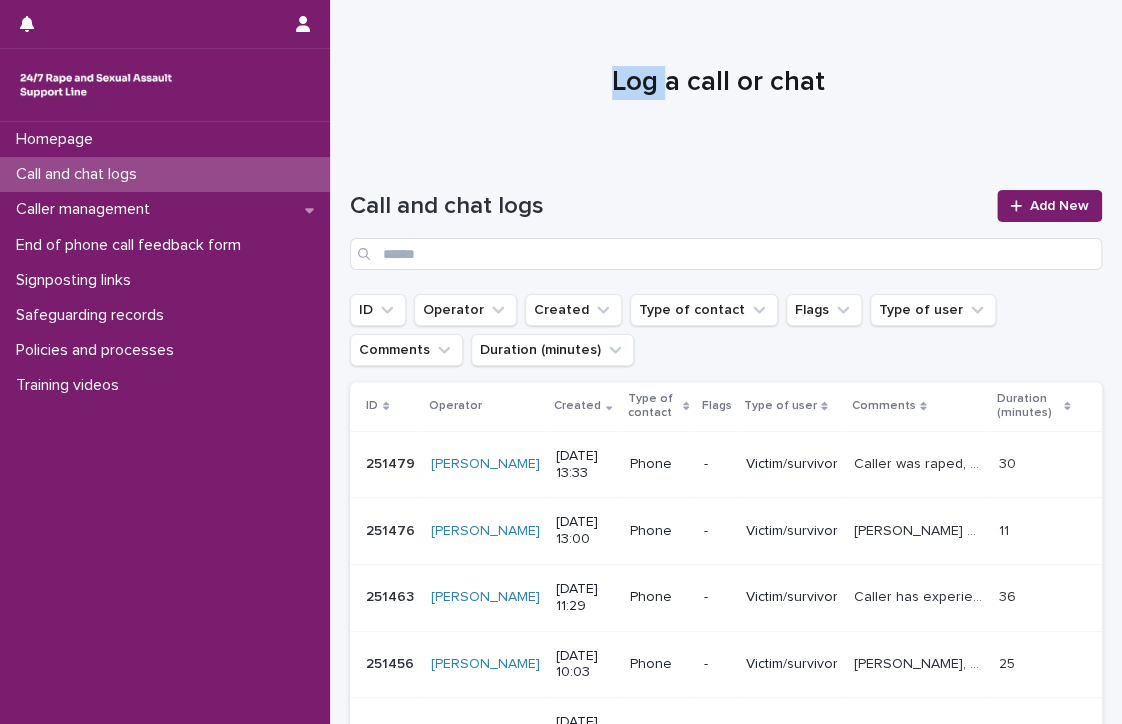 click on "Log a call or chat" at bounding box center (718, 83) 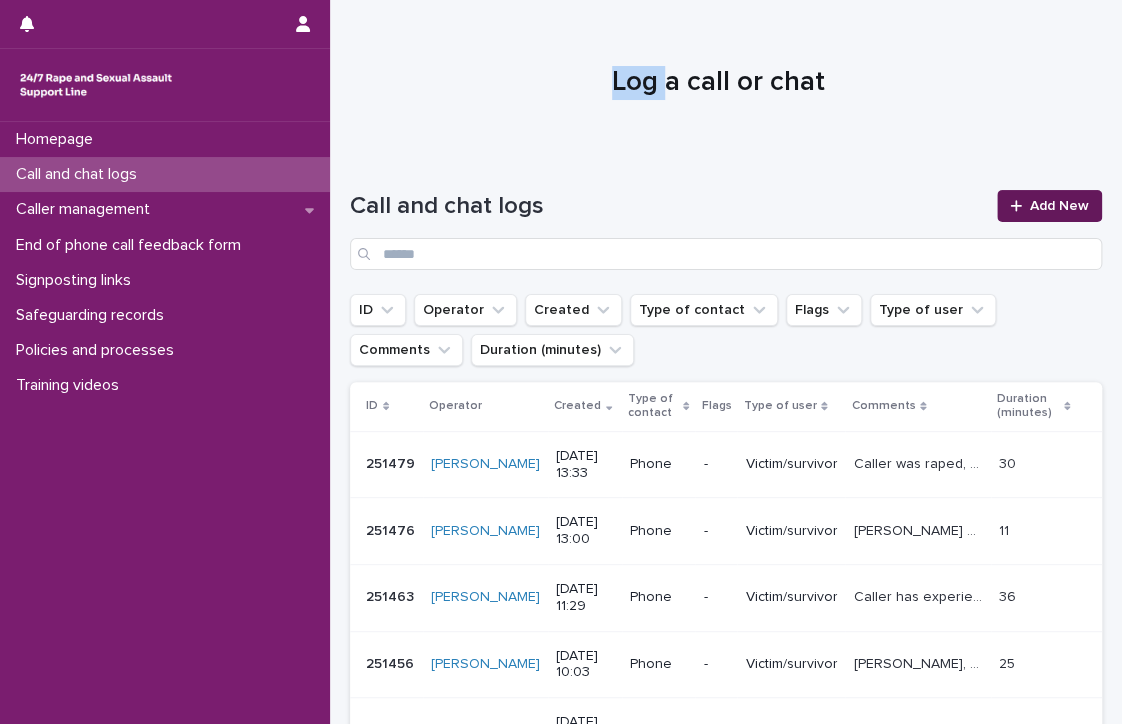 click on "Add New" at bounding box center (1059, 206) 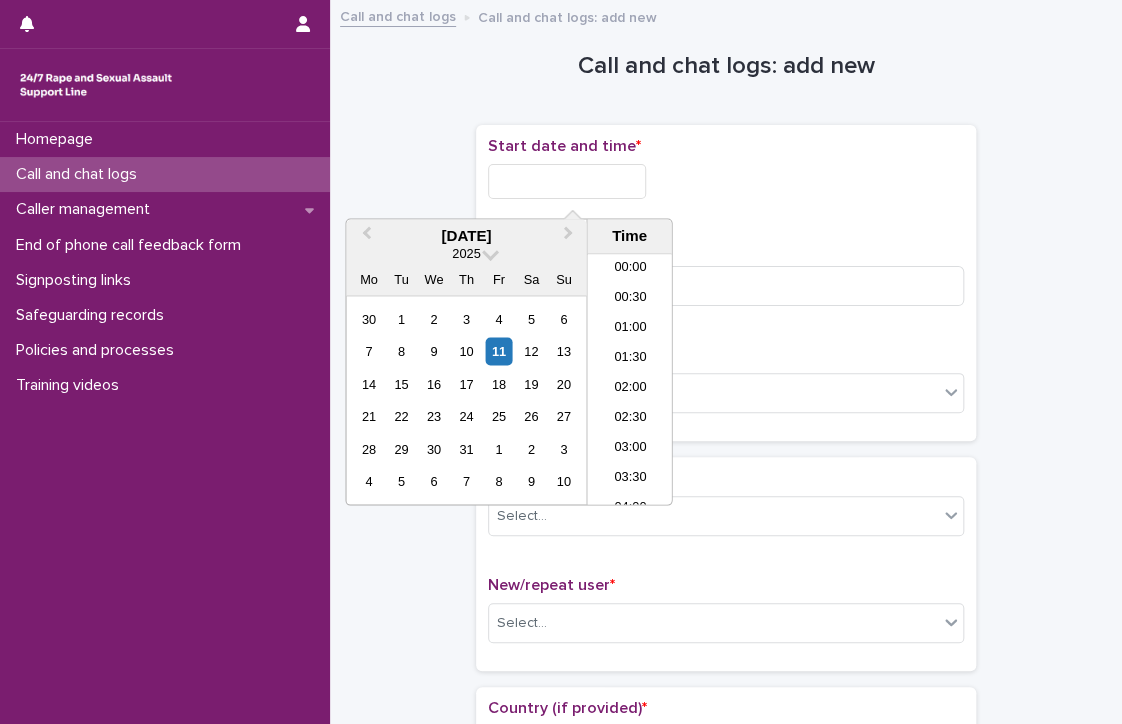 click at bounding box center [567, 181] 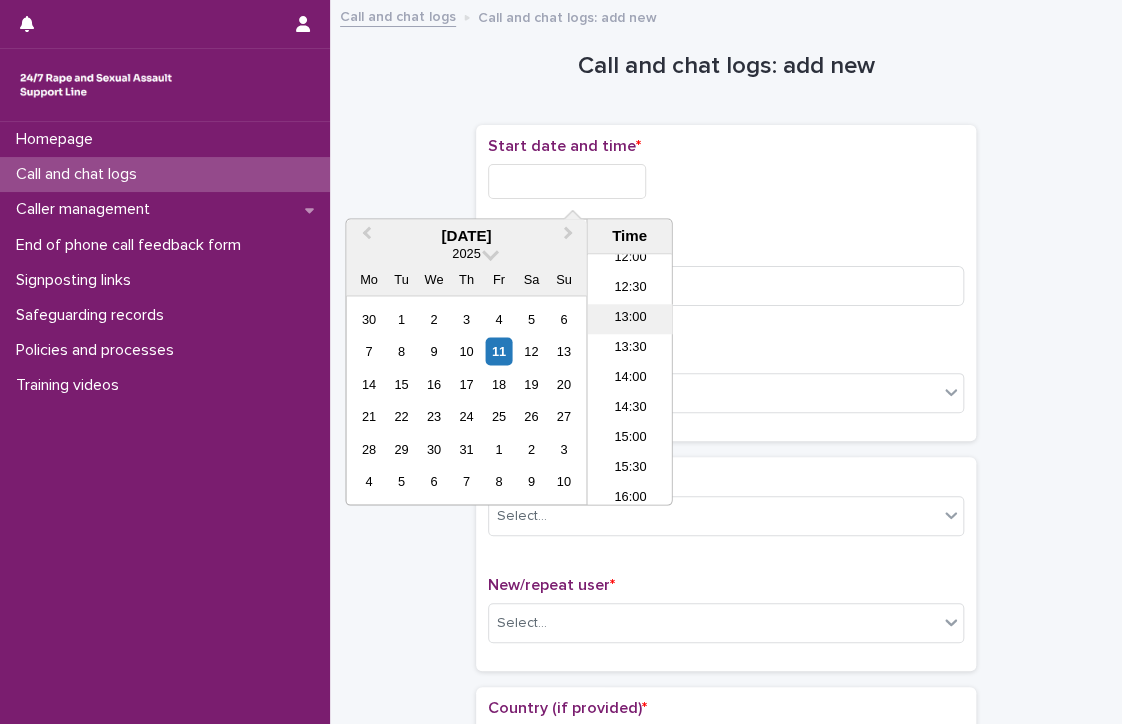 click on "13:00" at bounding box center [629, 320] 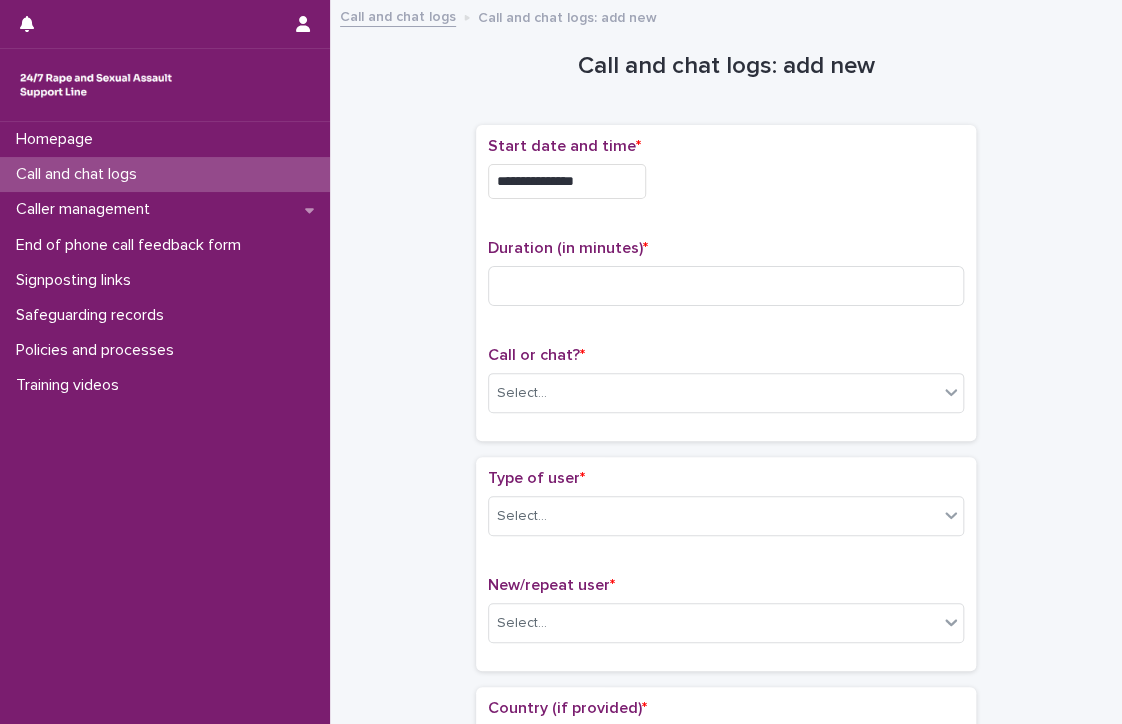 click on "**********" at bounding box center (567, 181) 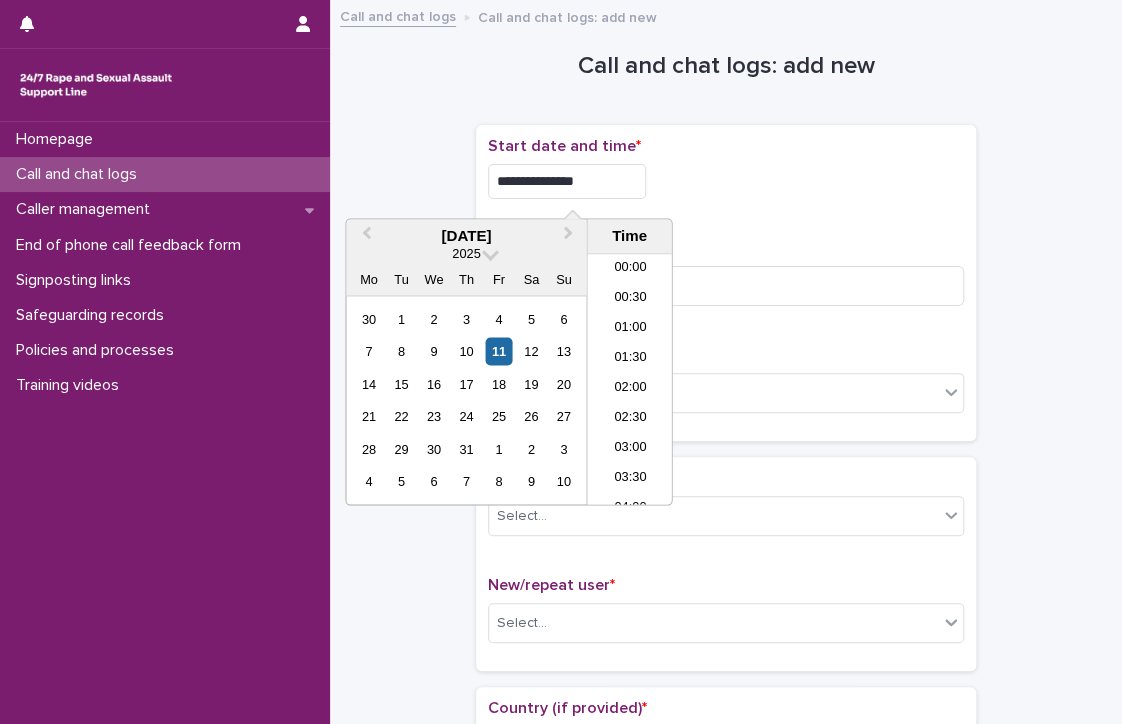 scroll, scrollTop: 670, scrollLeft: 0, axis: vertical 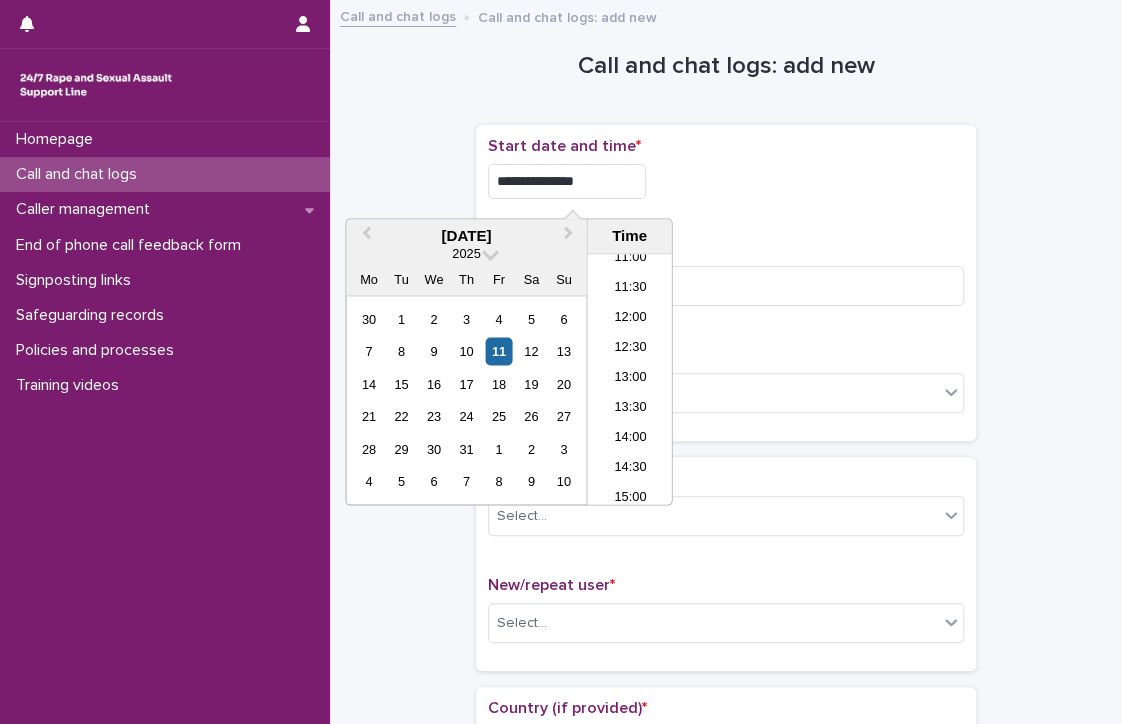 type on "**********" 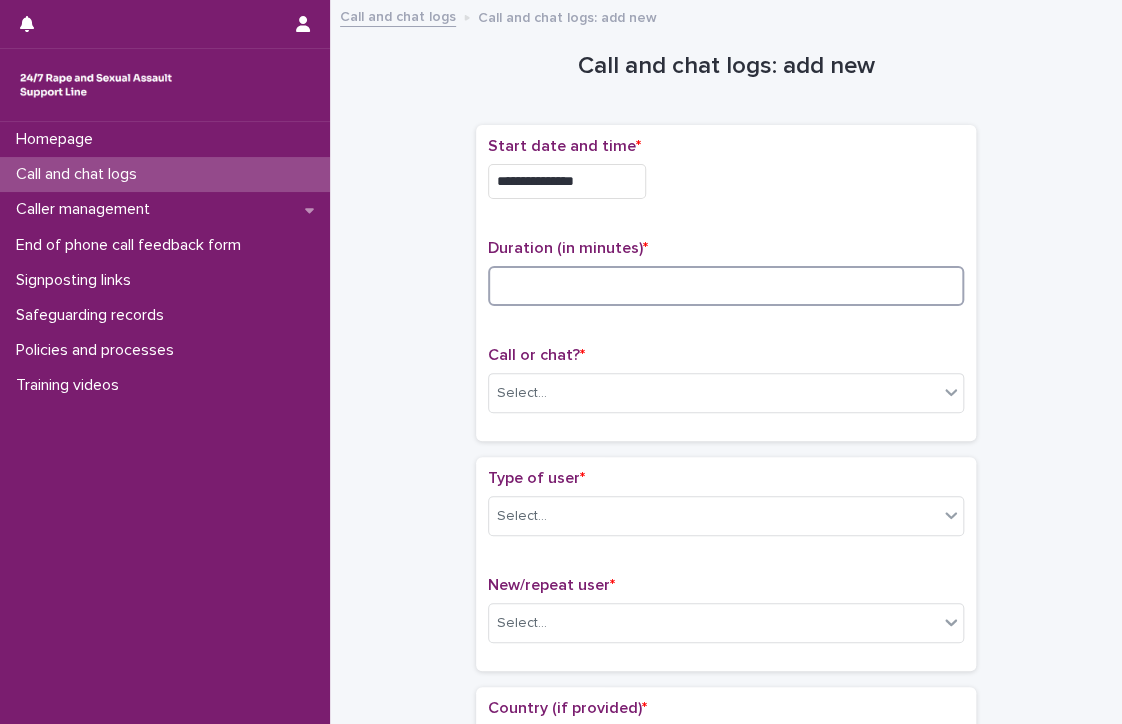 click at bounding box center (726, 286) 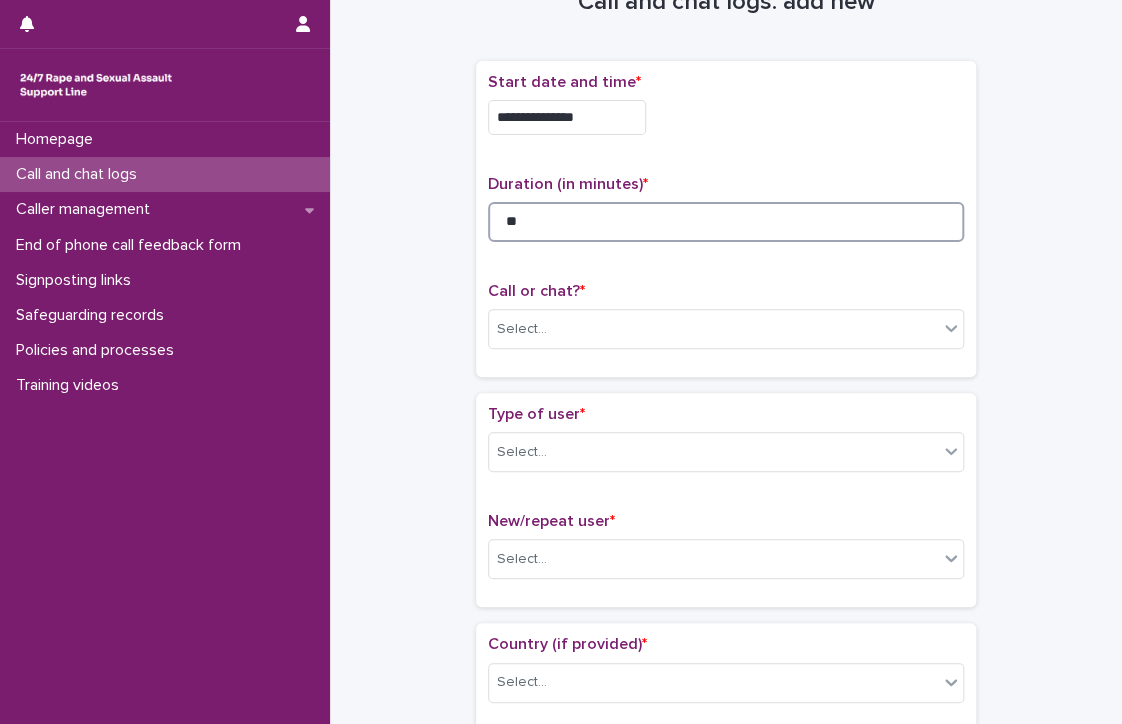 scroll, scrollTop: 64, scrollLeft: 0, axis: vertical 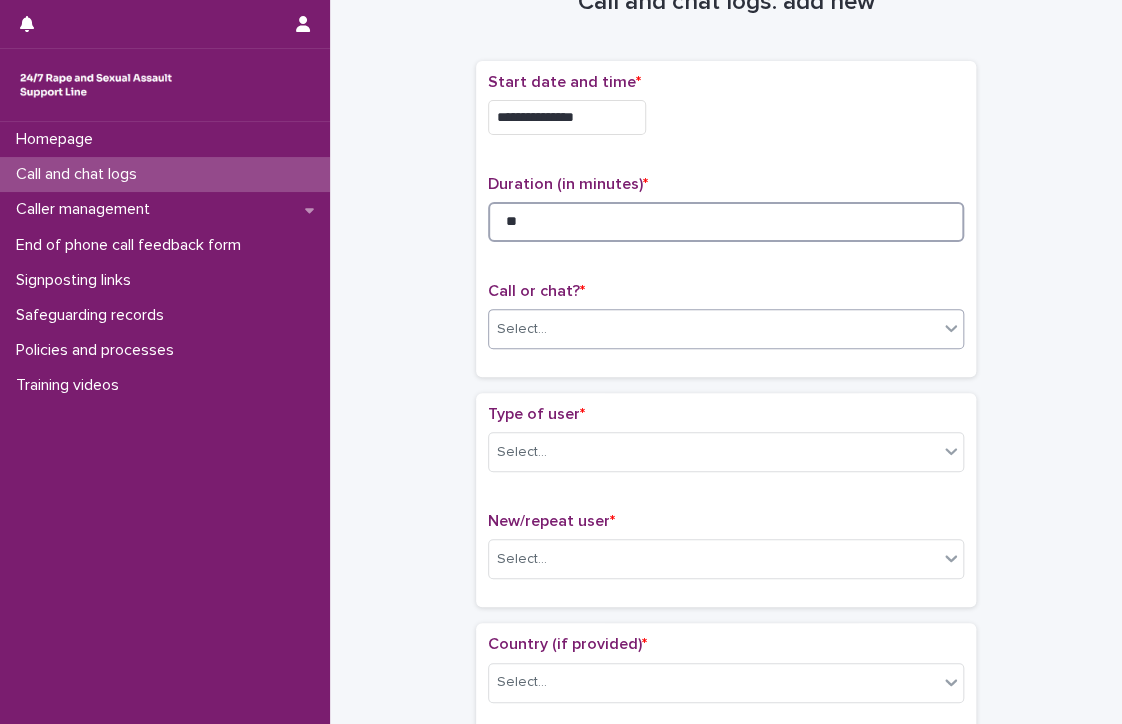 type on "**" 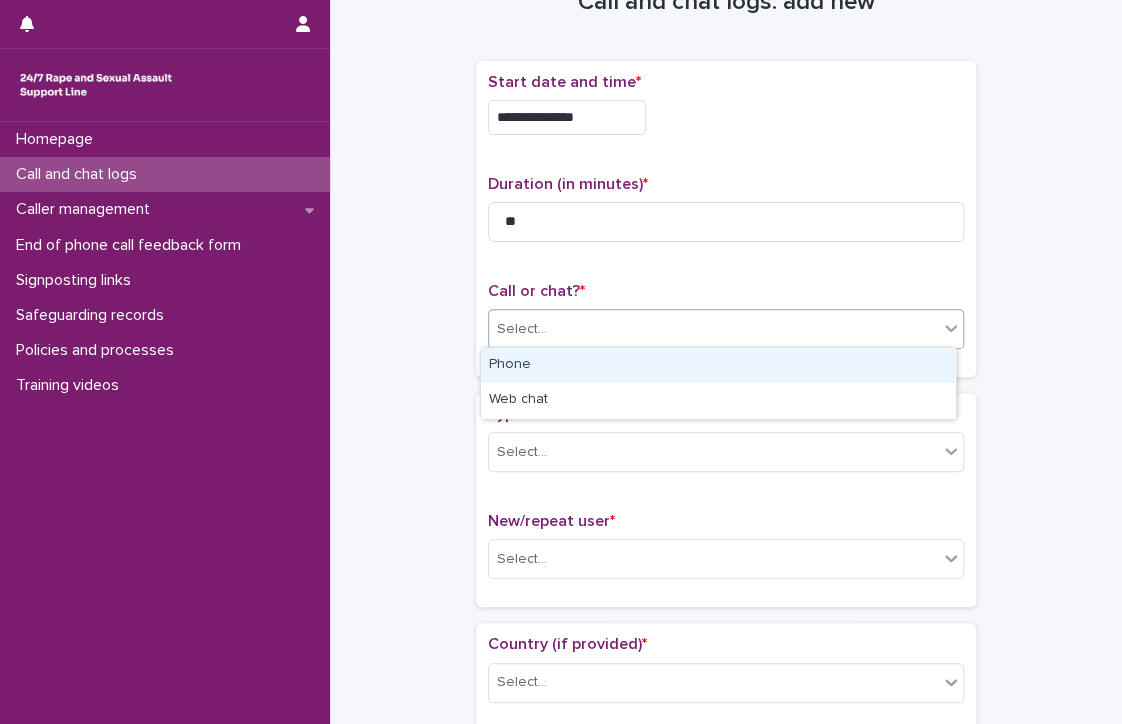 click on "Select..." at bounding box center [713, 329] 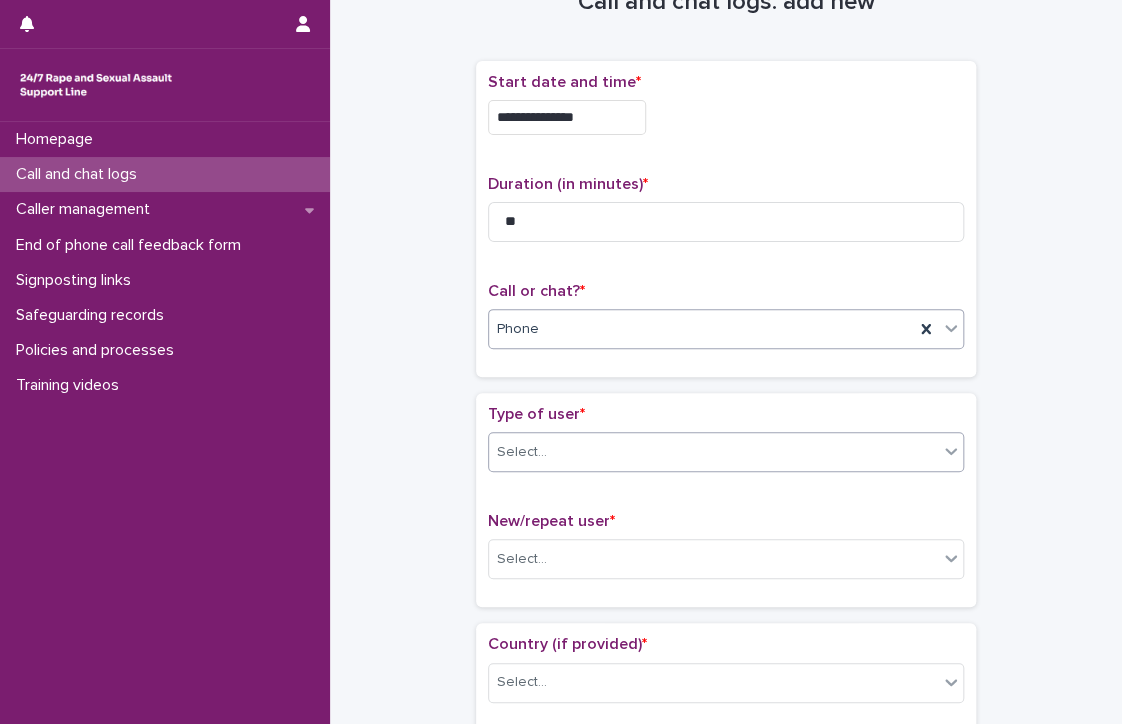 click on "Select..." at bounding box center (713, 452) 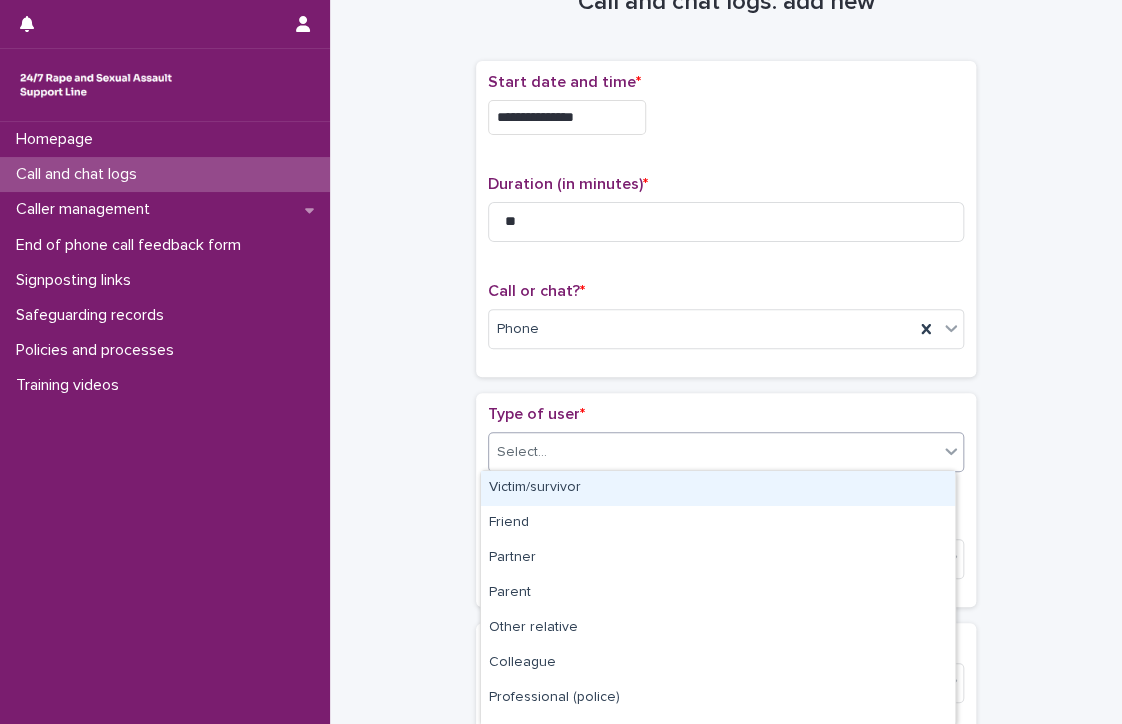 click on "Victim/survivor" at bounding box center (718, 488) 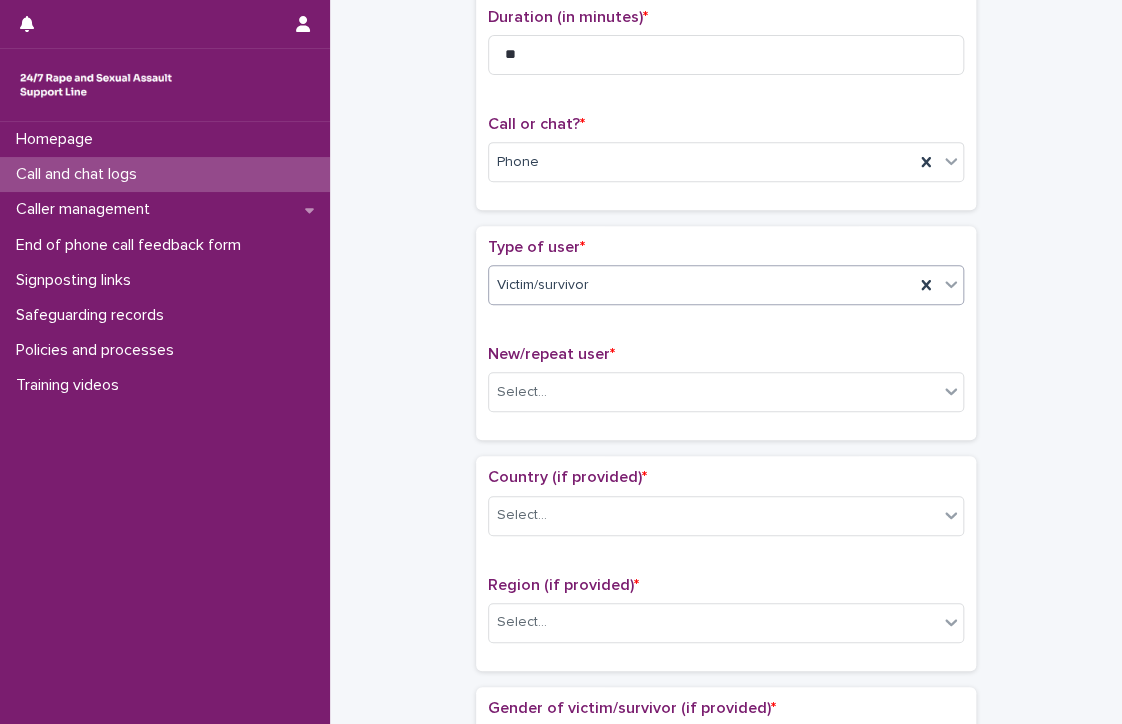 scroll, scrollTop: 234, scrollLeft: 0, axis: vertical 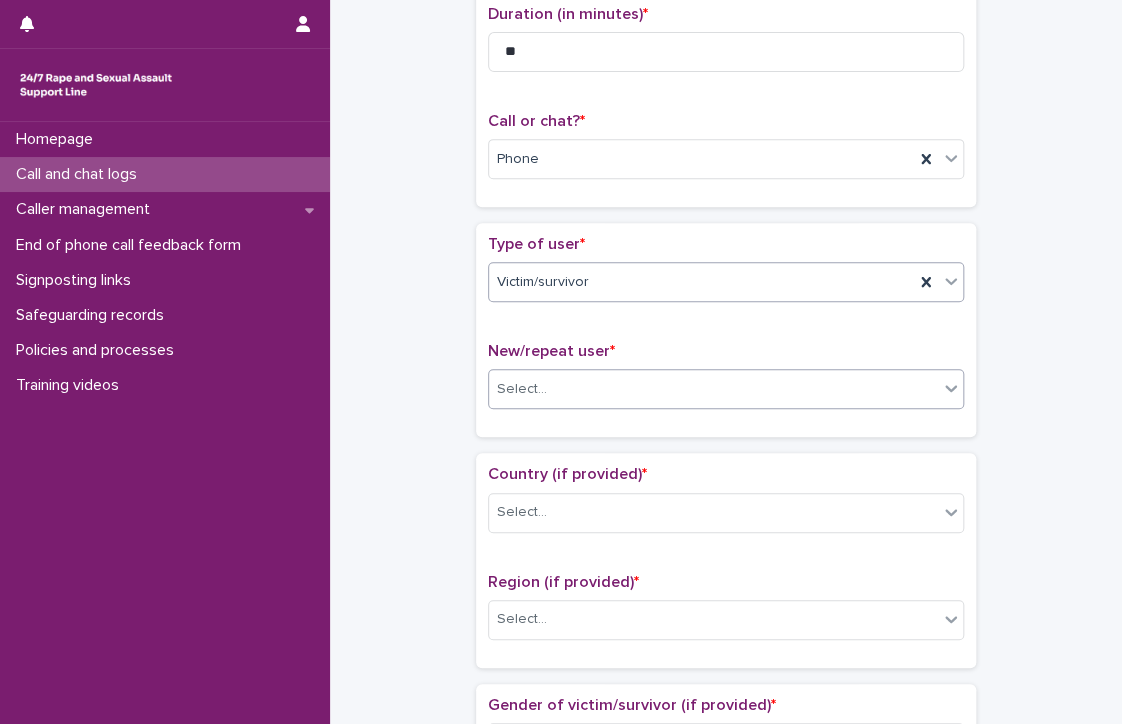 click on "Select..." at bounding box center [522, 389] 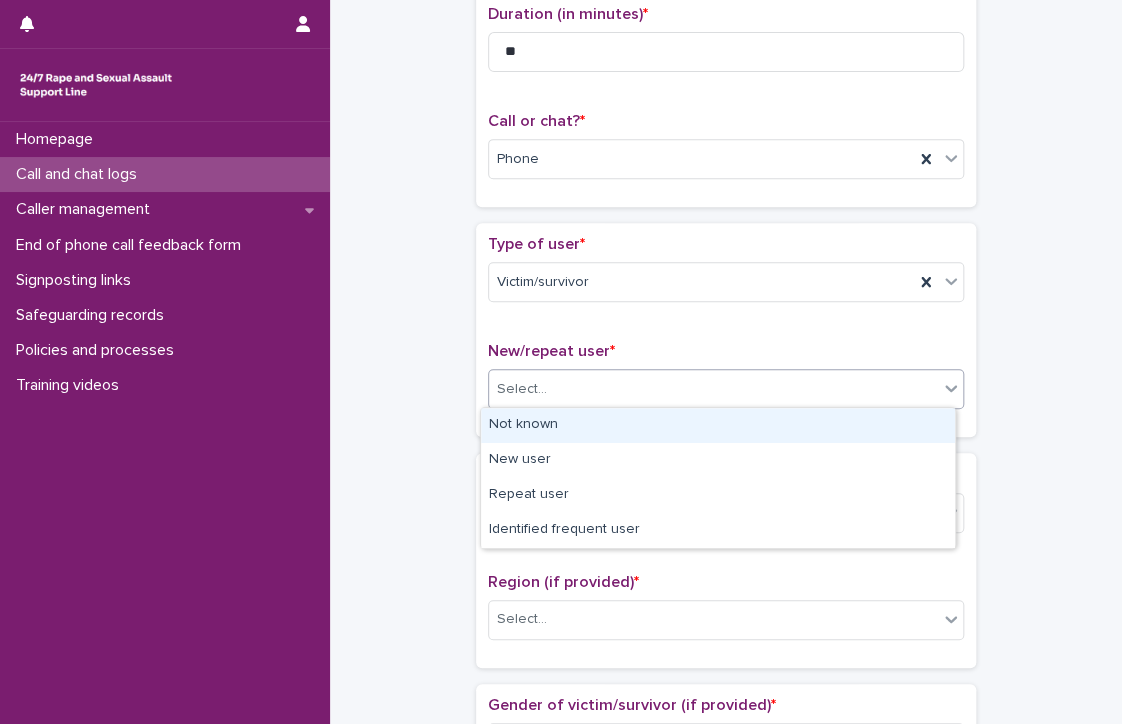 click on "Not known" at bounding box center (718, 425) 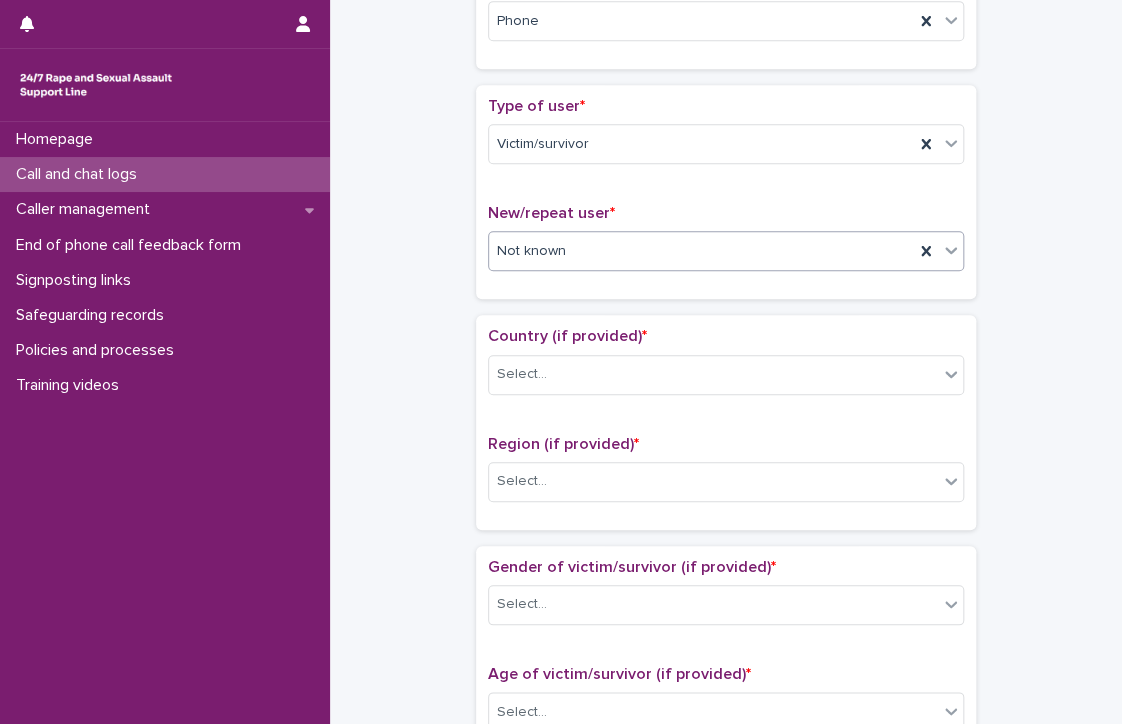 scroll, scrollTop: 375, scrollLeft: 0, axis: vertical 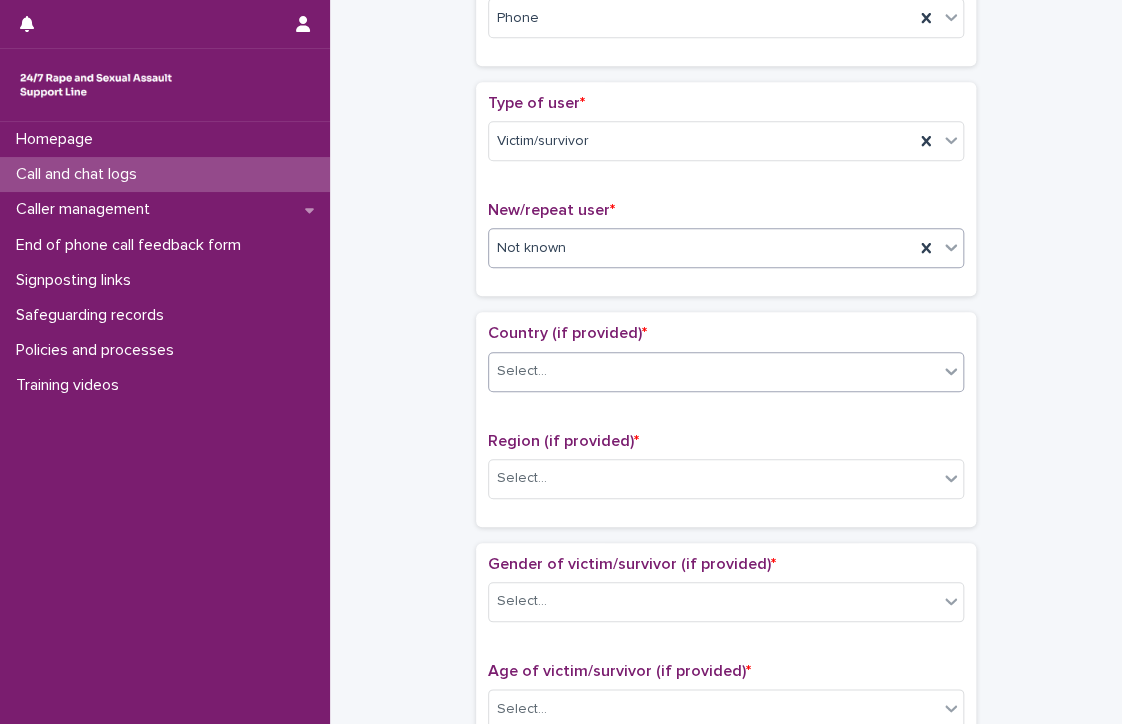 click on "Select..." at bounding box center [713, 371] 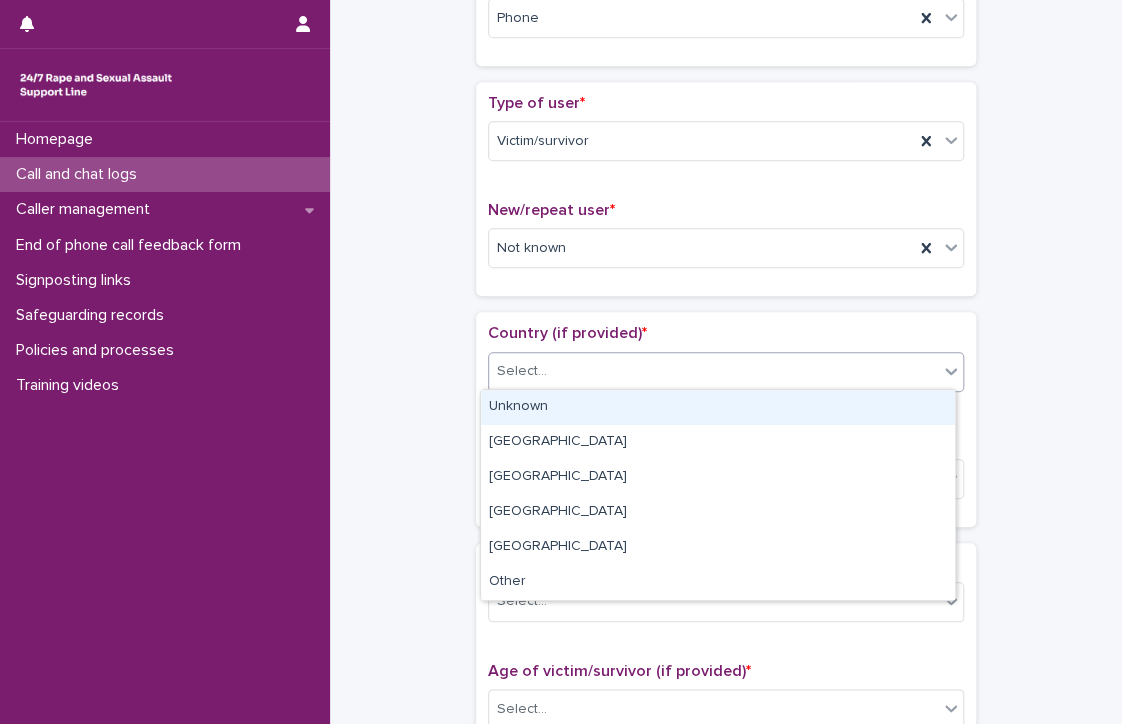 click on "Unknown" at bounding box center [718, 407] 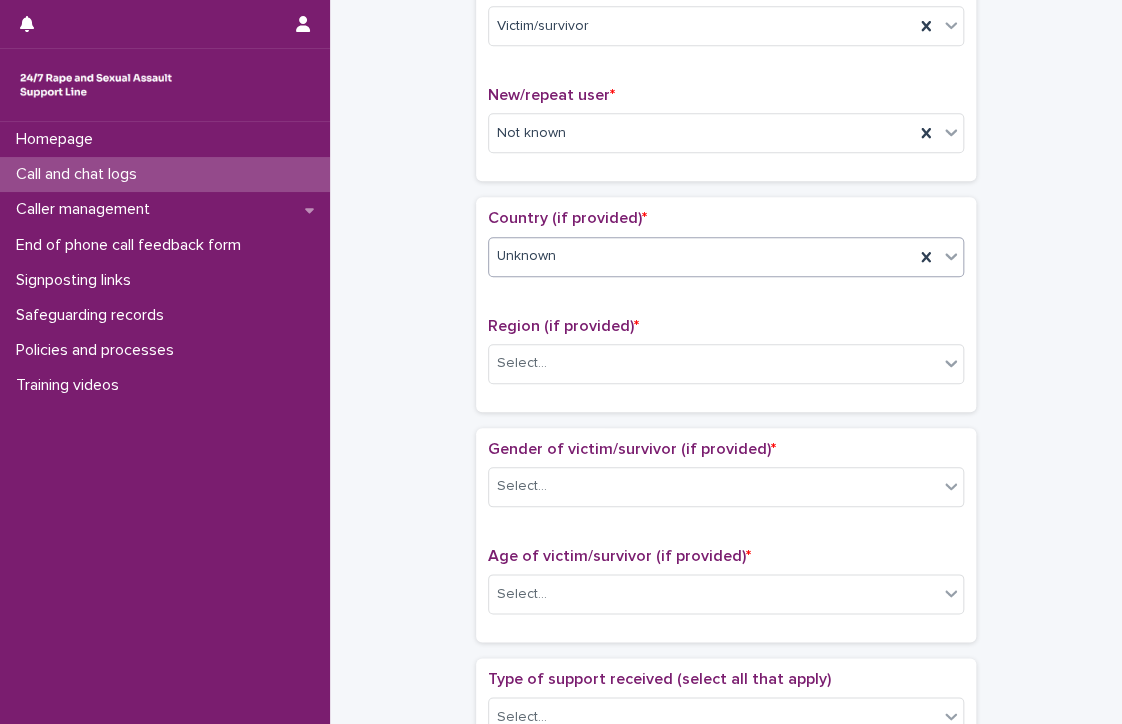 scroll, scrollTop: 491, scrollLeft: 0, axis: vertical 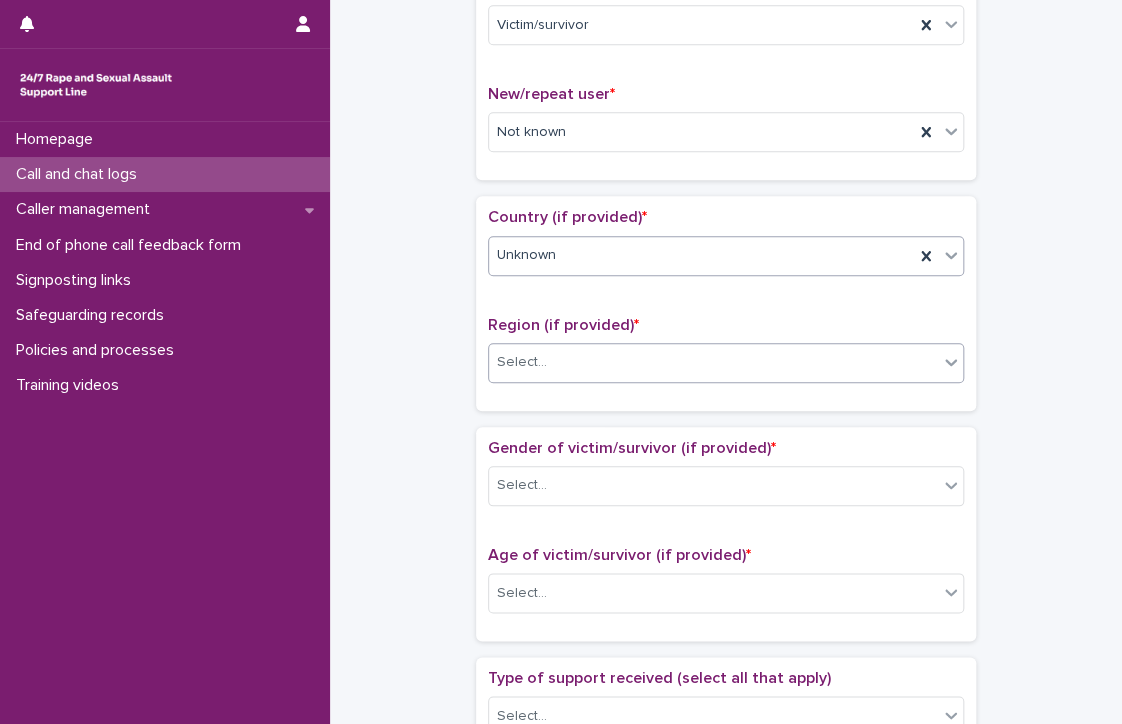 click on "Select..." at bounding box center (726, 363) 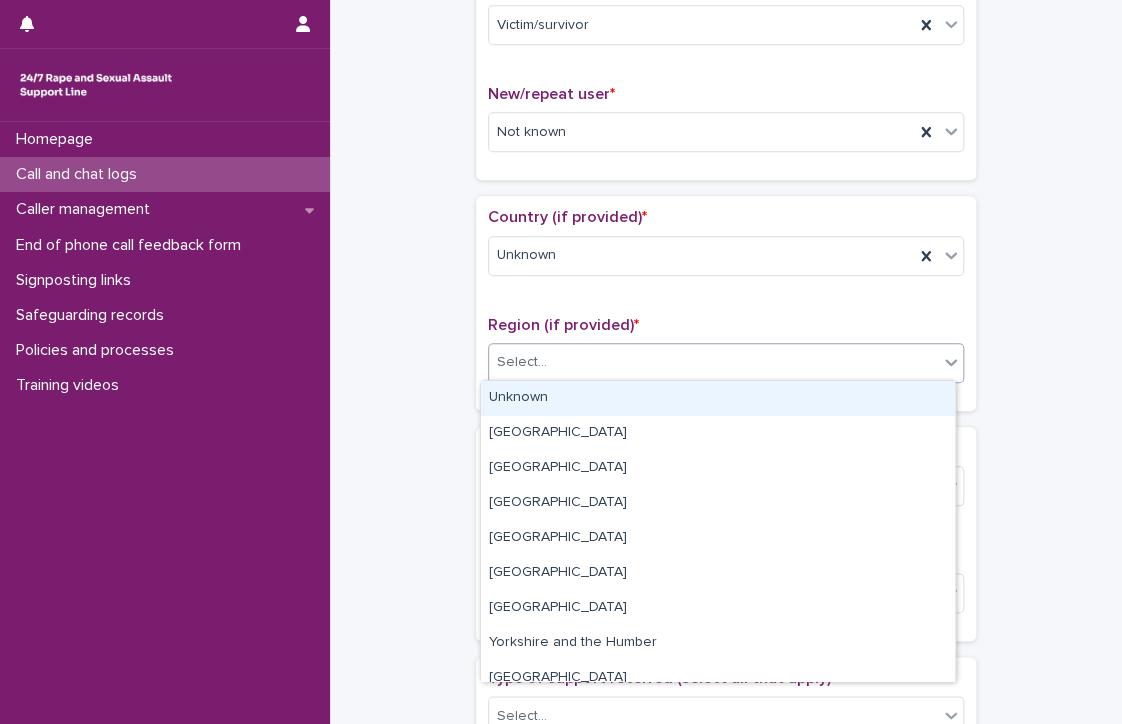 click on "Unknown" at bounding box center (718, 398) 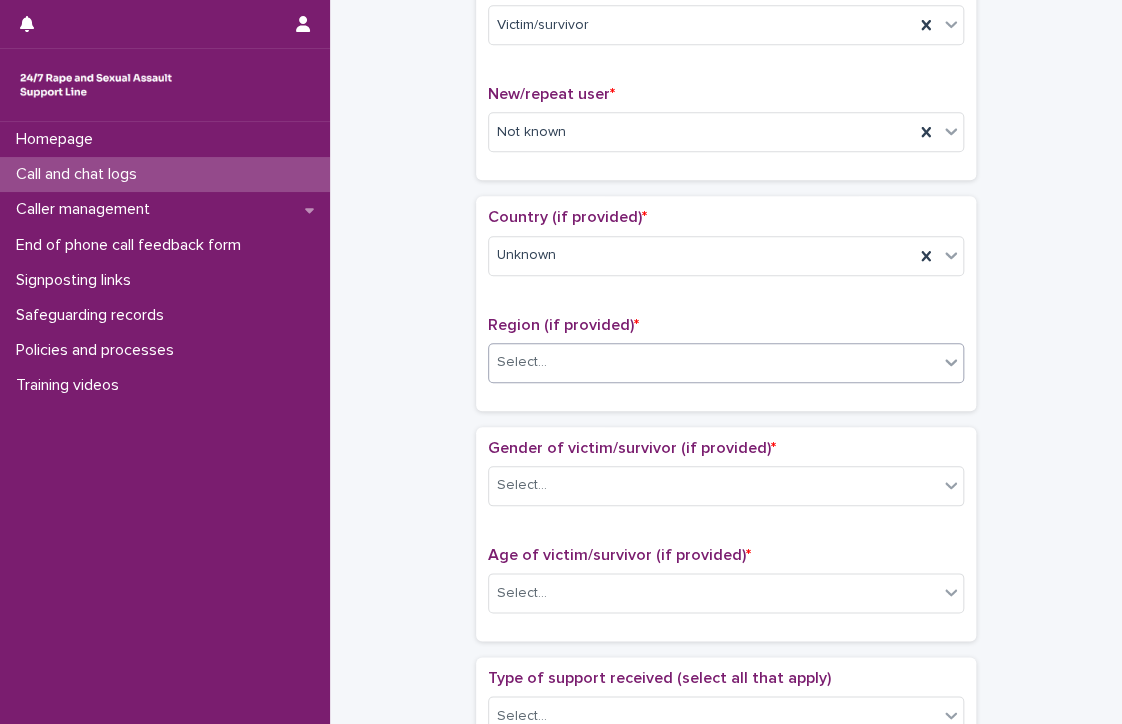 scroll, scrollTop: 591, scrollLeft: 0, axis: vertical 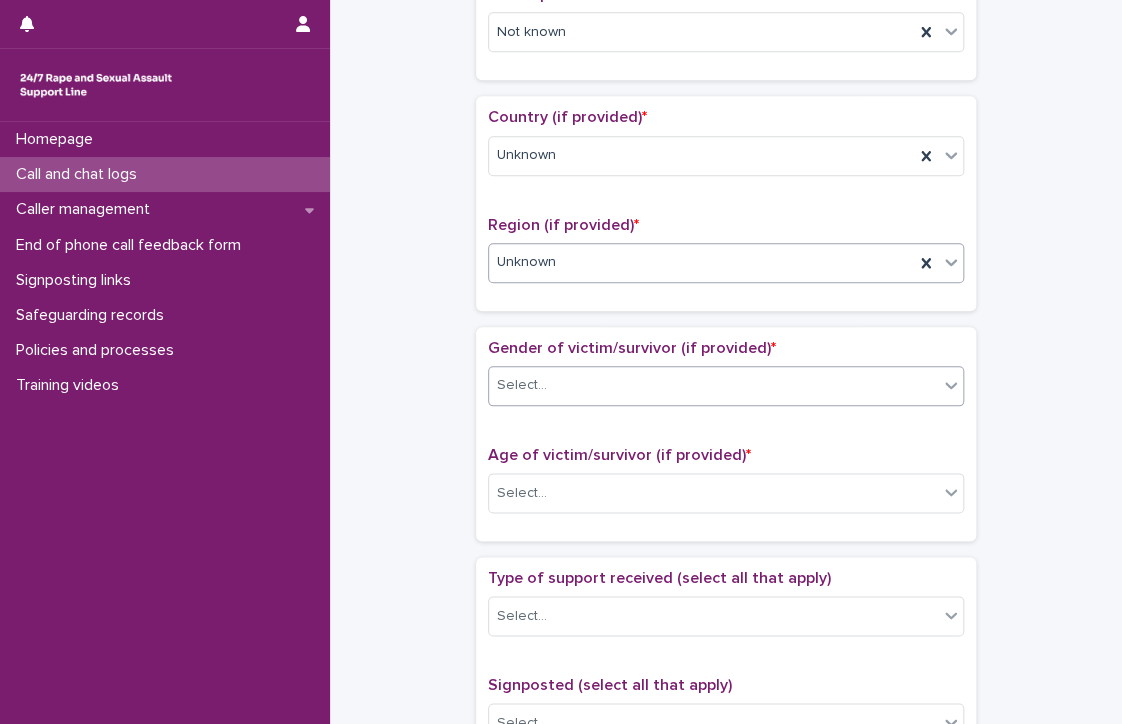 click on "Select..." at bounding box center [713, 385] 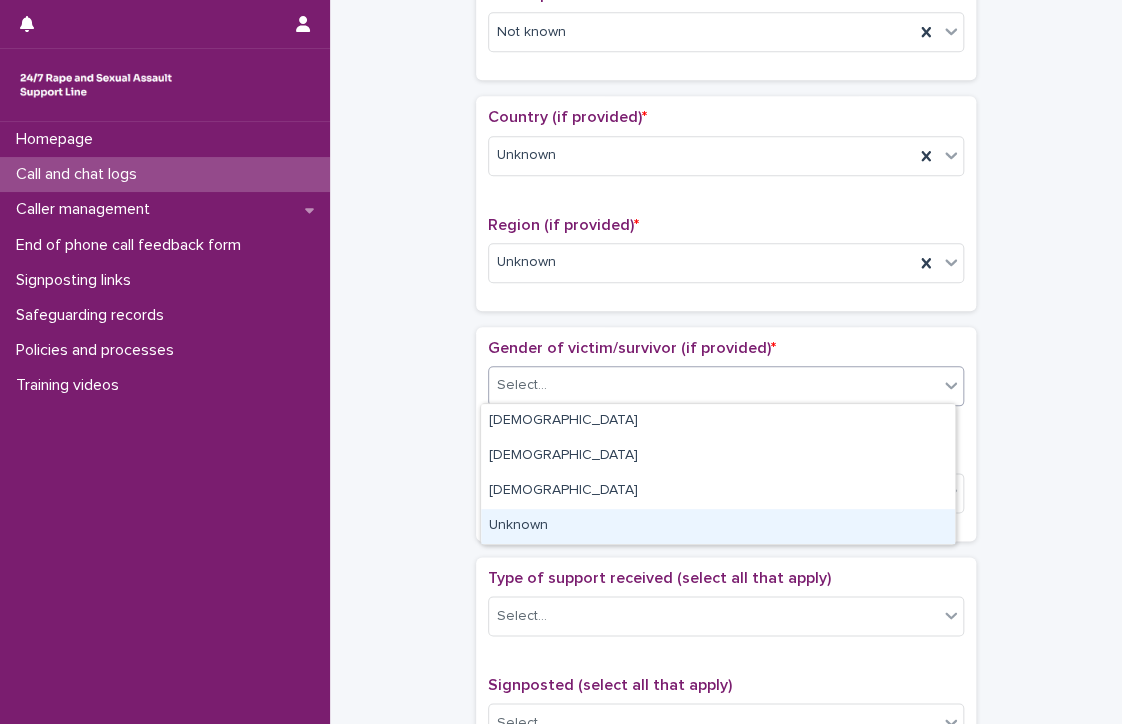 click on "Unknown" at bounding box center [718, 526] 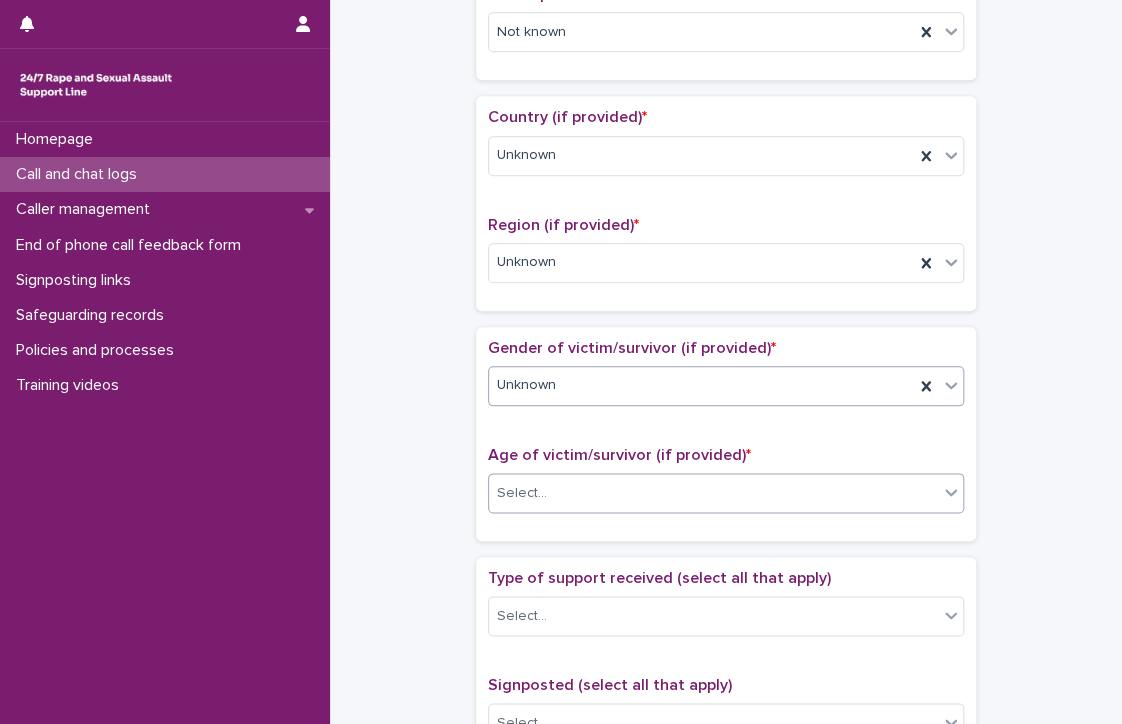 click on "Select..." at bounding box center [713, 493] 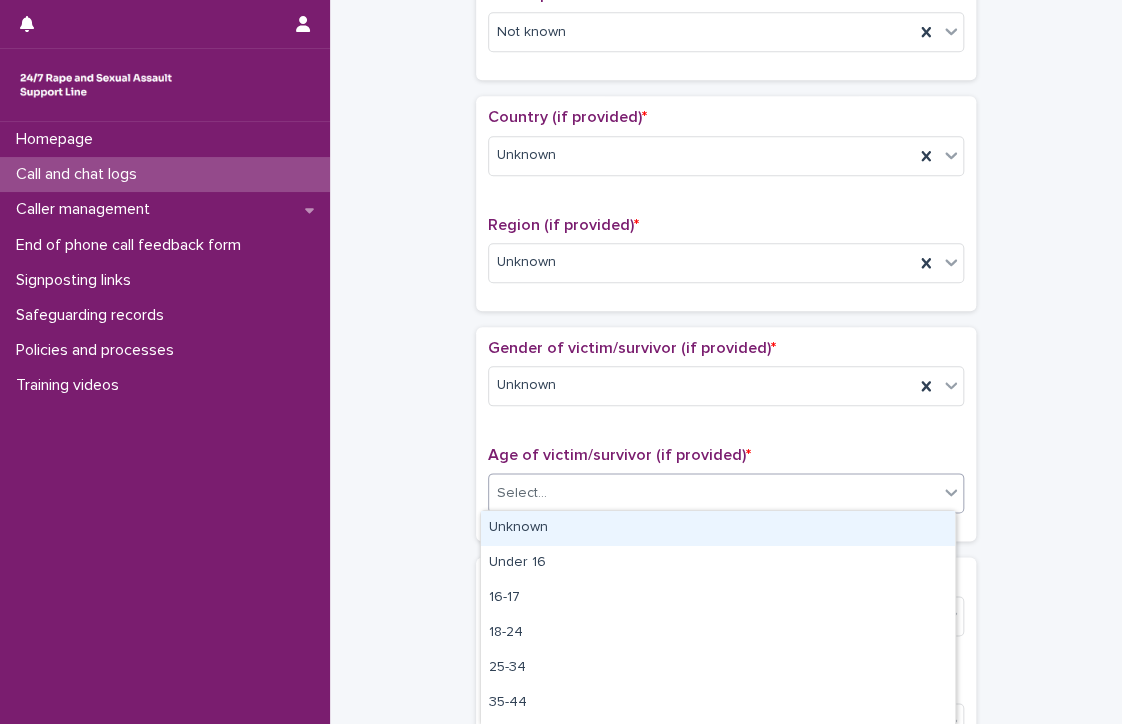click on "Unknown" at bounding box center [718, 528] 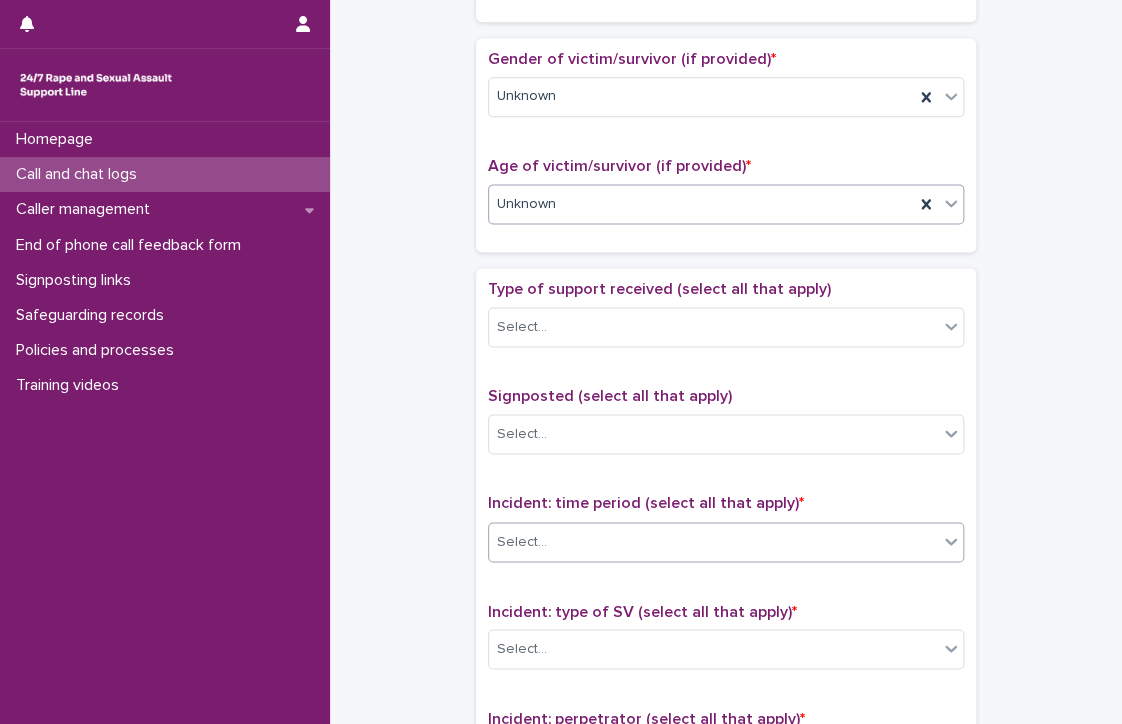 scroll, scrollTop: 882, scrollLeft: 0, axis: vertical 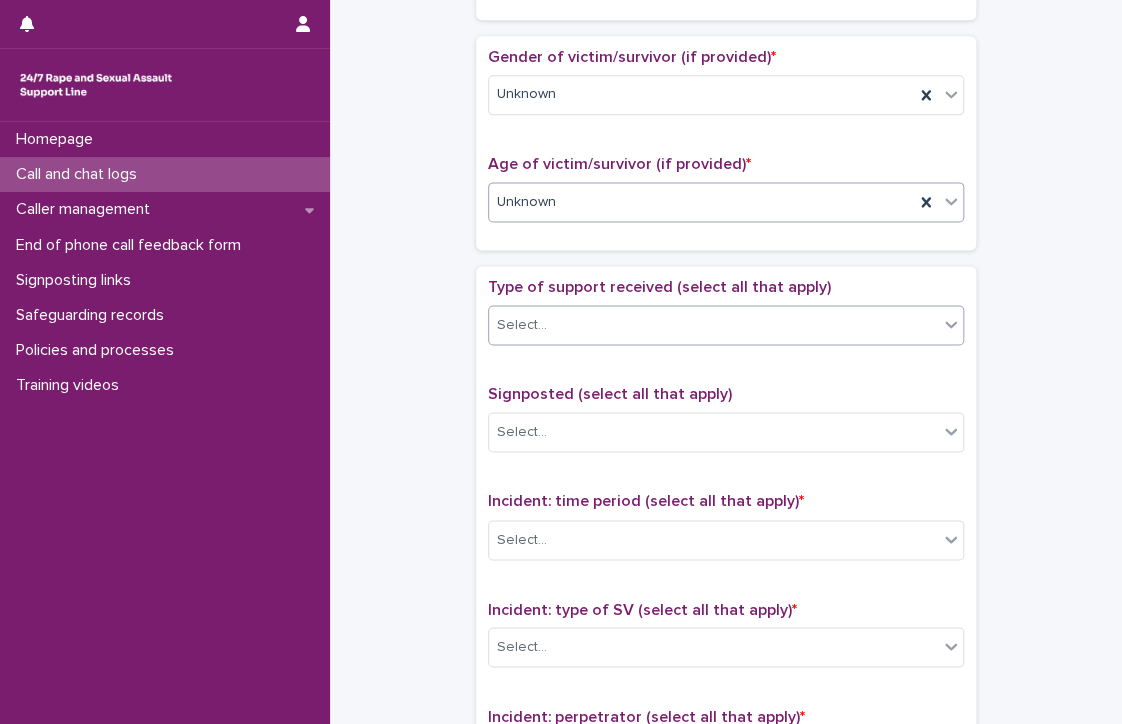 click on "Select..." at bounding box center (713, 325) 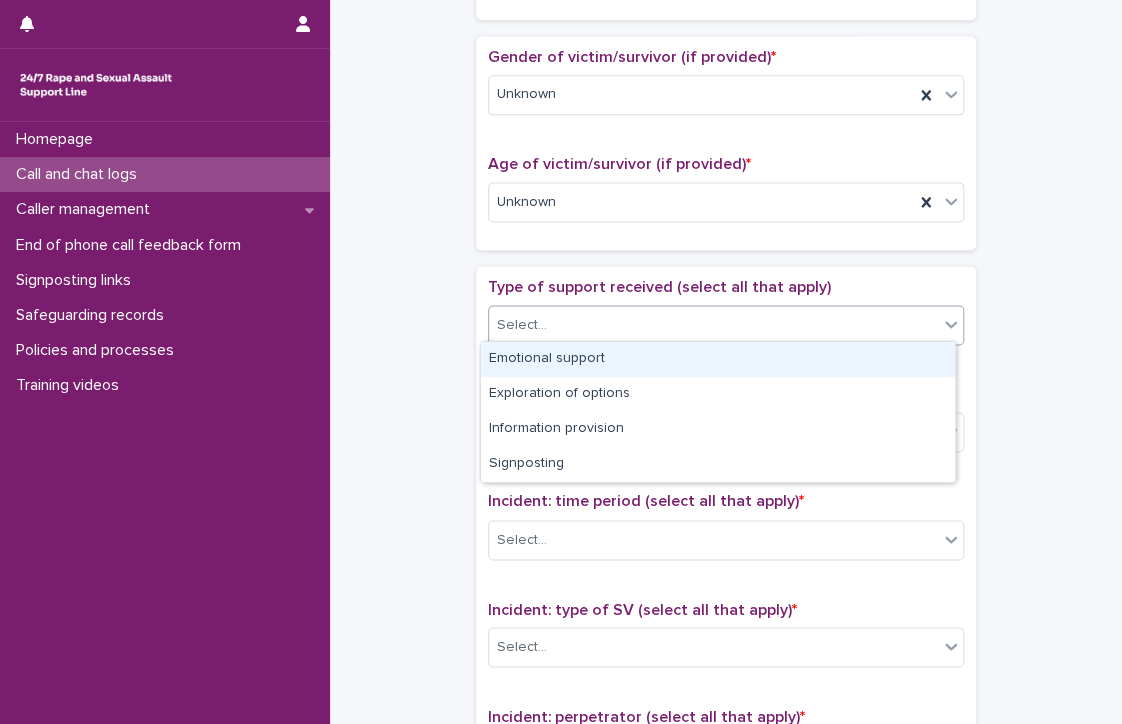 click on "Emotional support" at bounding box center (718, 359) 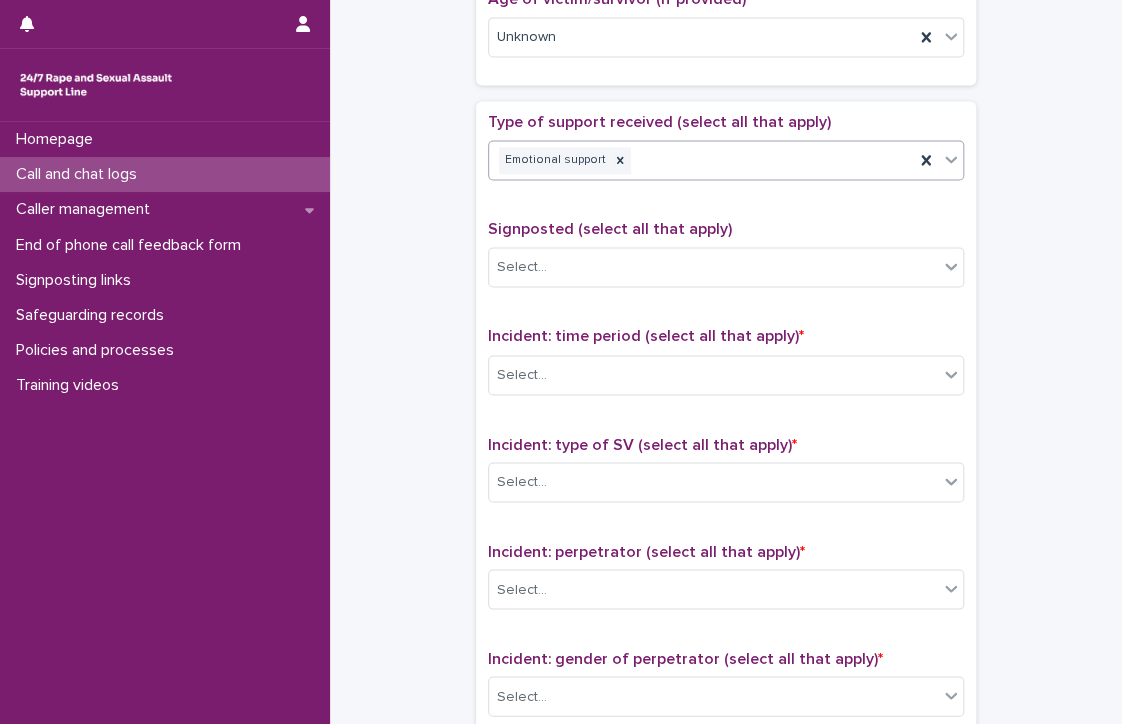 scroll, scrollTop: 1055, scrollLeft: 0, axis: vertical 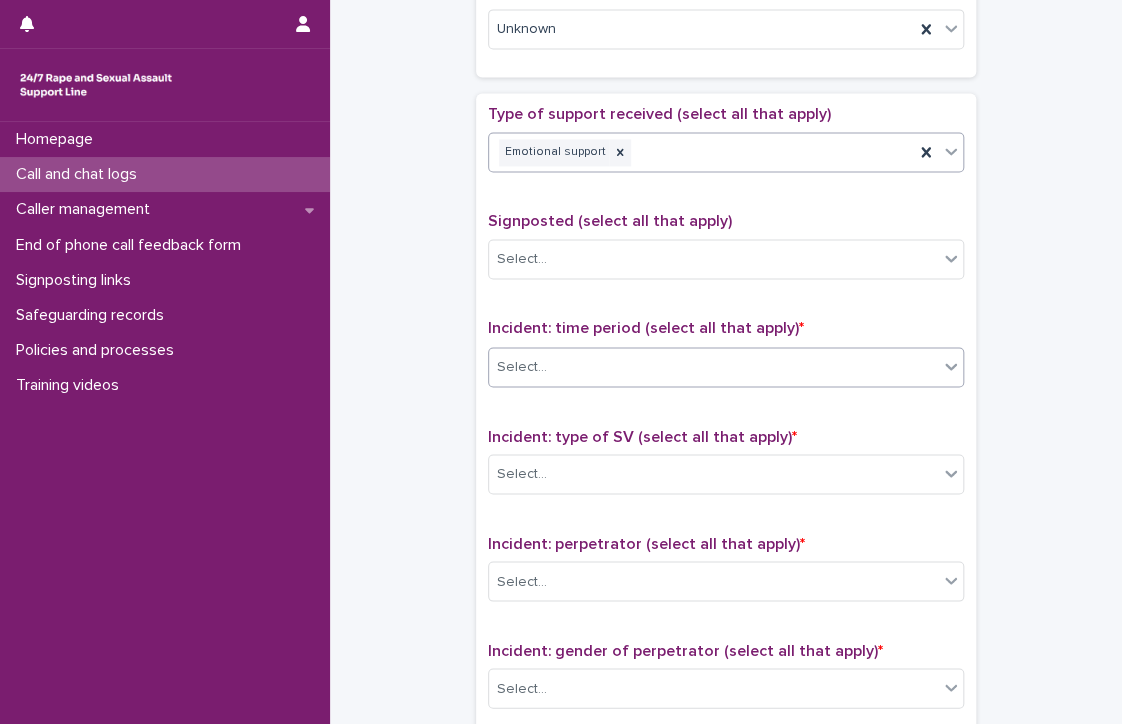 click on "Select..." at bounding box center (713, 366) 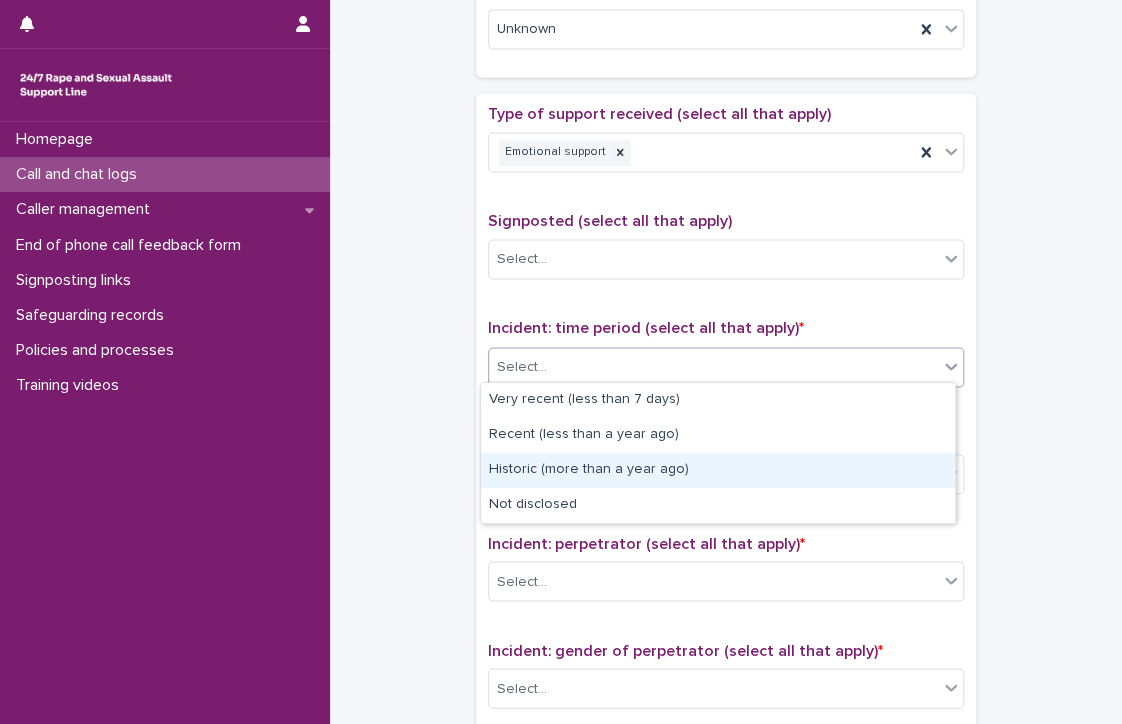 click on "Historic (more than a year ago)" at bounding box center (718, 470) 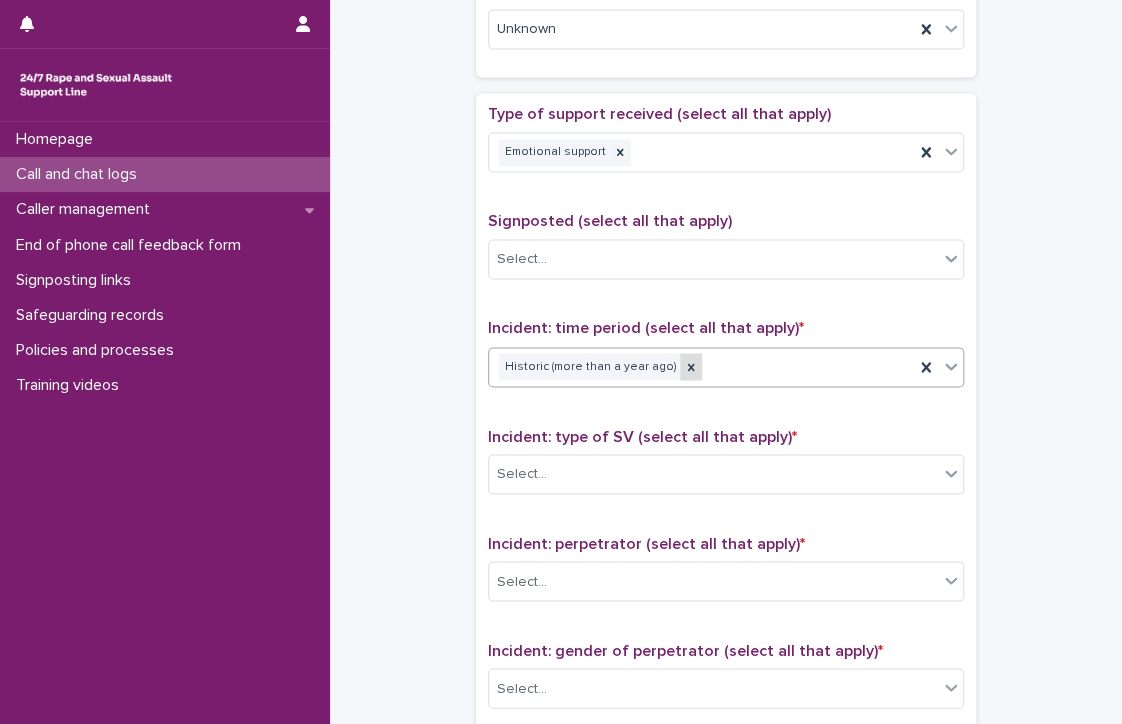 click 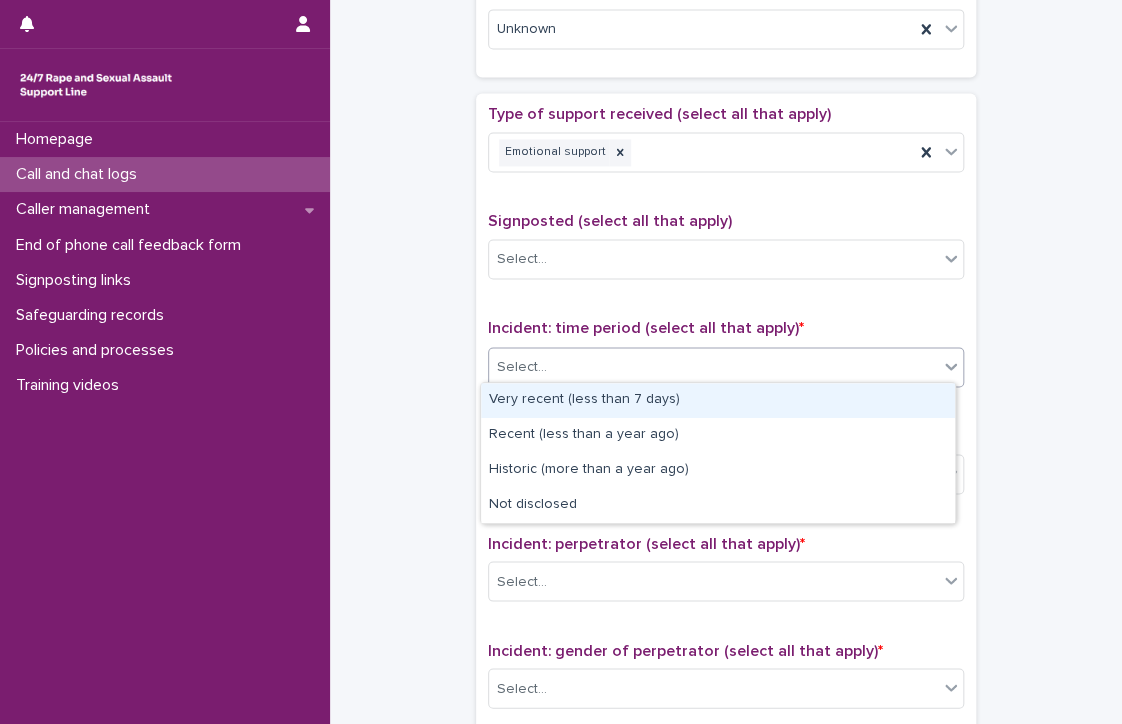 click on "Select..." at bounding box center [713, 366] 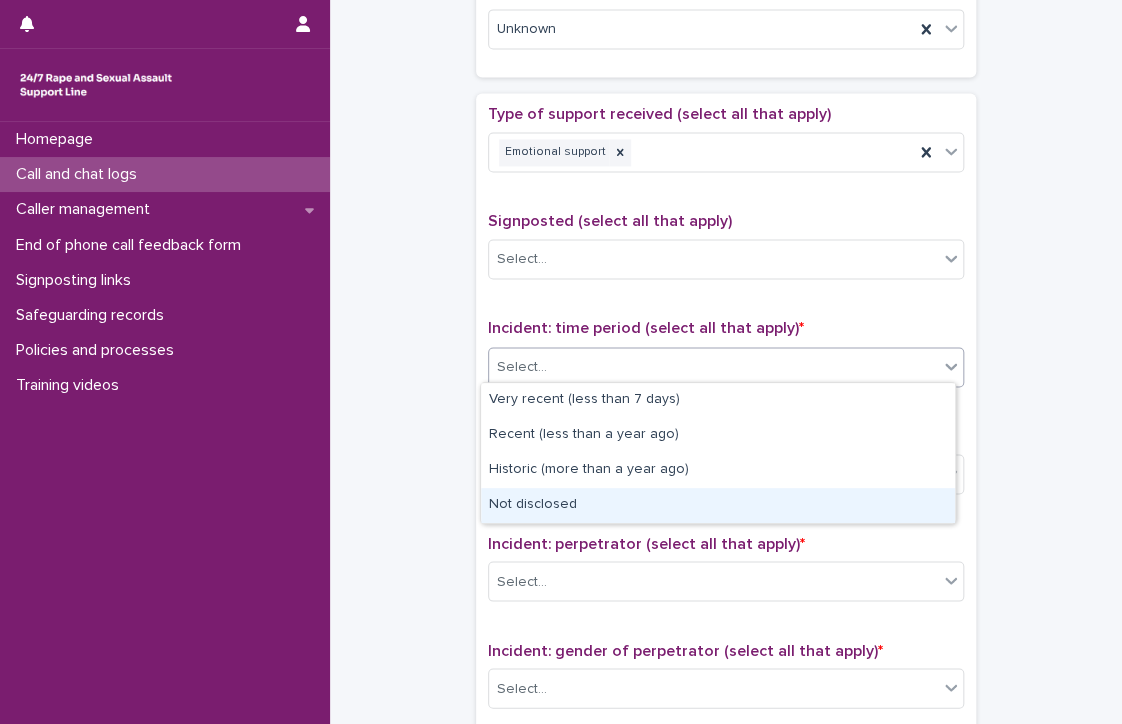 click on "Not disclosed" at bounding box center [718, 505] 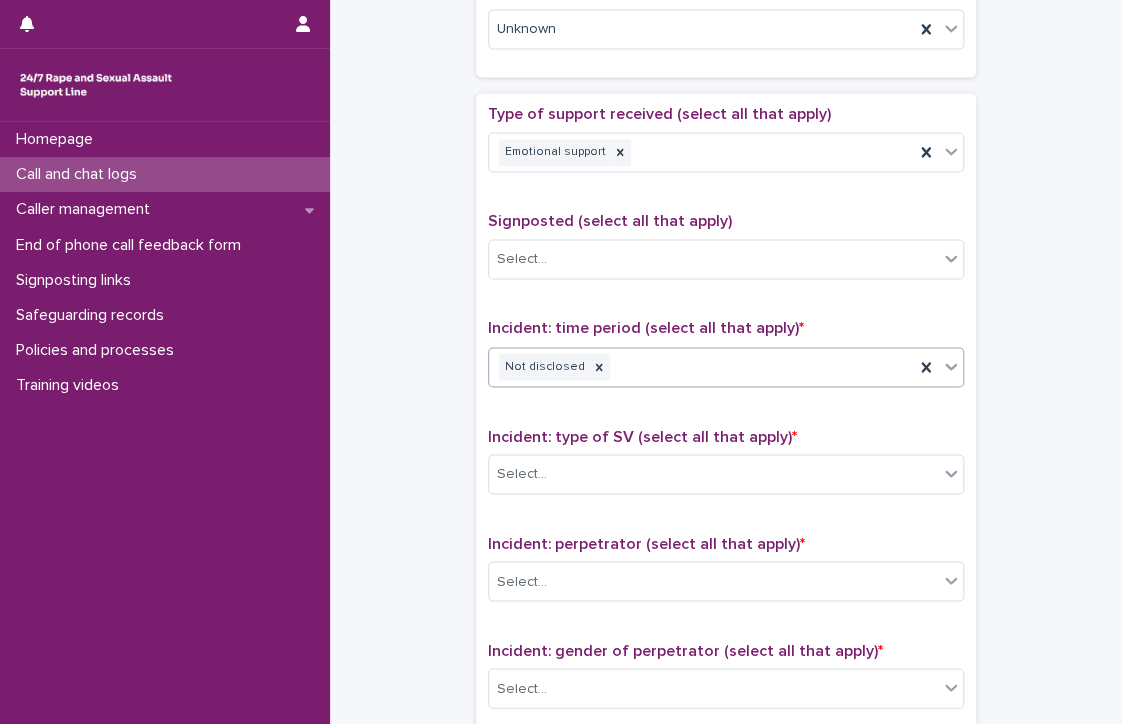 scroll, scrollTop: 1154, scrollLeft: 0, axis: vertical 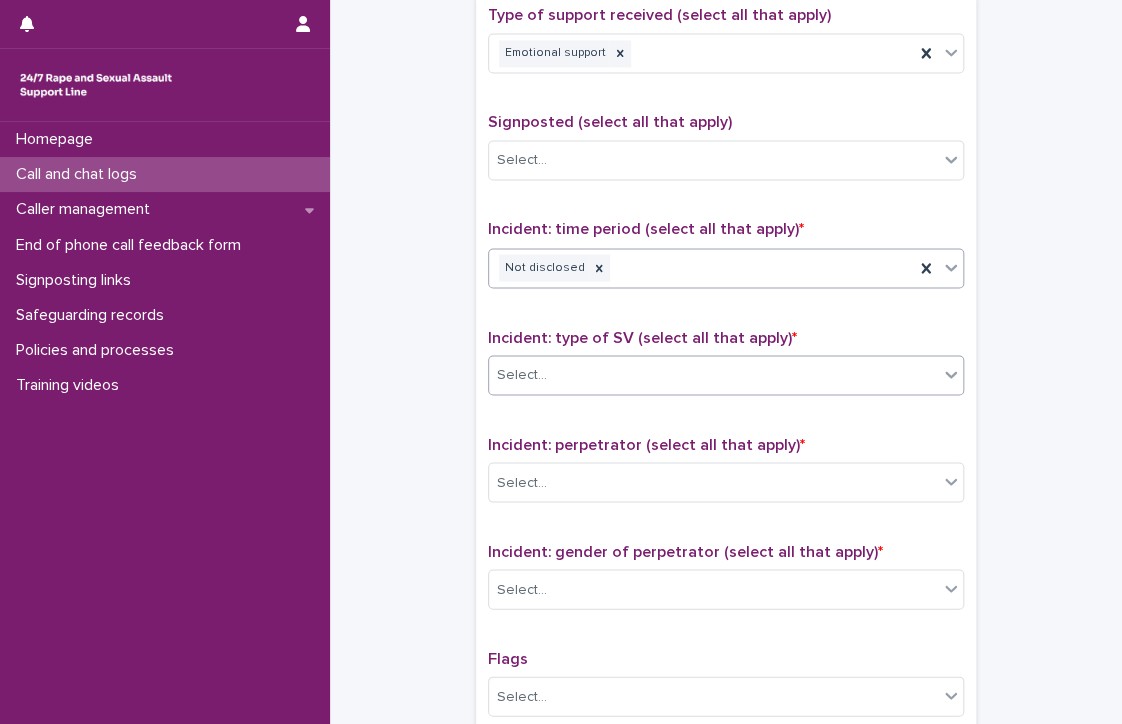 click on "Select..." at bounding box center [522, 374] 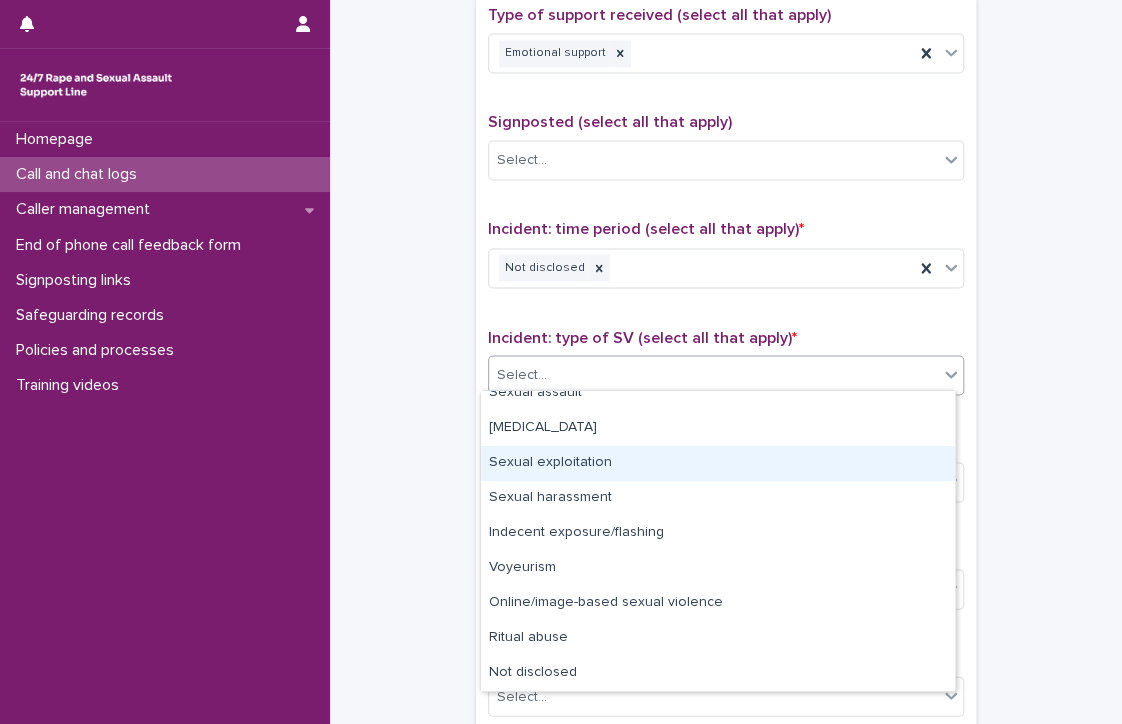 scroll, scrollTop: 0, scrollLeft: 0, axis: both 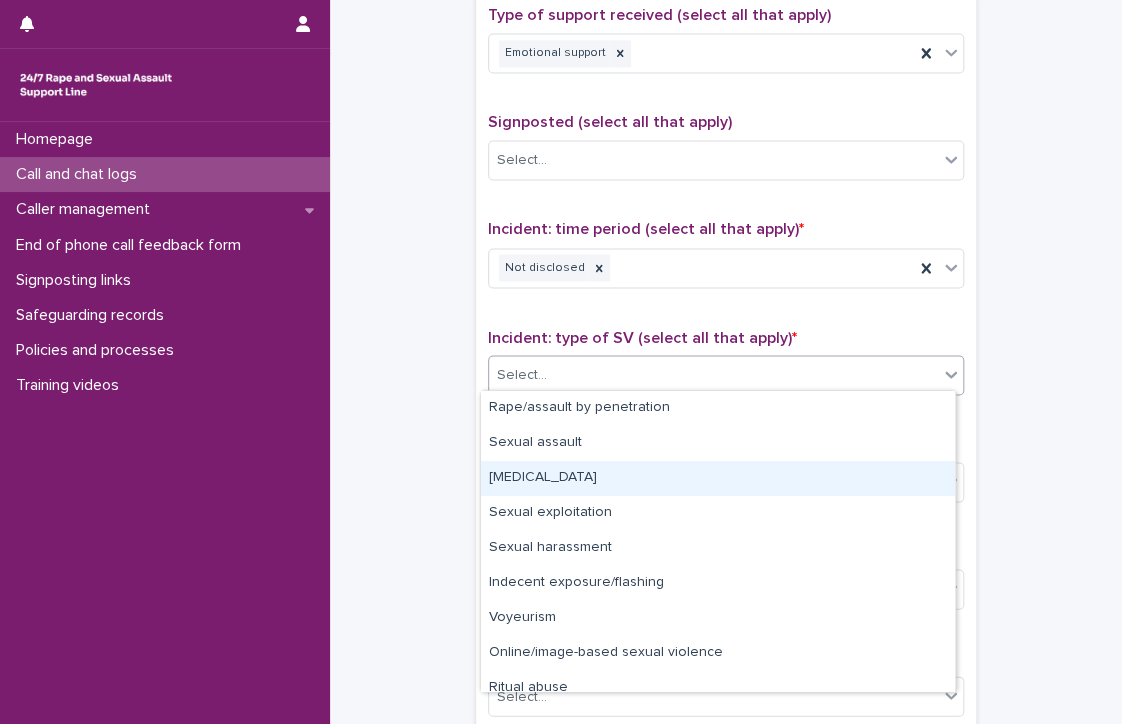 click on "Child sexual abuse" at bounding box center (718, 478) 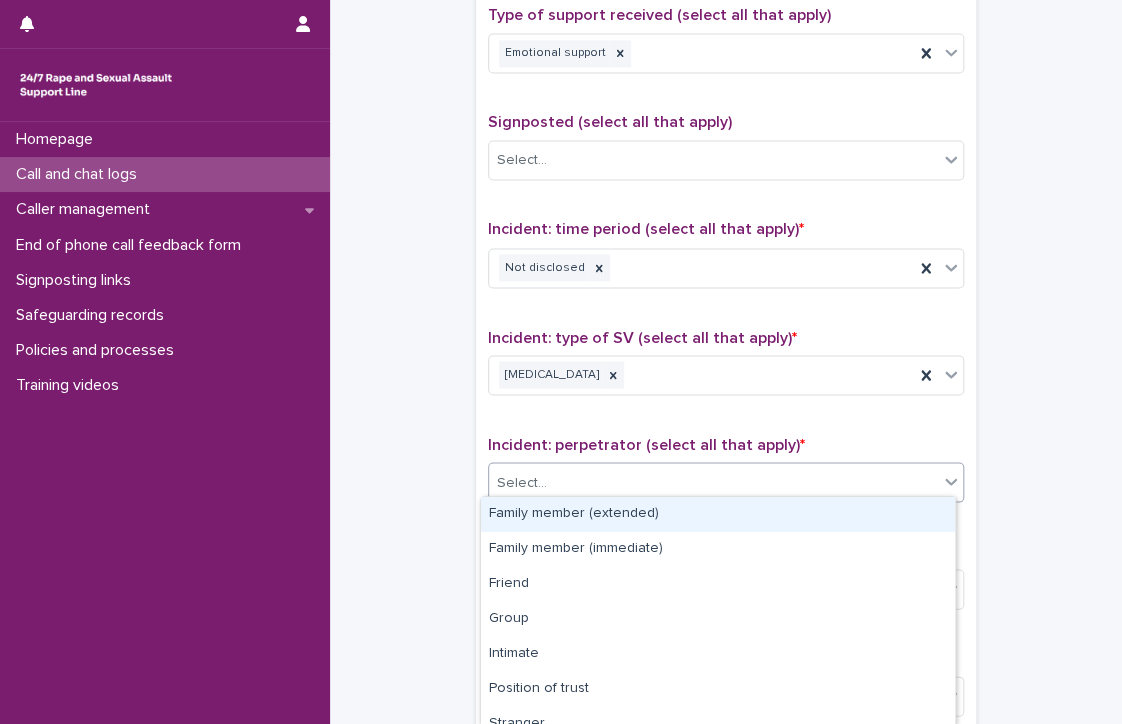 click on "Select..." at bounding box center [713, 482] 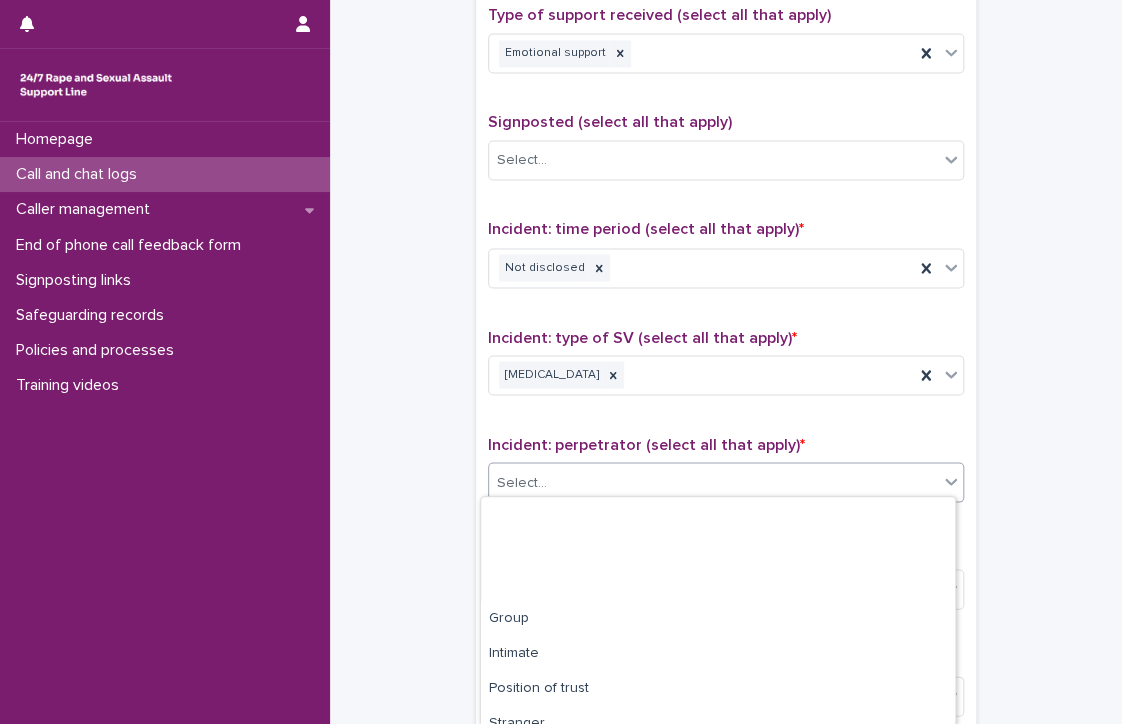 scroll, scrollTop: 156, scrollLeft: 0, axis: vertical 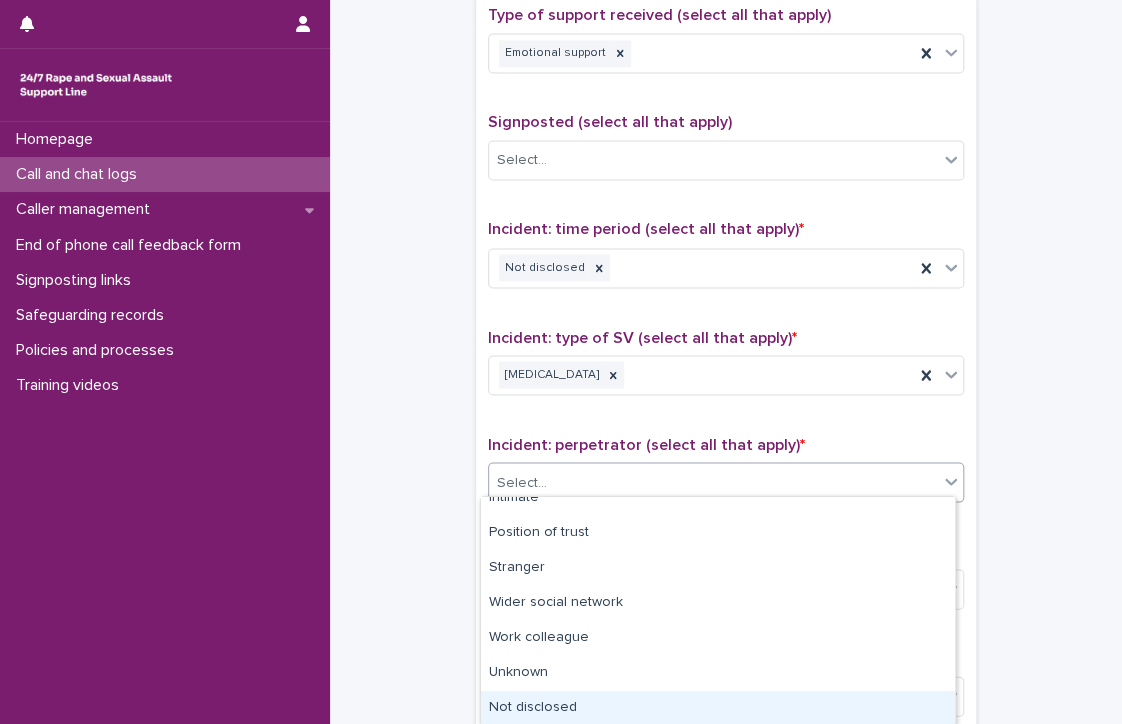 click on "Not disclosed" at bounding box center [718, 708] 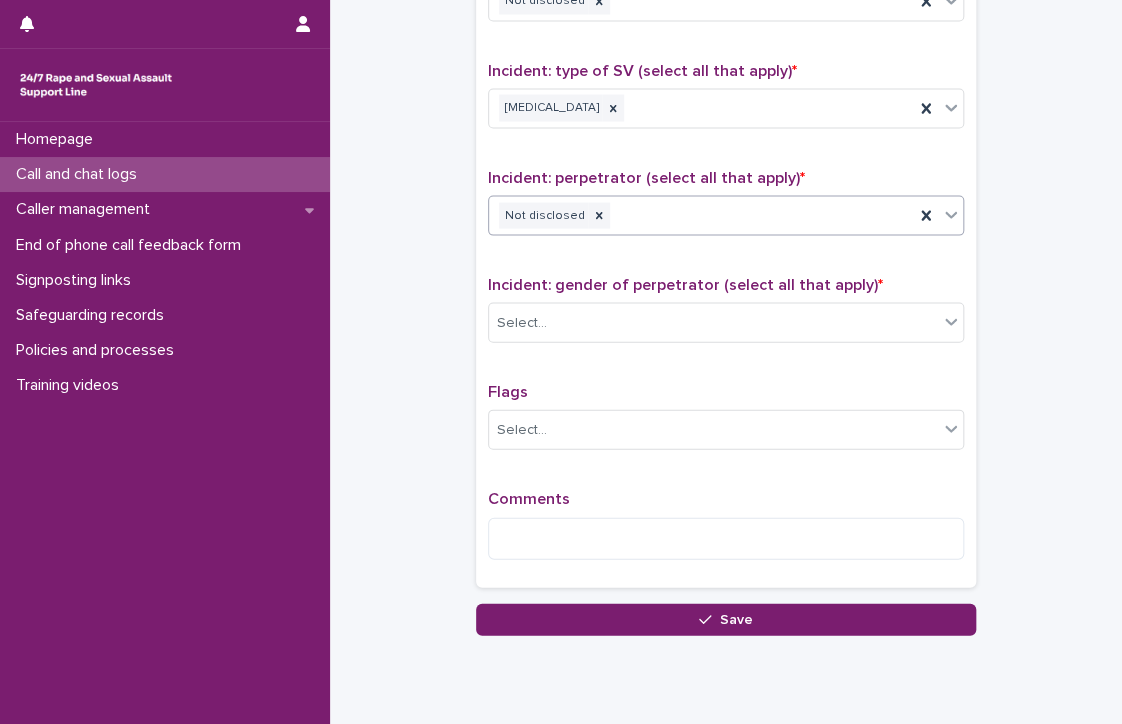 scroll, scrollTop: 1427, scrollLeft: 0, axis: vertical 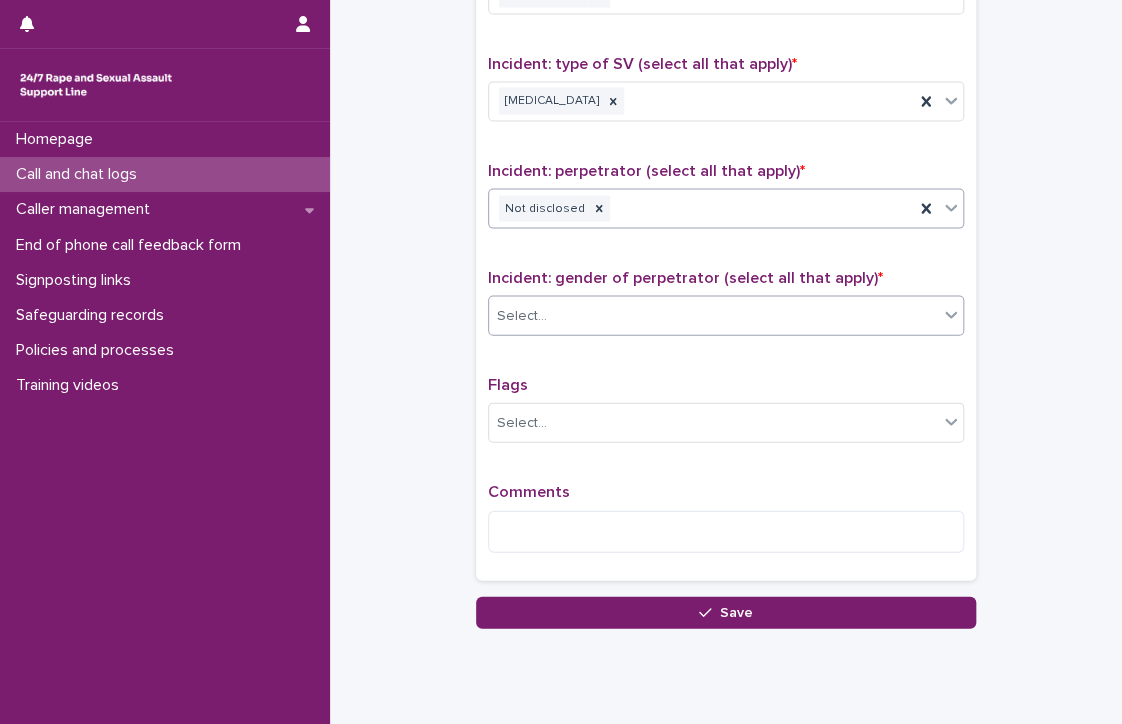 click on "Select..." at bounding box center (522, 316) 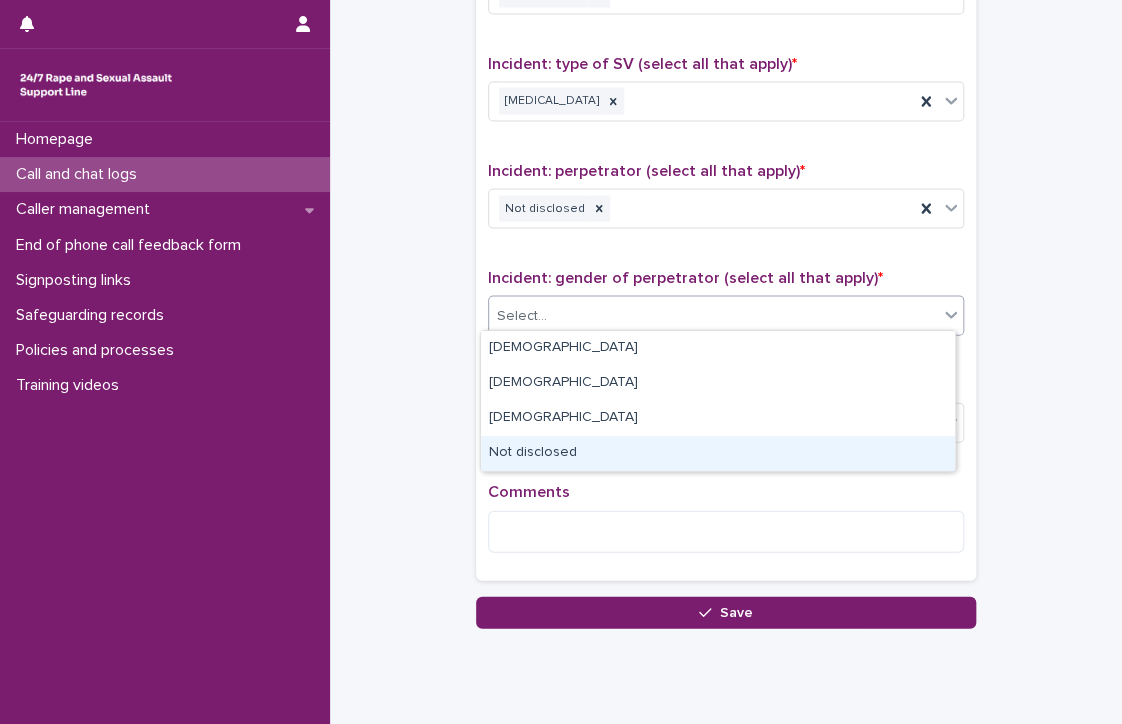 click on "Not disclosed" at bounding box center [718, 453] 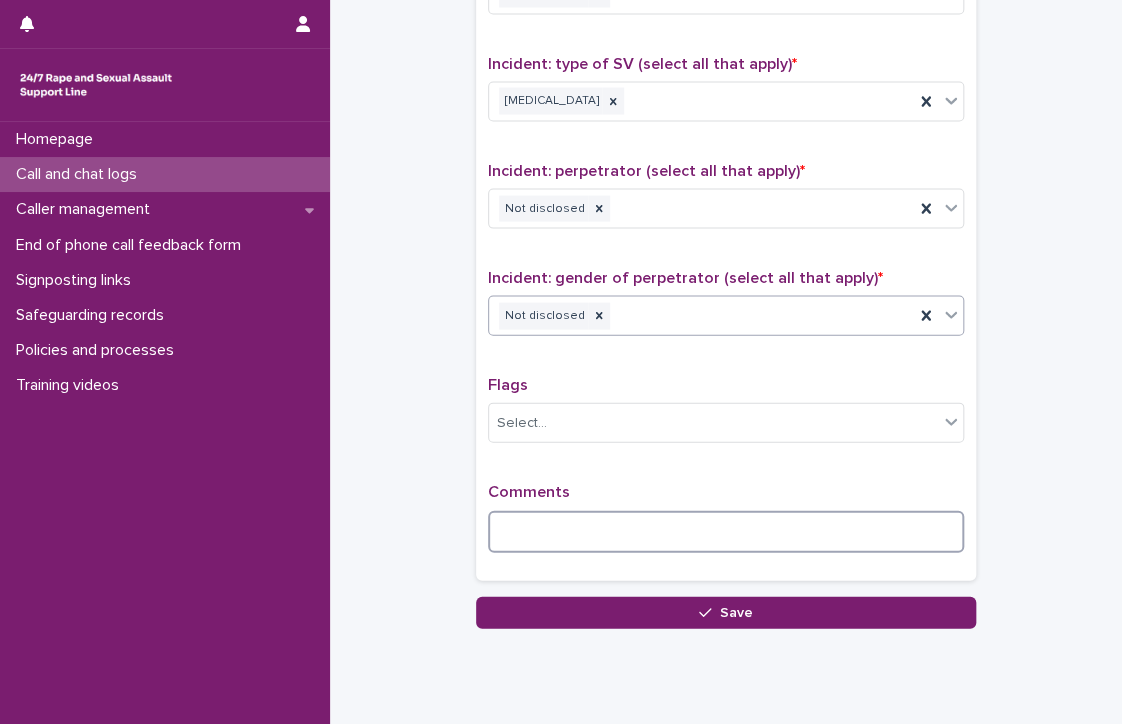 click at bounding box center [726, 532] 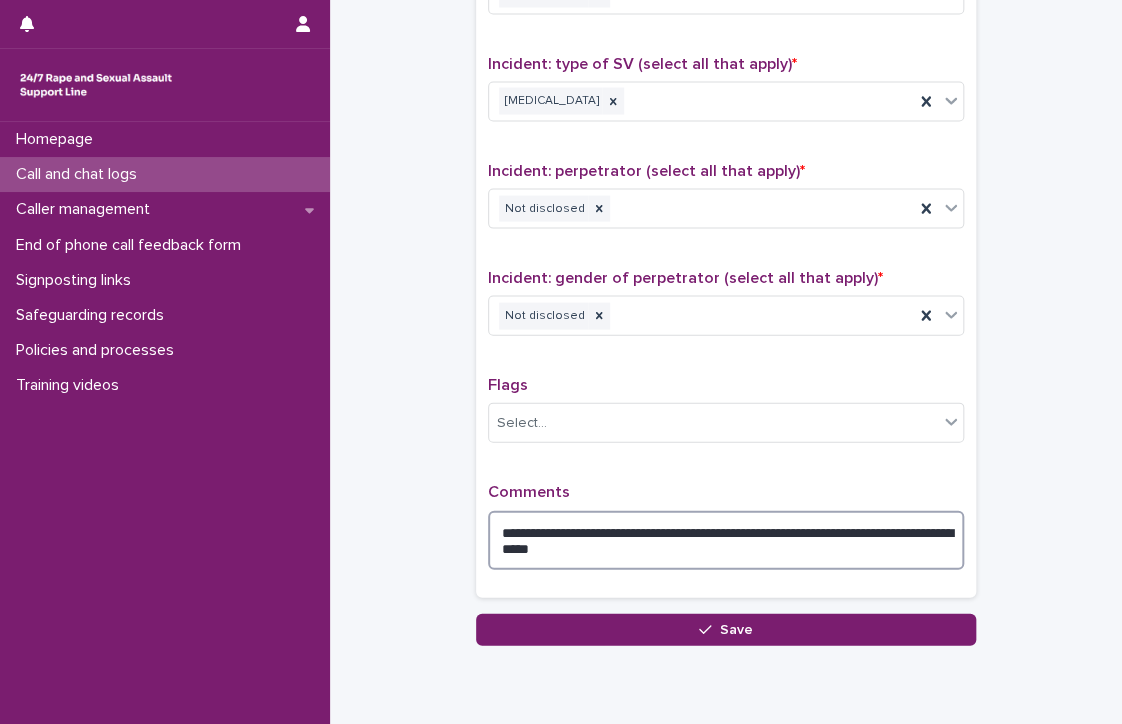 click on "**********" at bounding box center (726, 541) 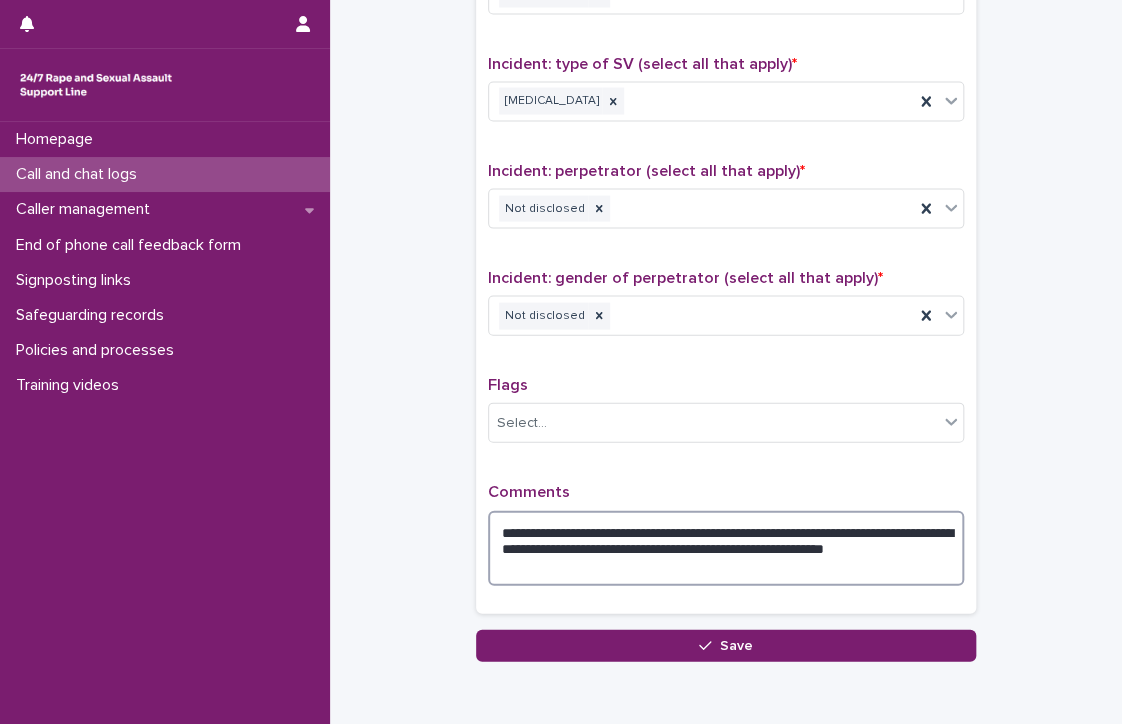 drag, startPoint x: 618, startPoint y: 559, endPoint x: 515, endPoint y: 559, distance: 103 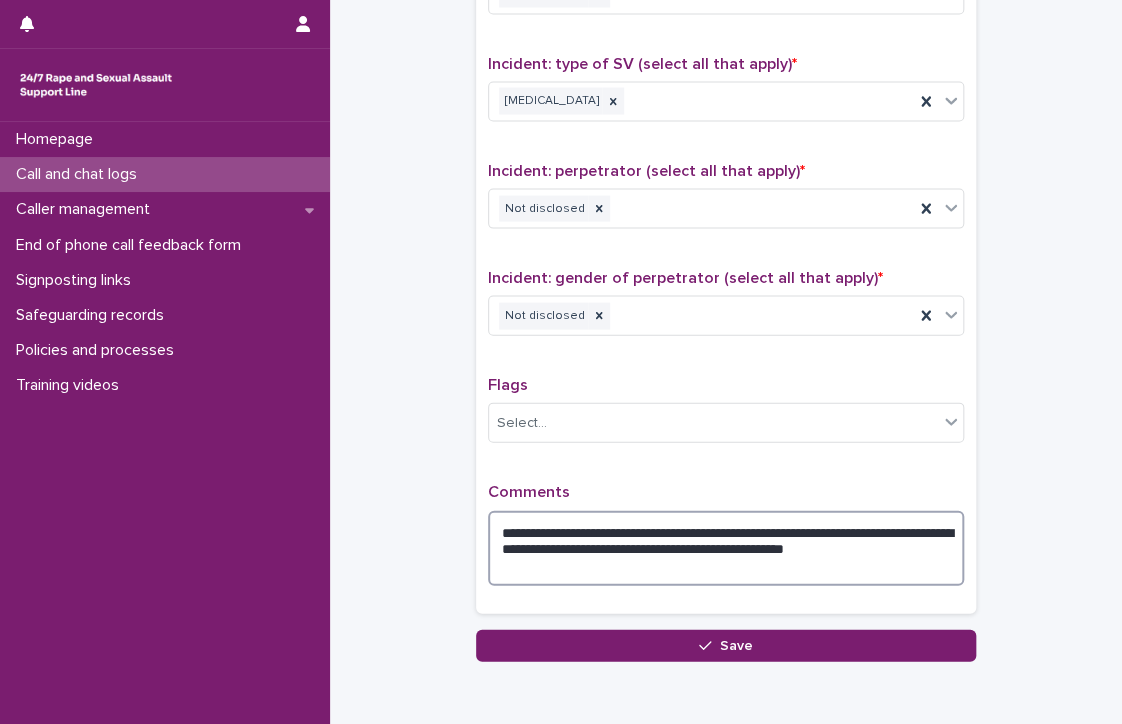 click on "**********" at bounding box center [726, 549] 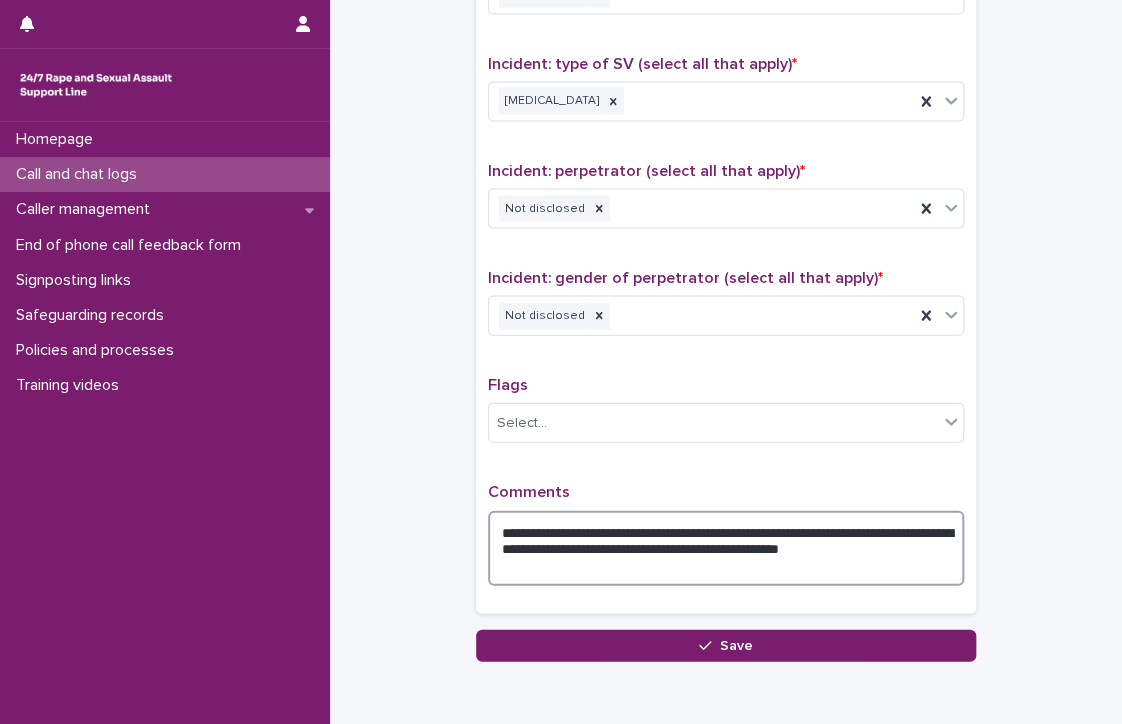 click on "**********" at bounding box center (726, 549) 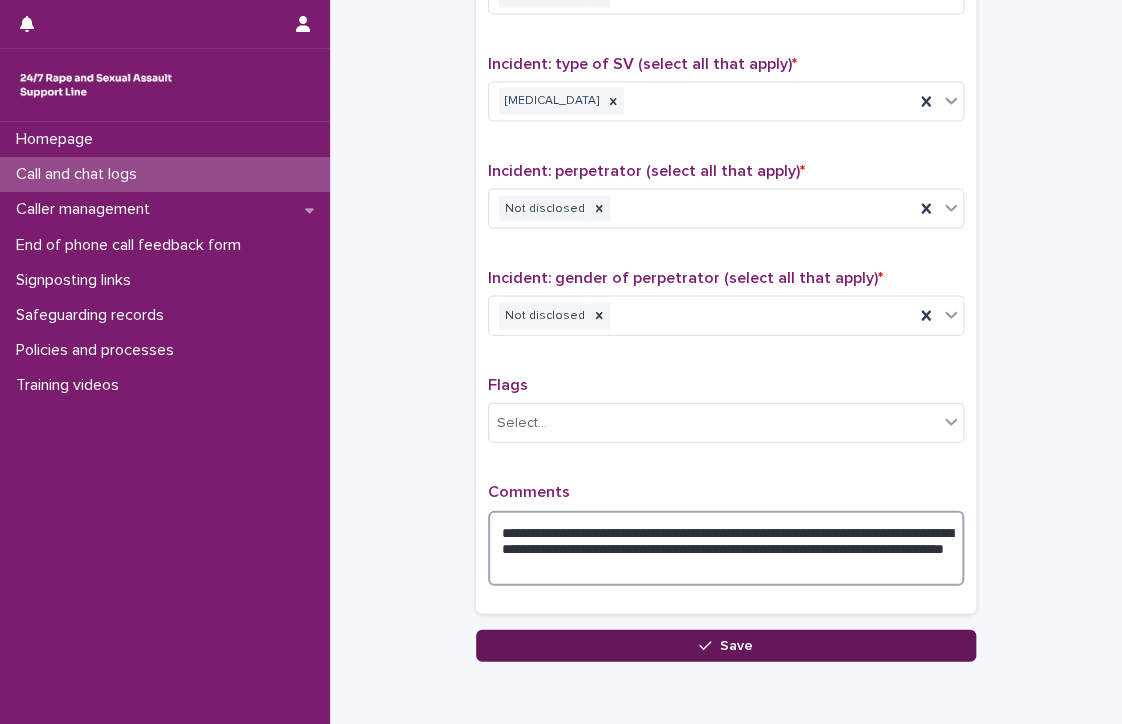 type on "**********" 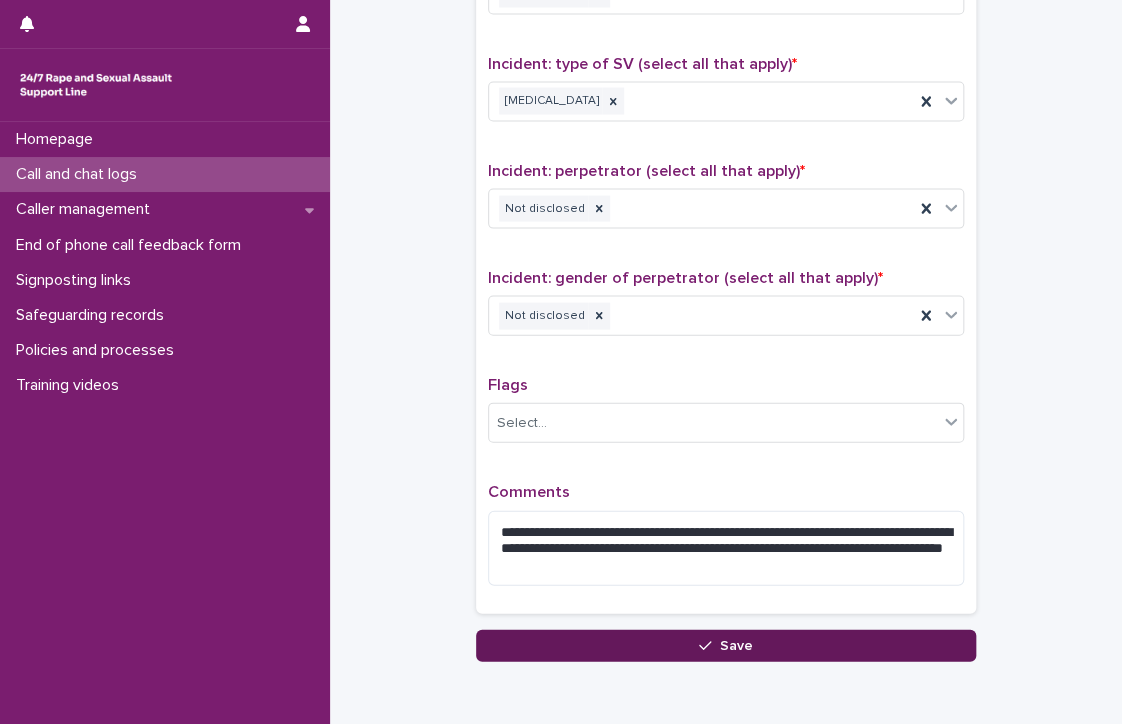 click on "Save" at bounding box center (726, 646) 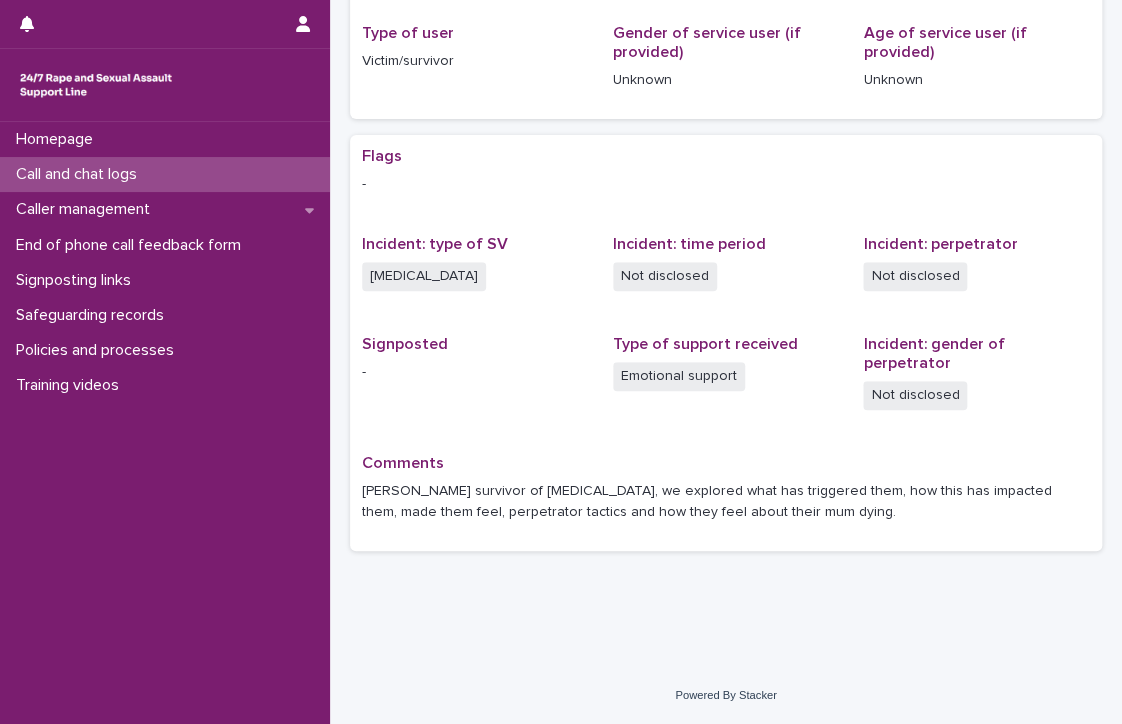scroll, scrollTop: 0, scrollLeft: 0, axis: both 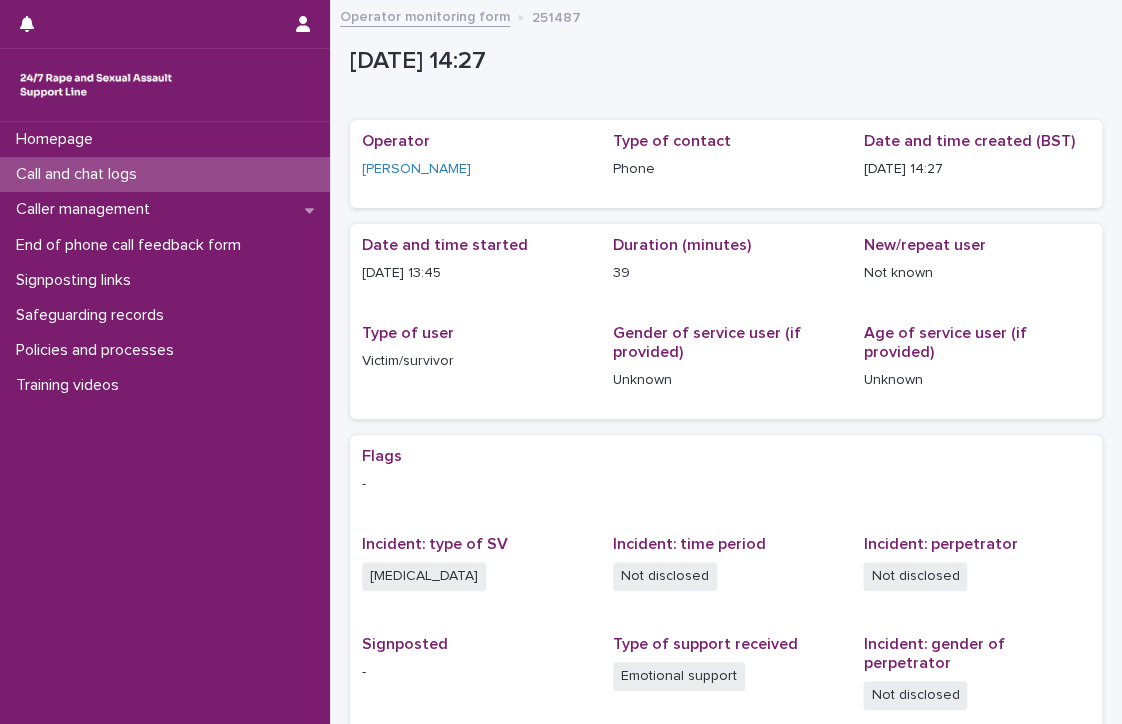 click on "Operator Emma Symonds" at bounding box center [475, 164] 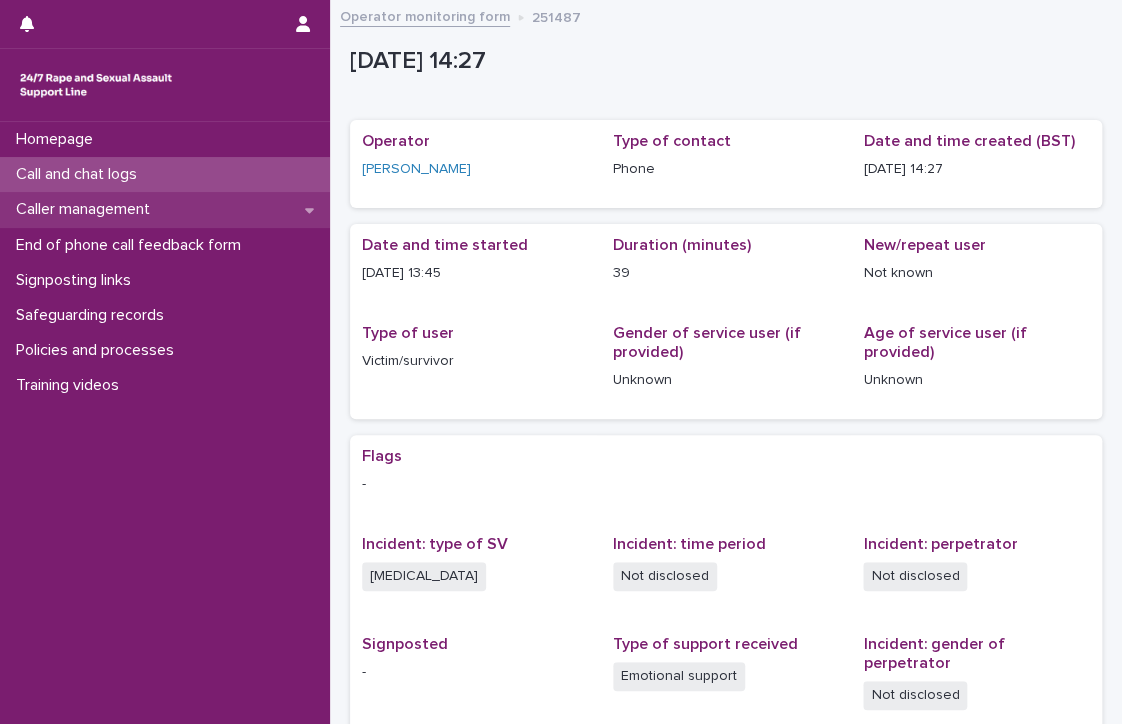 click on "Caller management" at bounding box center [87, 209] 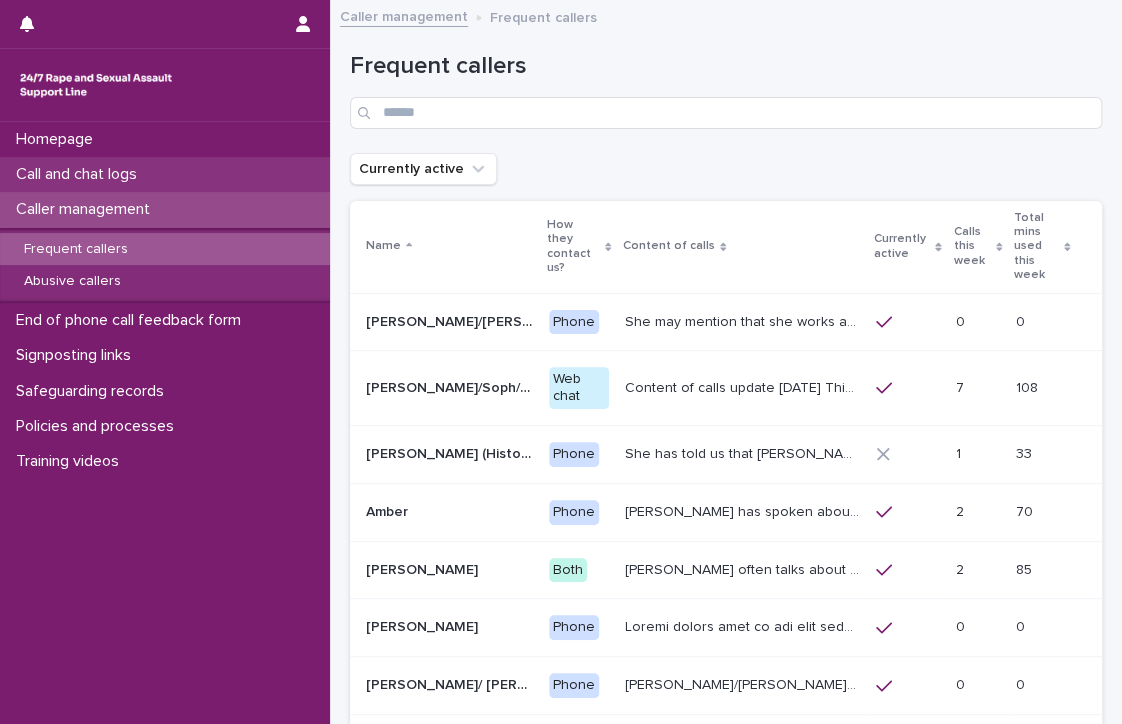 click on "Call and chat logs" at bounding box center [165, 174] 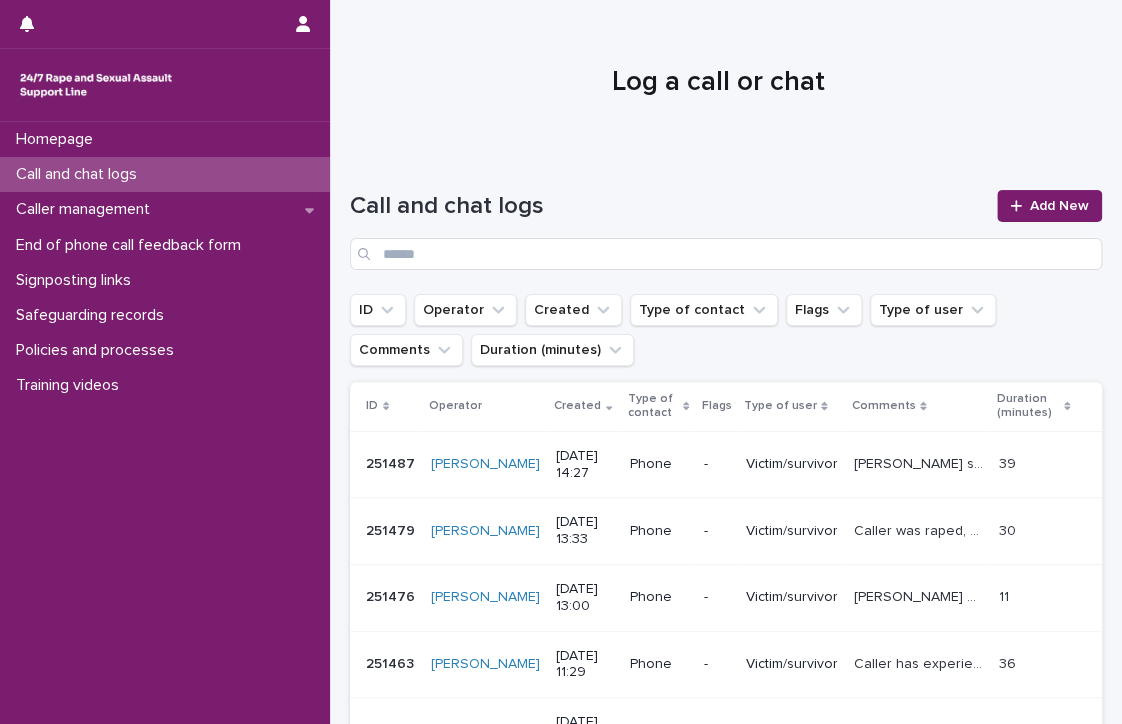 click on "Add New" at bounding box center [1049, 206] 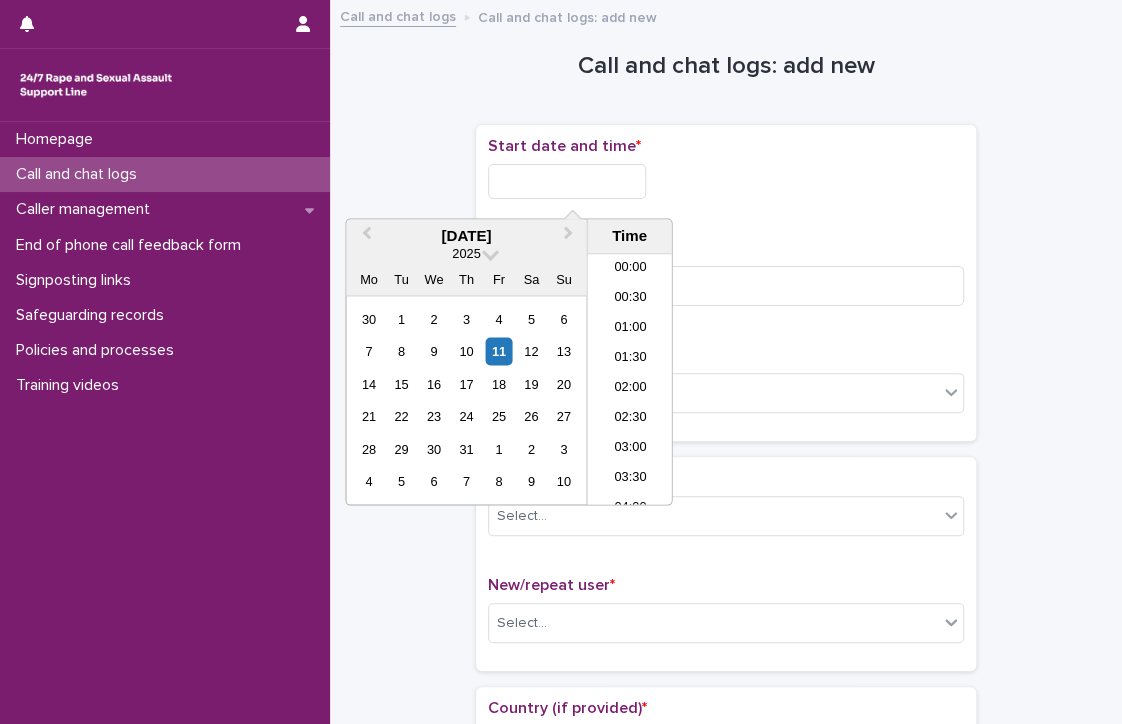 click at bounding box center (567, 181) 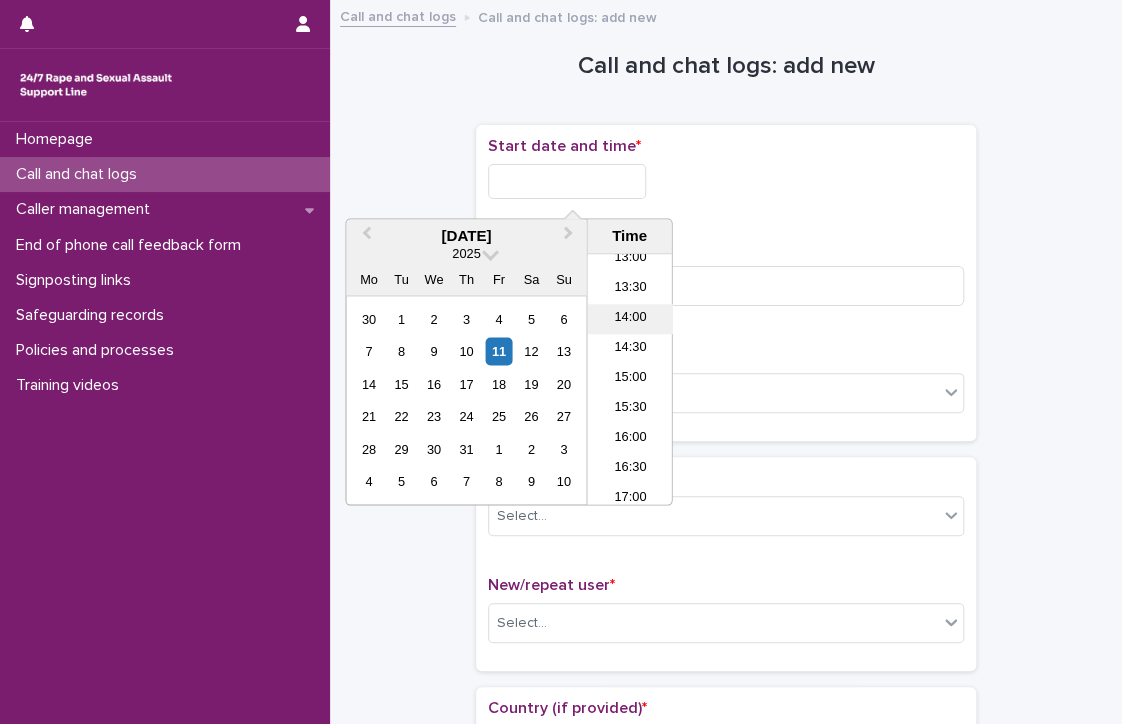 click on "14:00" at bounding box center [629, 320] 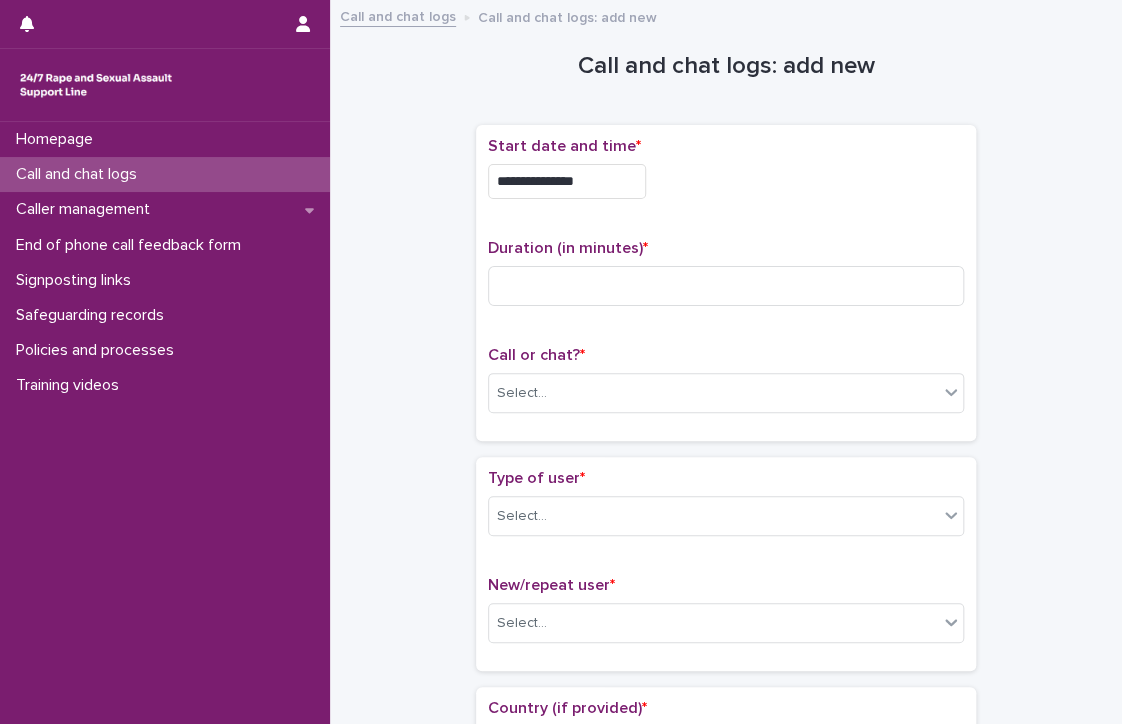 click on "**********" at bounding box center (567, 181) 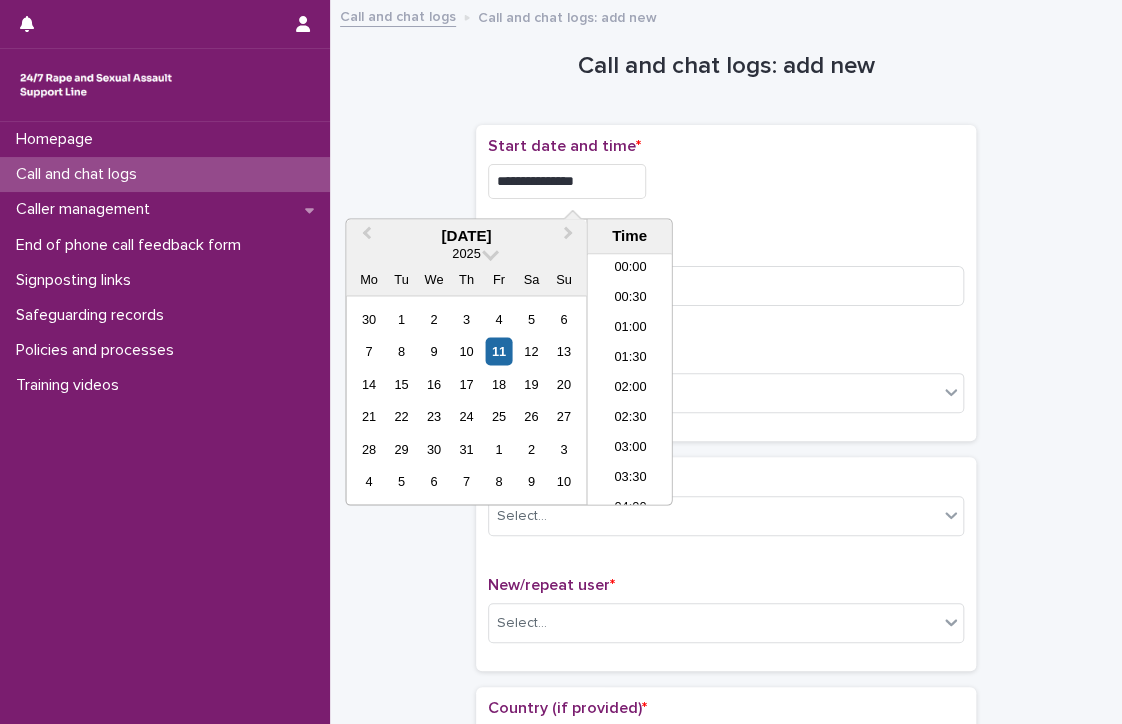 scroll, scrollTop: 730, scrollLeft: 0, axis: vertical 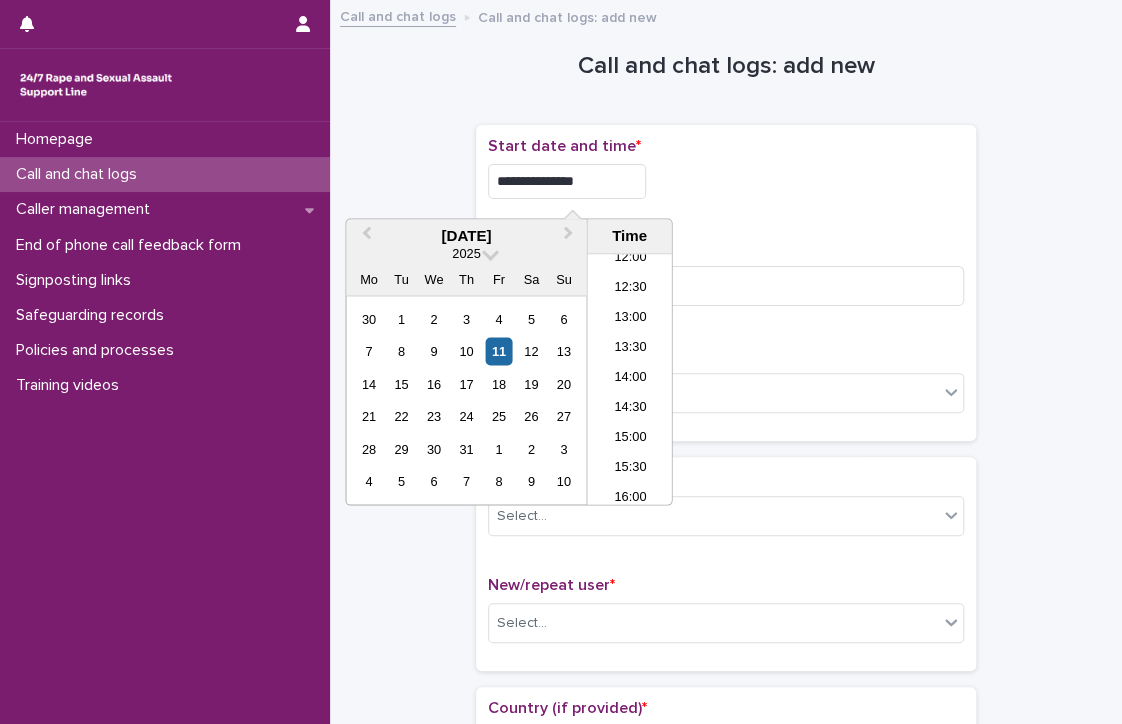 type on "**********" 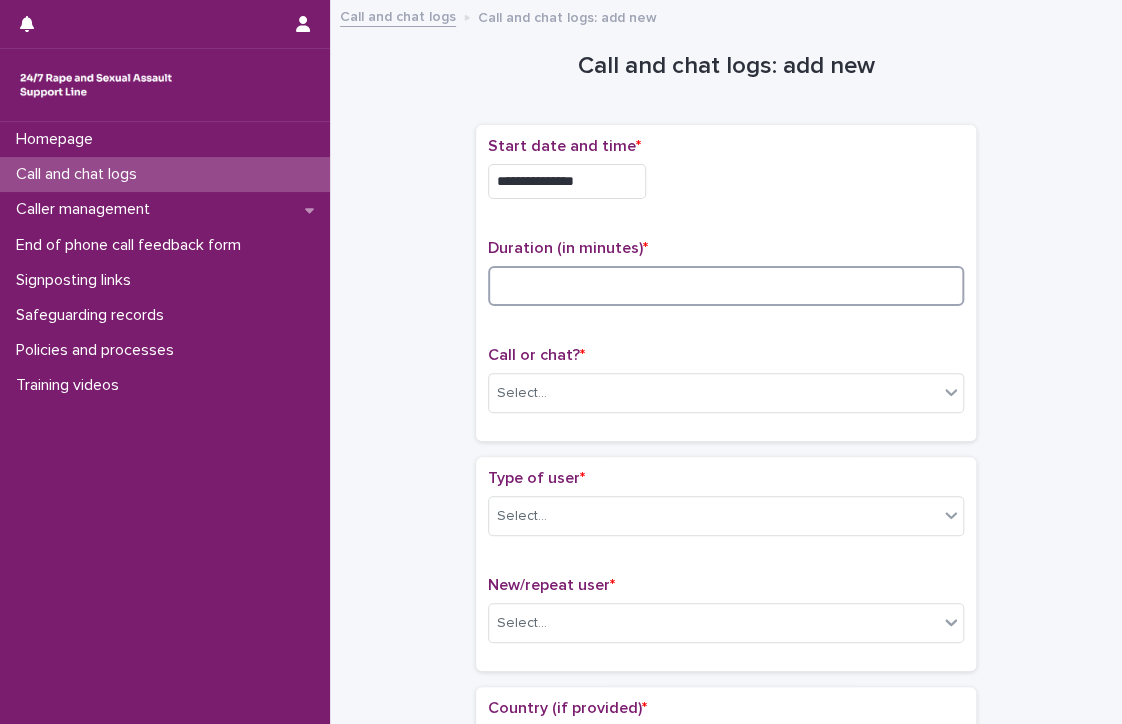 click at bounding box center (726, 286) 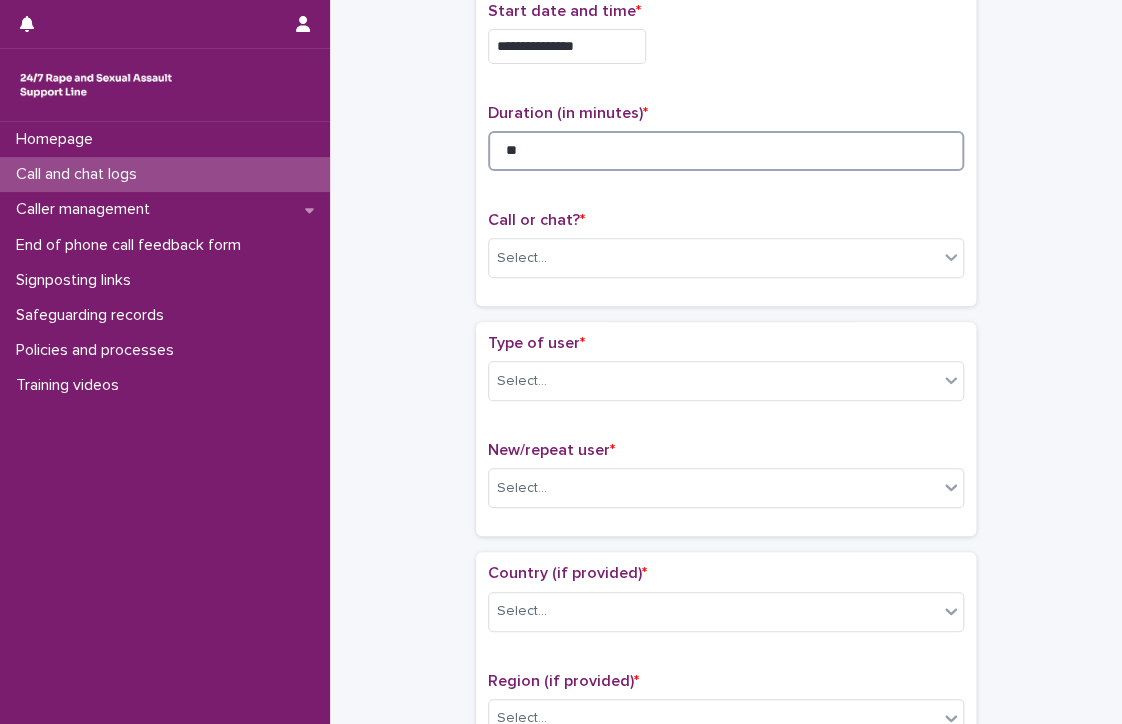 scroll, scrollTop: 136, scrollLeft: 0, axis: vertical 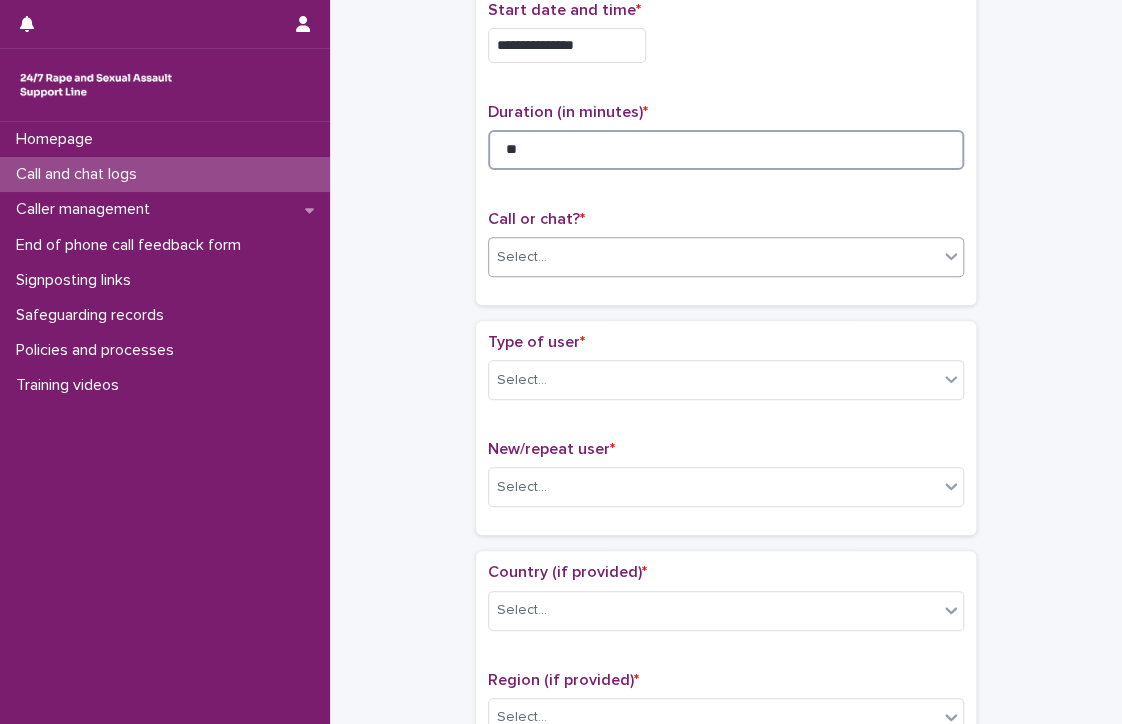 type on "**" 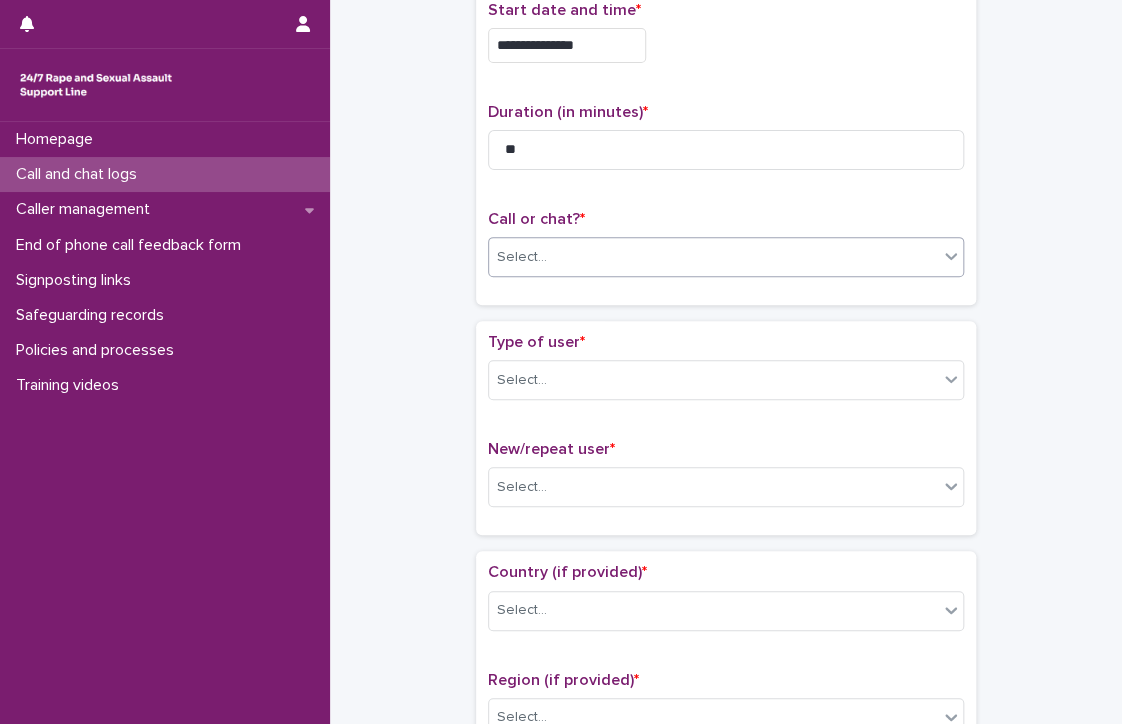 click on "Select..." at bounding box center [522, 257] 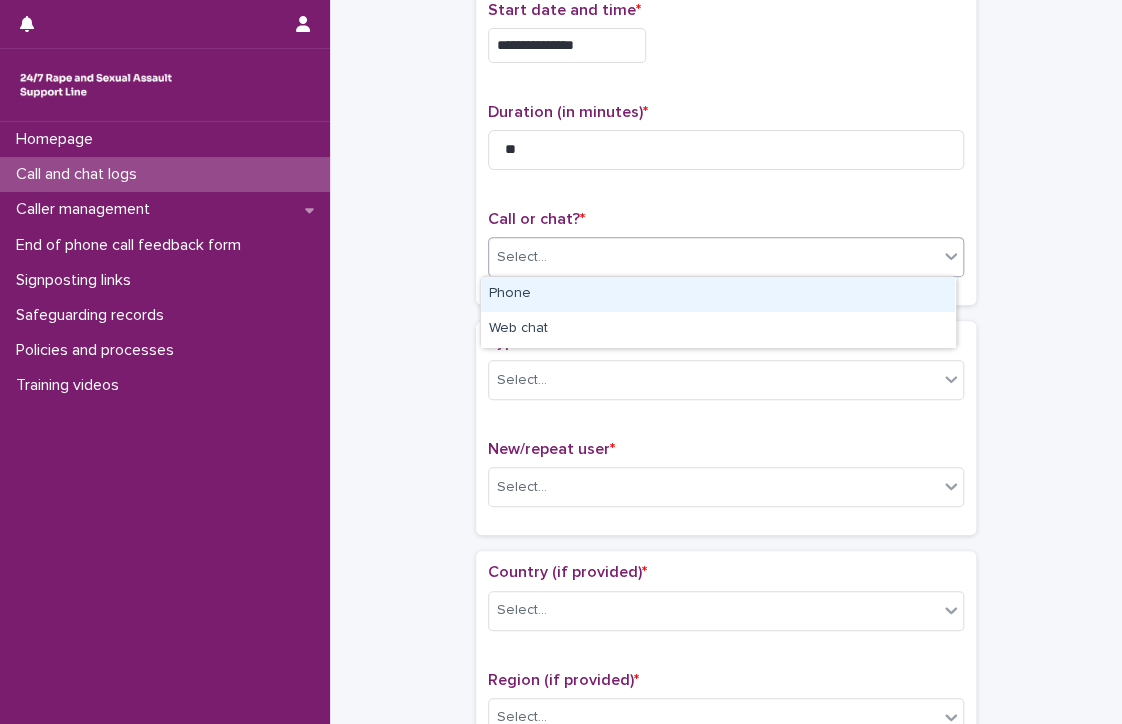click on "Phone" at bounding box center (718, 294) 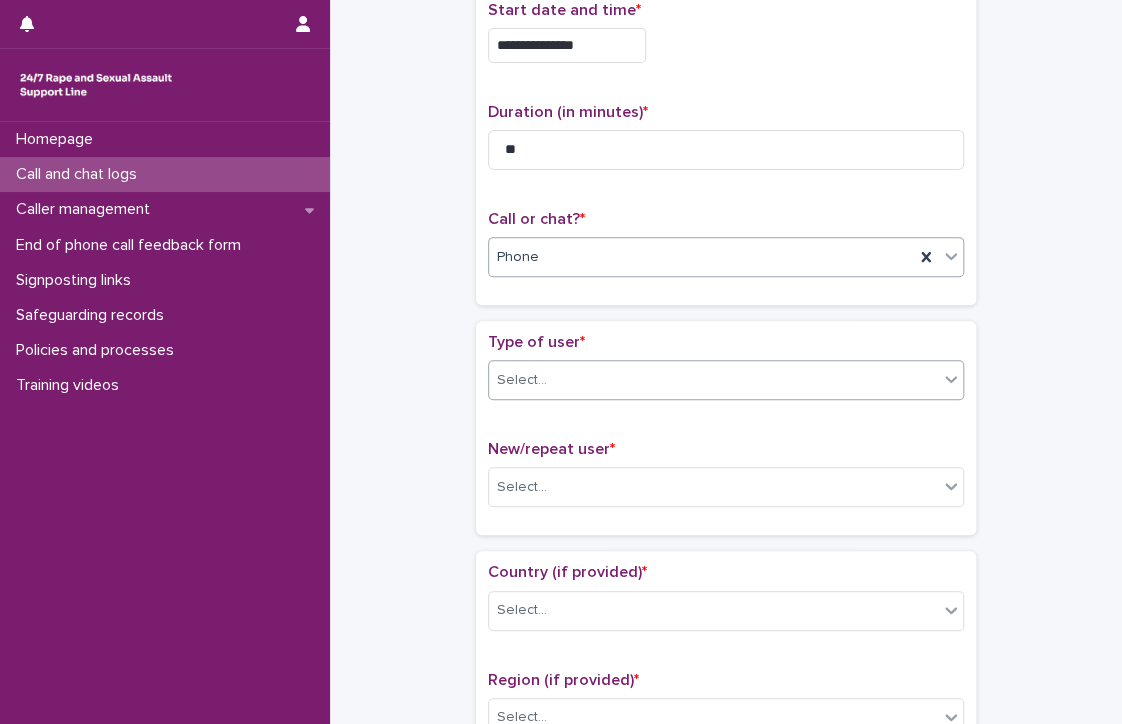 click on "Select..." at bounding box center (522, 380) 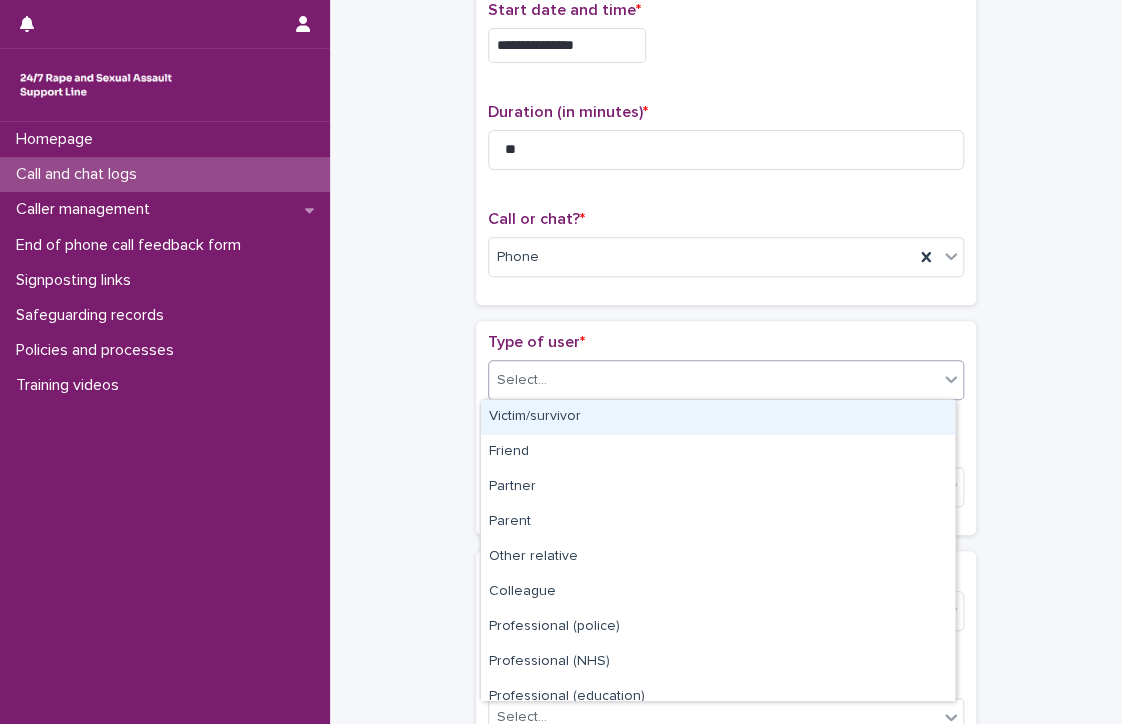 click on "Victim/survivor" at bounding box center [718, 417] 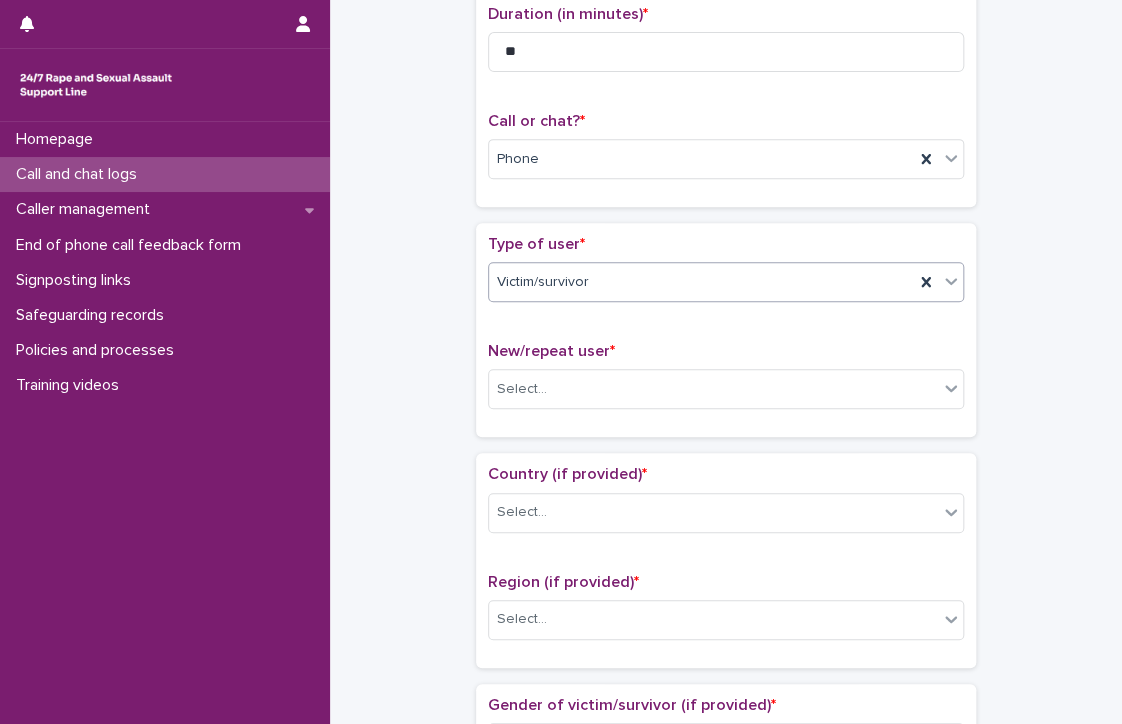 scroll, scrollTop: 236, scrollLeft: 0, axis: vertical 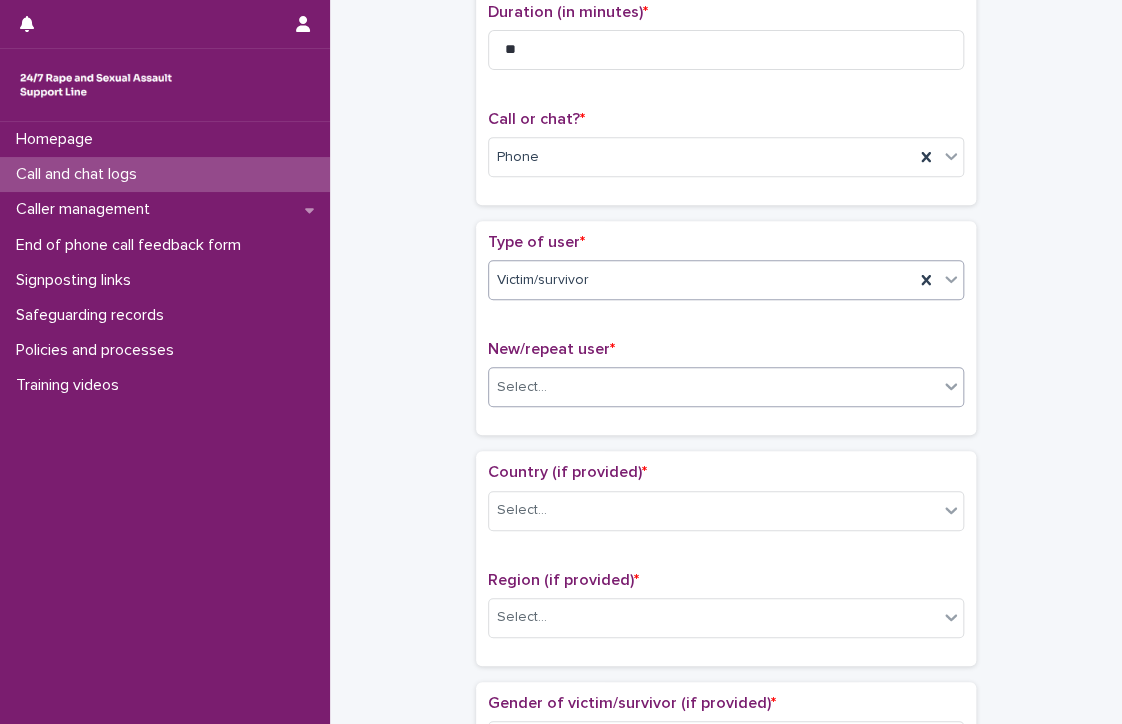 click on "Select..." at bounding box center (713, 387) 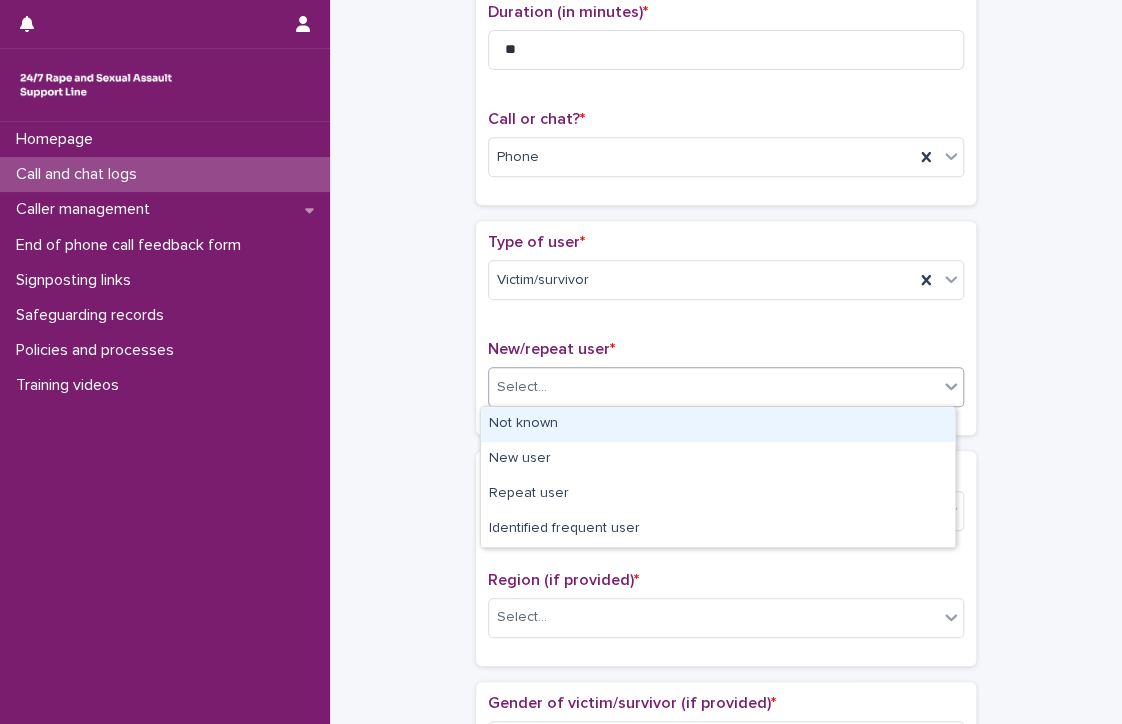 click on "Not known" at bounding box center [718, 424] 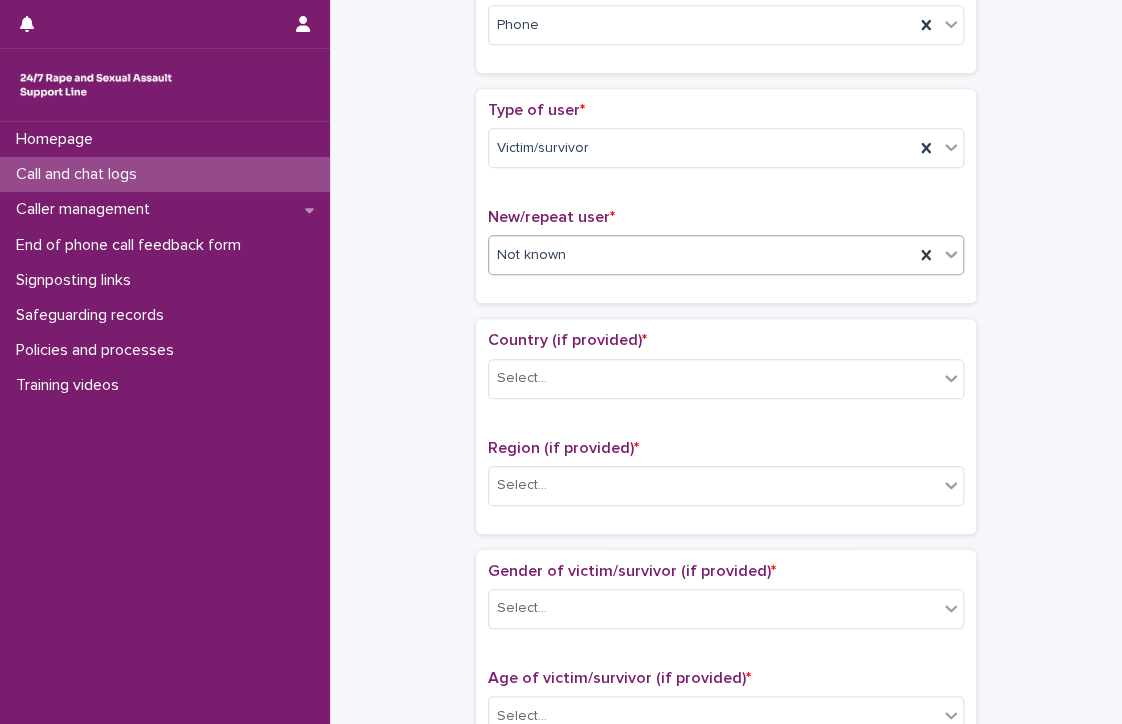 scroll, scrollTop: 370, scrollLeft: 0, axis: vertical 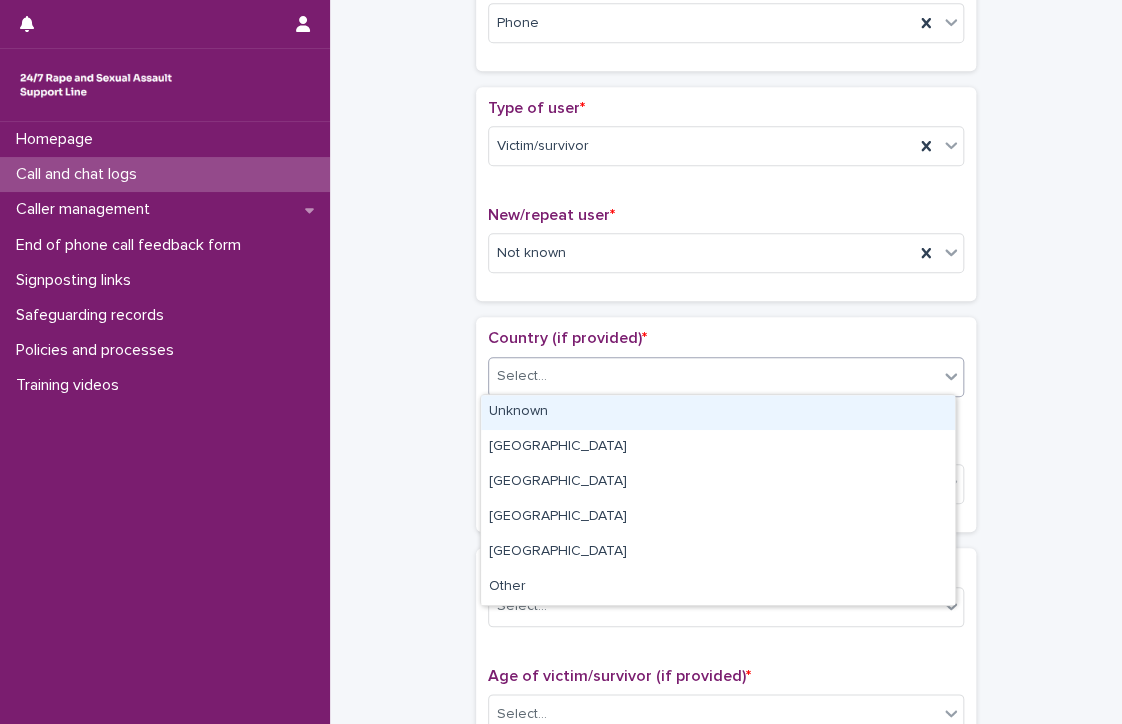 click on "Select..." at bounding box center [522, 376] 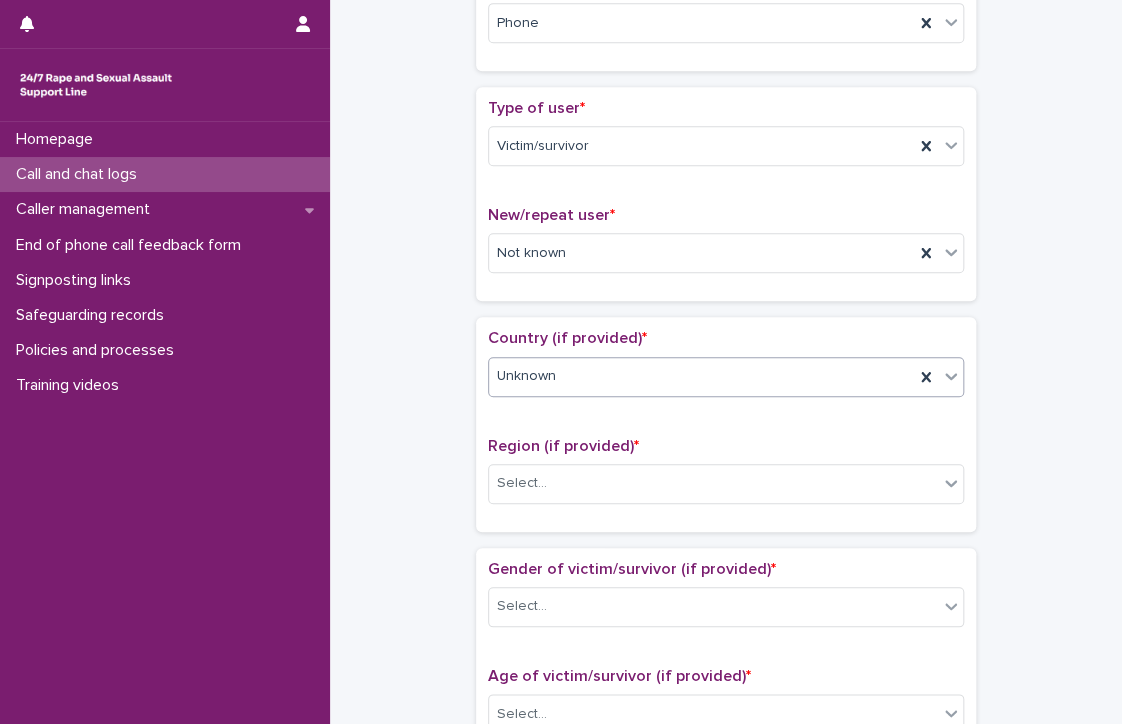 scroll, scrollTop: 526, scrollLeft: 0, axis: vertical 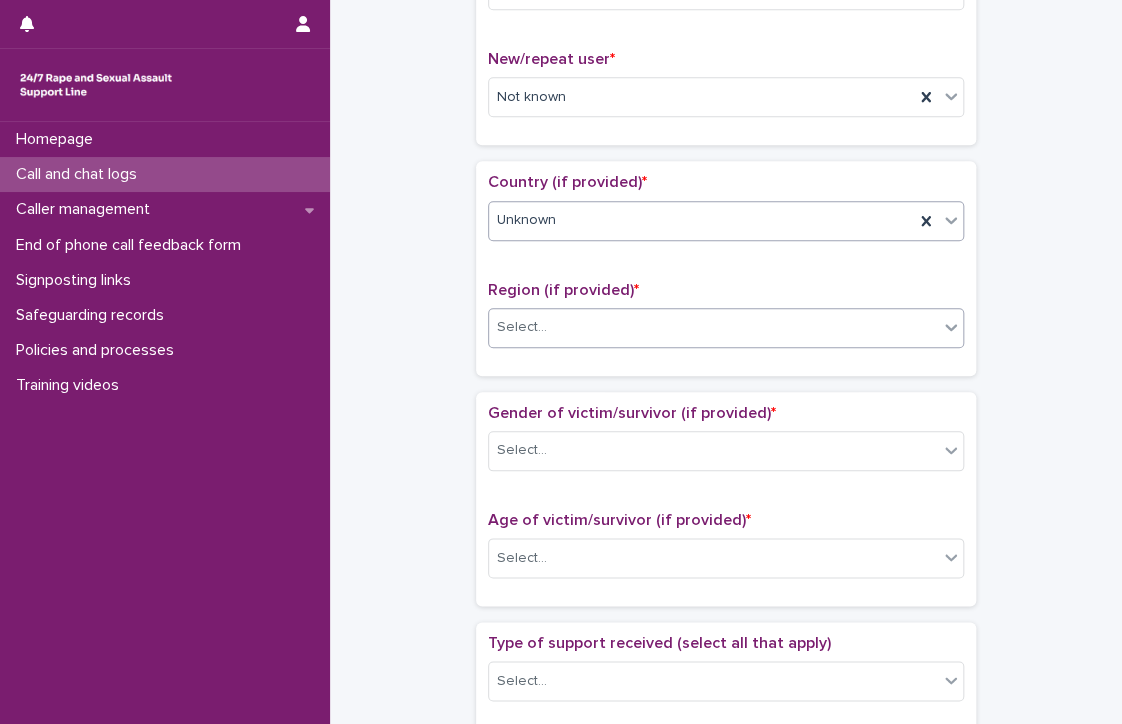 click on "Select..." at bounding box center [522, 327] 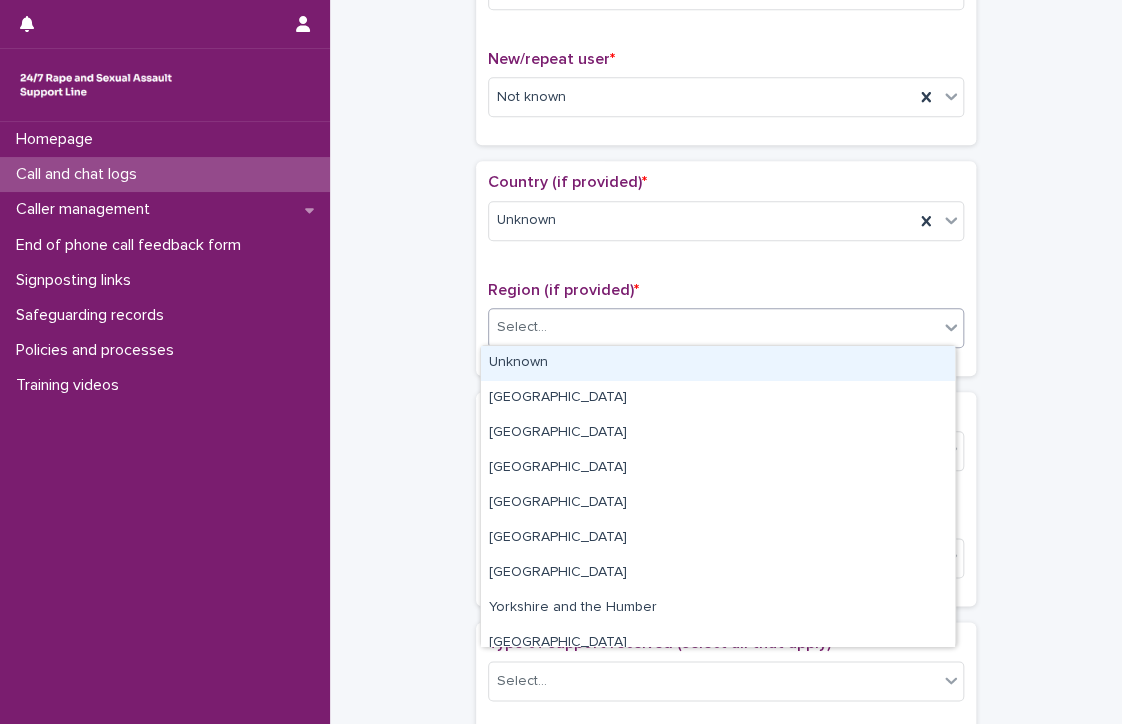 click on "Unknown" at bounding box center (718, 363) 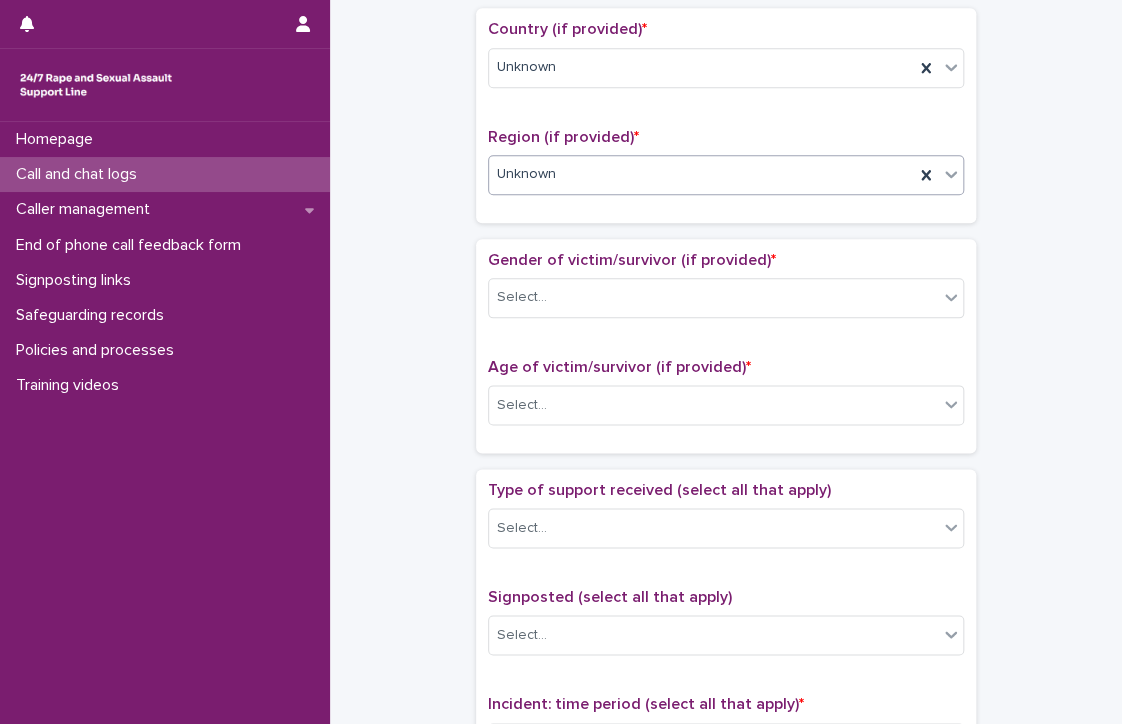 scroll, scrollTop: 678, scrollLeft: 0, axis: vertical 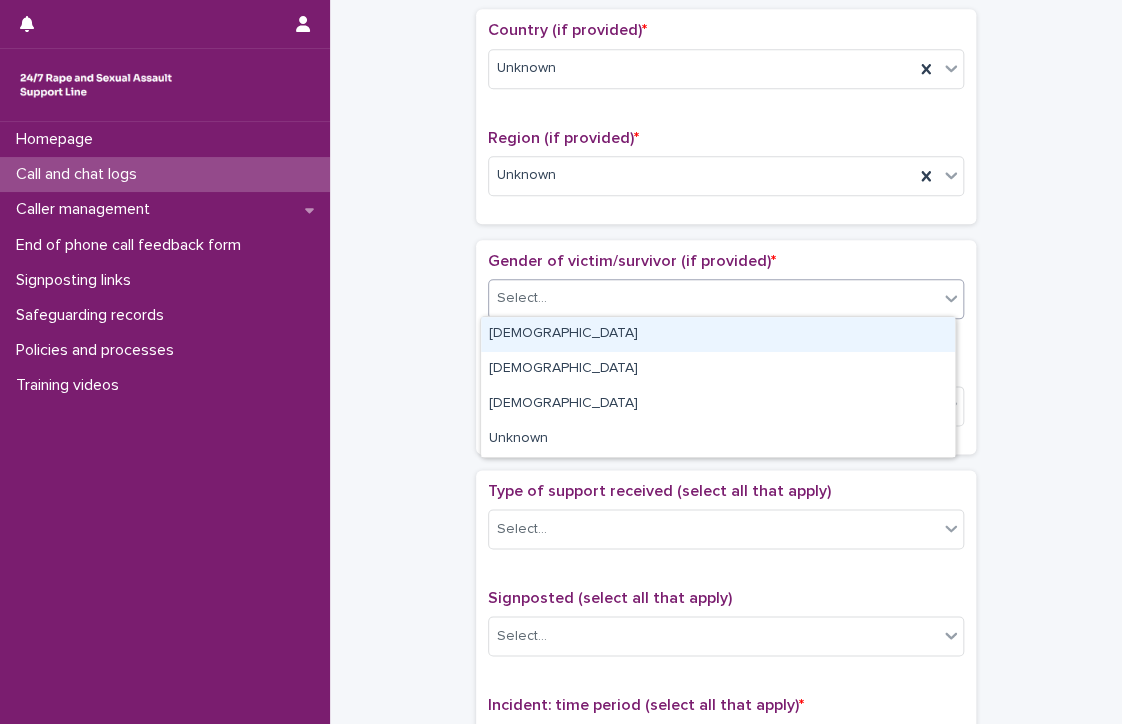 click on "Select..." at bounding box center [522, 298] 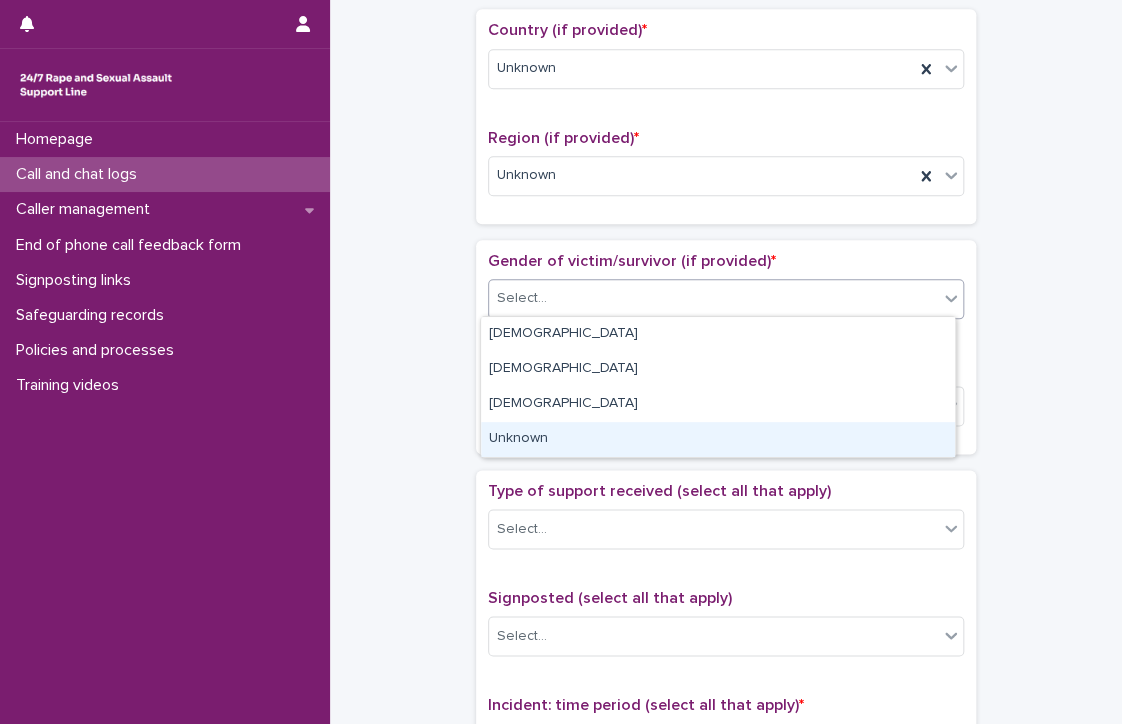 click on "Unknown" at bounding box center [718, 439] 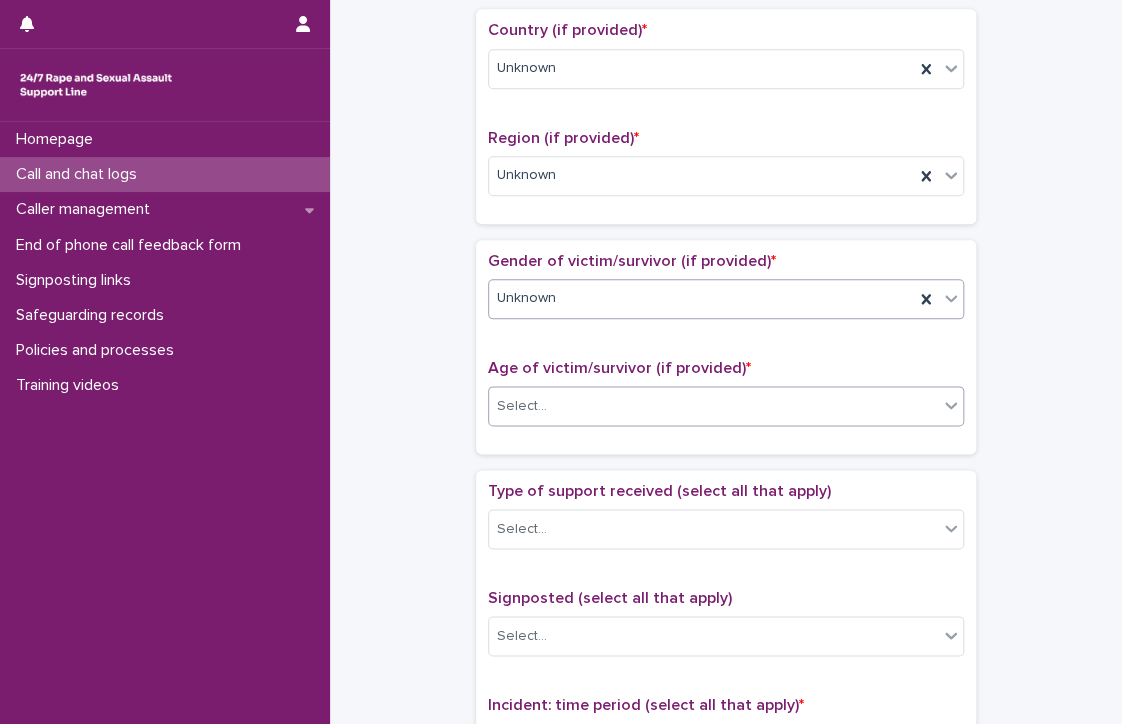 click at bounding box center [550, 406] 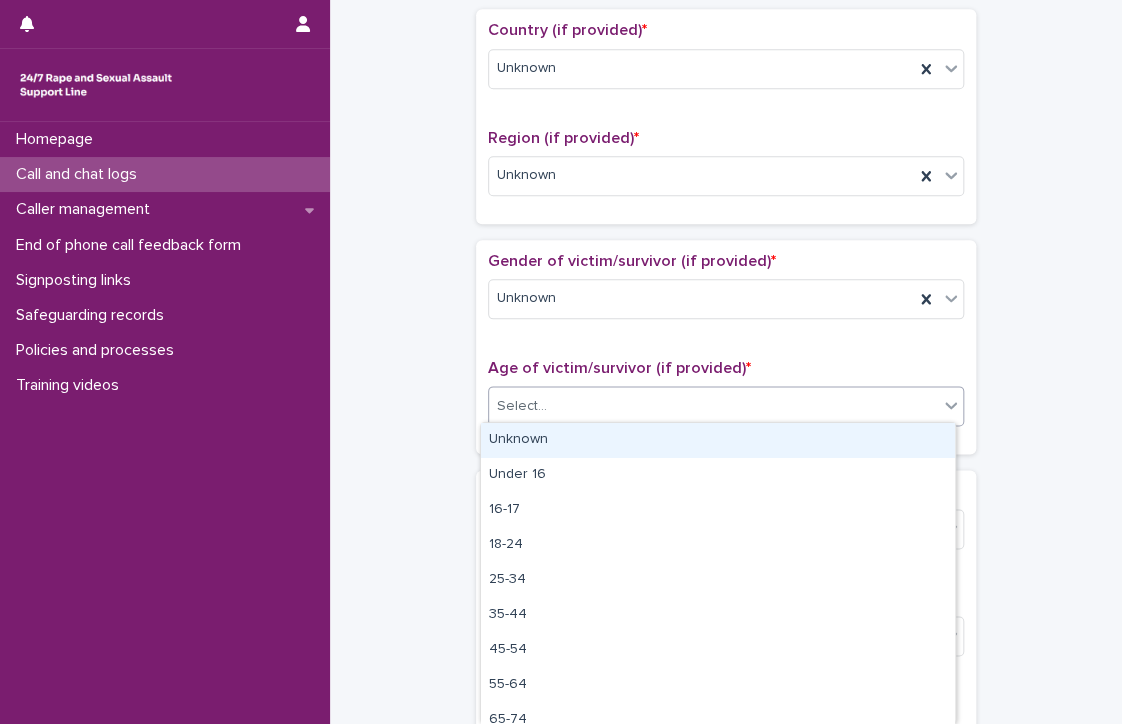 click on "Unknown" at bounding box center [718, 440] 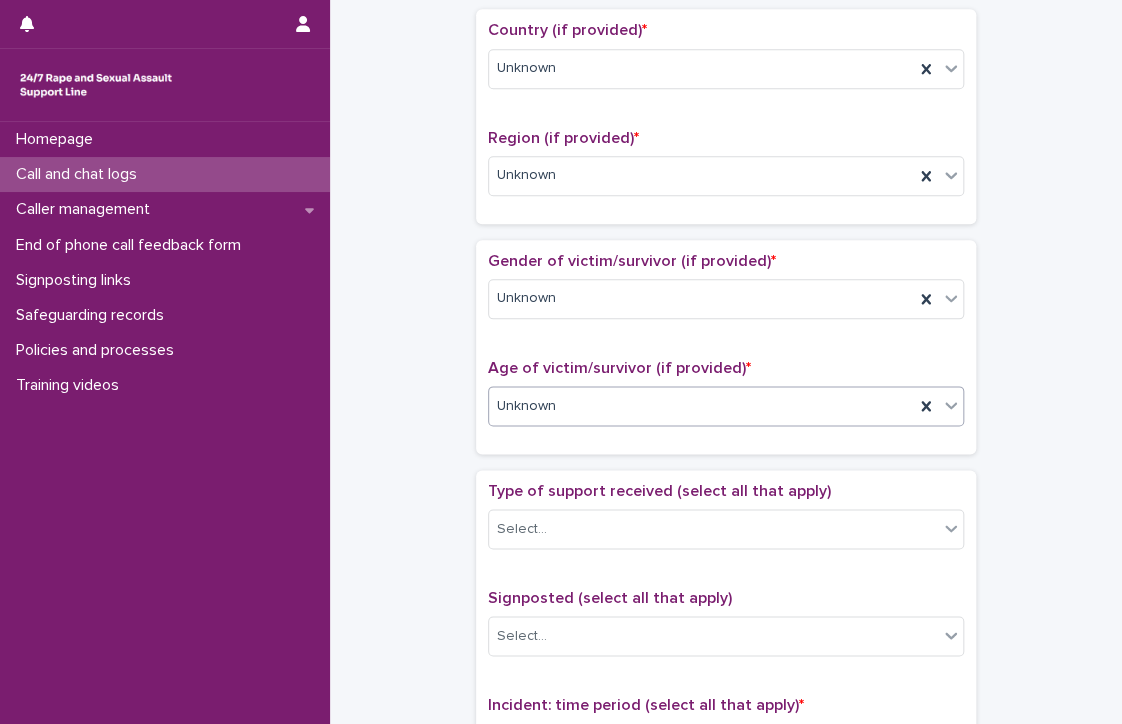 scroll, scrollTop: 836, scrollLeft: 0, axis: vertical 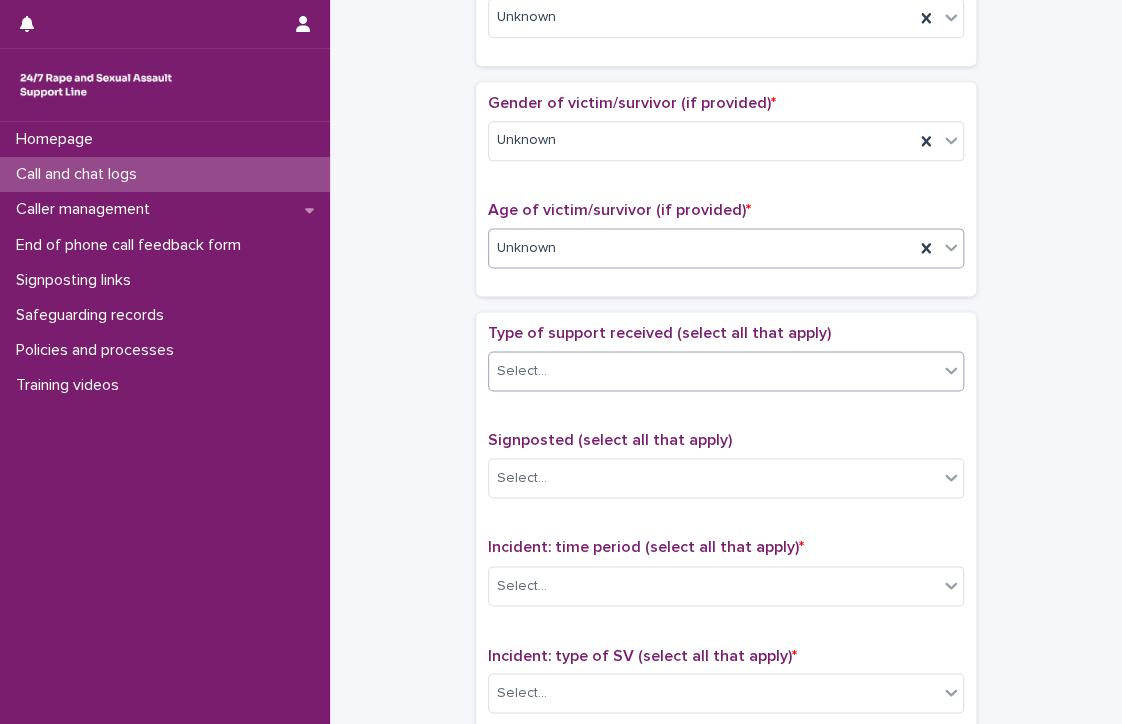 click on "Select..." at bounding box center [713, 371] 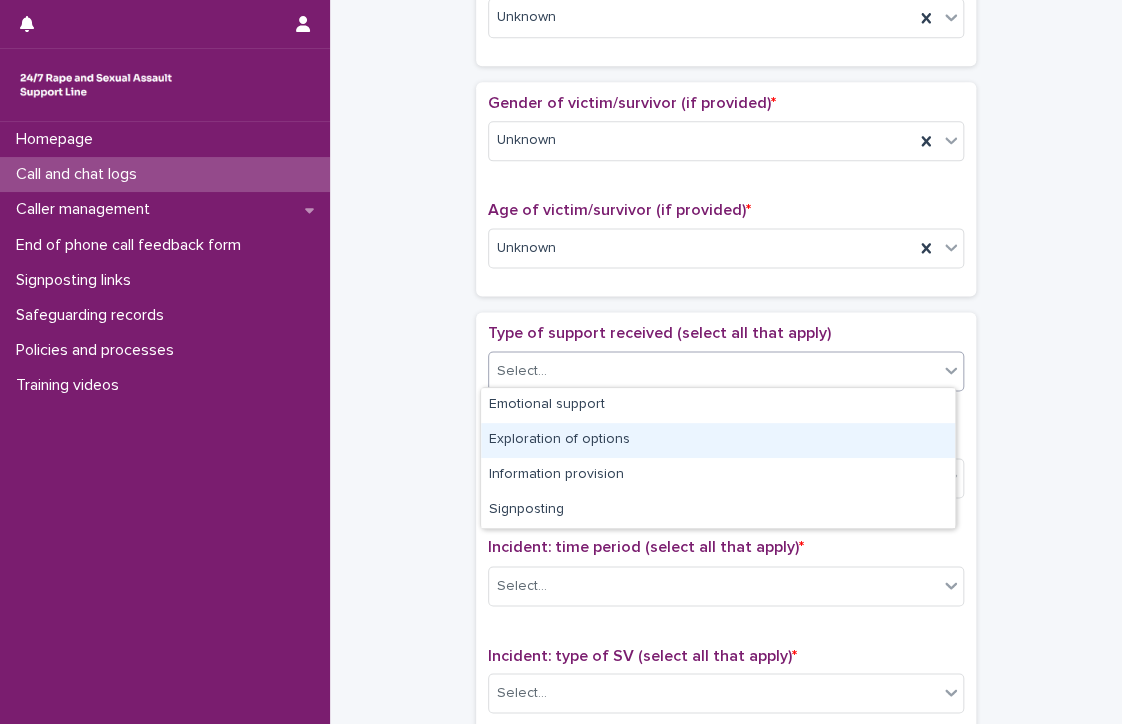click on "Exploration of options" at bounding box center (718, 440) 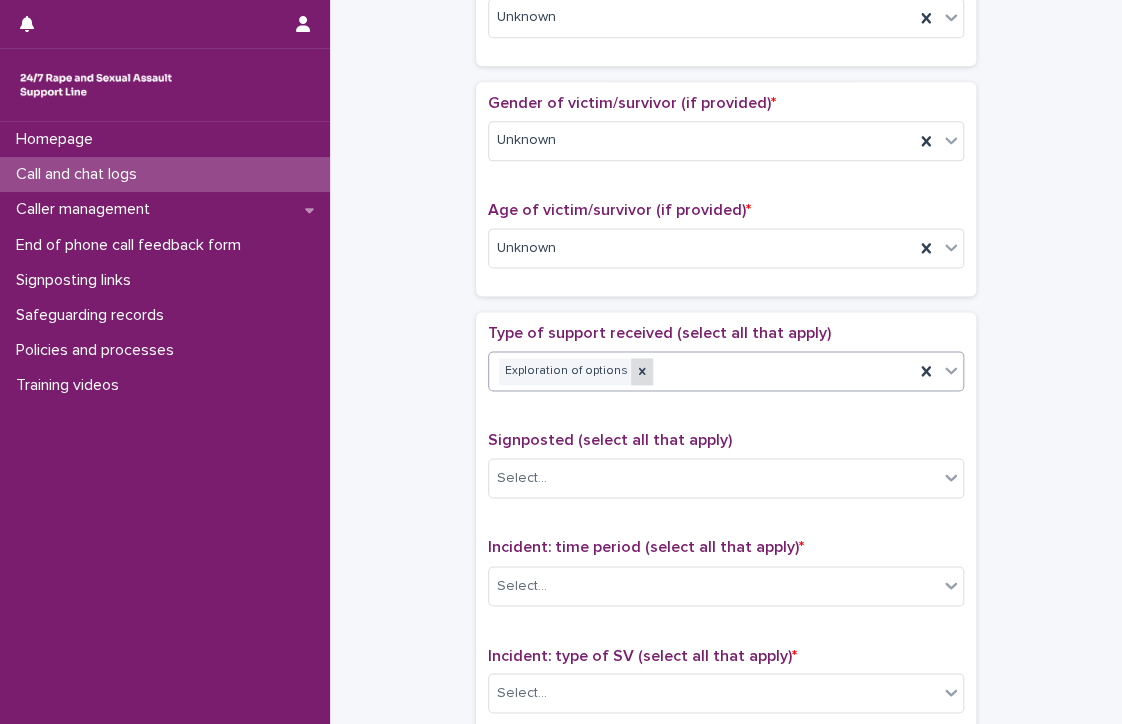 click 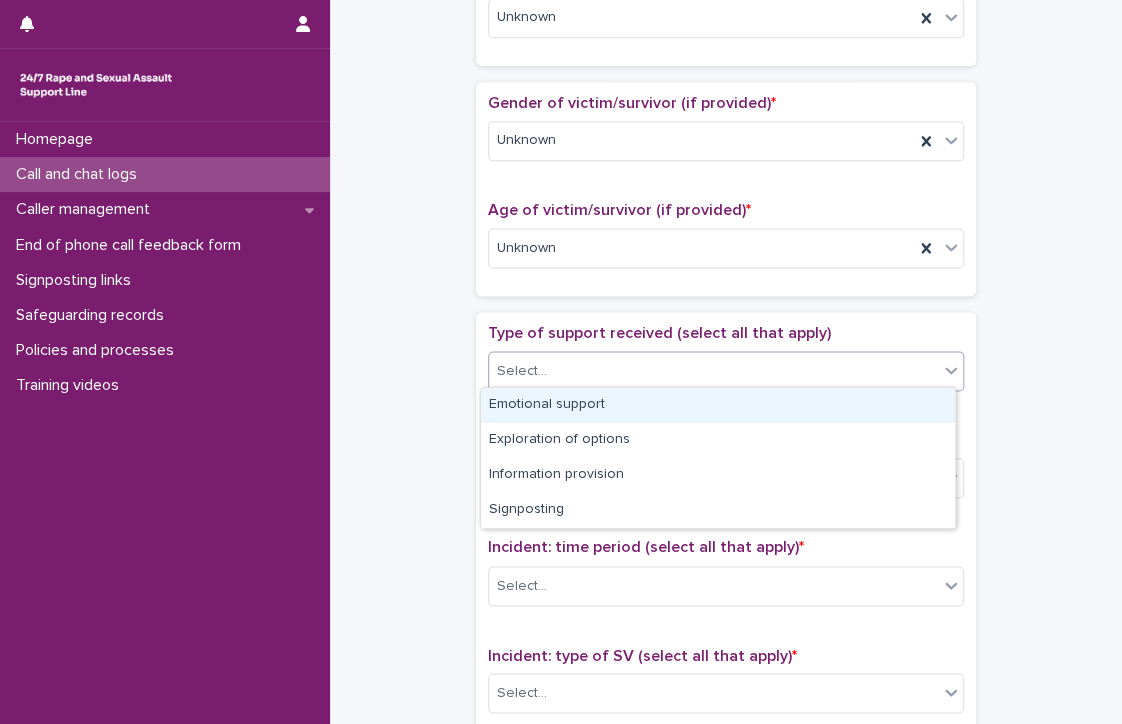 click on "Select..." at bounding box center (713, 371) 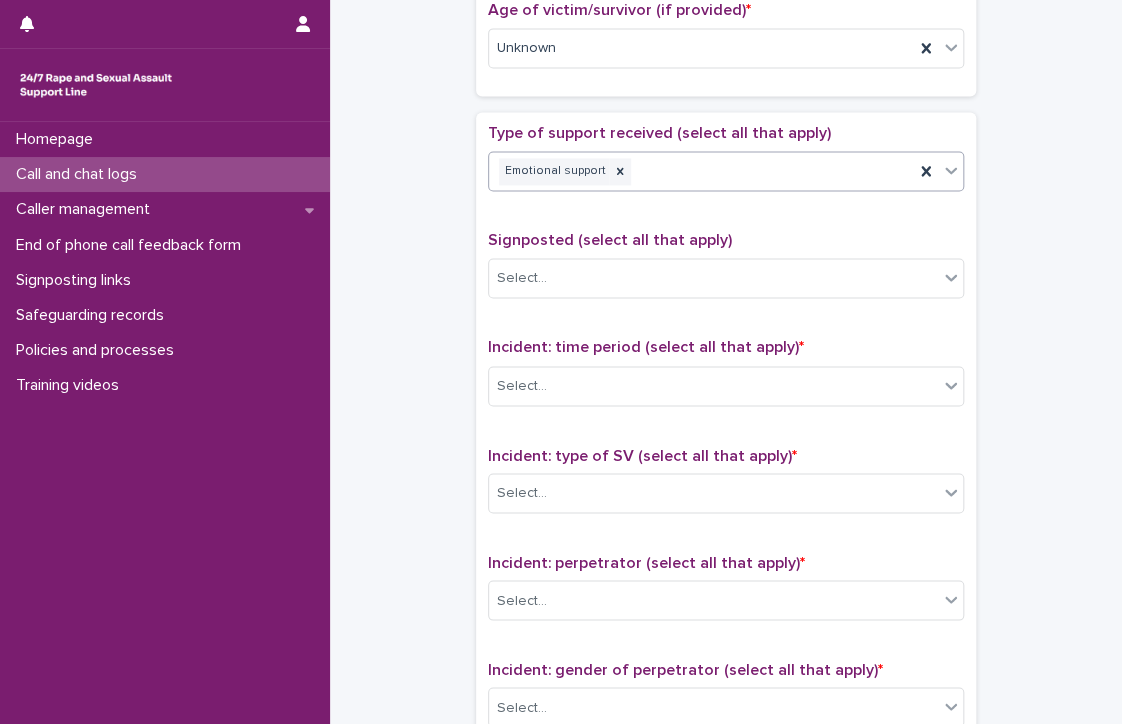 scroll, scrollTop: 1038, scrollLeft: 0, axis: vertical 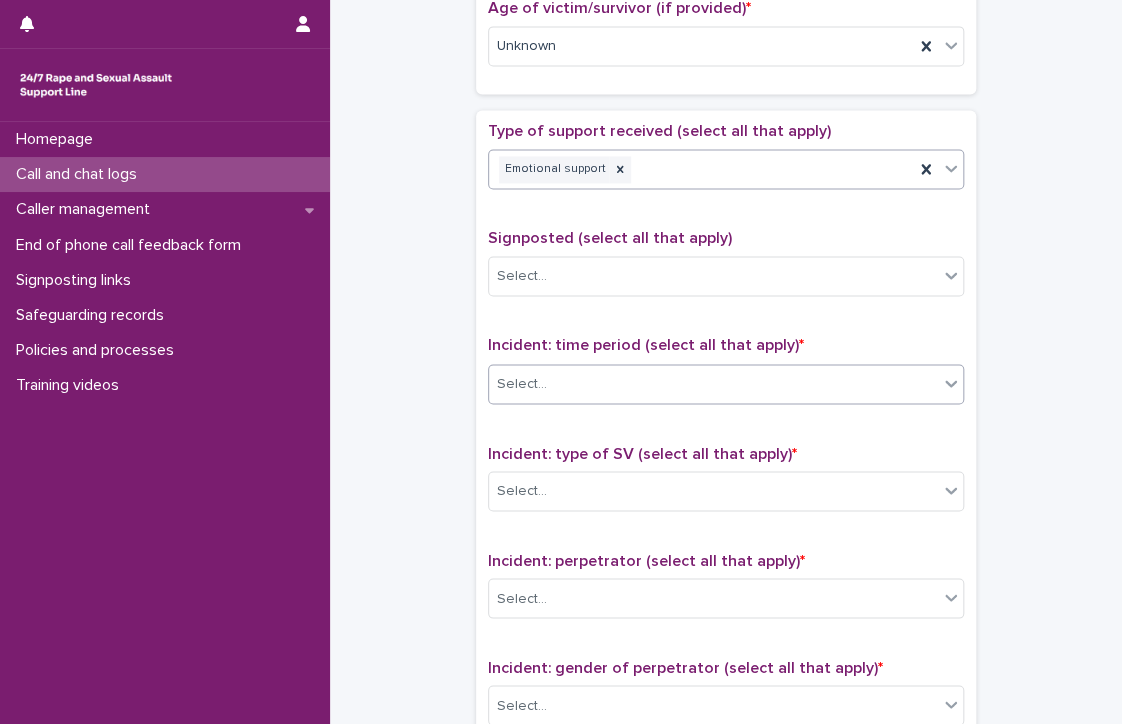 click at bounding box center [550, 383] 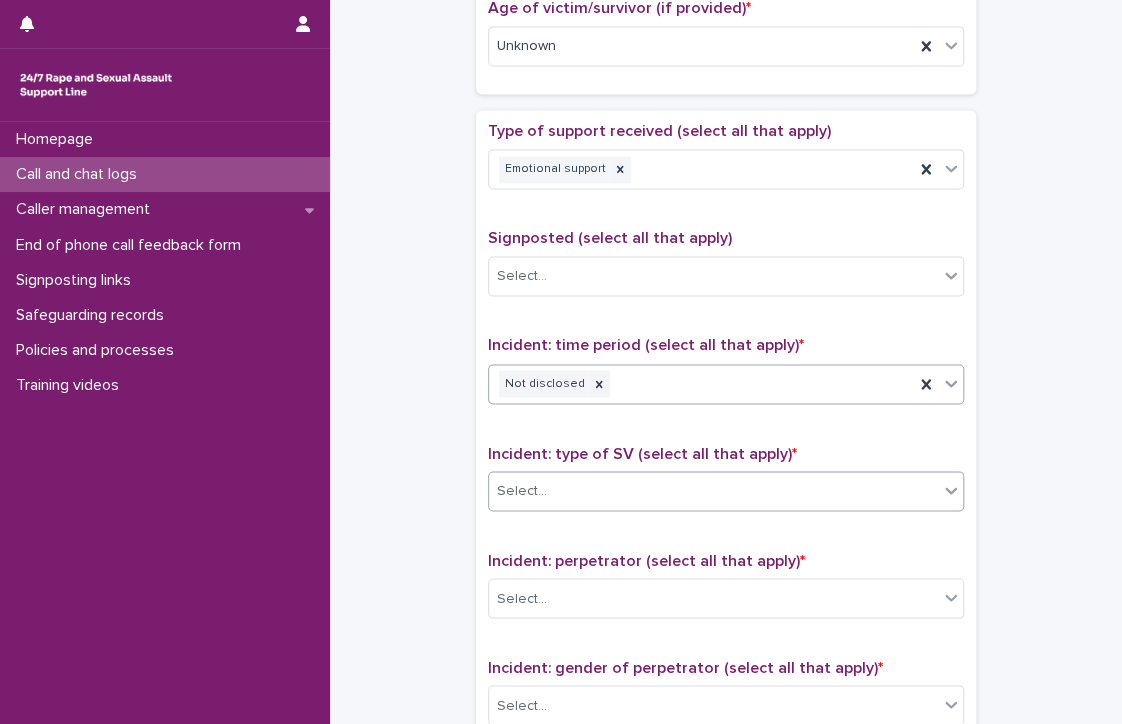 click at bounding box center [550, 490] 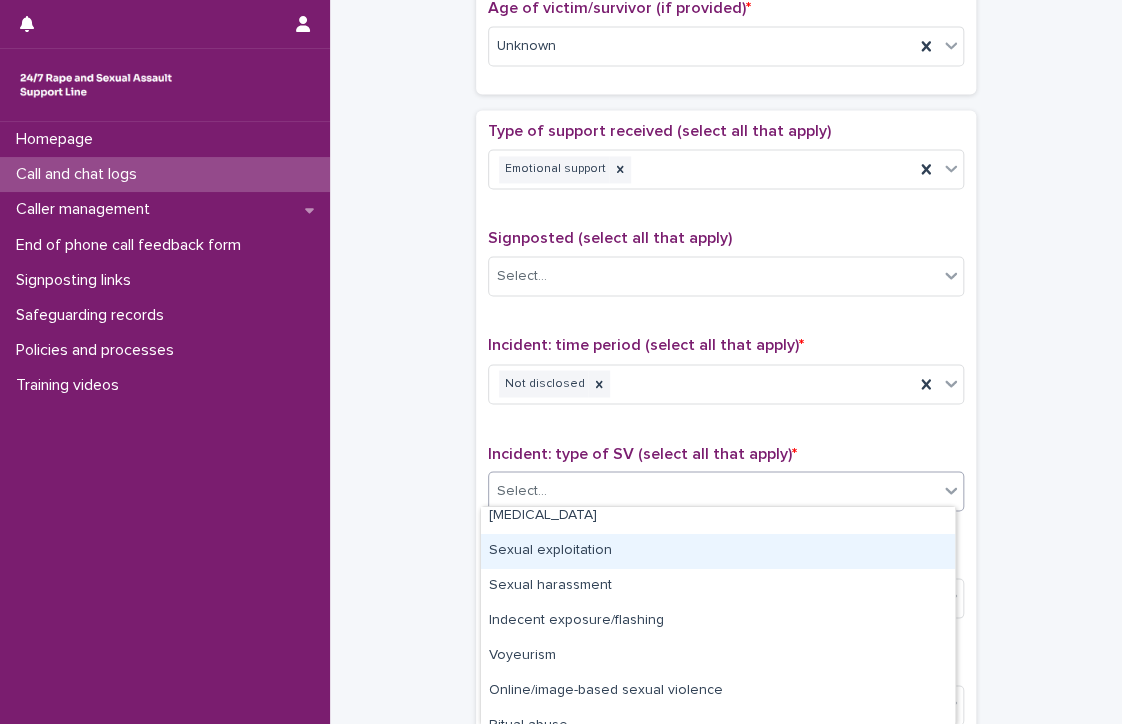 scroll, scrollTop: 0, scrollLeft: 0, axis: both 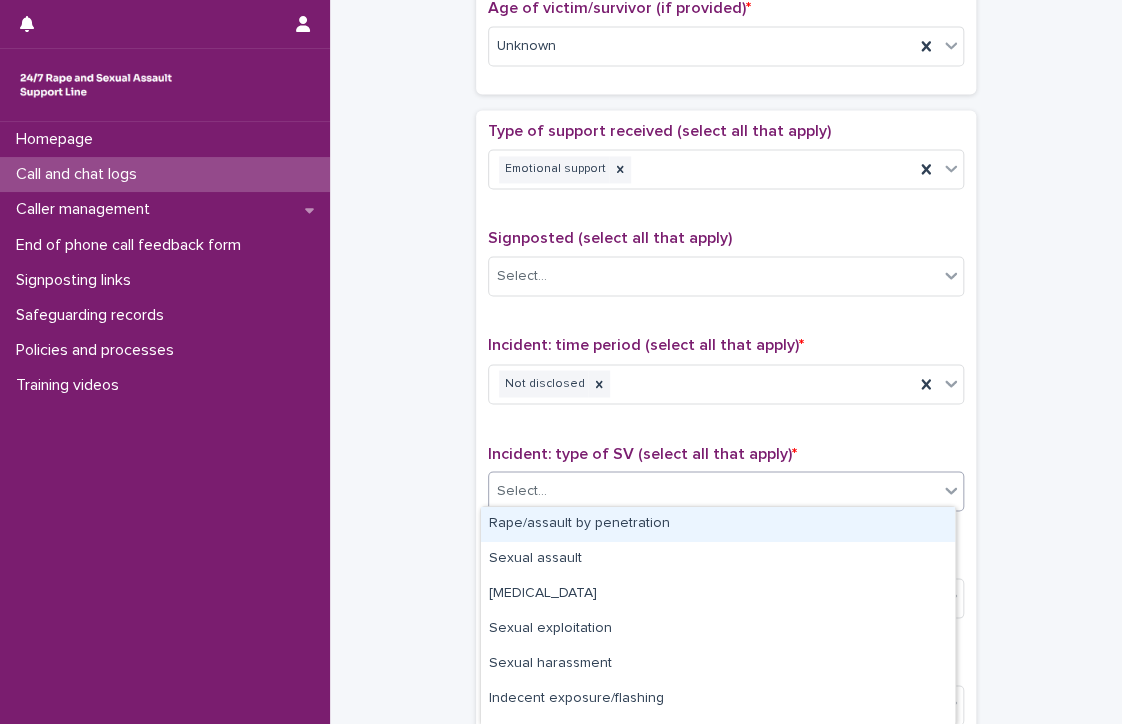 click on "Rape/assault by penetration" at bounding box center [718, 524] 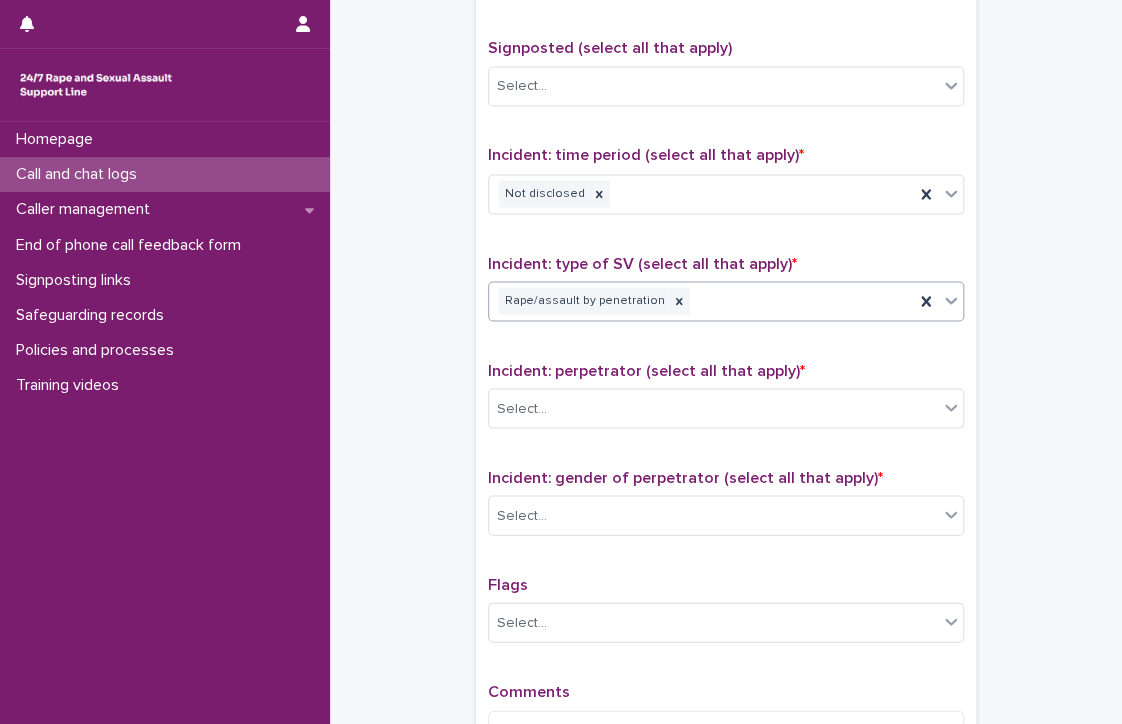 scroll, scrollTop: 1228, scrollLeft: 0, axis: vertical 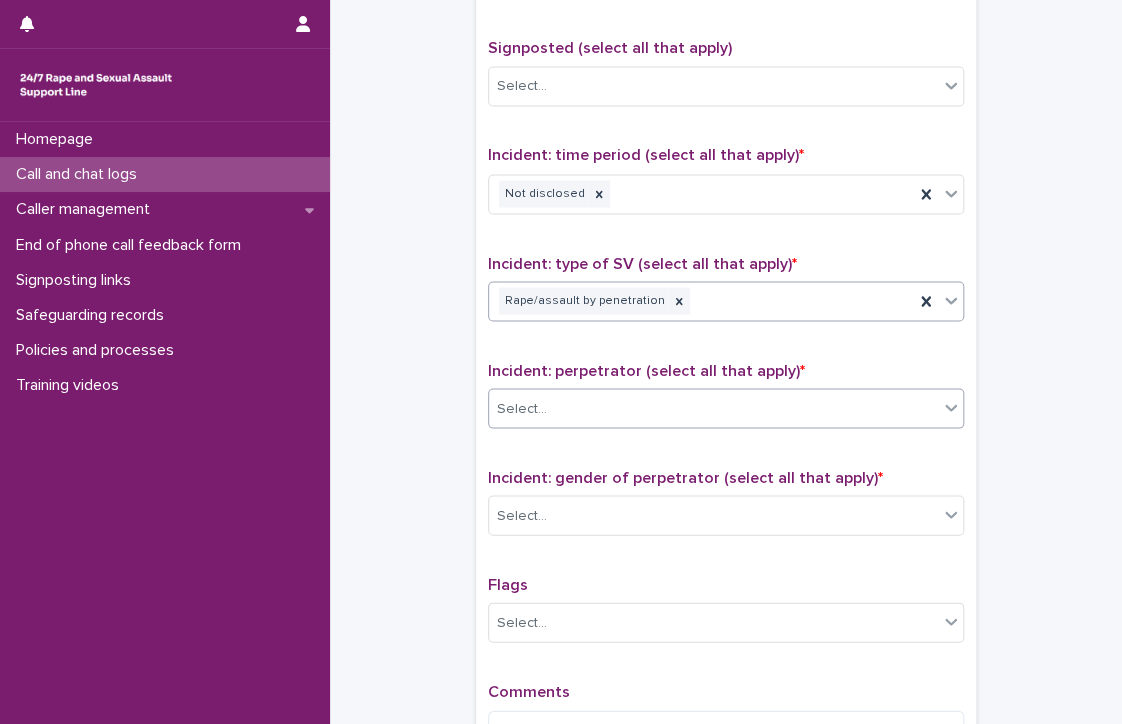 click on "Select..." at bounding box center [713, 408] 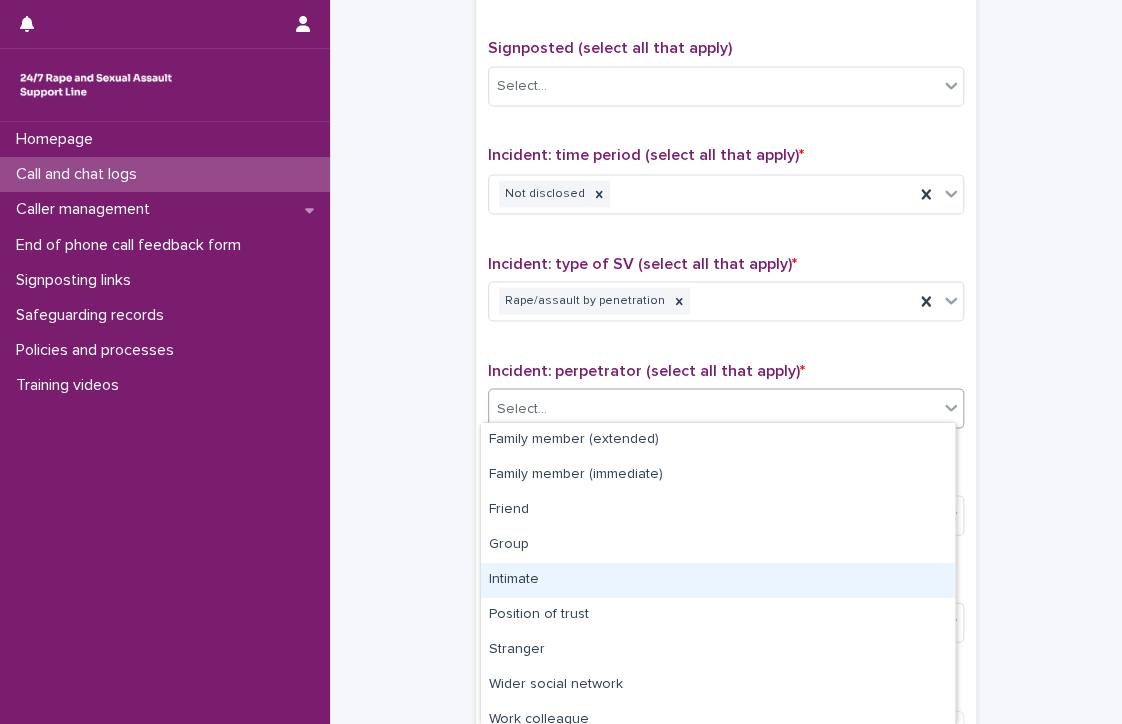 click on "Intimate" at bounding box center (718, 580) 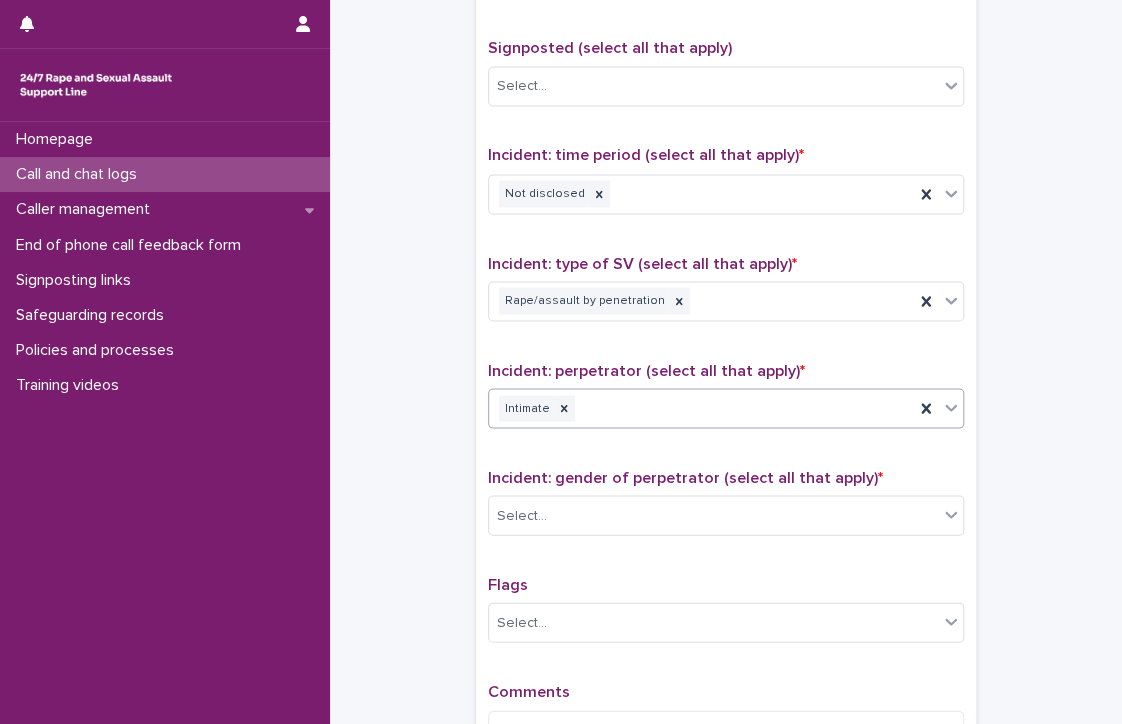 scroll, scrollTop: 1364, scrollLeft: 0, axis: vertical 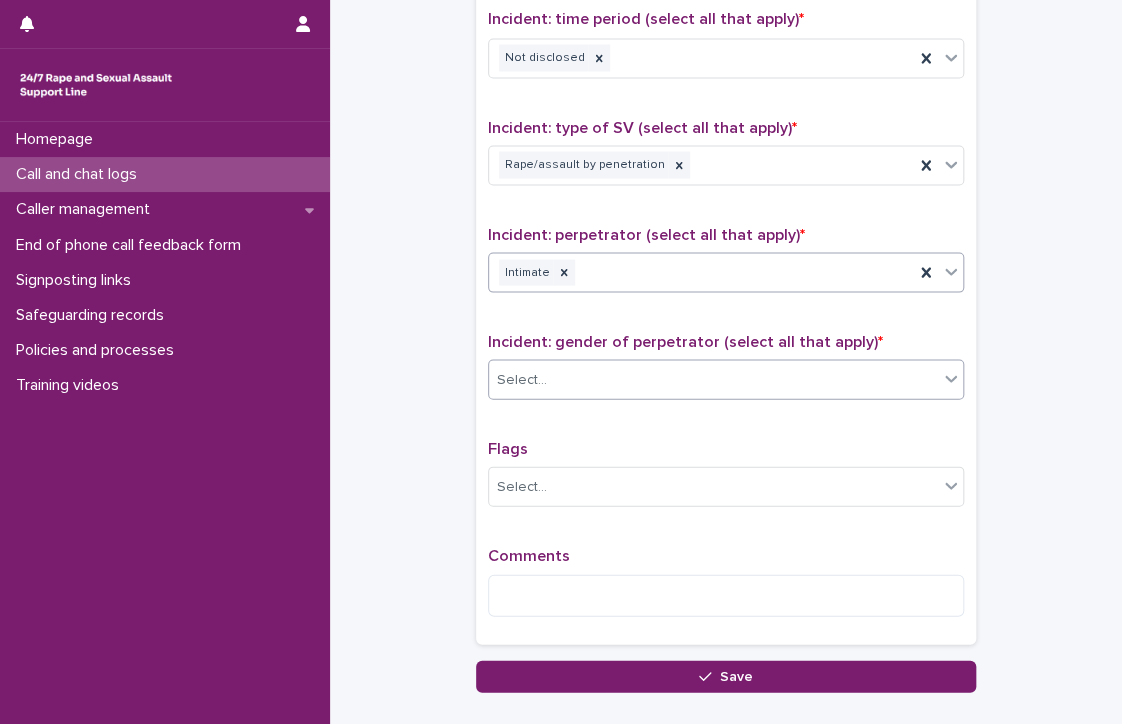 click on "Select..." at bounding box center [522, 379] 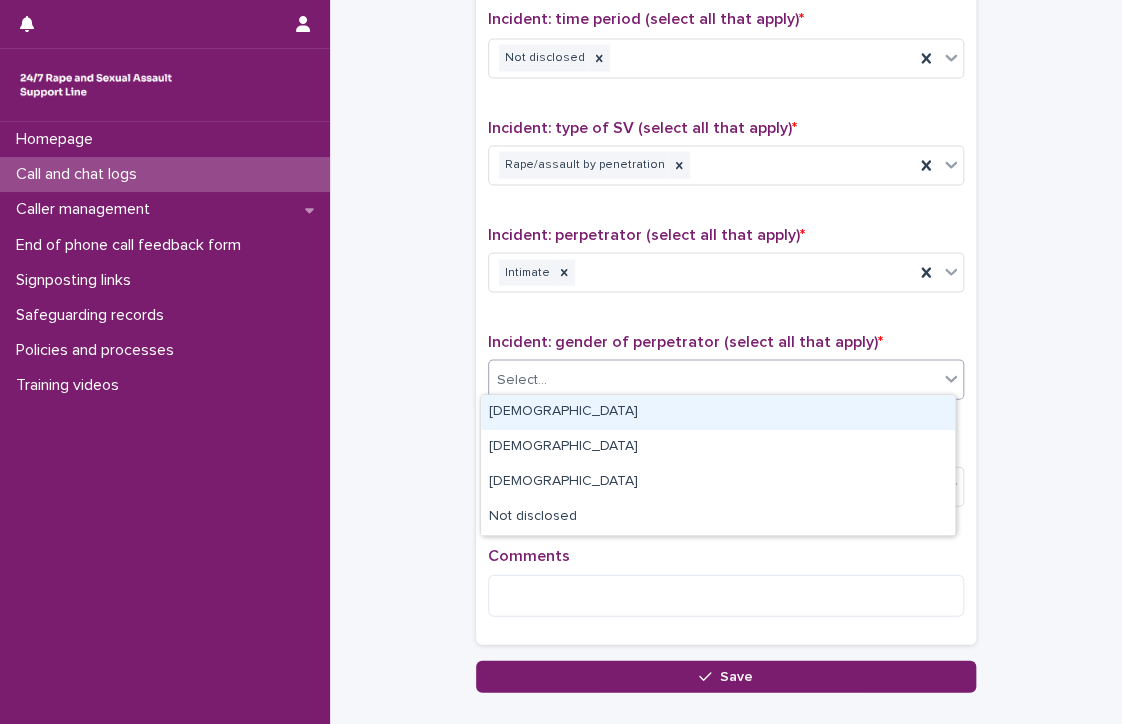 click on "Male" at bounding box center (718, 412) 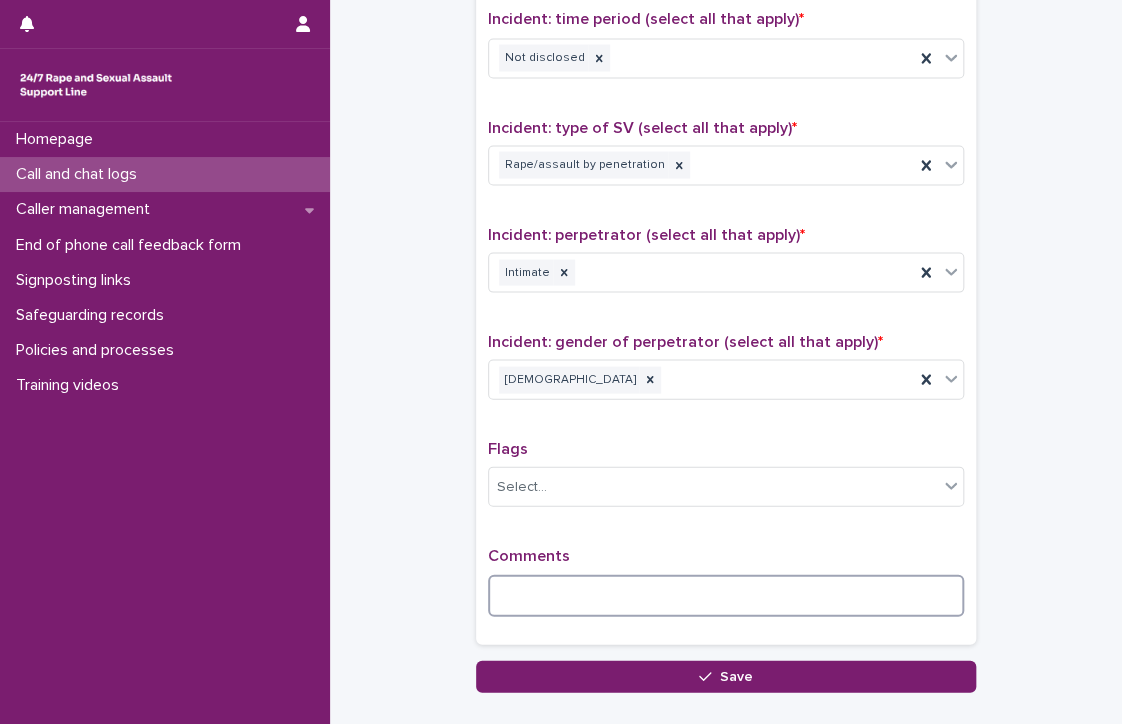 click at bounding box center (726, 595) 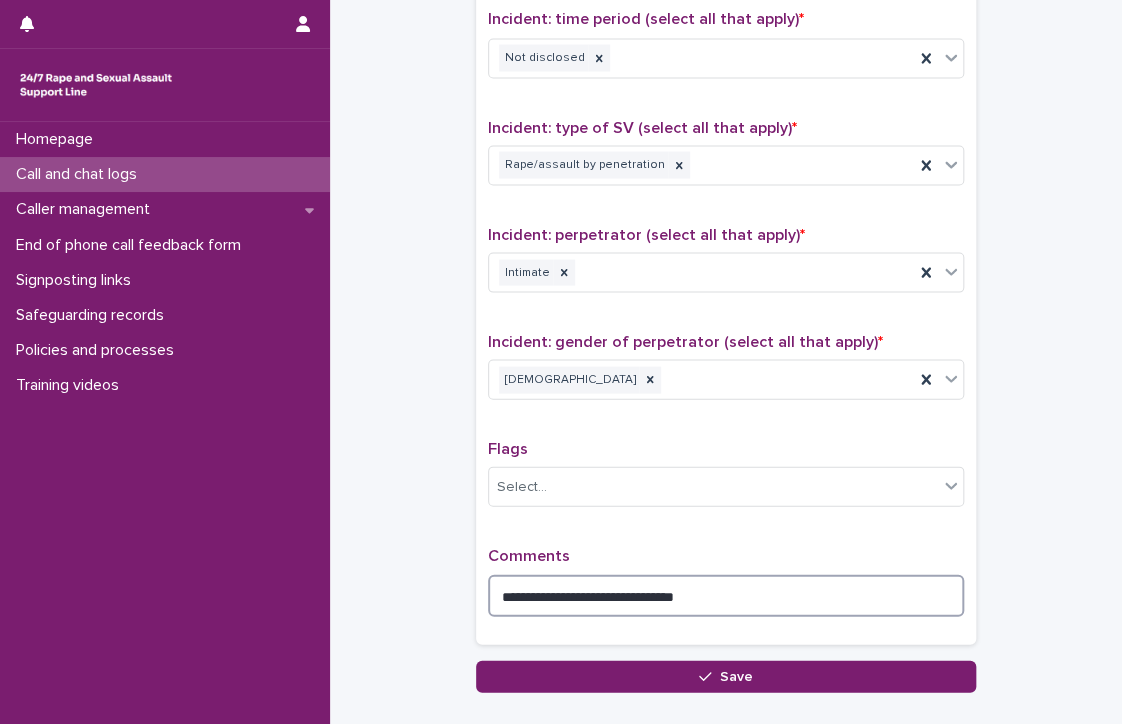 click on "**********" at bounding box center [726, 595] 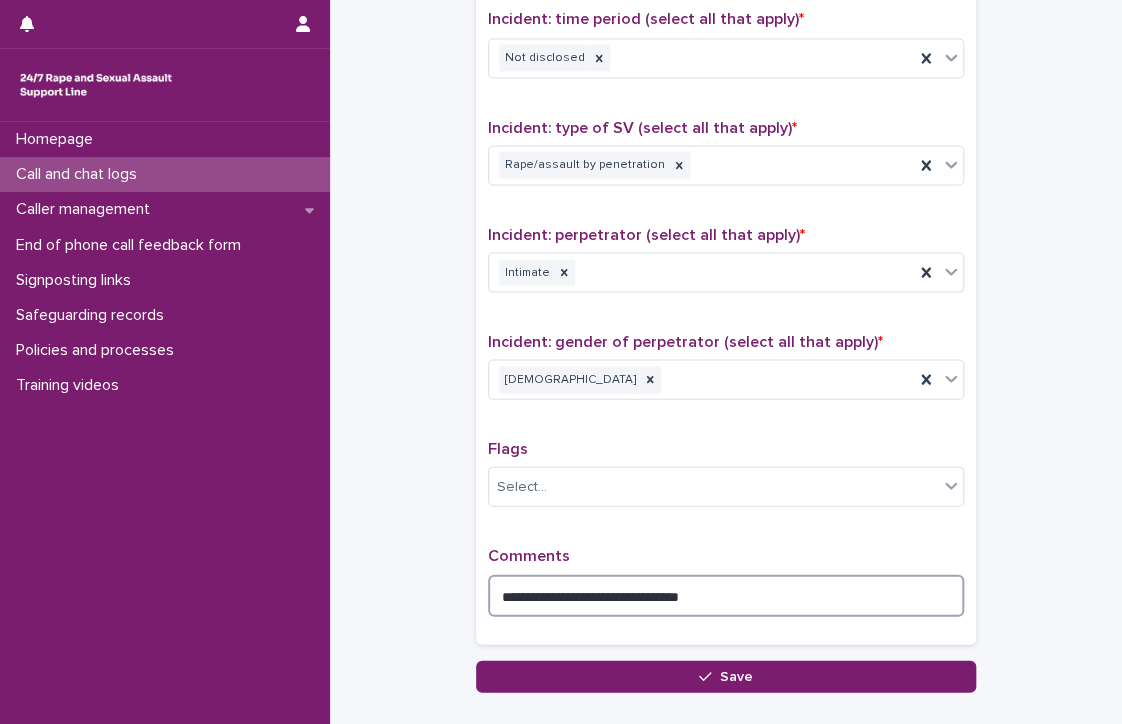 click on "**********" at bounding box center [726, 595] 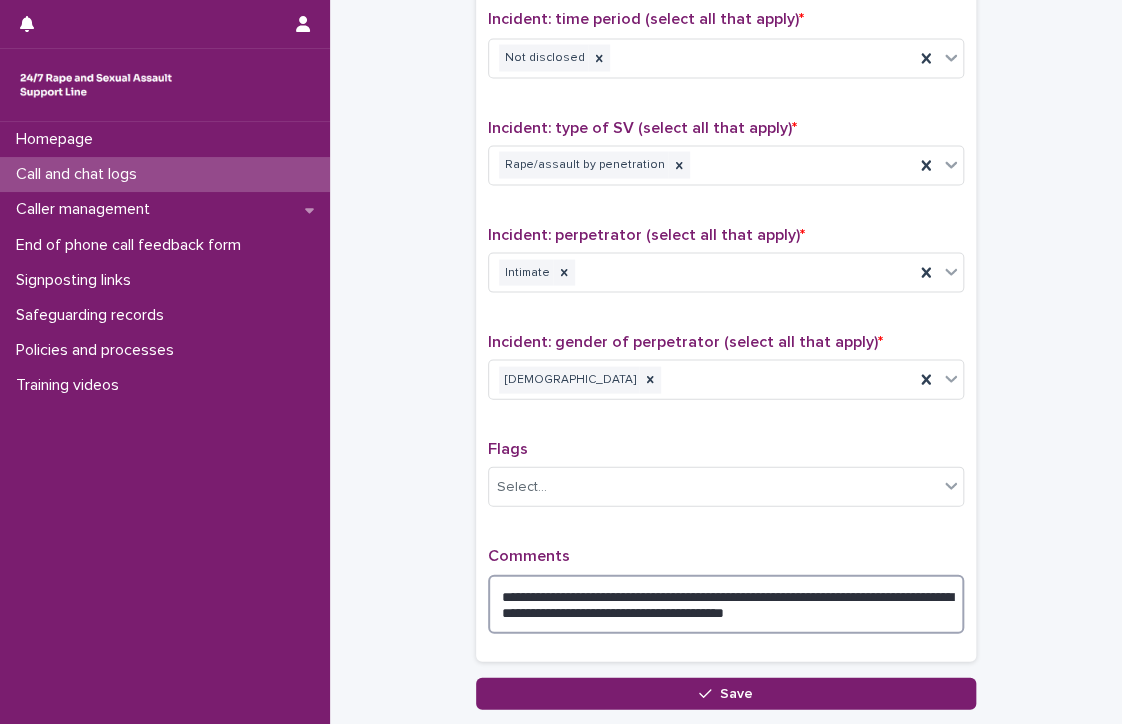 scroll, scrollTop: 1403, scrollLeft: 0, axis: vertical 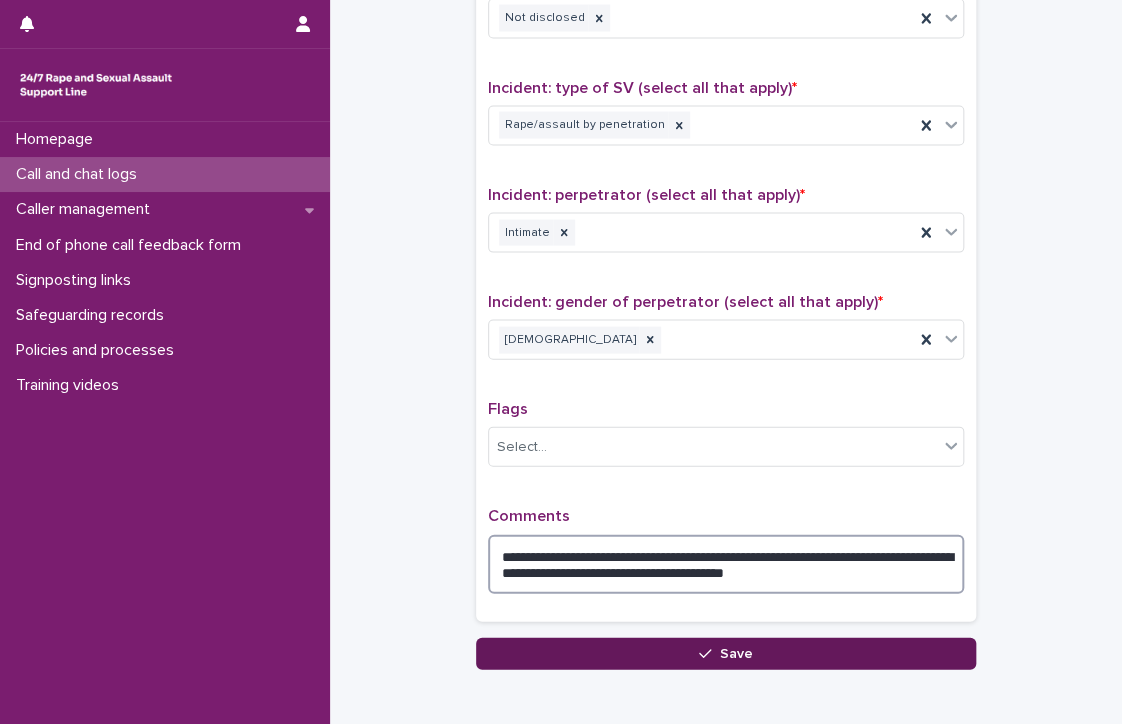 type on "**********" 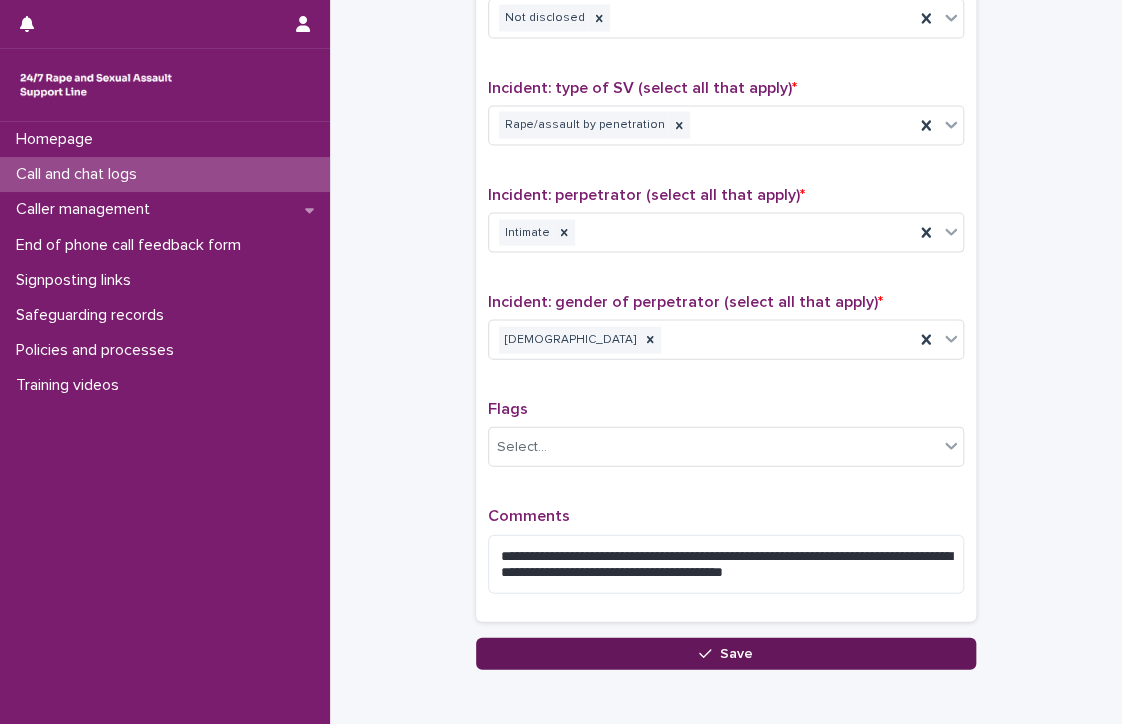click on "Save" at bounding box center (726, 654) 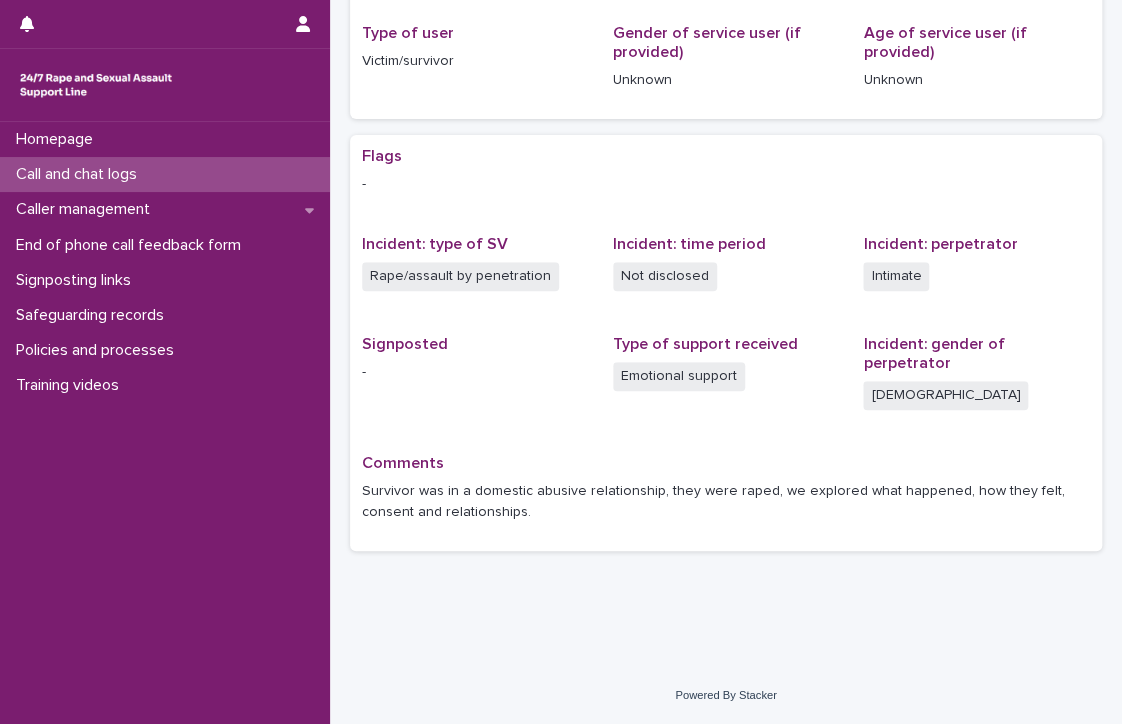 scroll, scrollTop: 0, scrollLeft: 0, axis: both 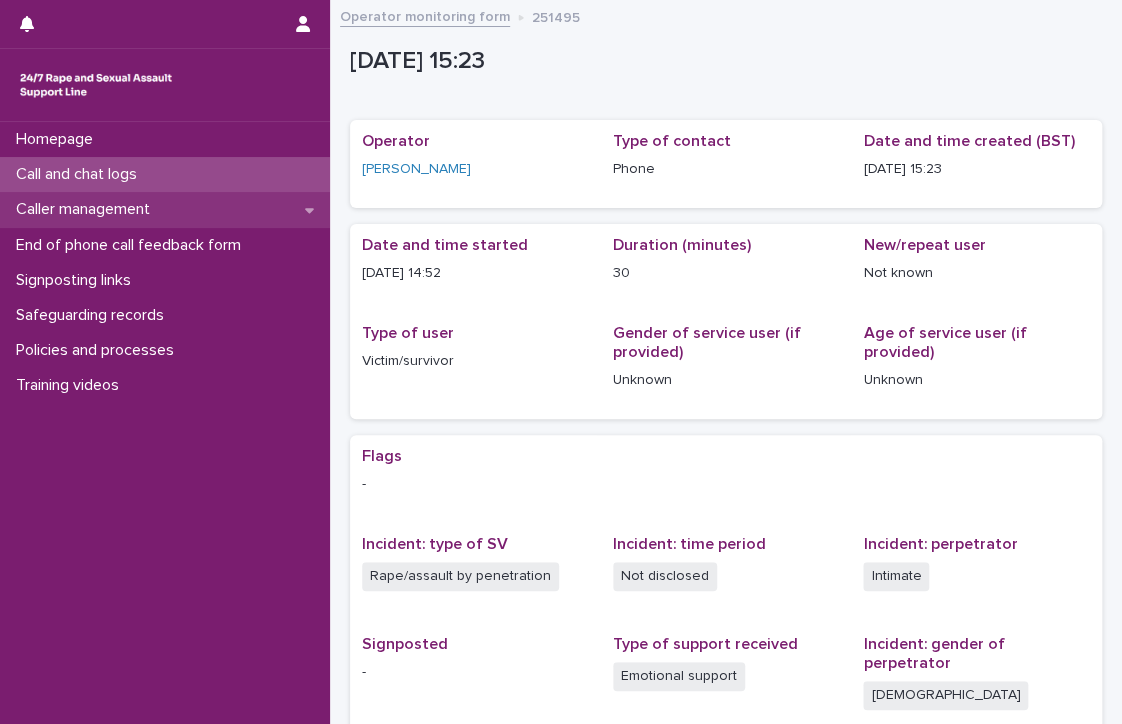 click on "Caller management" at bounding box center (165, 209) 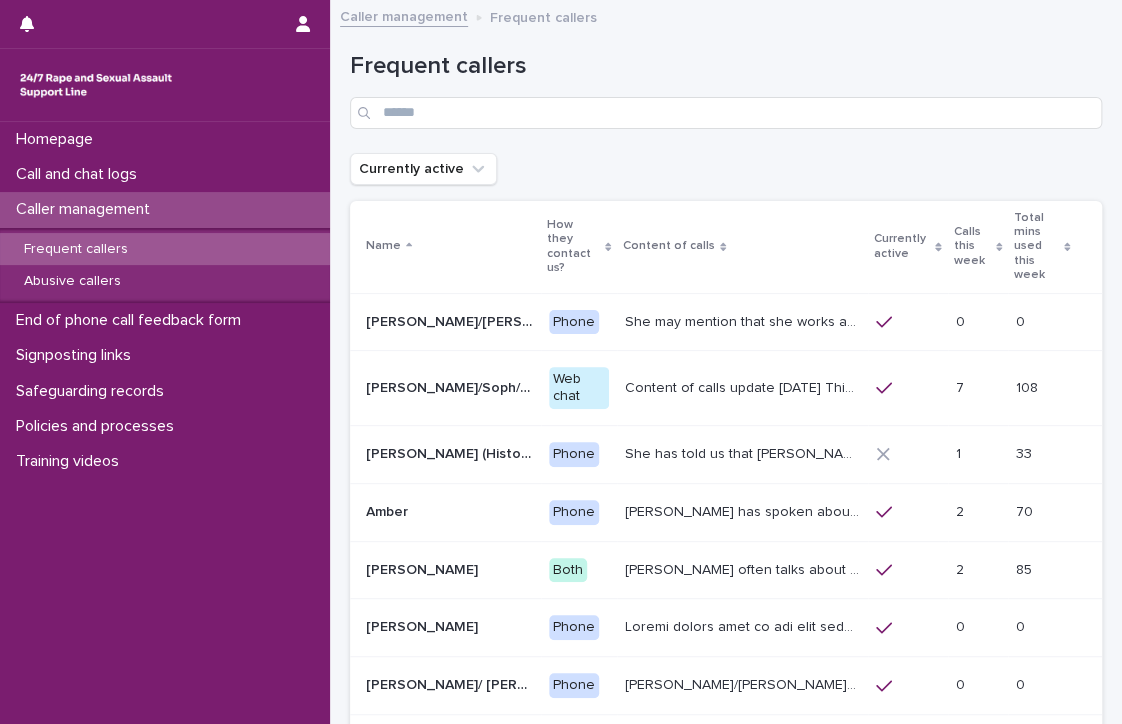 click on "Calls this week" at bounding box center (972, 246) 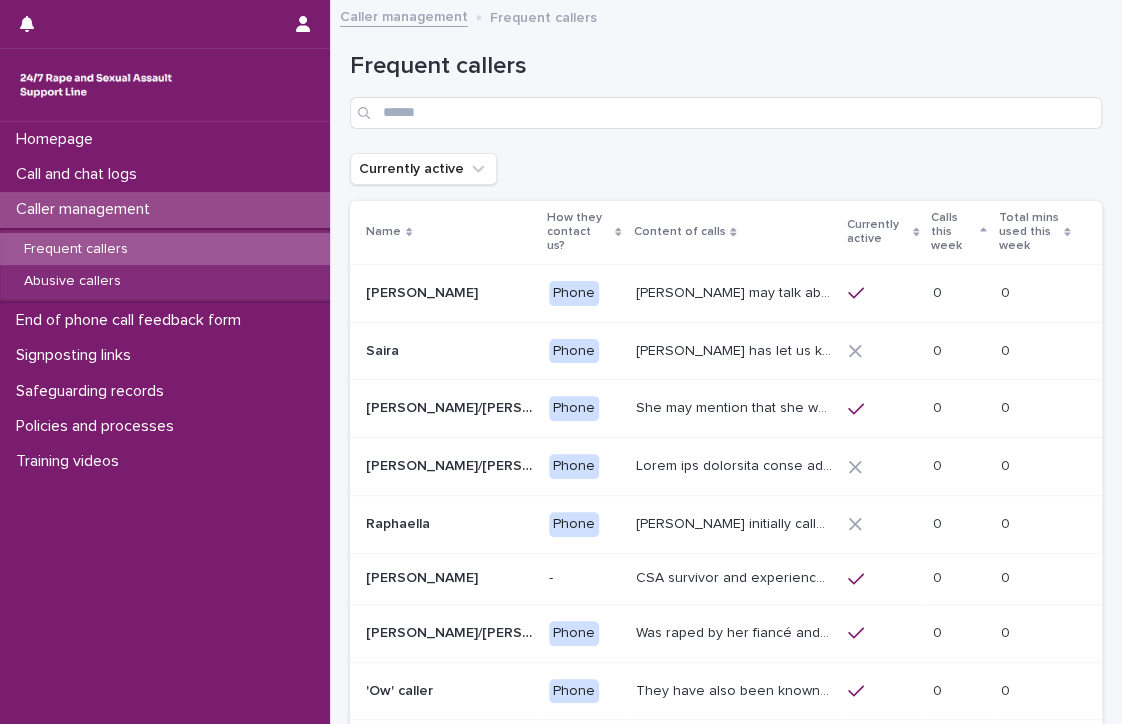 click on "Calls this week" at bounding box center [953, 232] 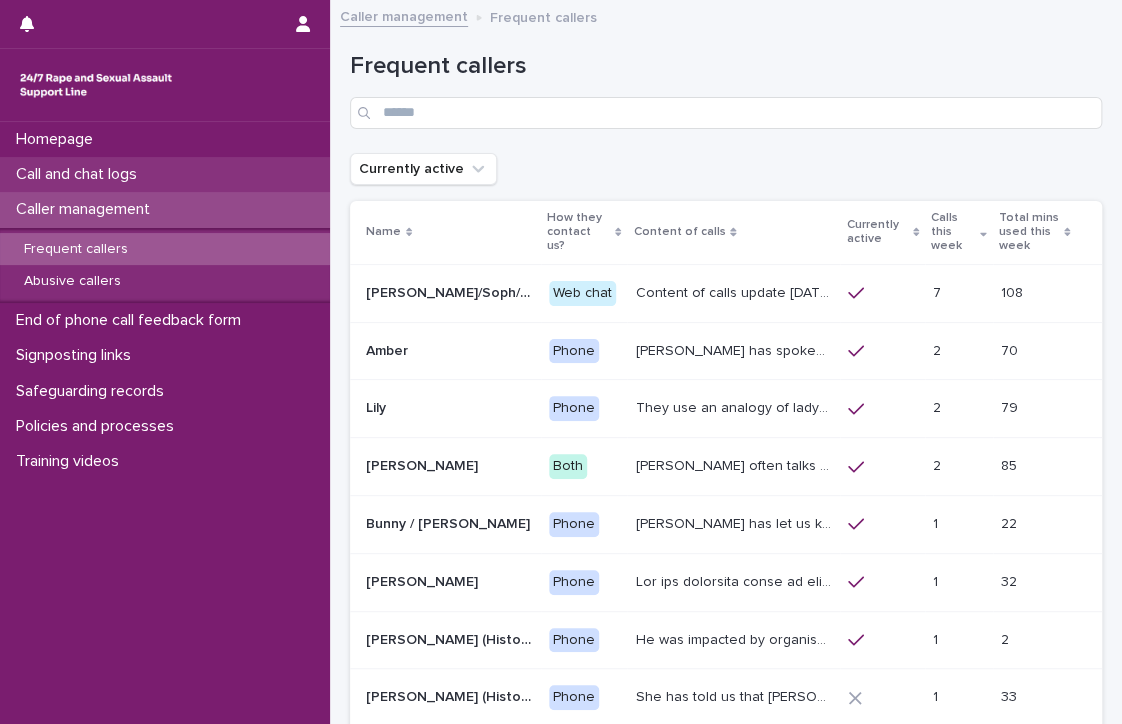 click on "Call and chat logs" at bounding box center [165, 174] 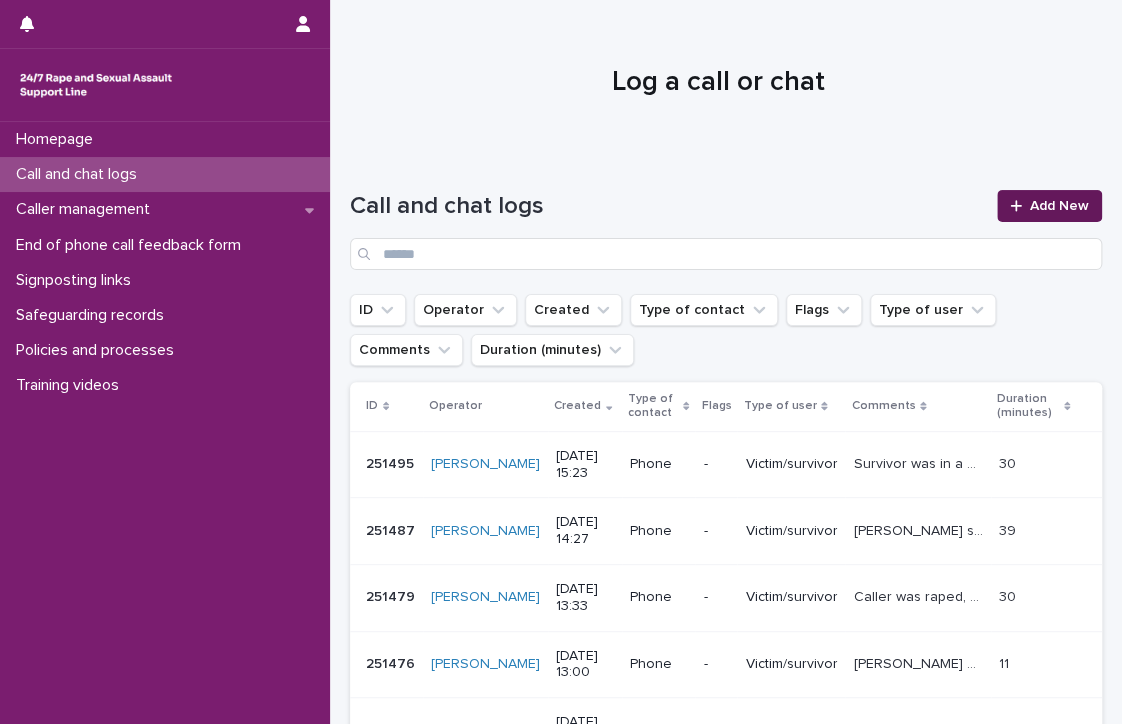 click on "Add New" at bounding box center (1059, 206) 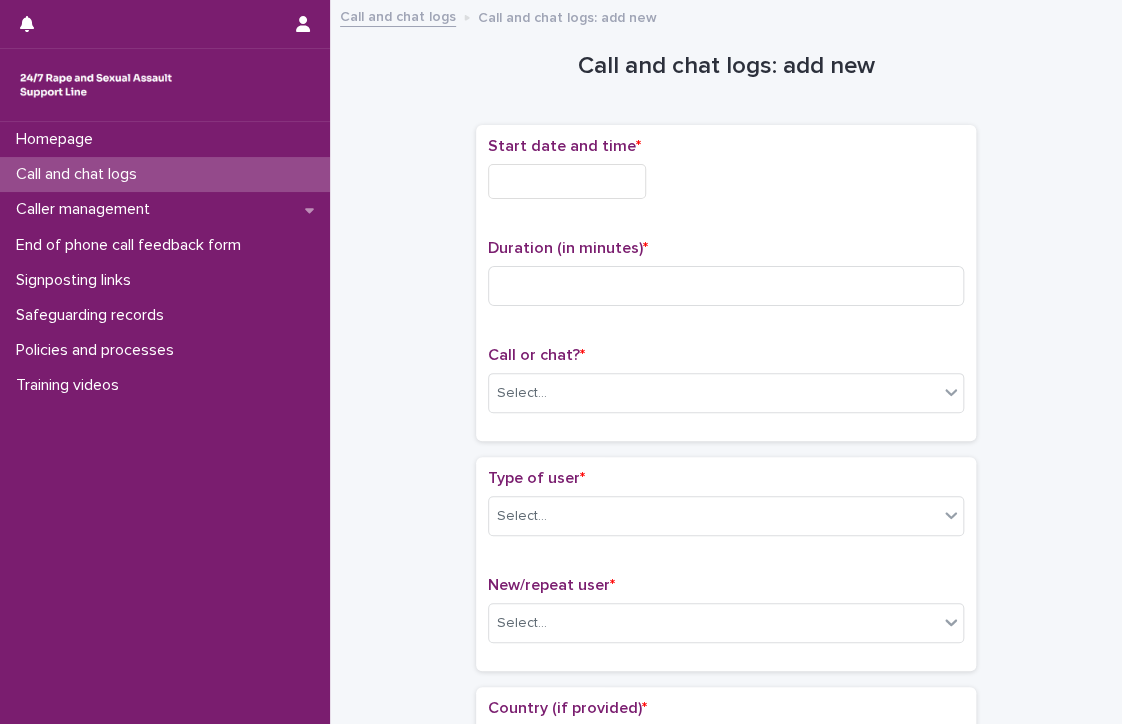 click at bounding box center (567, 181) 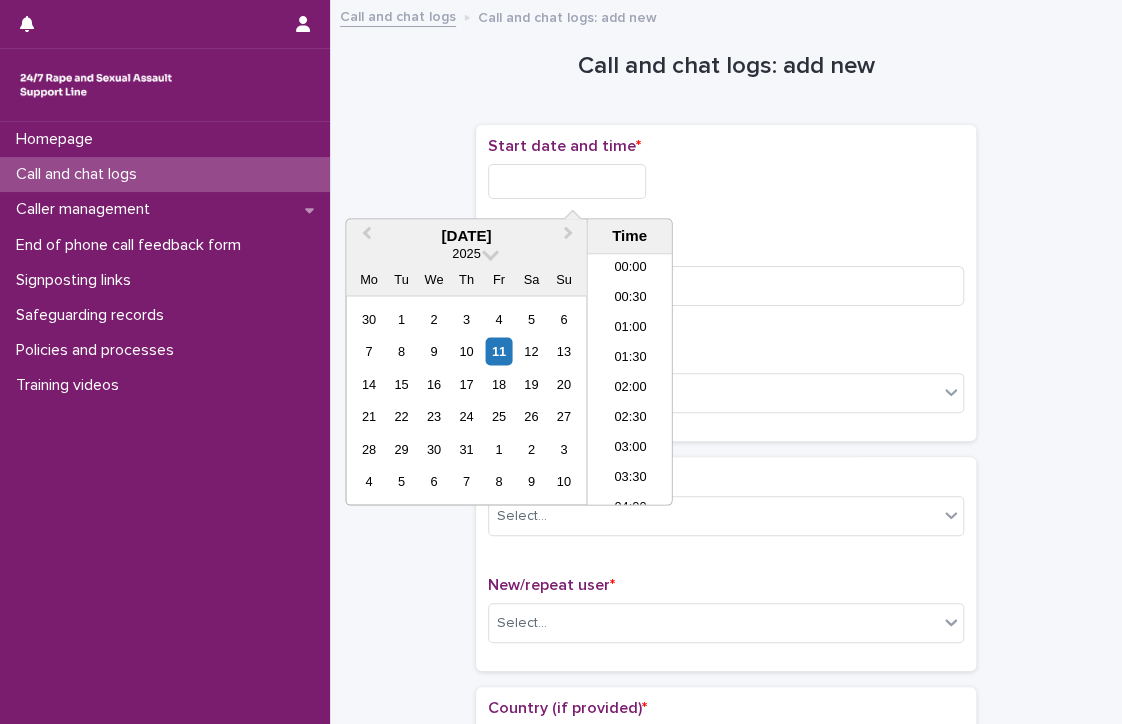 scroll, scrollTop: 820, scrollLeft: 0, axis: vertical 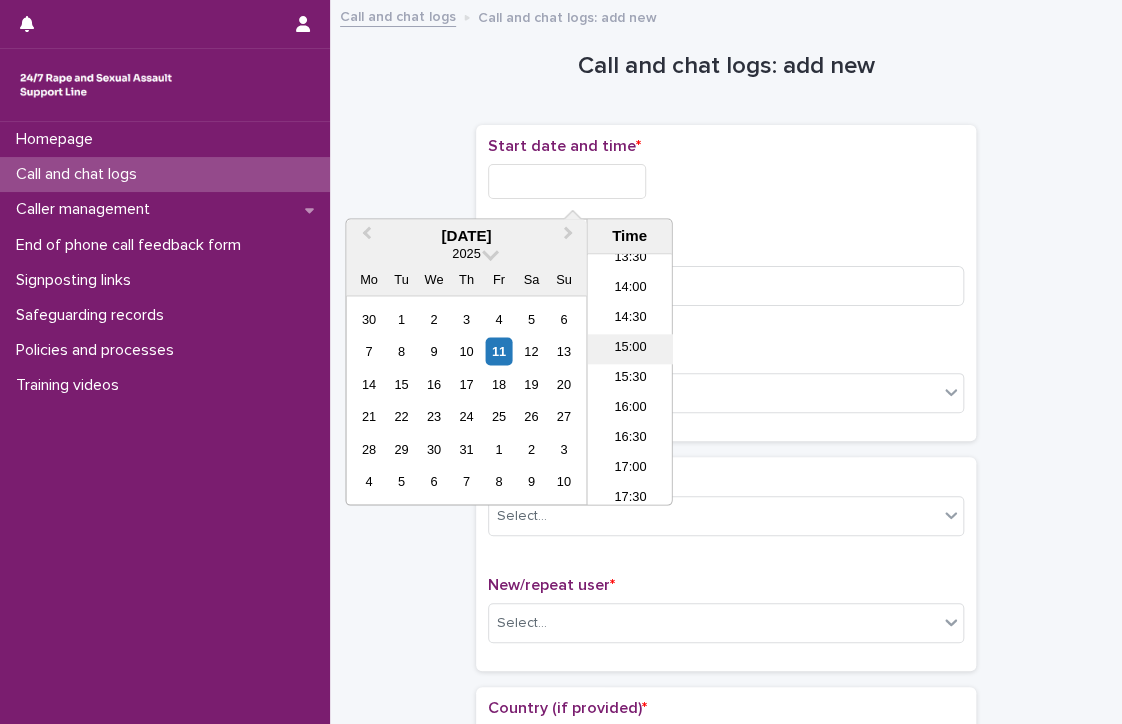 click on "15:00" at bounding box center (629, 350) 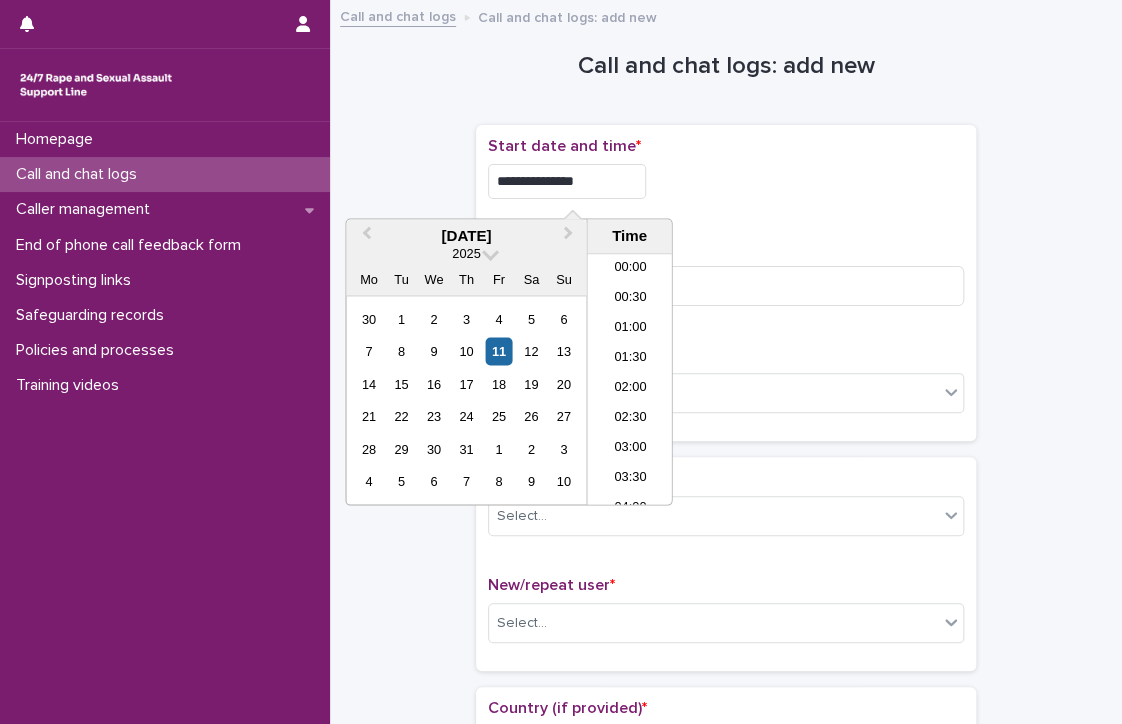 scroll, scrollTop: 790, scrollLeft: 0, axis: vertical 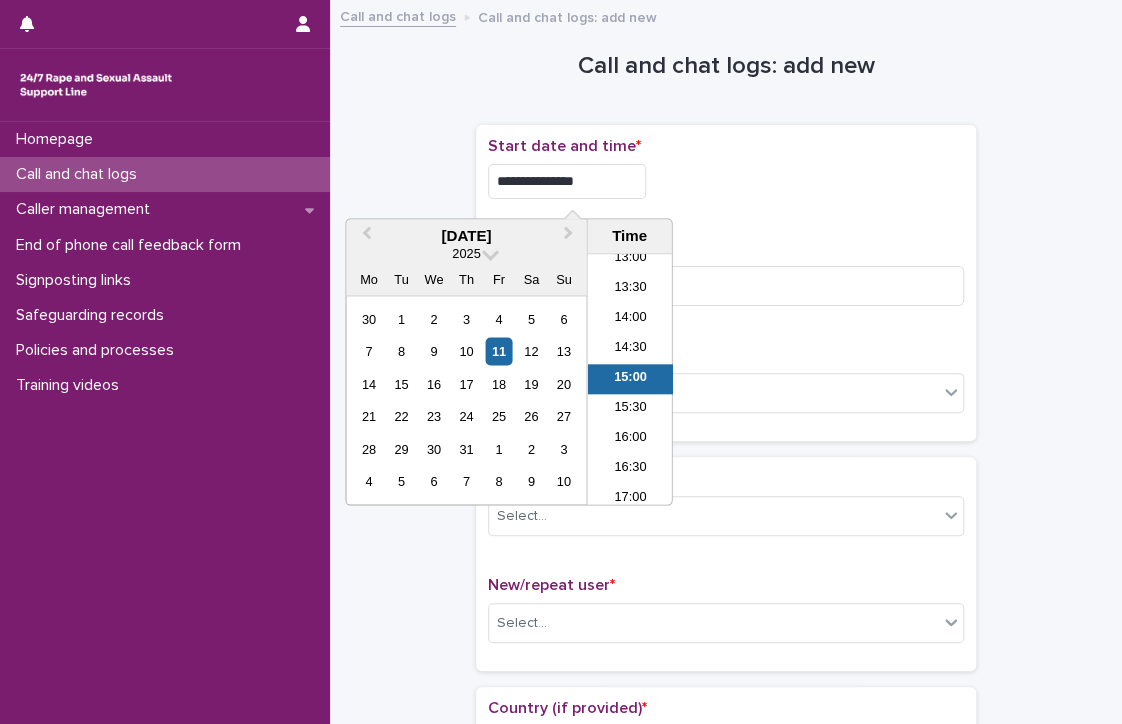 click on "**********" at bounding box center (567, 181) 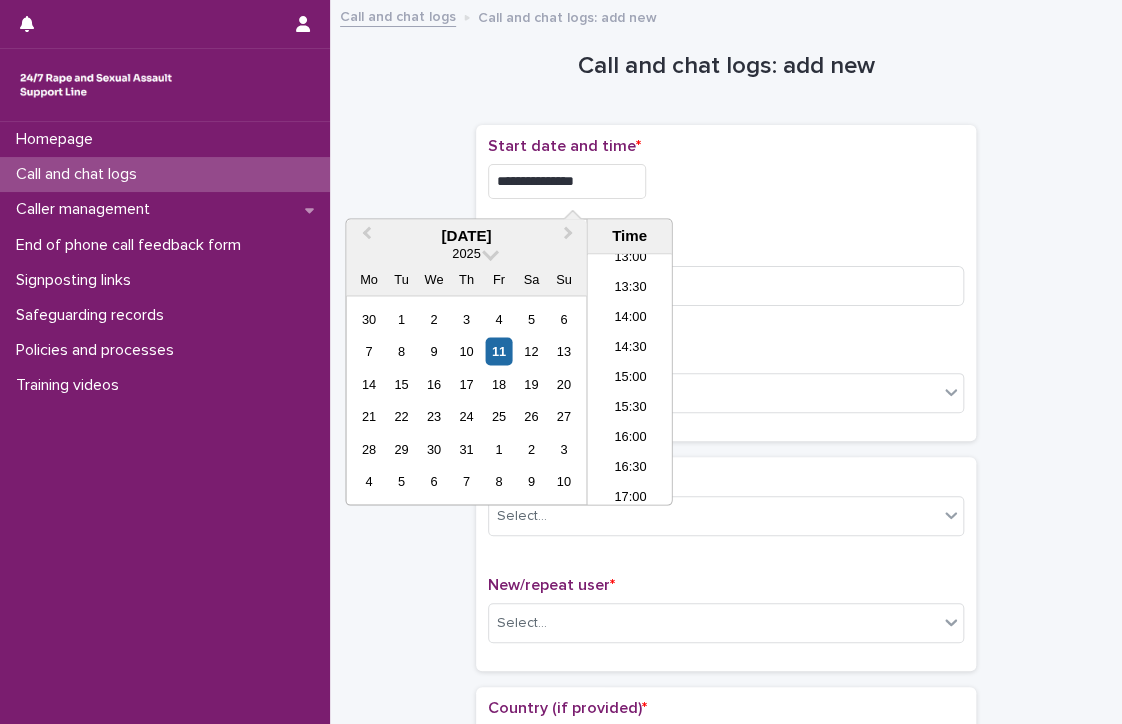 type on "**********" 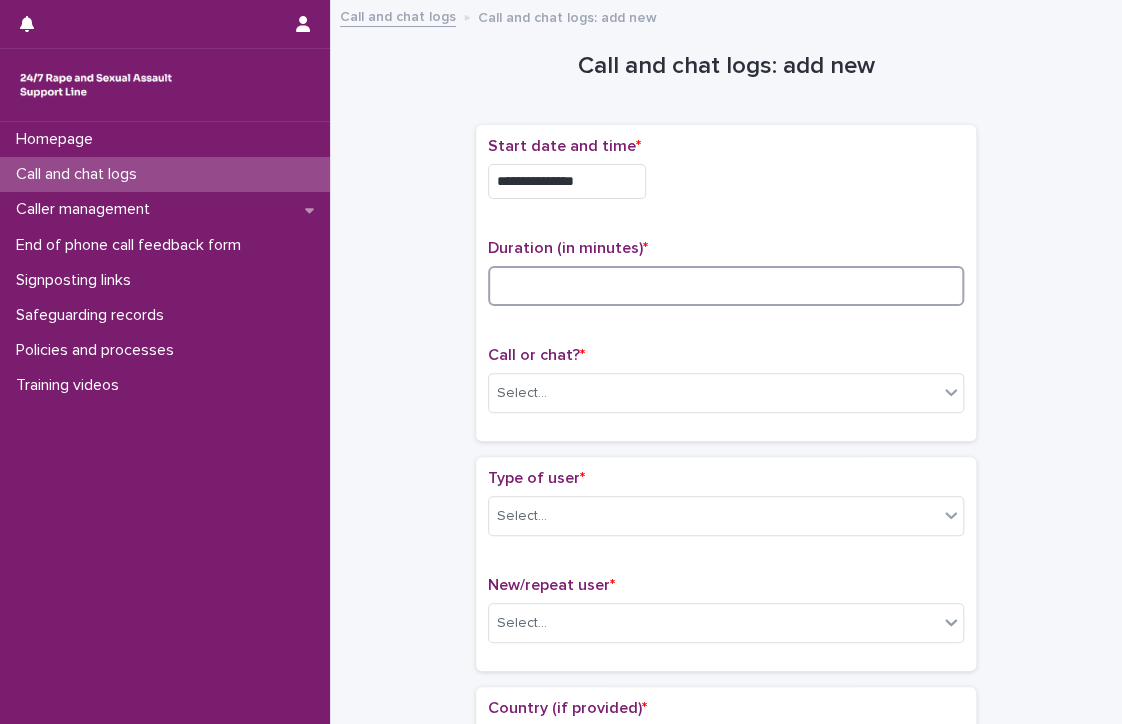 click at bounding box center (726, 286) 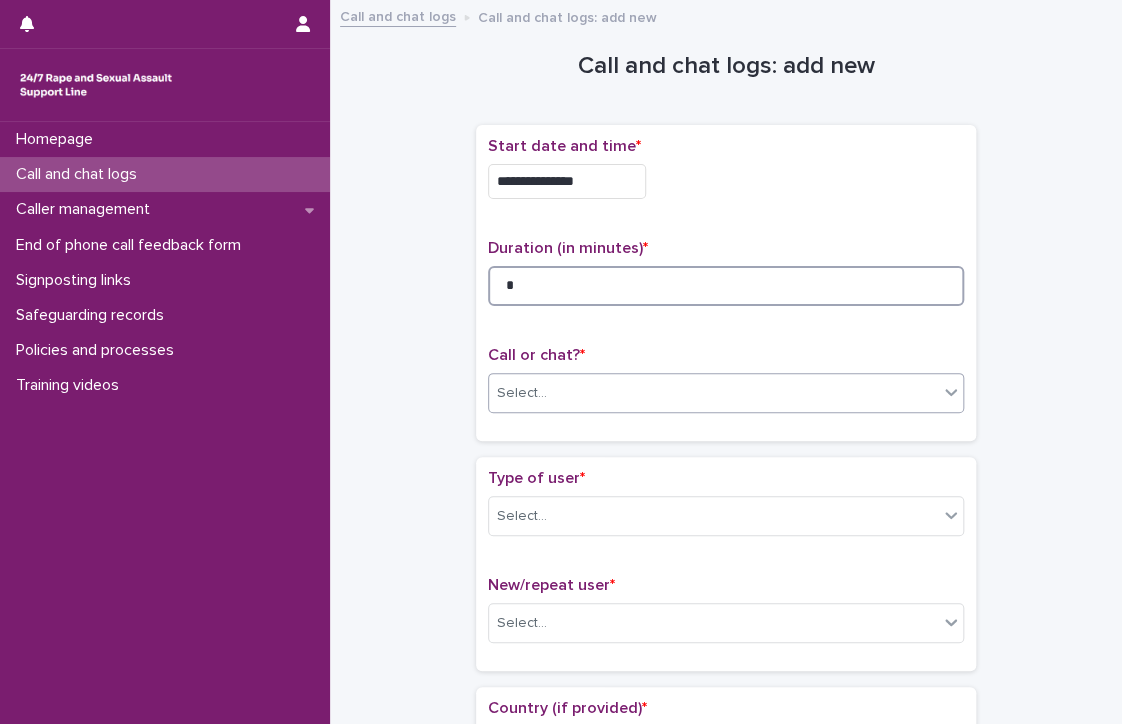 type on "*" 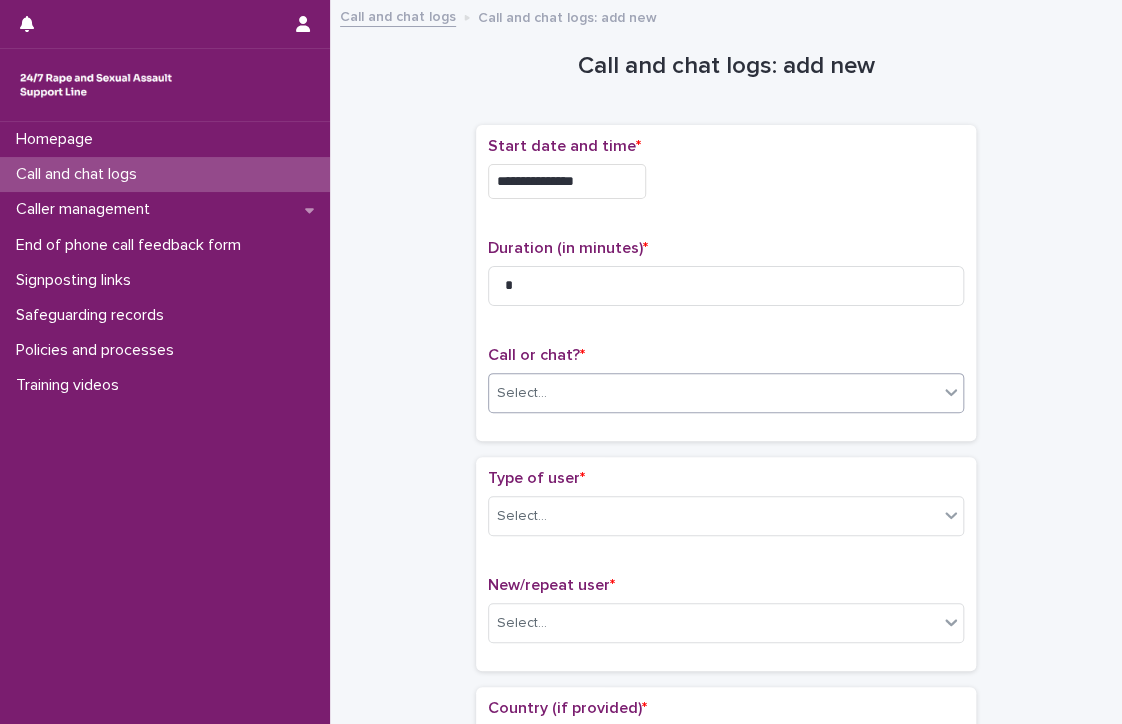 click on "Select..." at bounding box center (713, 393) 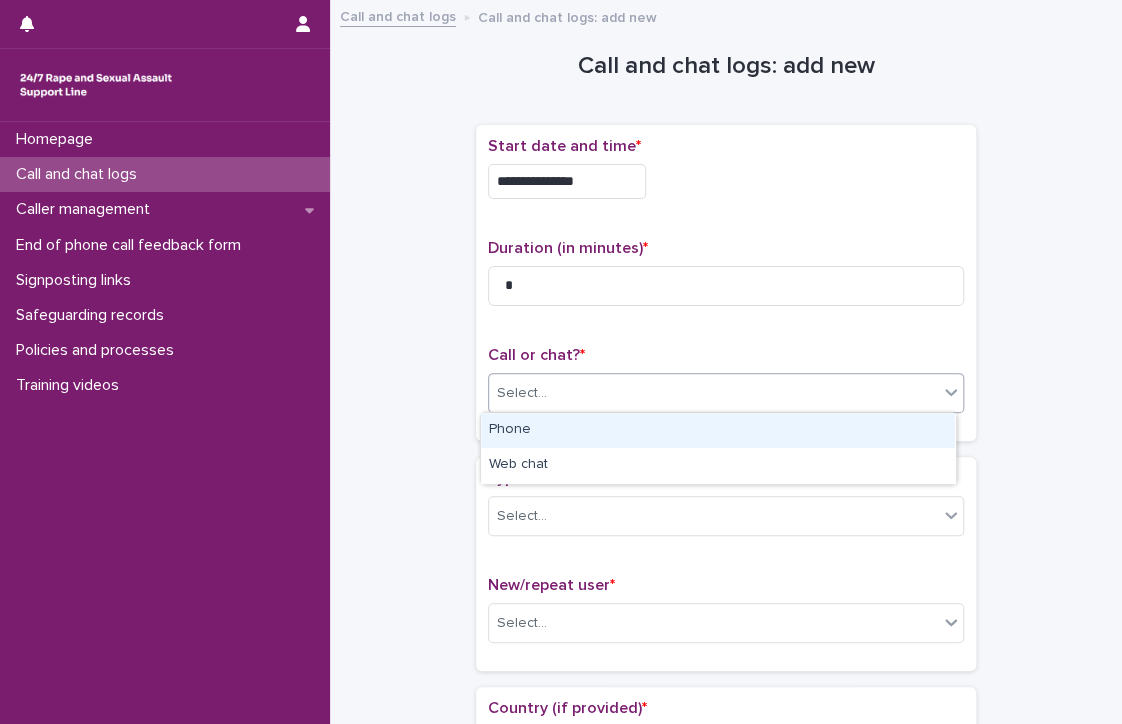 click on "Phone" at bounding box center [718, 430] 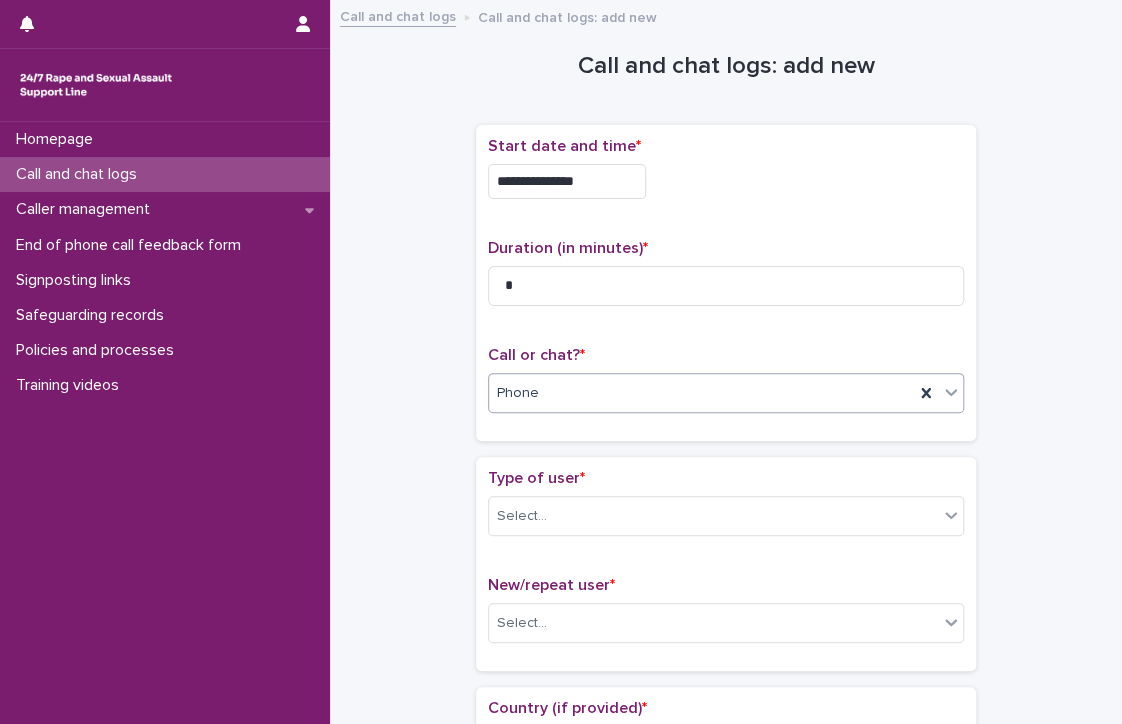 scroll, scrollTop: 112, scrollLeft: 0, axis: vertical 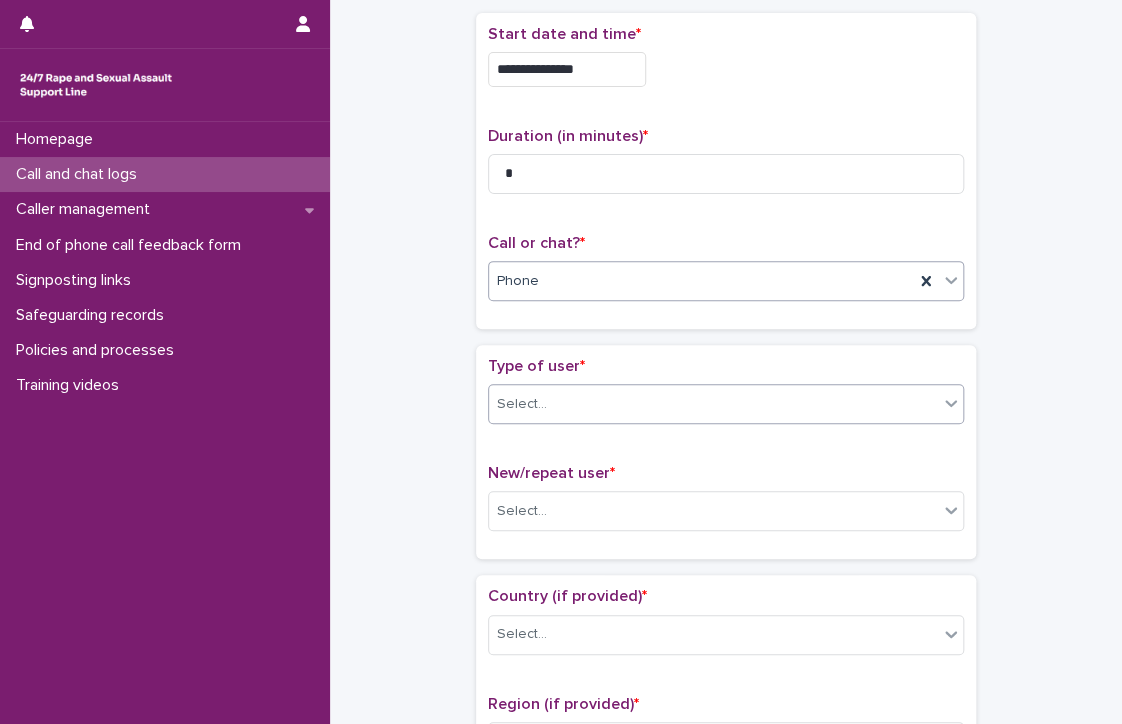 click on "Select..." at bounding box center (713, 404) 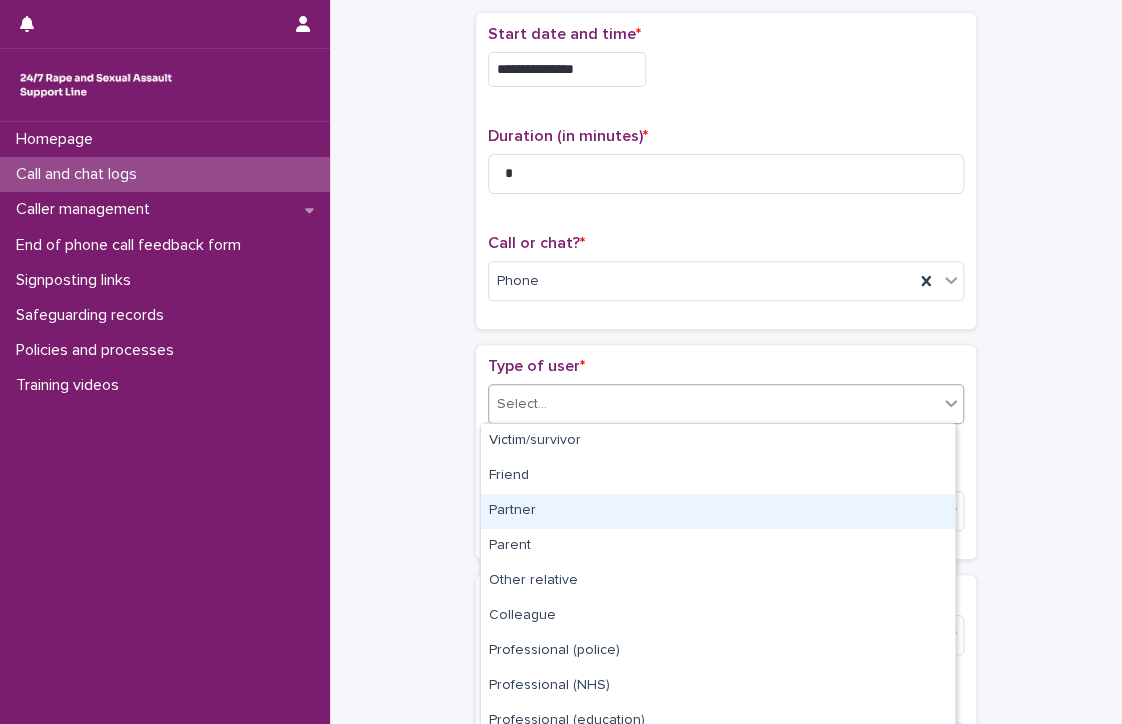 scroll, scrollTop: 224, scrollLeft: 0, axis: vertical 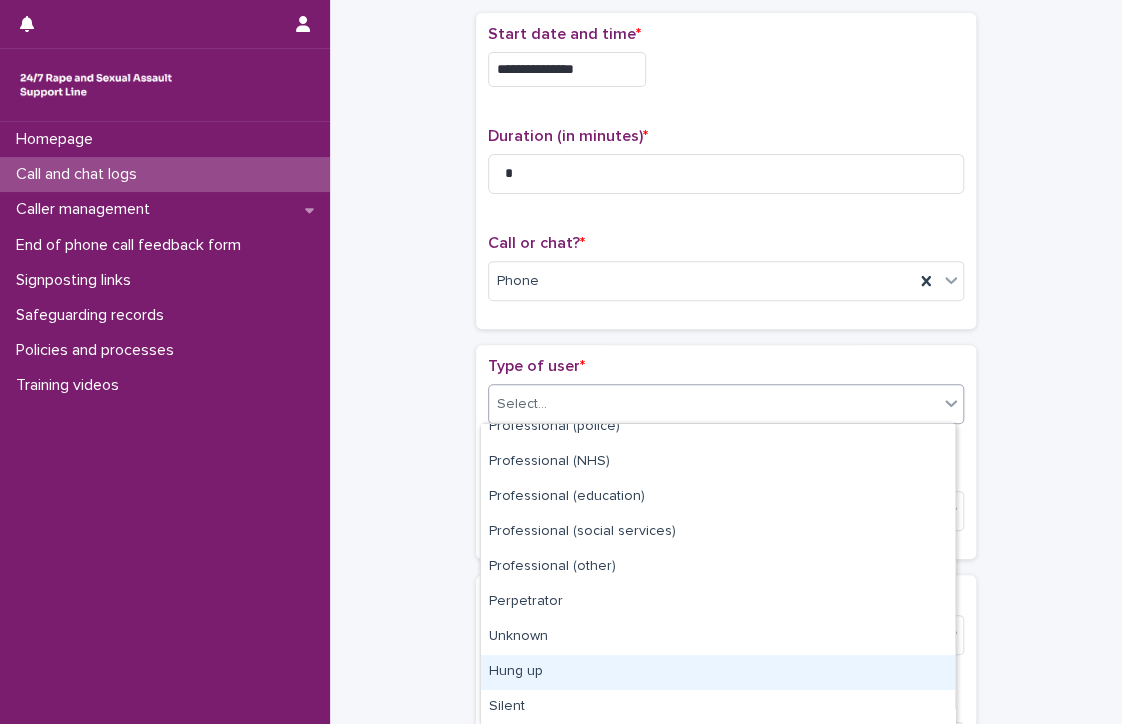 click on "Hung up" at bounding box center (718, 672) 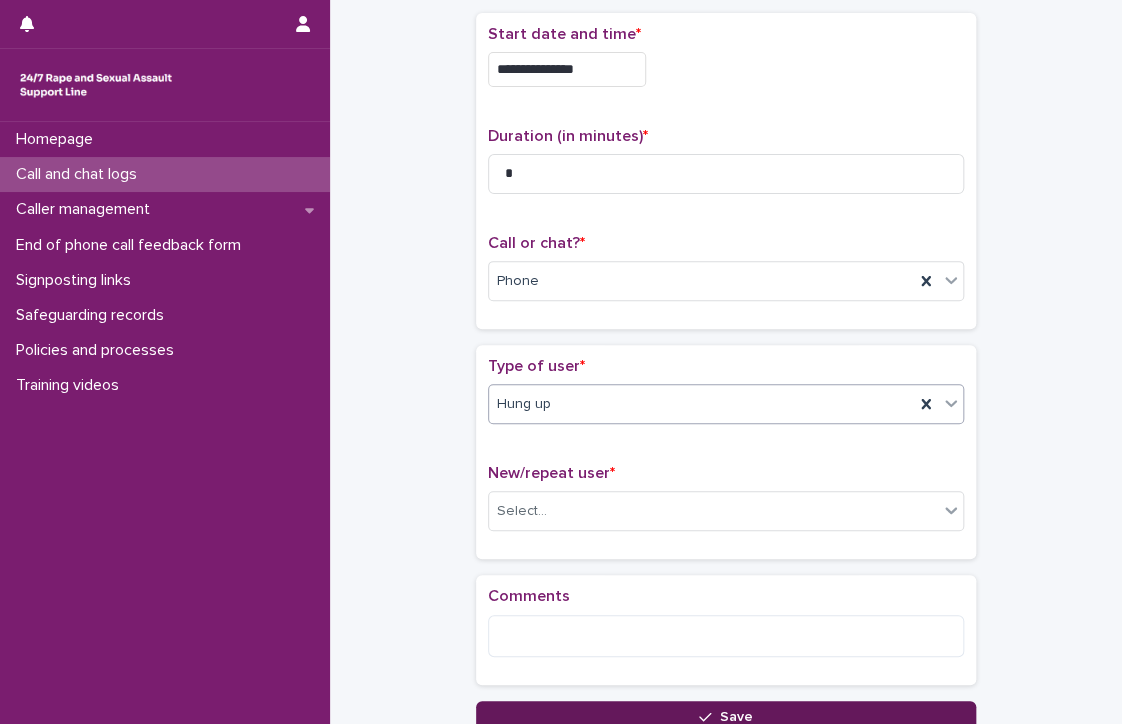 click on "Save" at bounding box center (726, 717) 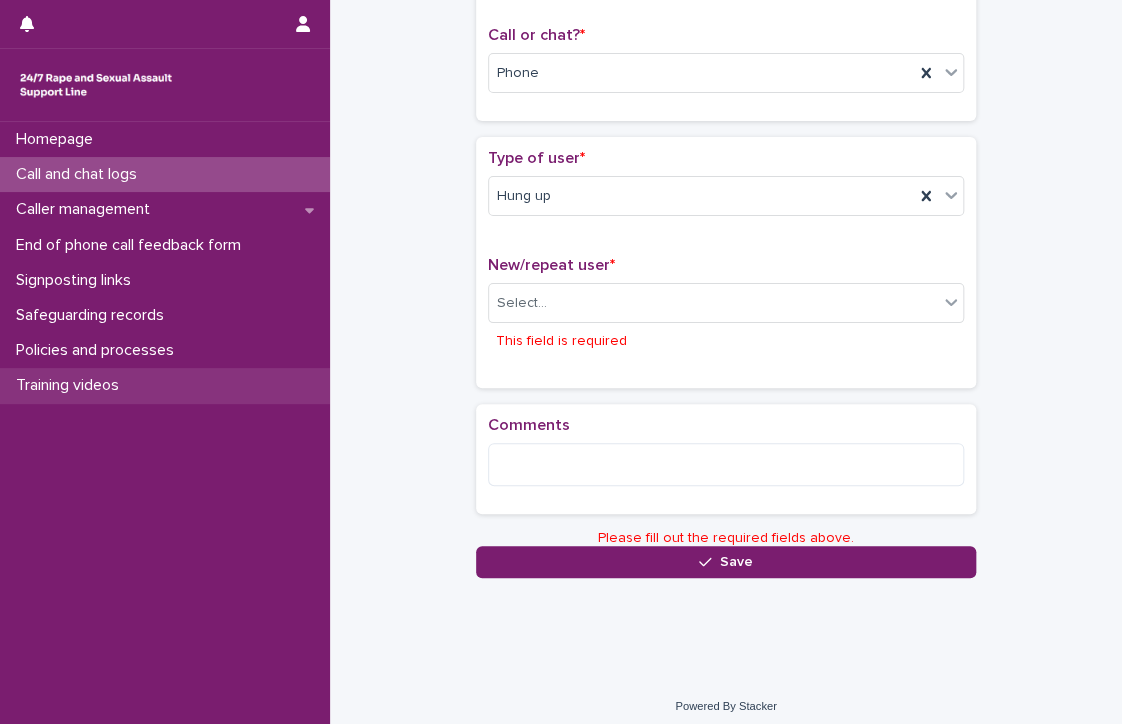 scroll, scrollTop: 327, scrollLeft: 0, axis: vertical 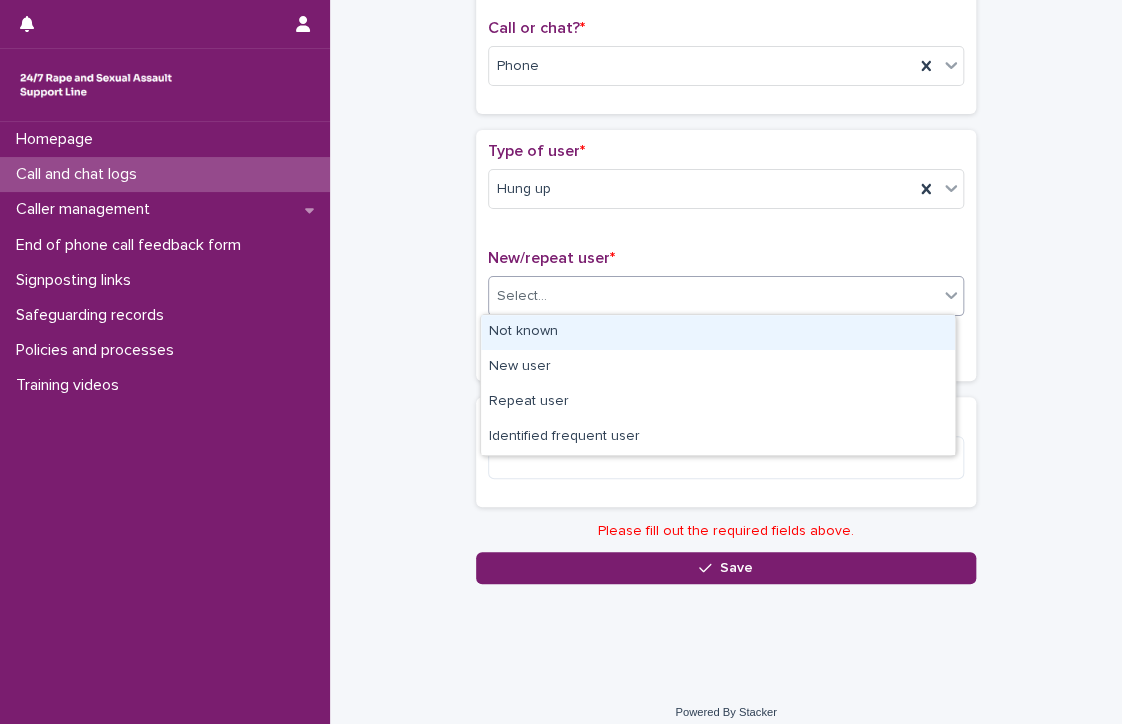 click on "Select..." at bounding box center [522, 296] 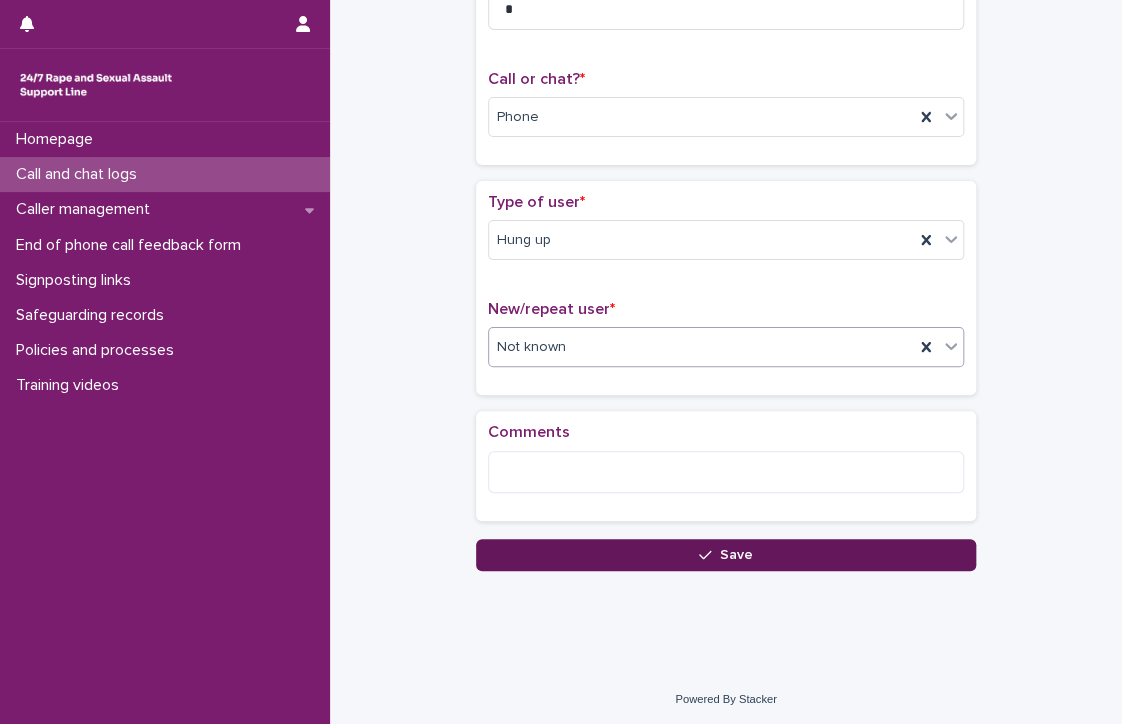 scroll, scrollTop: 276, scrollLeft: 0, axis: vertical 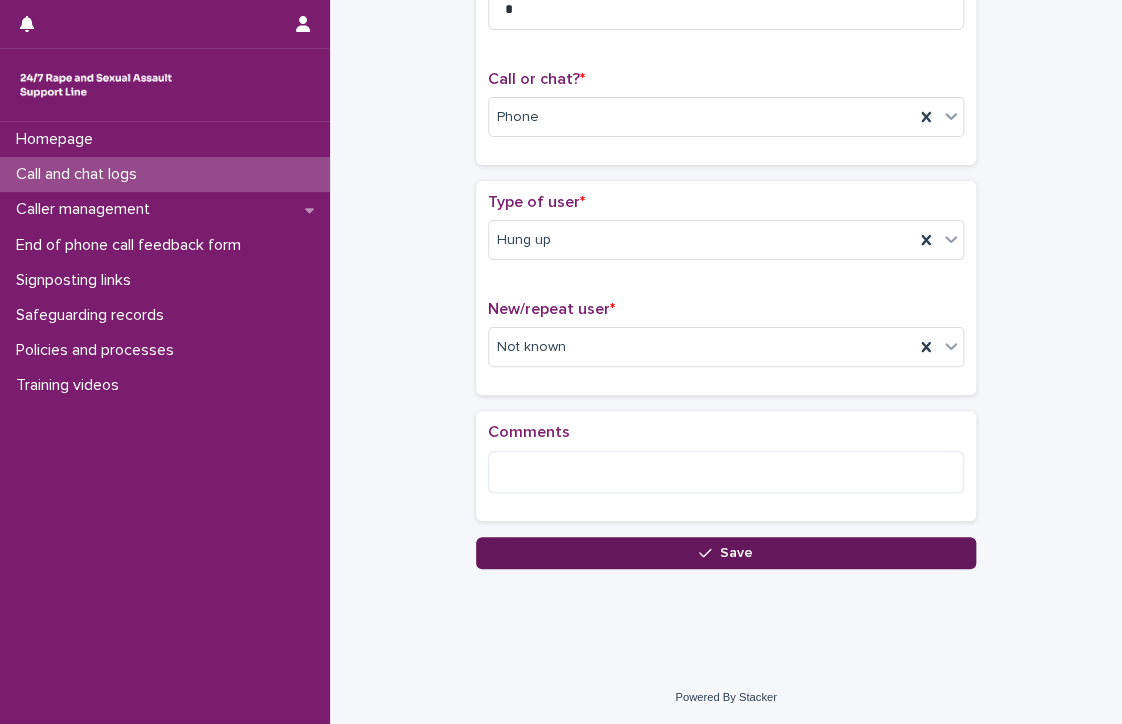 click on "Save" at bounding box center [726, 553] 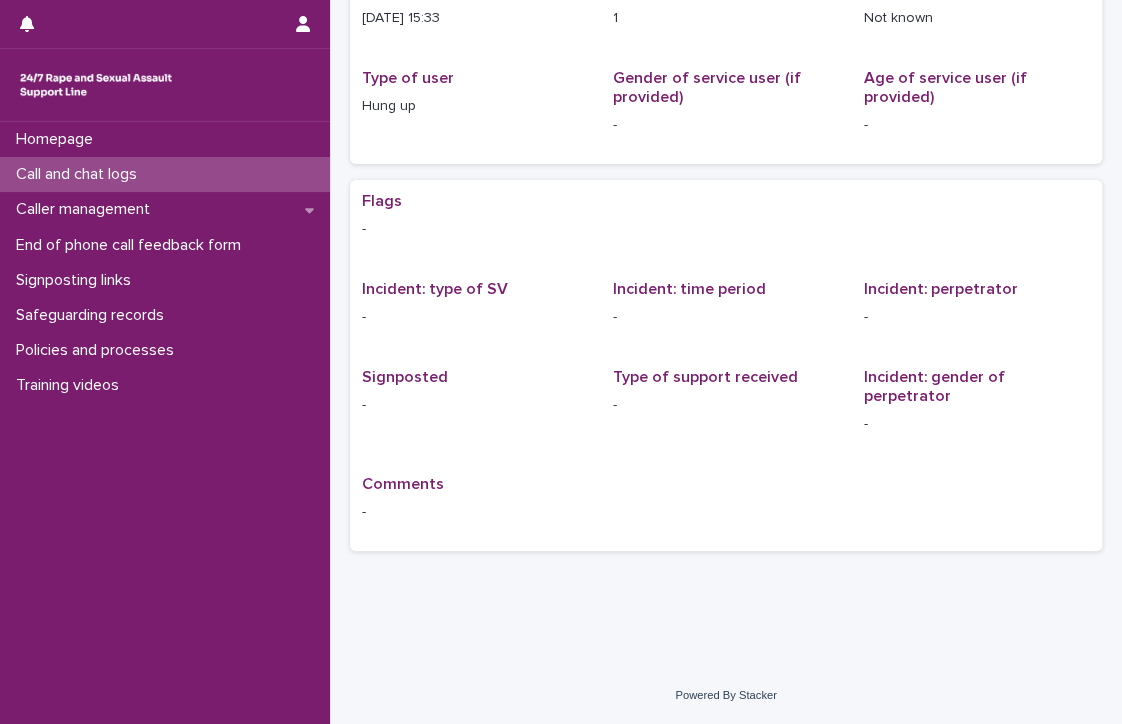 scroll, scrollTop: 0, scrollLeft: 0, axis: both 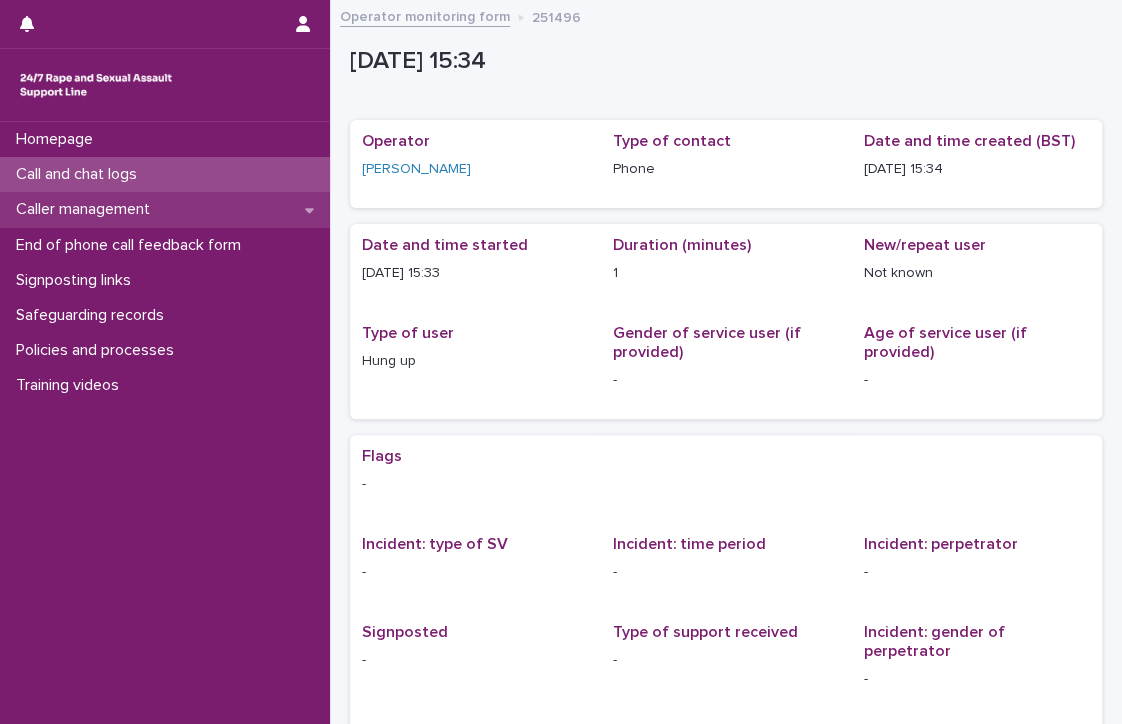 click on "Caller management" at bounding box center [165, 209] 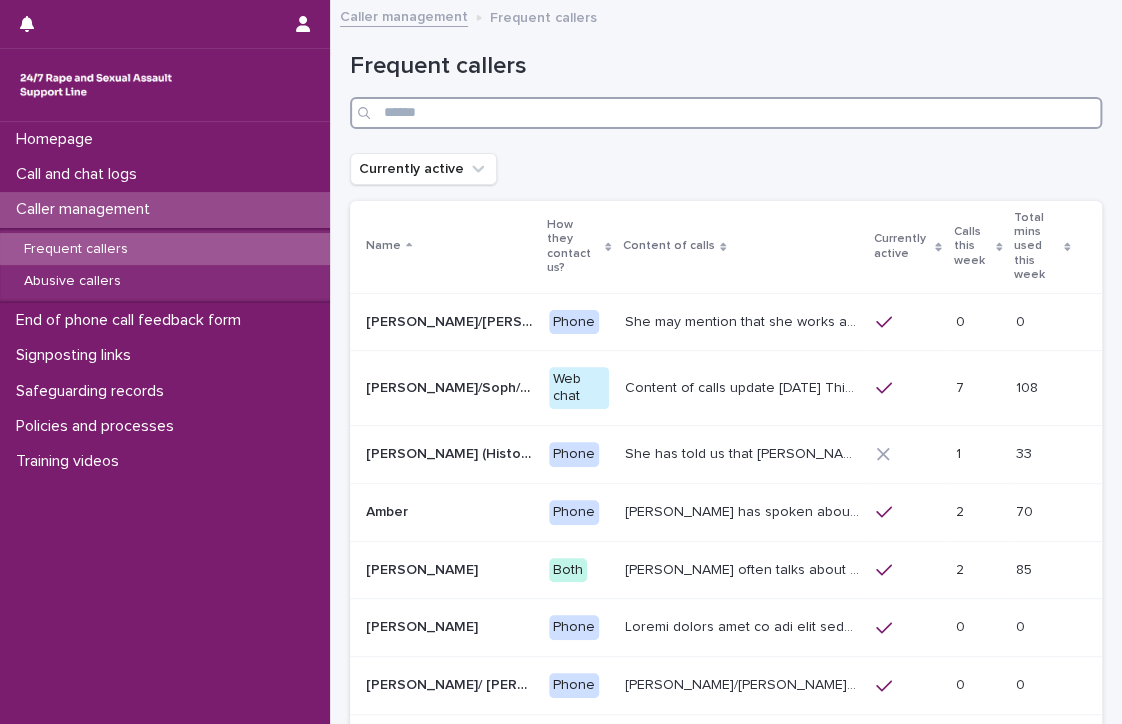 click at bounding box center (726, 113) 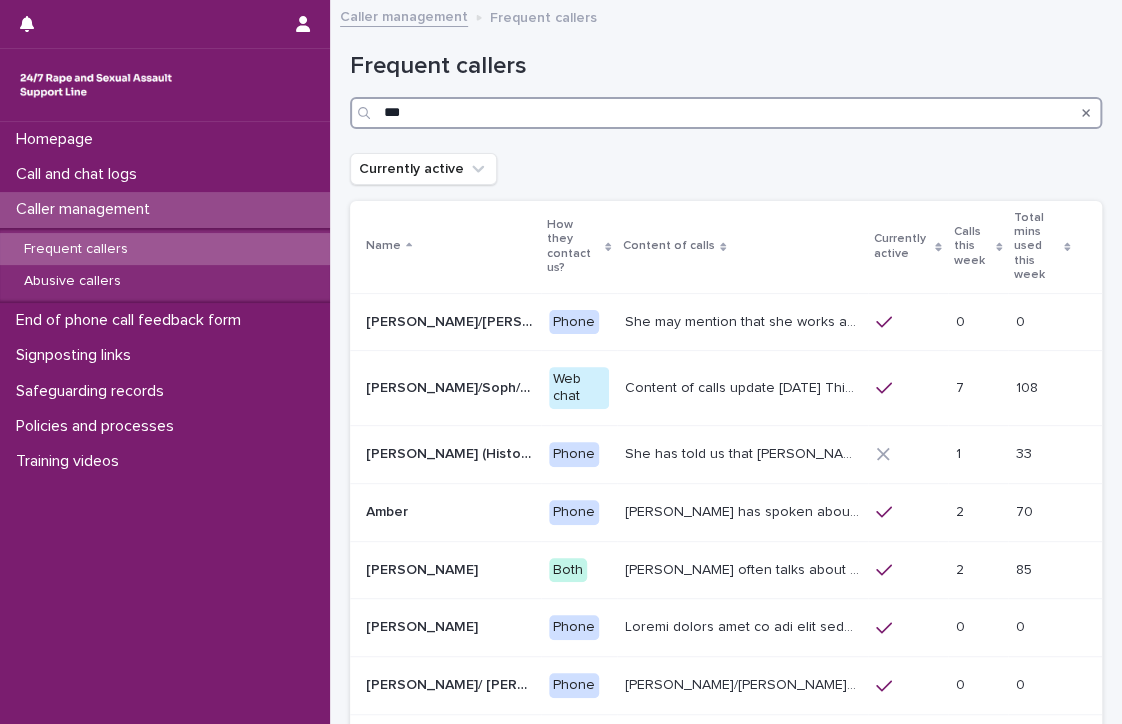type on "***" 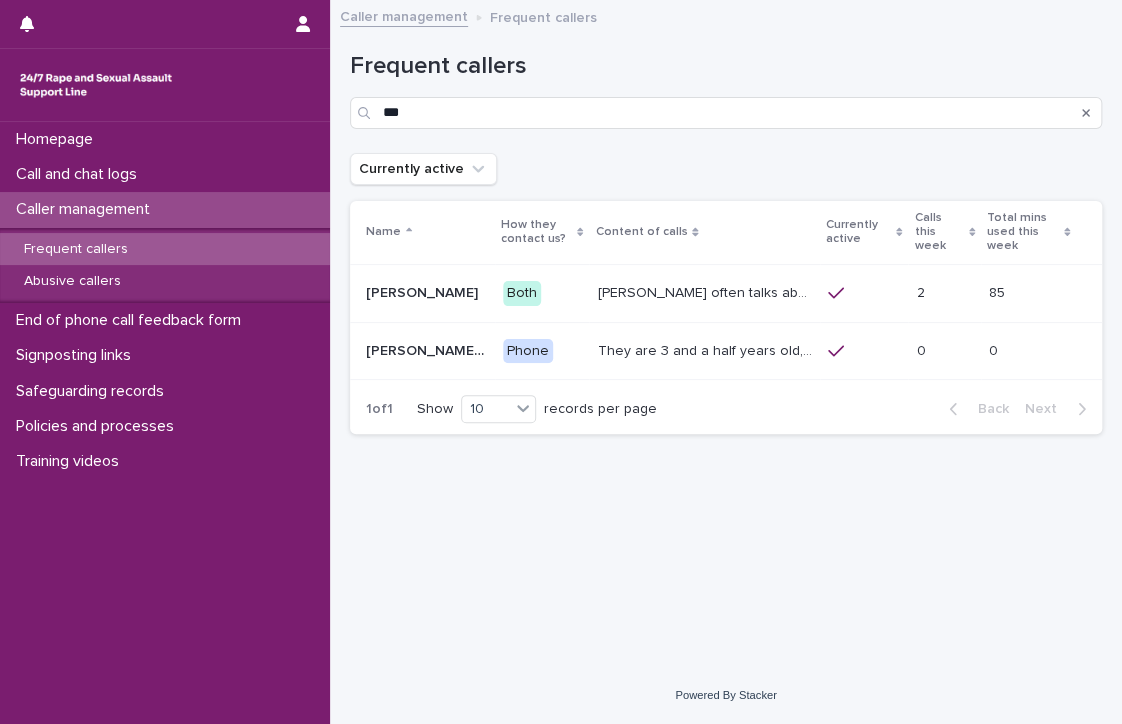 click on "[PERSON_NAME] often talks about being raped a night before or [DATE] or a month ago. She also makes reference to being sexually assaulted in [DATE].
She is autistic and has many times expressed a plan to end her life by jumping out of the window.
She has mentioned feeling very dismissed by other services.
She spoke about the adults supporting her telling her she is "attention-seeking".
[PERSON_NAME]'s contacts with us have generated a number of safeguarding concerns." at bounding box center (706, 291) 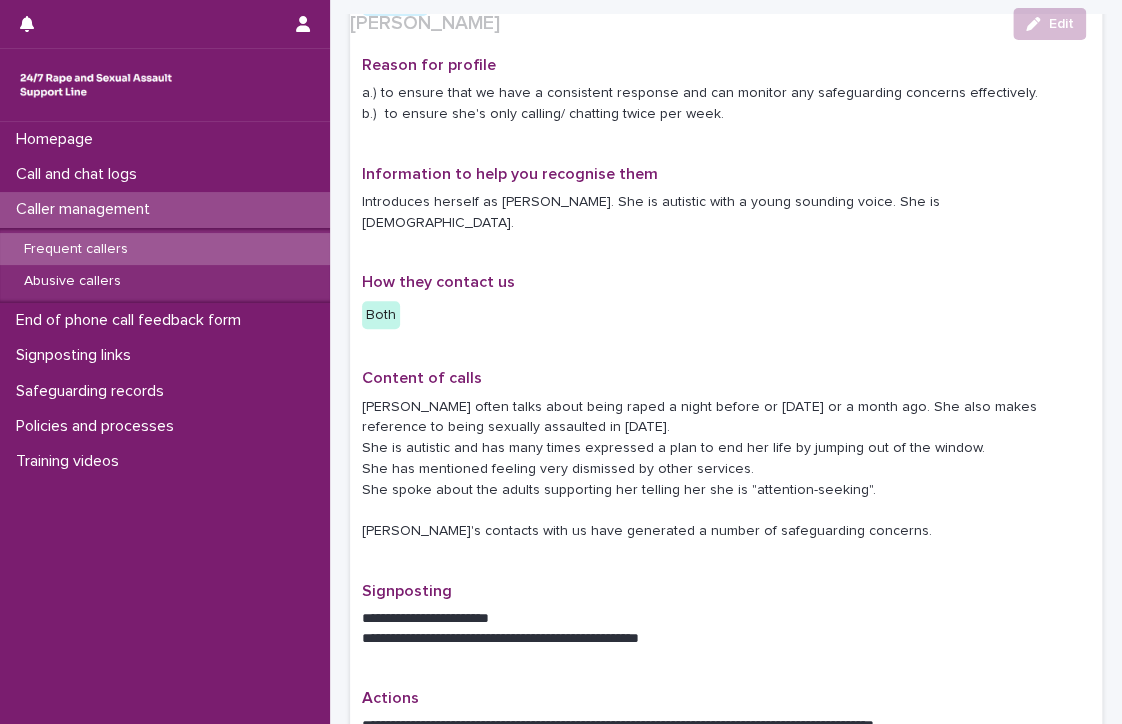 scroll, scrollTop: 183, scrollLeft: 0, axis: vertical 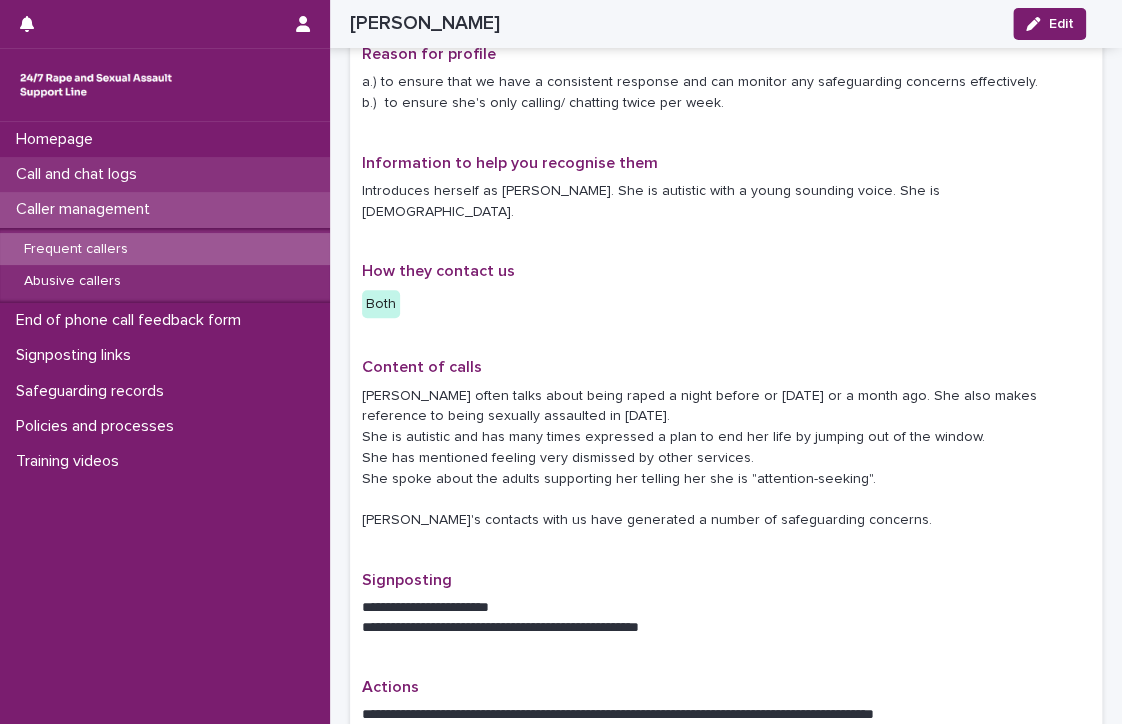 click on "Call and chat logs" at bounding box center [80, 174] 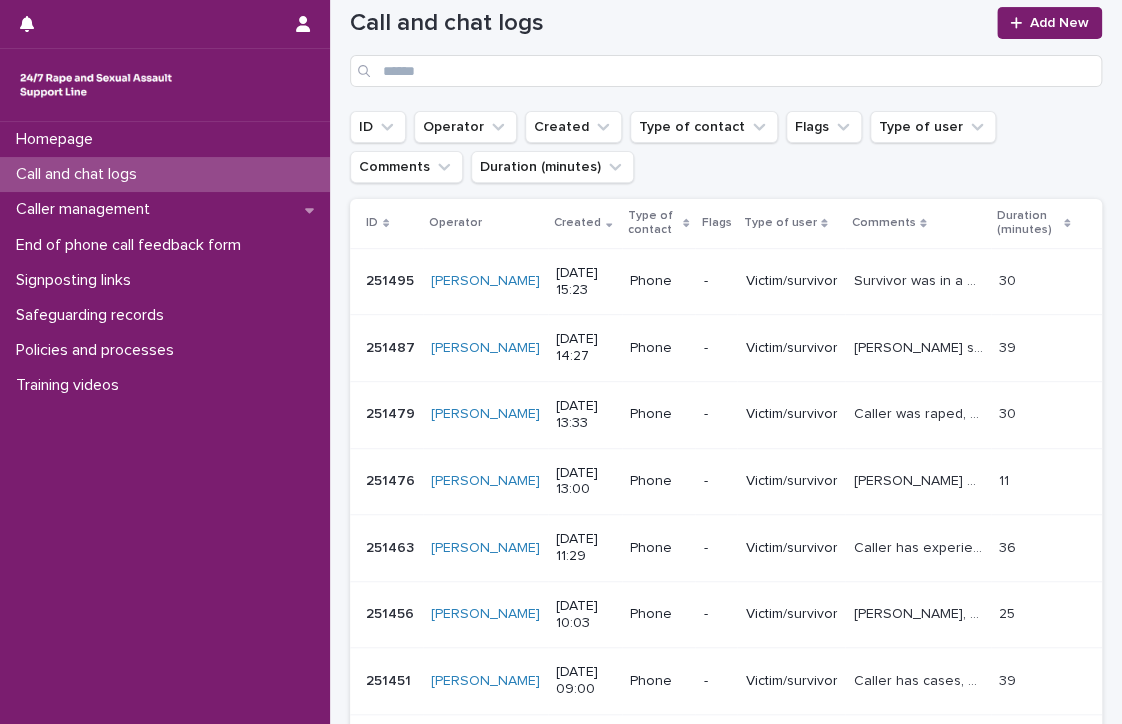 scroll, scrollTop: 0, scrollLeft: 0, axis: both 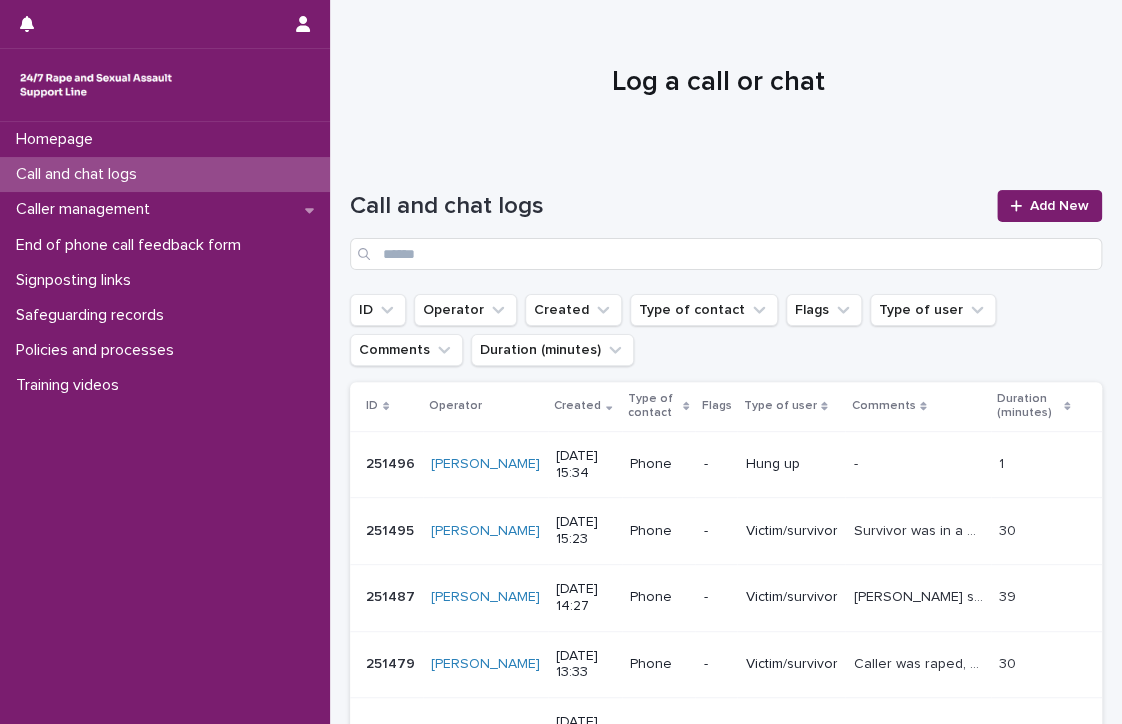 click on "-" at bounding box center [716, 464] 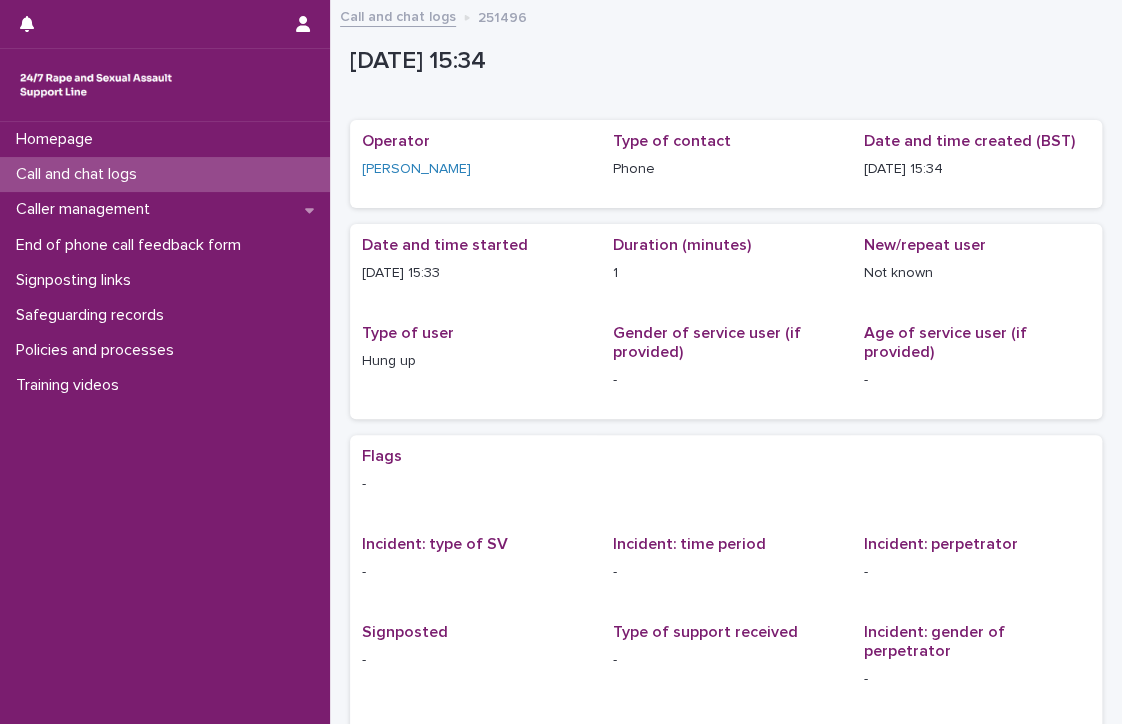 click on "Call and chat logs" at bounding box center [165, 174] 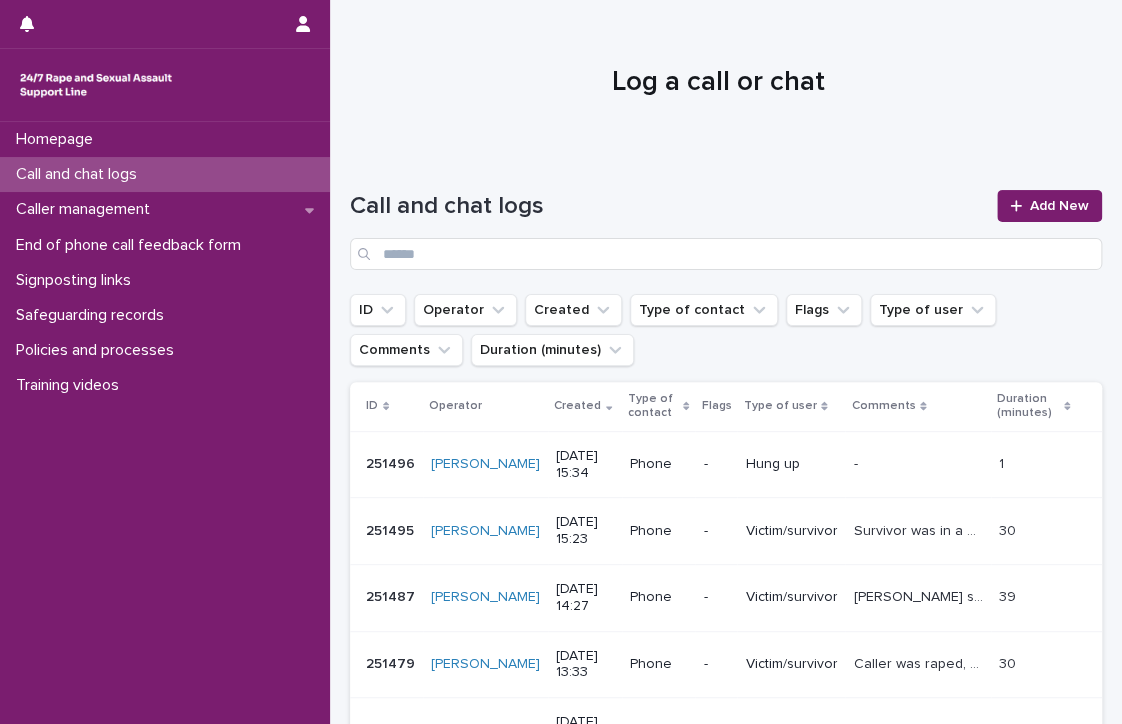 click on "Phone" at bounding box center (658, 531) 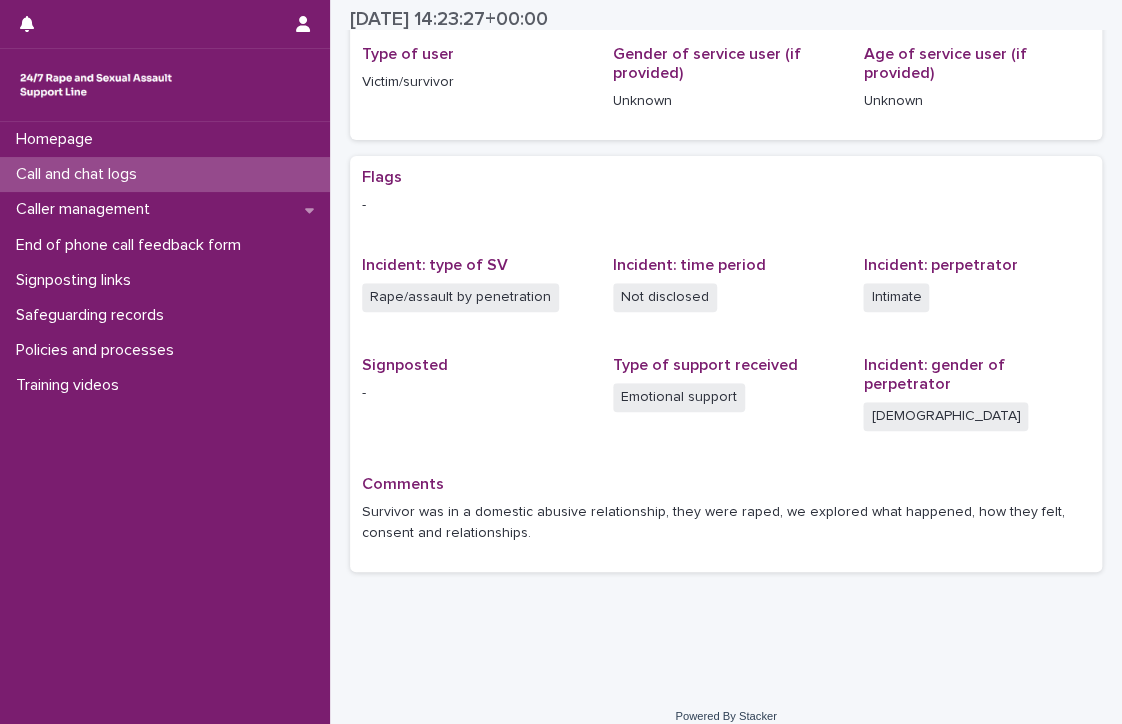 scroll, scrollTop: 280, scrollLeft: 0, axis: vertical 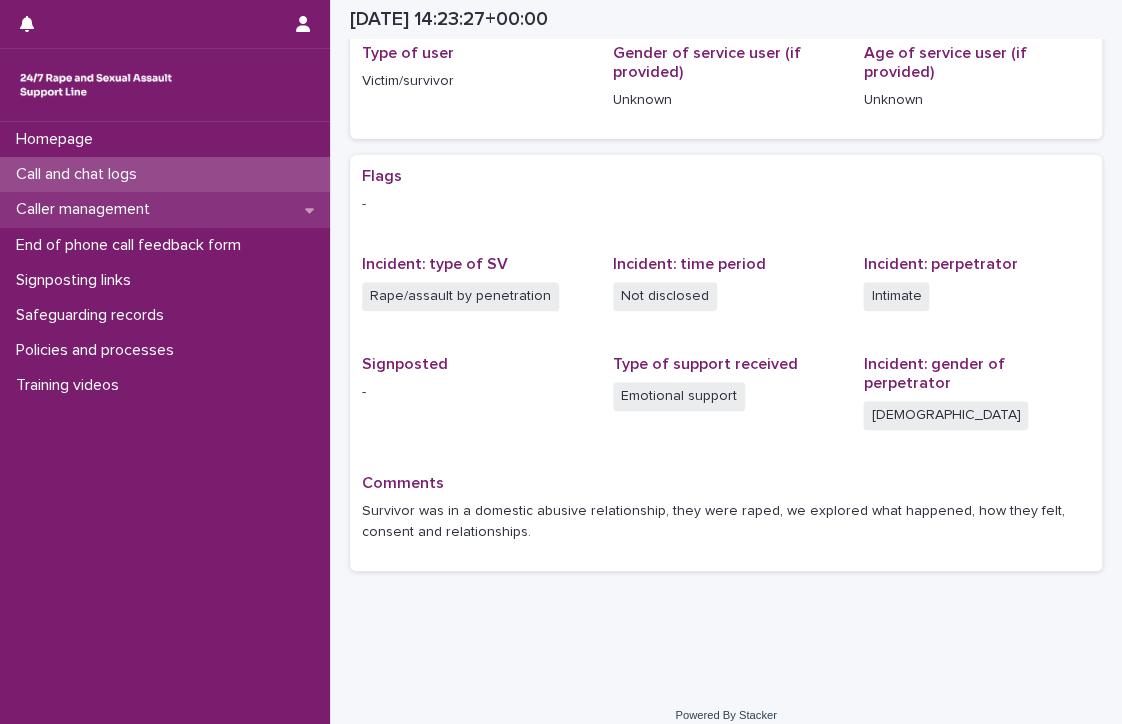 click on "Caller management" at bounding box center [87, 209] 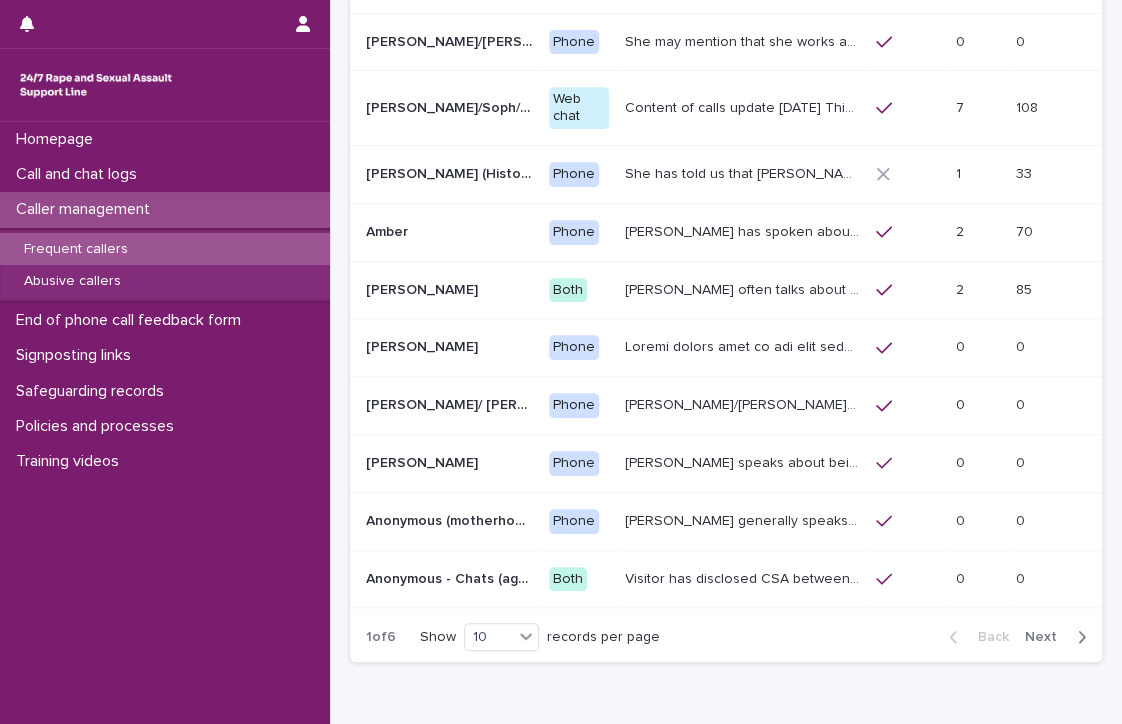 scroll, scrollTop: 0, scrollLeft: 0, axis: both 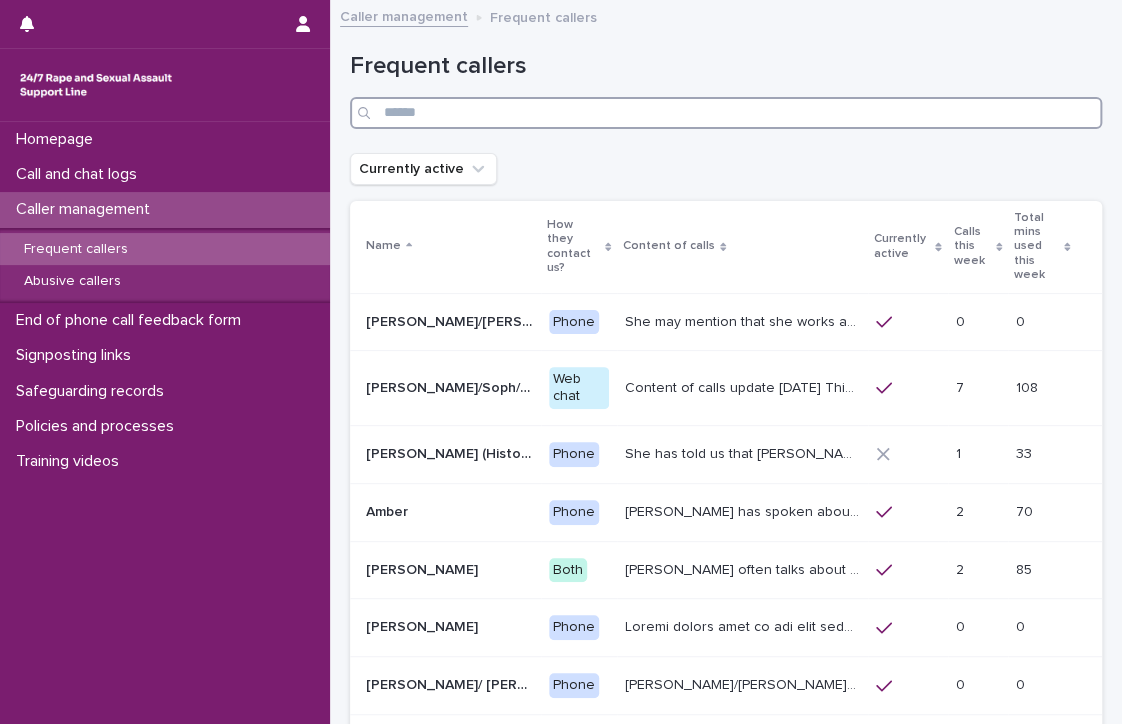 click at bounding box center [726, 113] 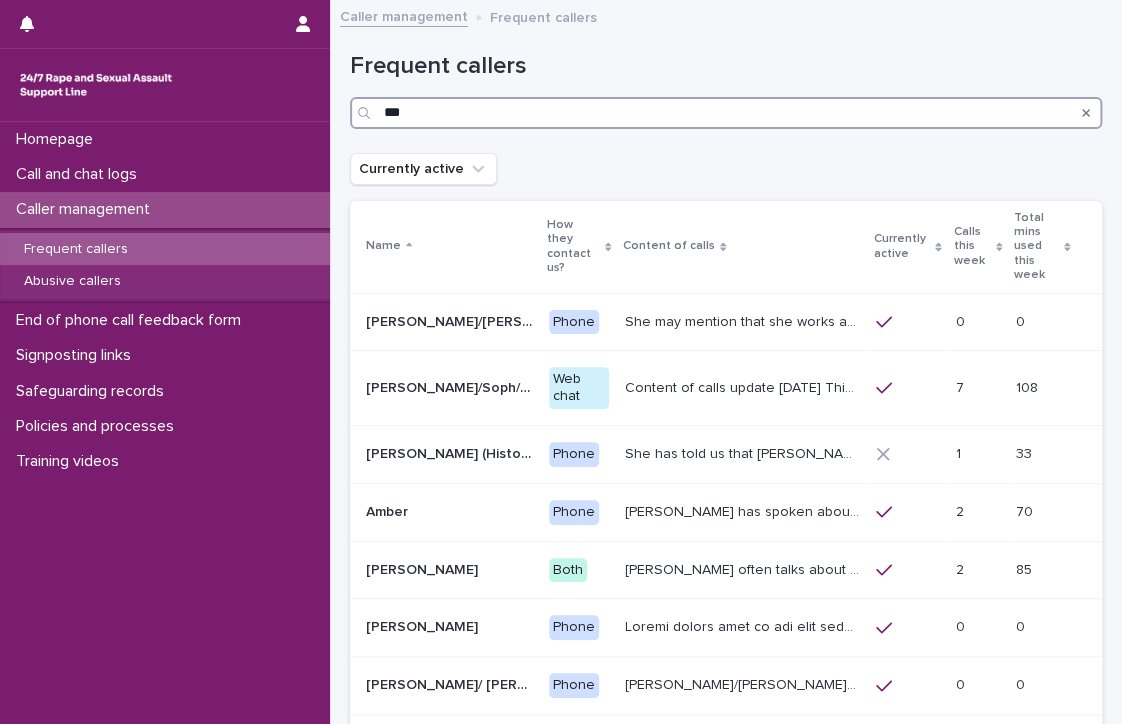 type on "***" 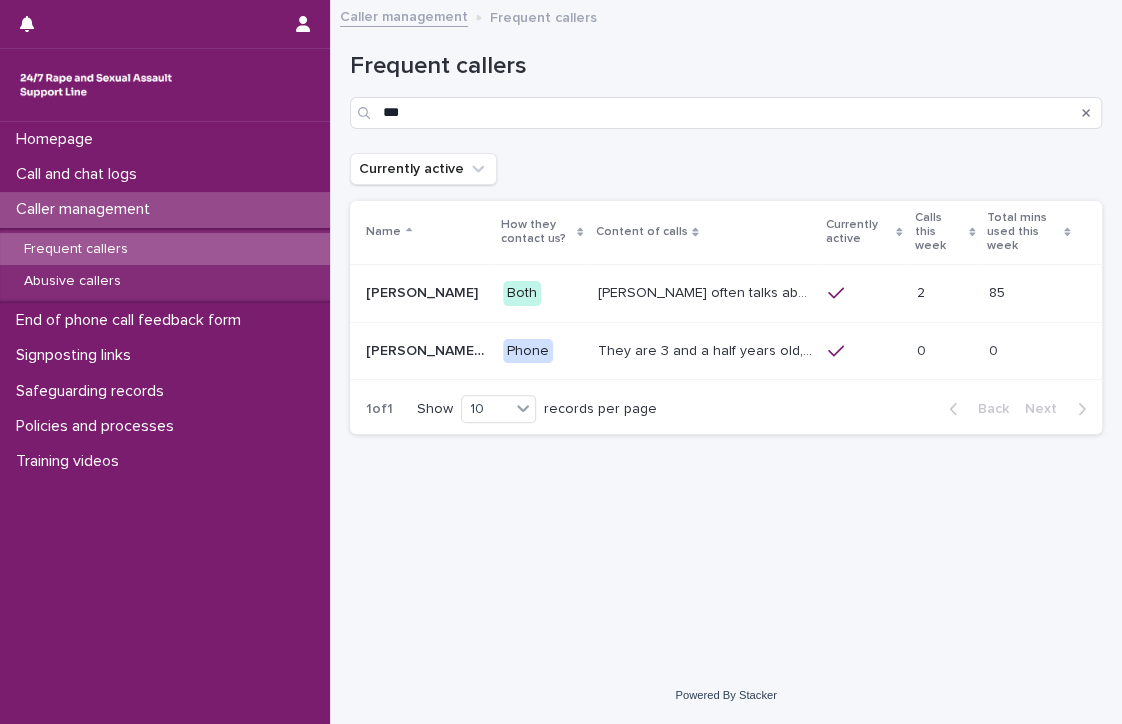 click on "Both" at bounding box center (542, 293) 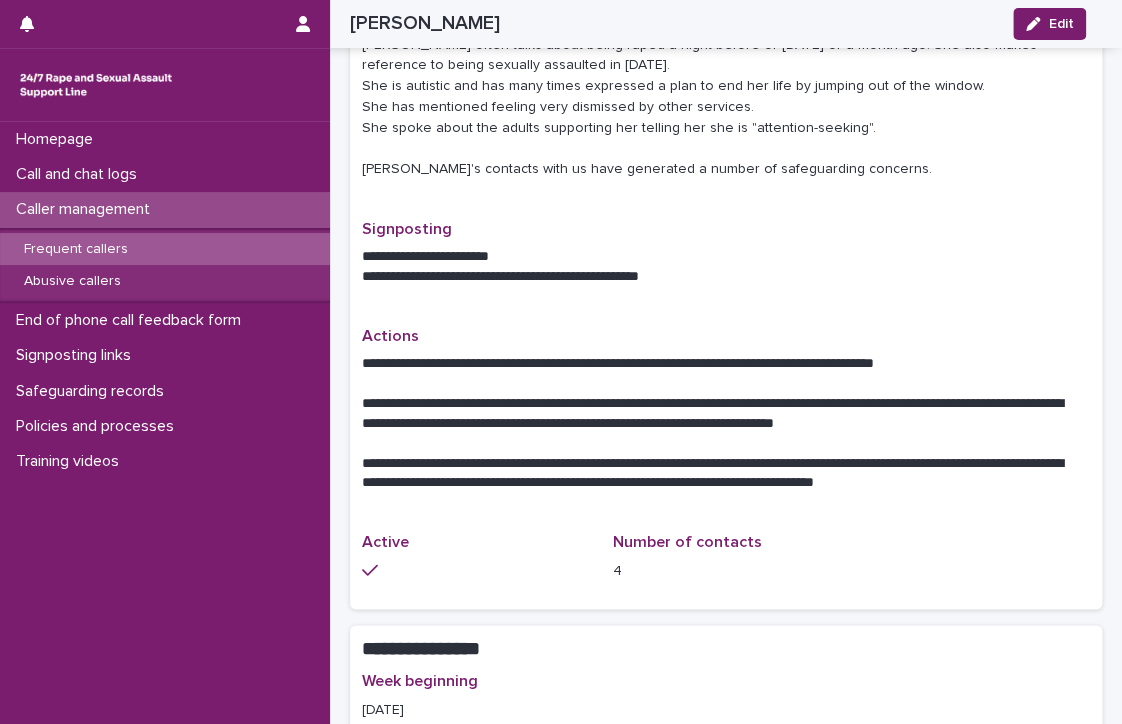 scroll, scrollTop: 538, scrollLeft: 0, axis: vertical 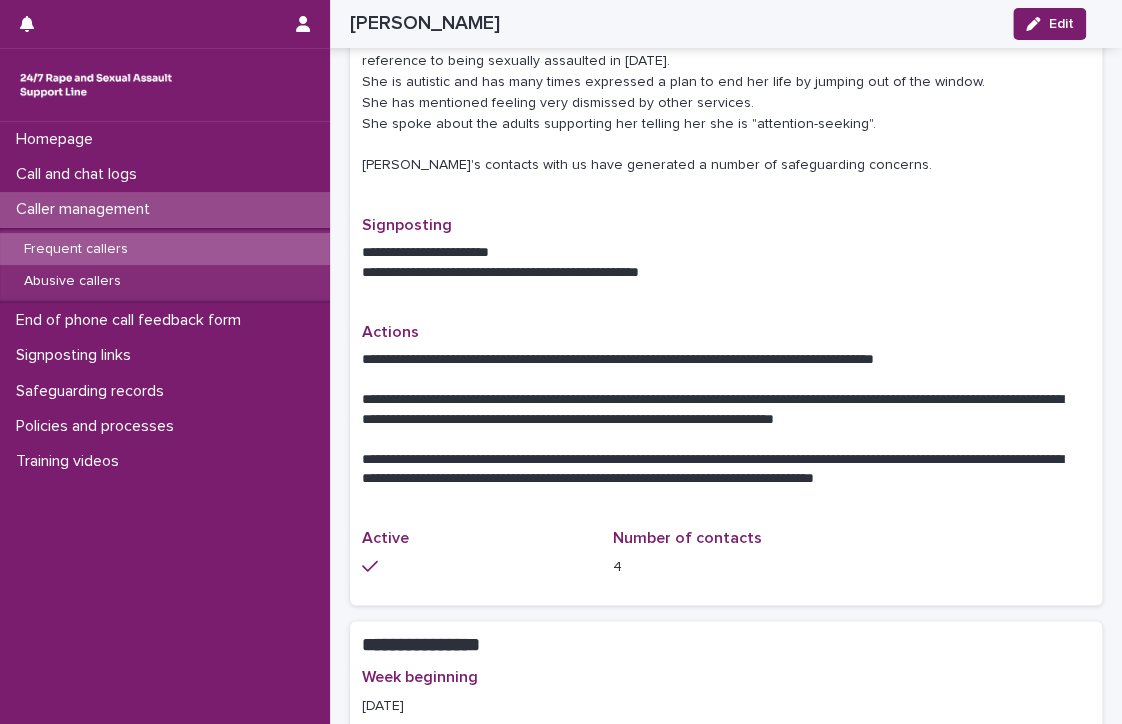 click on "**********" at bounding box center [718, 410] 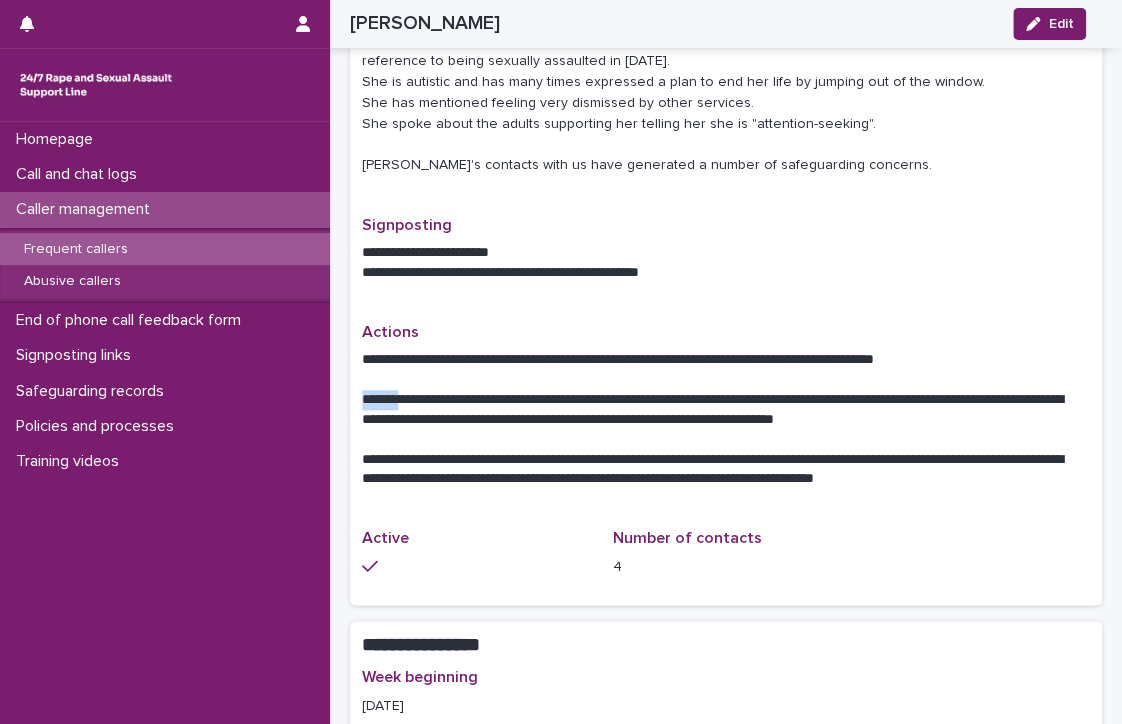 click on "**********" at bounding box center [718, 410] 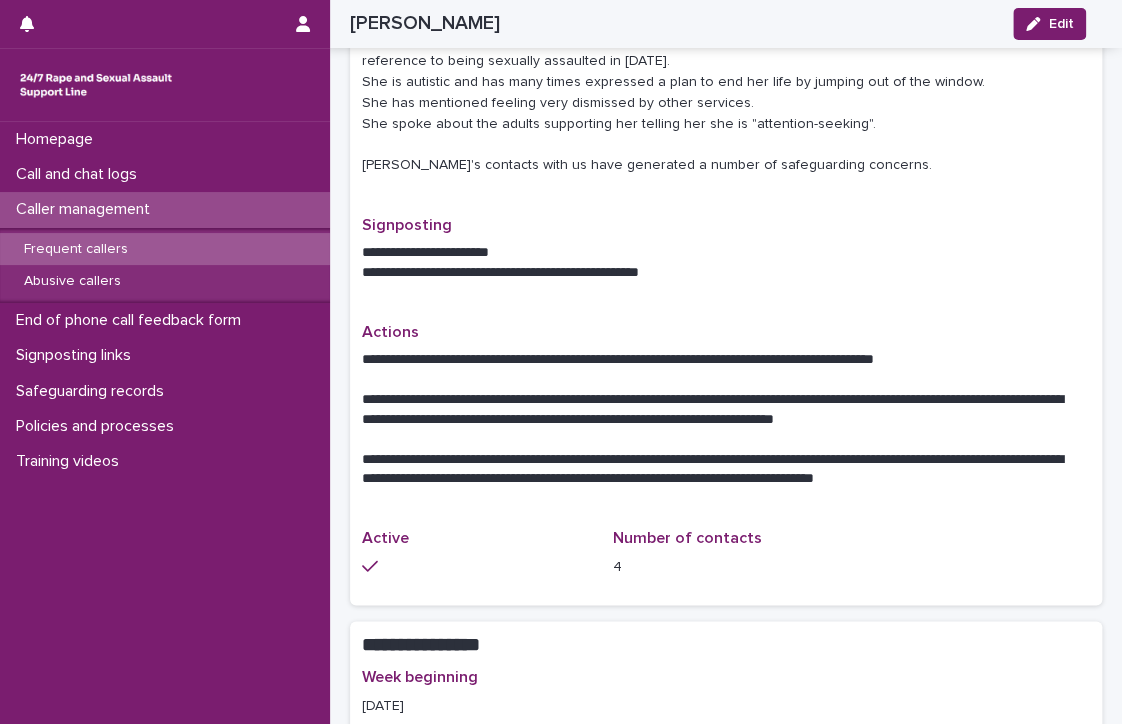 drag, startPoint x: 387, startPoint y: 378, endPoint x: 370, endPoint y: 435, distance: 59.48109 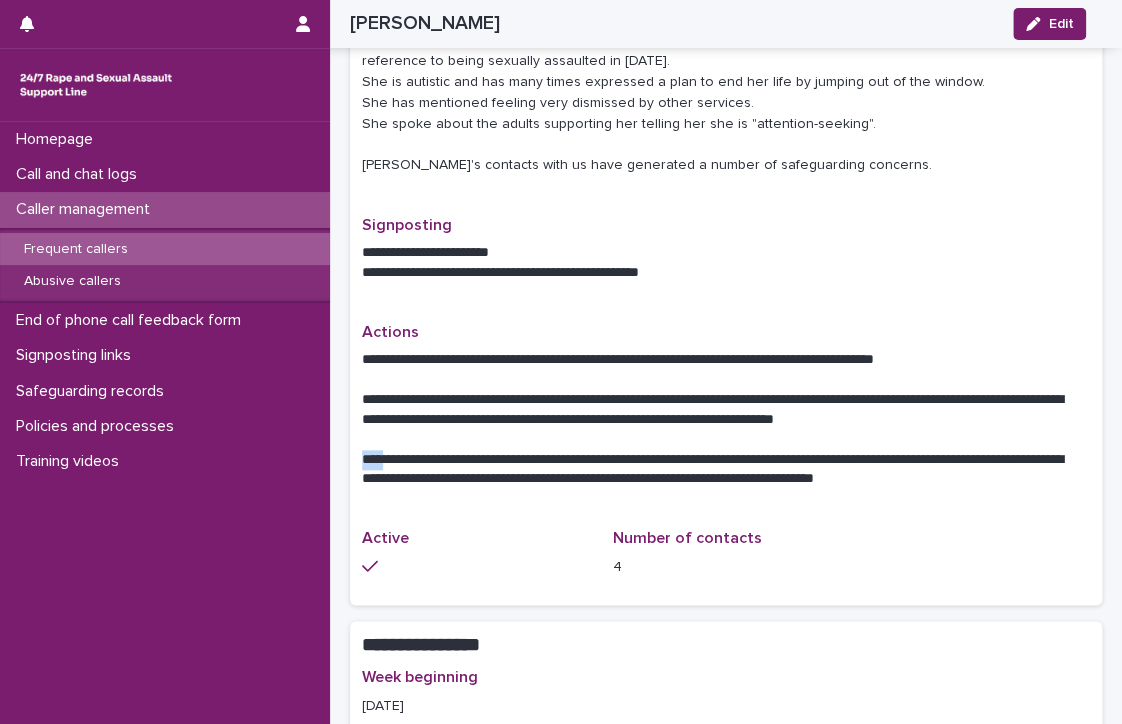 click on "**********" at bounding box center [718, 470] 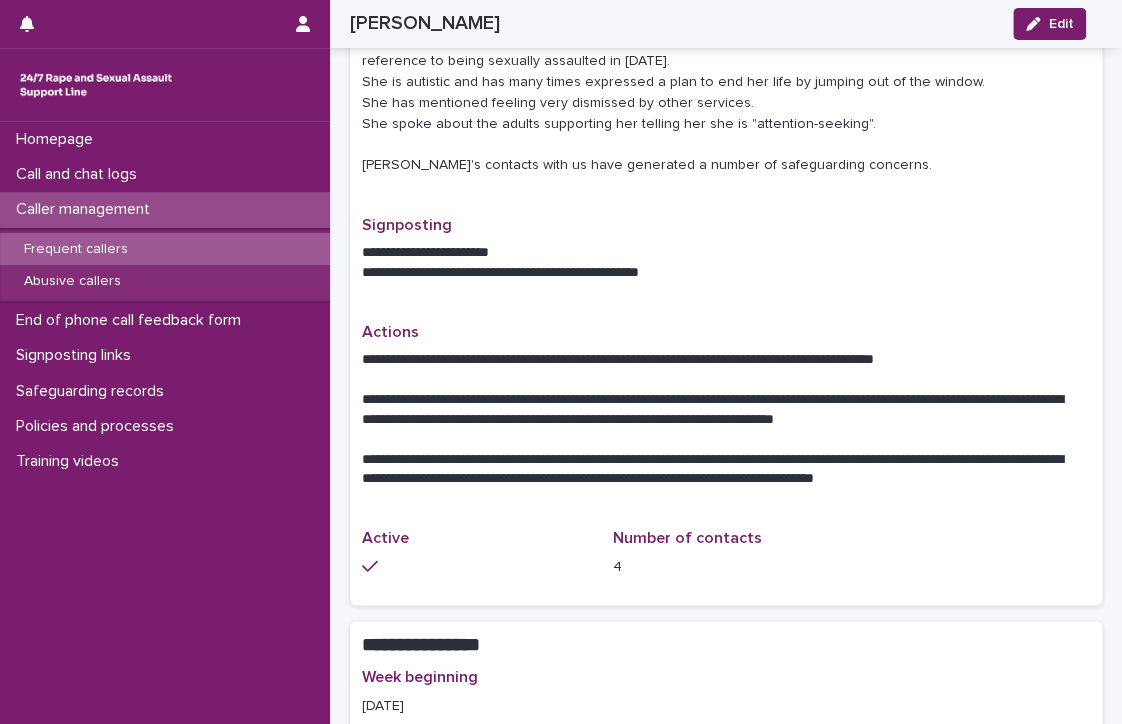 drag, startPoint x: 370, startPoint y: 435, endPoint x: 491, endPoint y: 441, distance: 121.14867 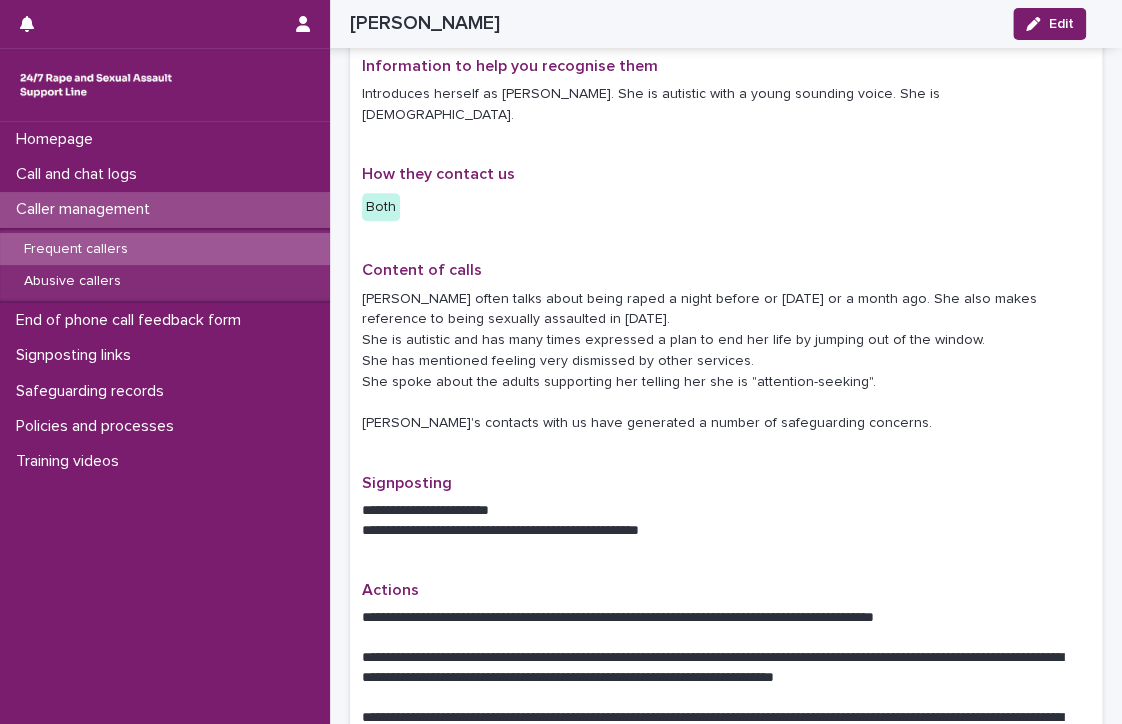scroll, scrollTop: 338, scrollLeft: 0, axis: vertical 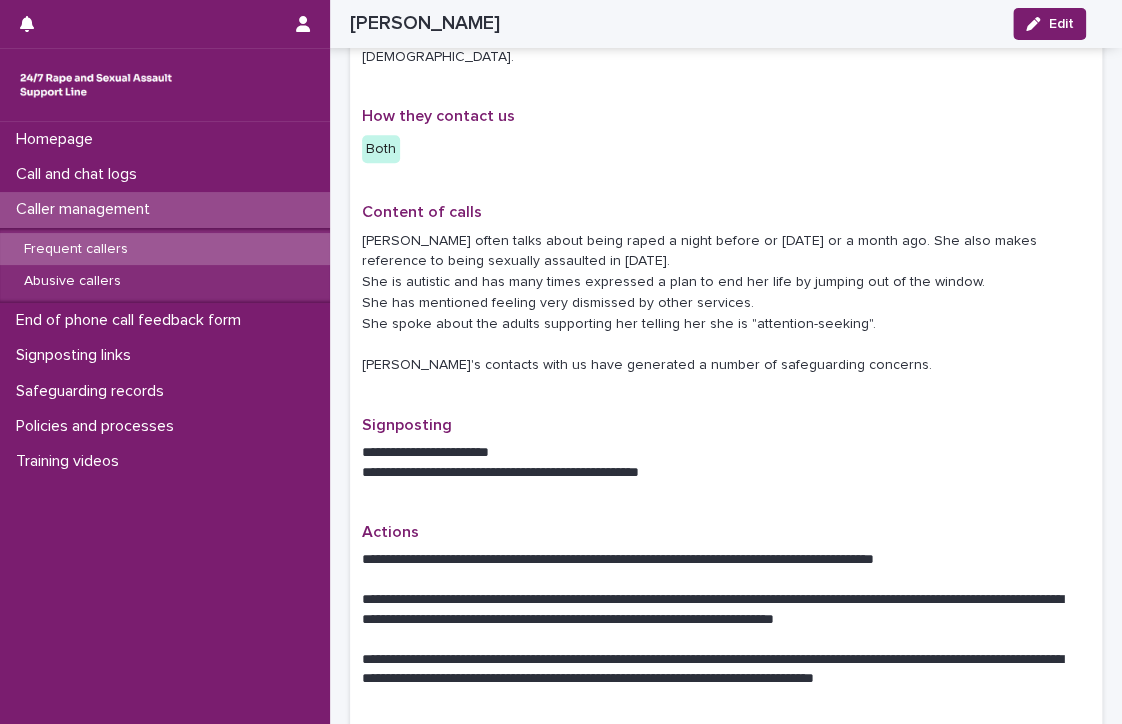 click on "[PERSON_NAME] often talks about being raped a night before or [DATE] or a month ago. She also makes reference to being sexually assaulted in [DATE].
She is autistic and has many times expressed a plan to end her life by jumping out of the window.
She has mentioned feeling very dismissed by other services.
She spoke about the adults supporting her telling her she is "attention-seeking".
[PERSON_NAME]'s contacts with us have generated a number of safeguarding concerns." at bounding box center (726, 304) 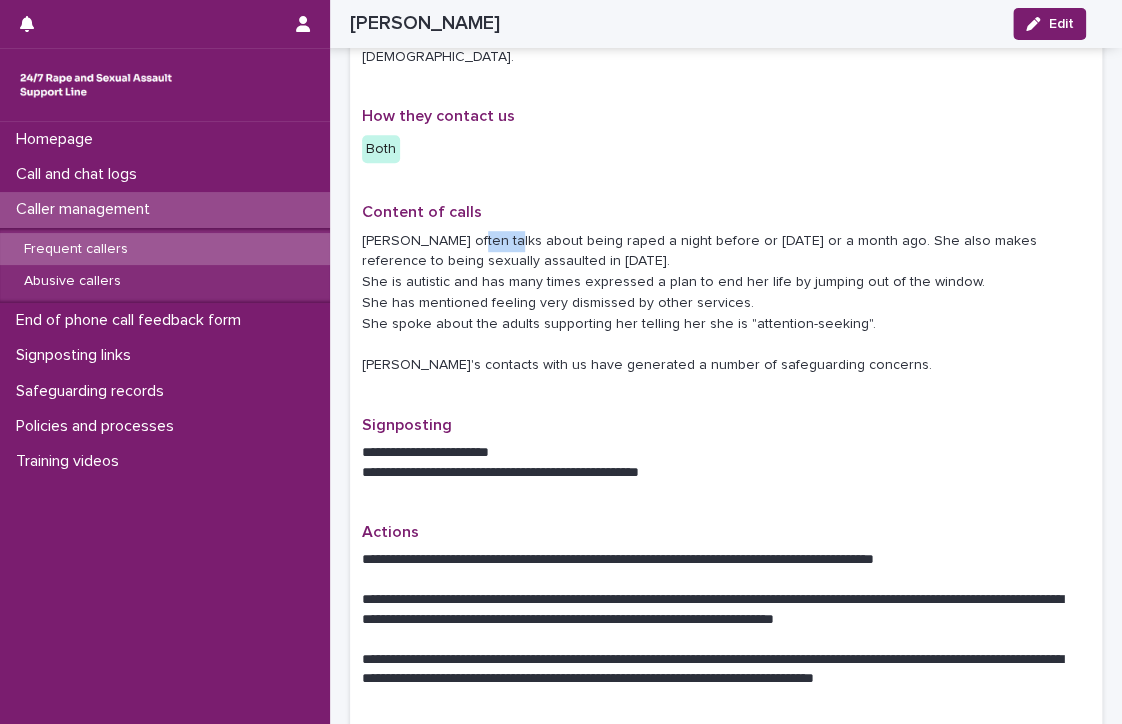 click on "[PERSON_NAME] often talks about being raped a night before or [DATE] or a month ago. She also makes reference to being sexually assaulted in [DATE].
She is autistic and has many times expressed a plan to end her life by jumping out of the window.
She has mentioned feeling very dismissed by other services.
She spoke about the adults supporting her telling her she is "attention-seeking".
[PERSON_NAME]'s contacts with us have generated a number of safeguarding concerns." at bounding box center [726, 304] 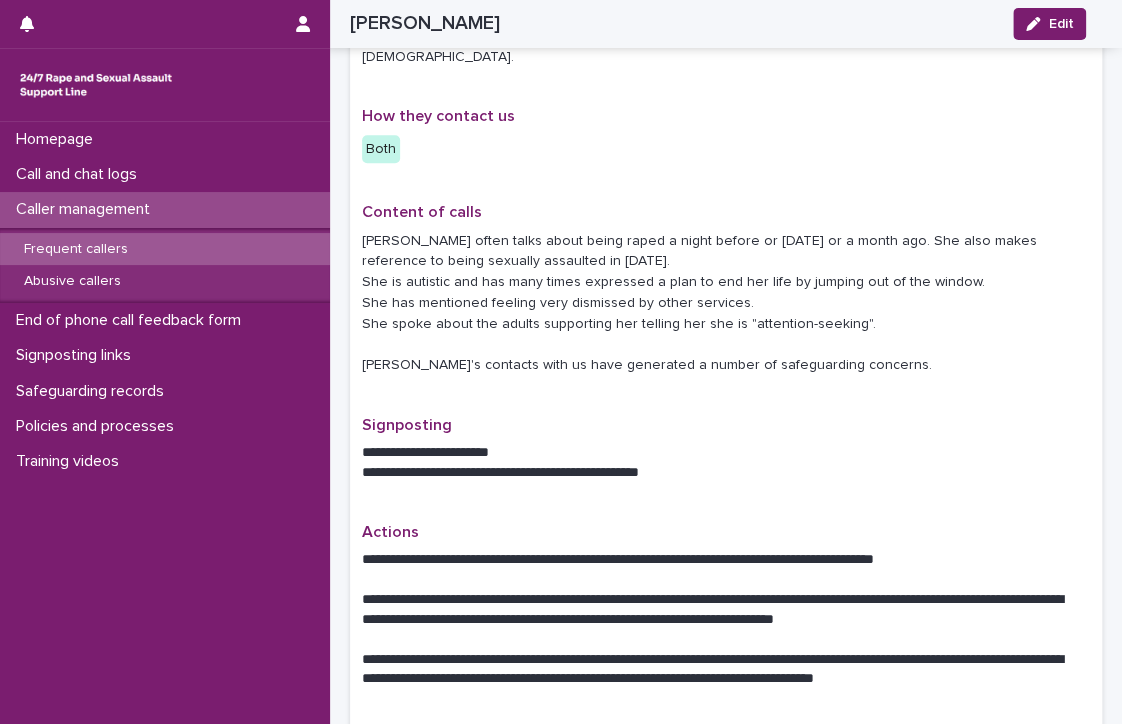 drag, startPoint x: 491, startPoint y: 223, endPoint x: 436, endPoint y: 220, distance: 55.081757 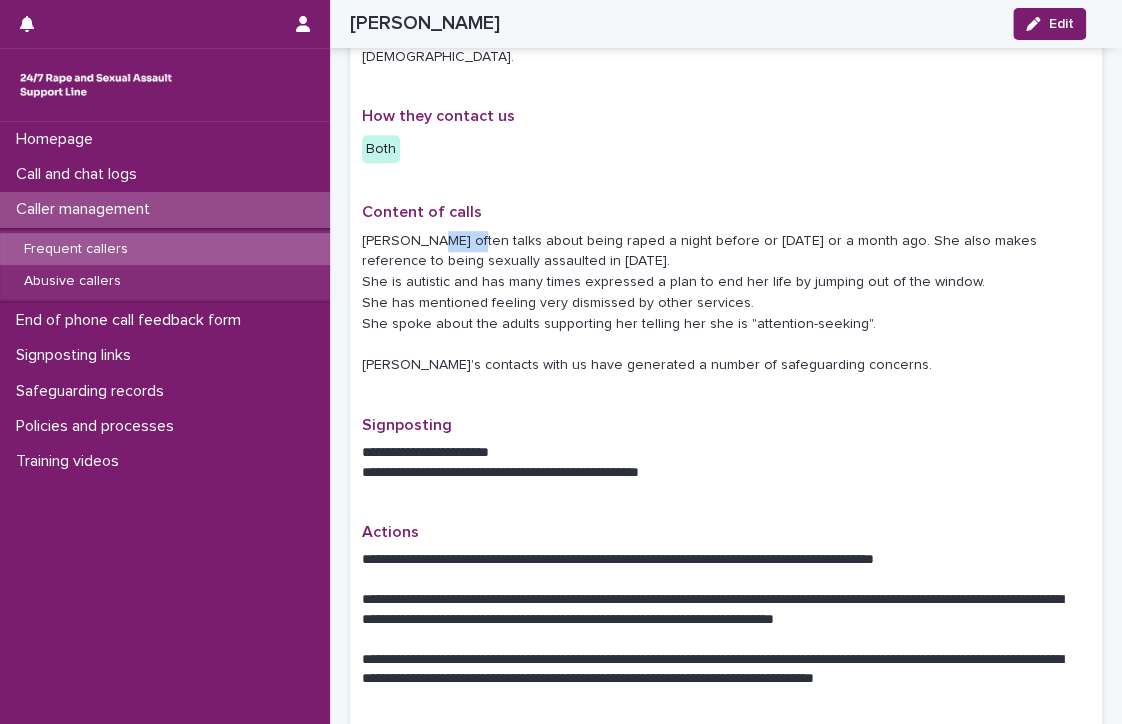 click on "[PERSON_NAME] often talks about being raped a night before or [DATE] or a month ago. She also makes reference to being sexually assaulted in [DATE].
She is autistic and has many times expressed a plan to end her life by jumping out of the window.
She has mentioned feeling very dismissed by other services.
She spoke about the adults supporting her telling her she is "attention-seeking".
[PERSON_NAME]'s contacts with us have generated a number of safeguarding concerns." at bounding box center (726, 304) 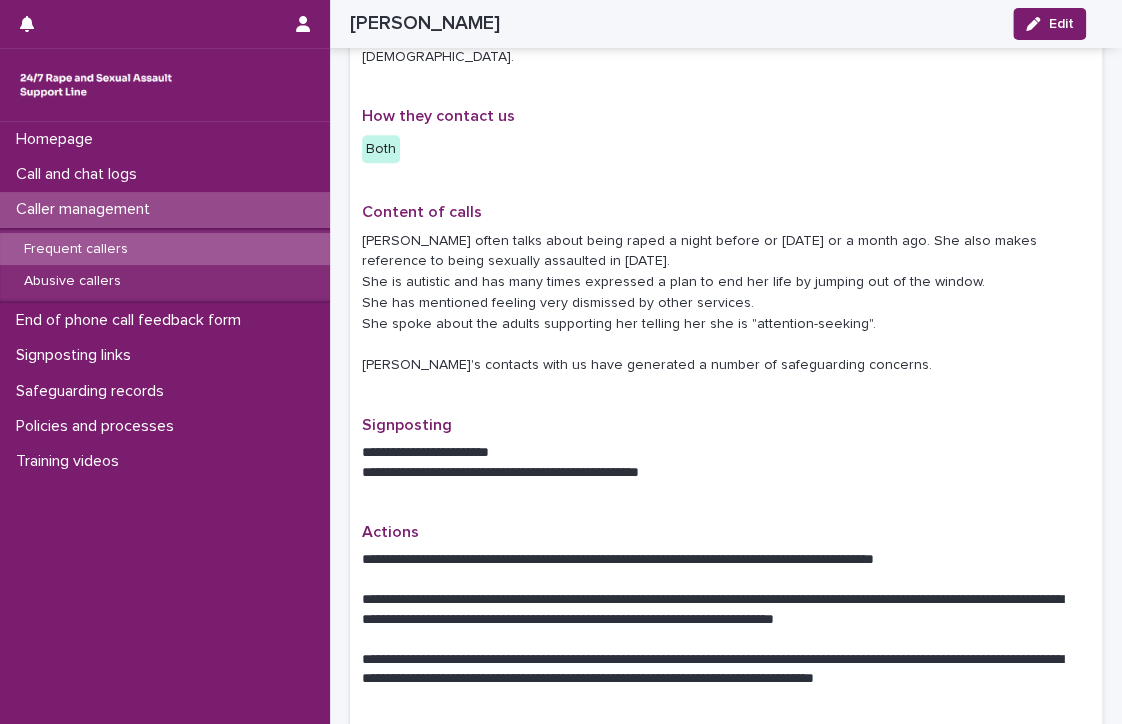 drag, startPoint x: 436, startPoint y: 220, endPoint x: 400, endPoint y: 210, distance: 37.363083 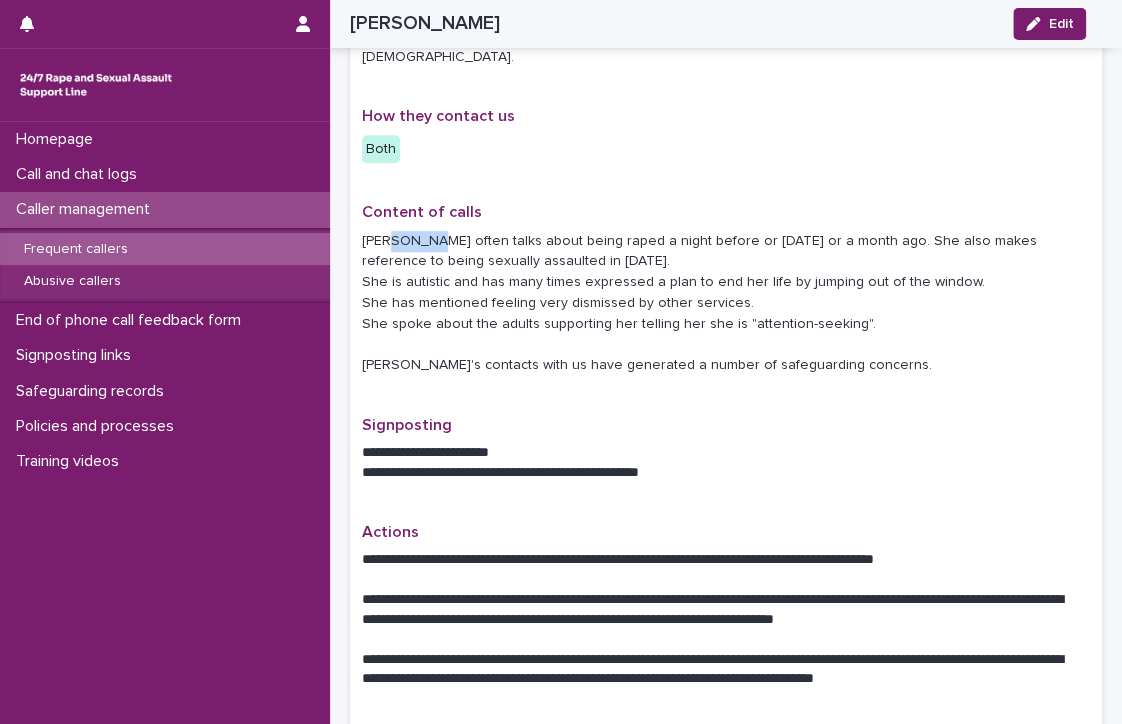click on "[PERSON_NAME] often talks about being raped a night before or [DATE] or a month ago. She also makes reference to being sexually assaulted in [DATE].
She is autistic and has many times expressed a plan to end her life by jumping out of the window.
She has mentioned feeling very dismissed by other services.
She spoke about the adults supporting her telling her she is "attention-seeking".
[PERSON_NAME]'s contacts with us have generated a number of safeguarding concerns." at bounding box center (726, 304) 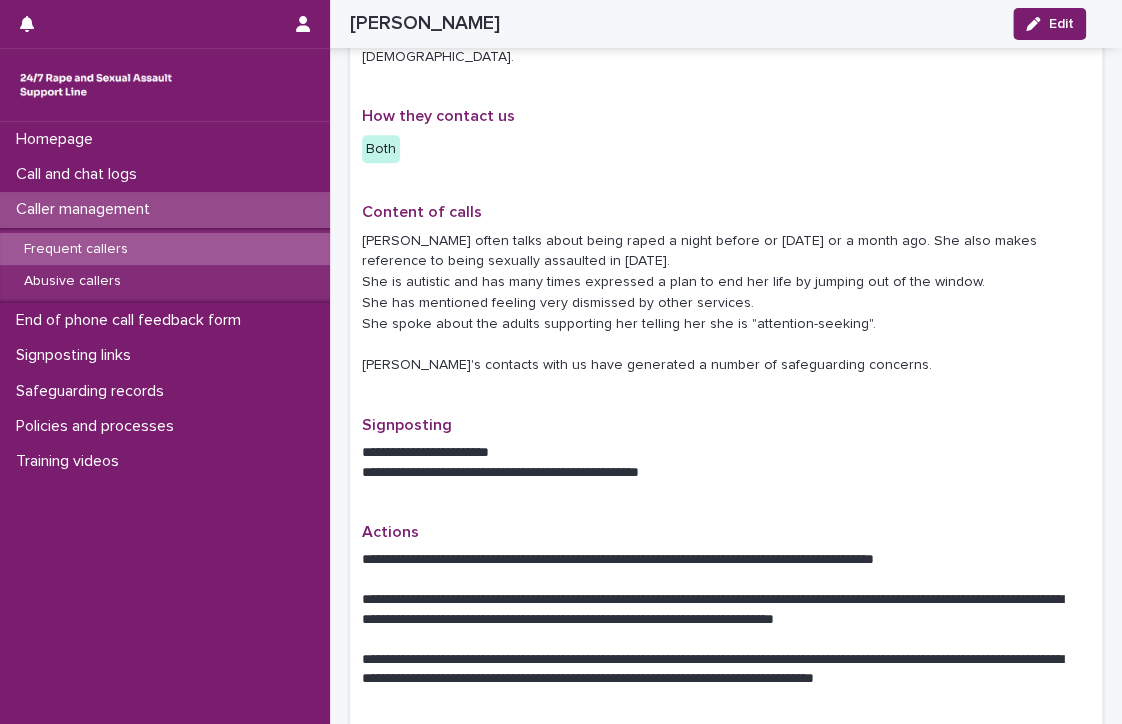 drag, startPoint x: 400, startPoint y: 210, endPoint x: 374, endPoint y: 215, distance: 26.476404 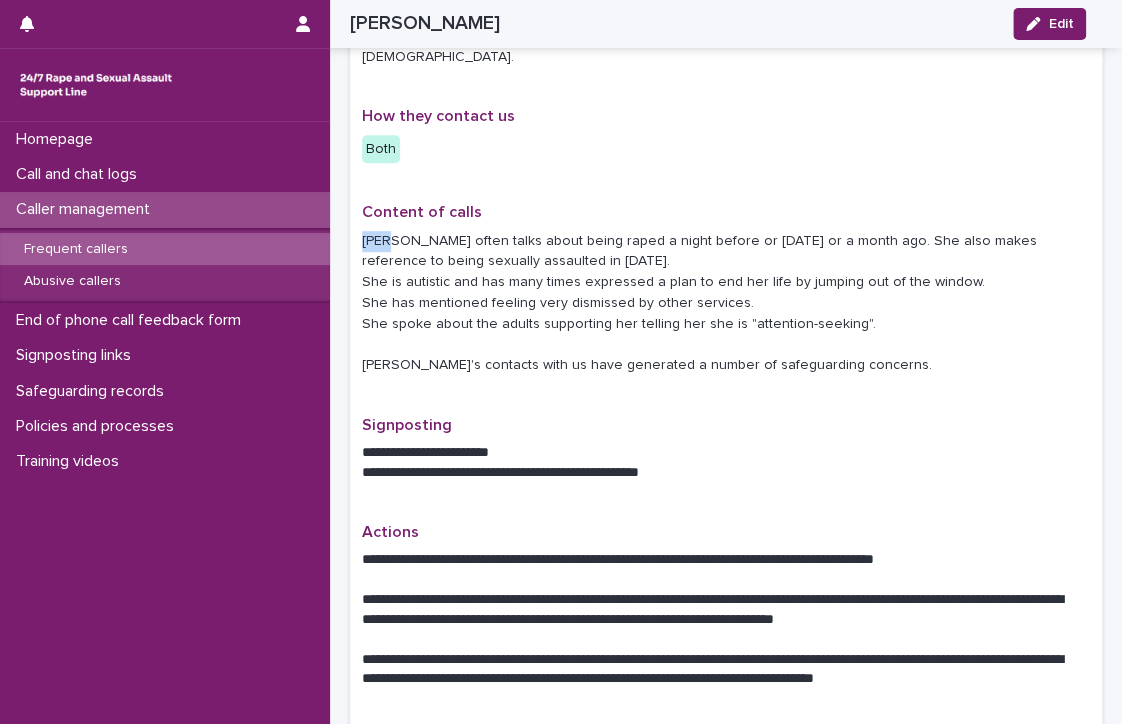 click on "[PERSON_NAME] often talks about being raped a night before or [DATE] or a month ago. She also makes reference to being sexually assaulted in [DATE].
She is autistic and has many times expressed a plan to end her life by jumping out of the window.
She has mentioned feeling very dismissed by other services.
She spoke about the adults supporting her telling her she is "attention-seeking".
[PERSON_NAME]'s contacts with us have generated a number of safeguarding concerns." at bounding box center [726, 304] 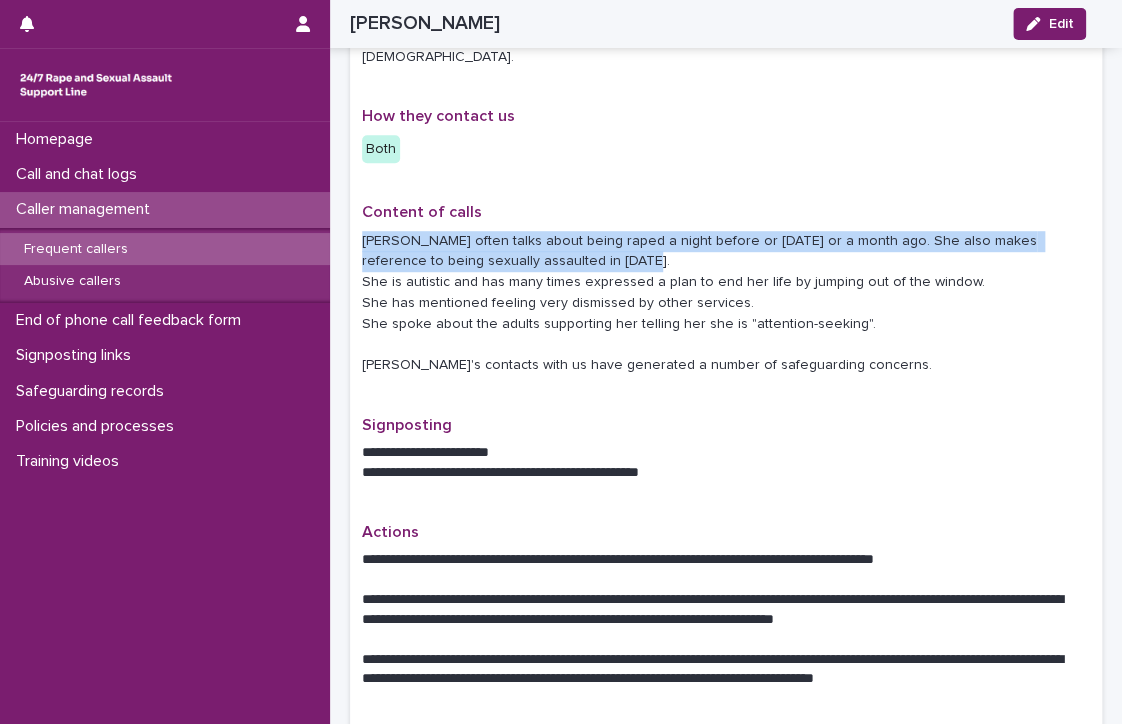 click on "[PERSON_NAME] often talks about being raped a night before or [DATE] or a month ago. She also makes reference to being sexually assaulted in [DATE].
She is autistic and has many times expressed a plan to end her life by jumping out of the window.
She has mentioned feeling very dismissed by other services.
She spoke about the adults supporting her telling her she is "attention-seeking".
[PERSON_NAME]'s contacts with us have generated a number of safeguarding concerns." at bounding box center [726, 304] 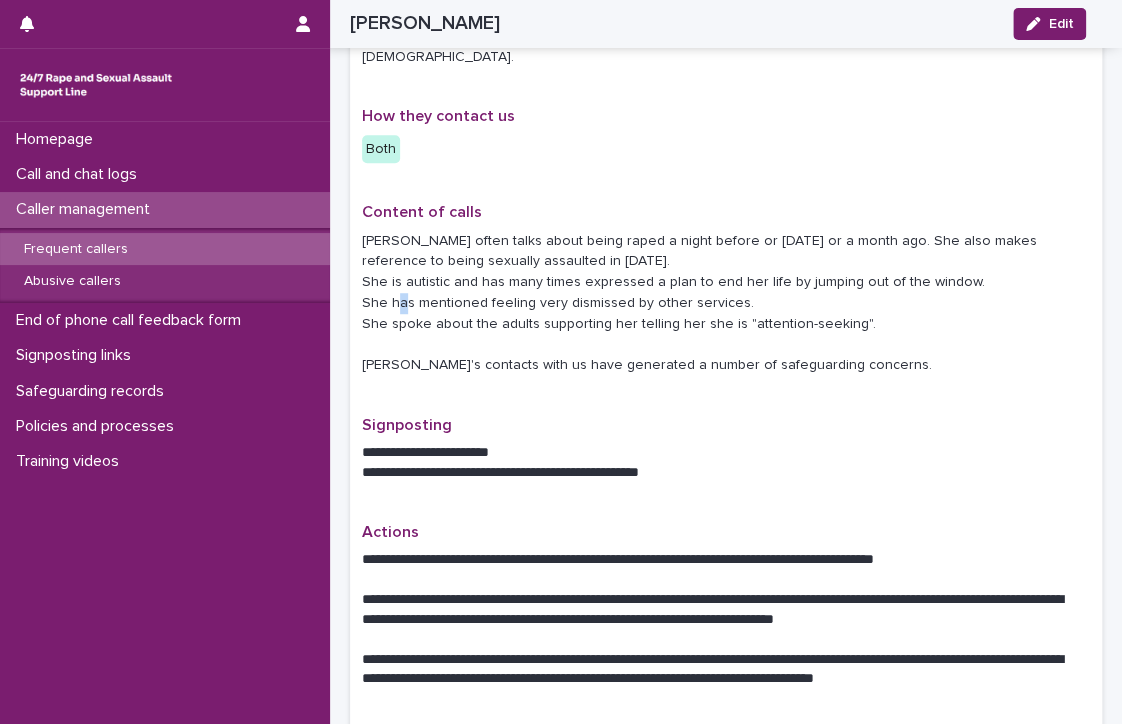 drag, startPoint x: 374, startPoint y: 215, endPoint x: 420, endPoint y: 277, distance: 77.201035 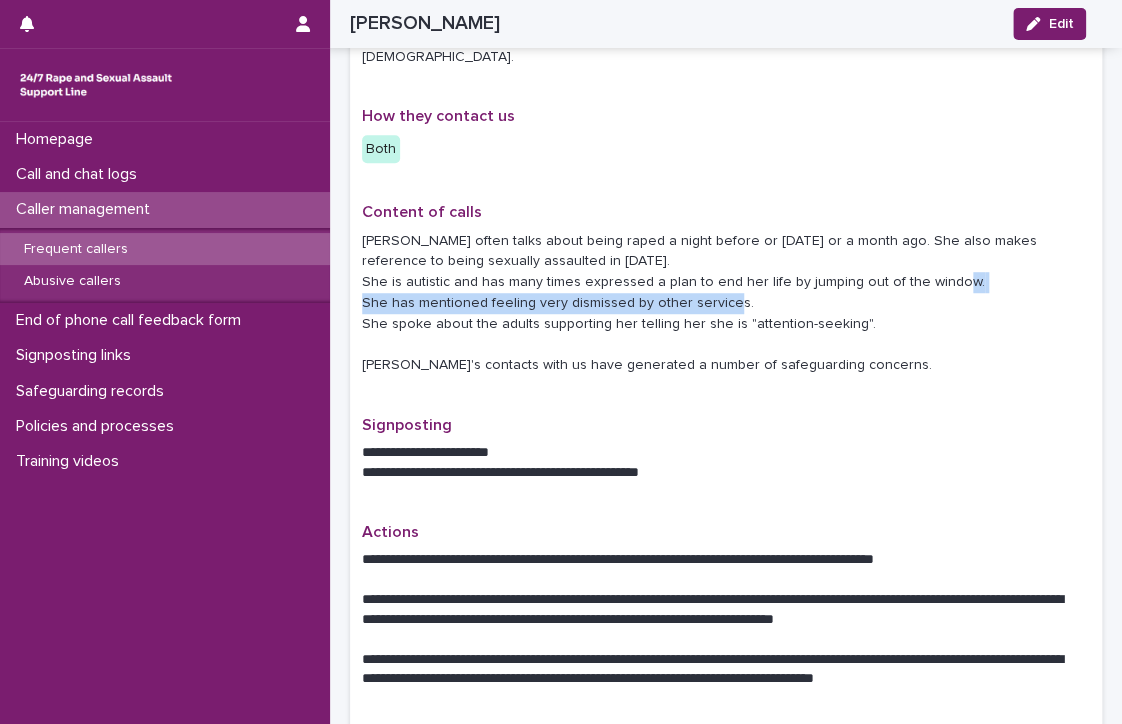 click on "[PERSON_NAME] often talks about being raped a night before or [DATE] or a month ago. She also makes reference to being sexually assaulted in [DATE].
She is autistic and has many times expressed a plan to end her life by jumping out of the window.
She has mentioned feeling very dismissed by other services.
She spoke about the adults supporting her telling her she is "attention-seeking".
[PERSON_NAME]'s contacts with us have generated a number of safeguarding concerns." at bounding box center [726, 304] 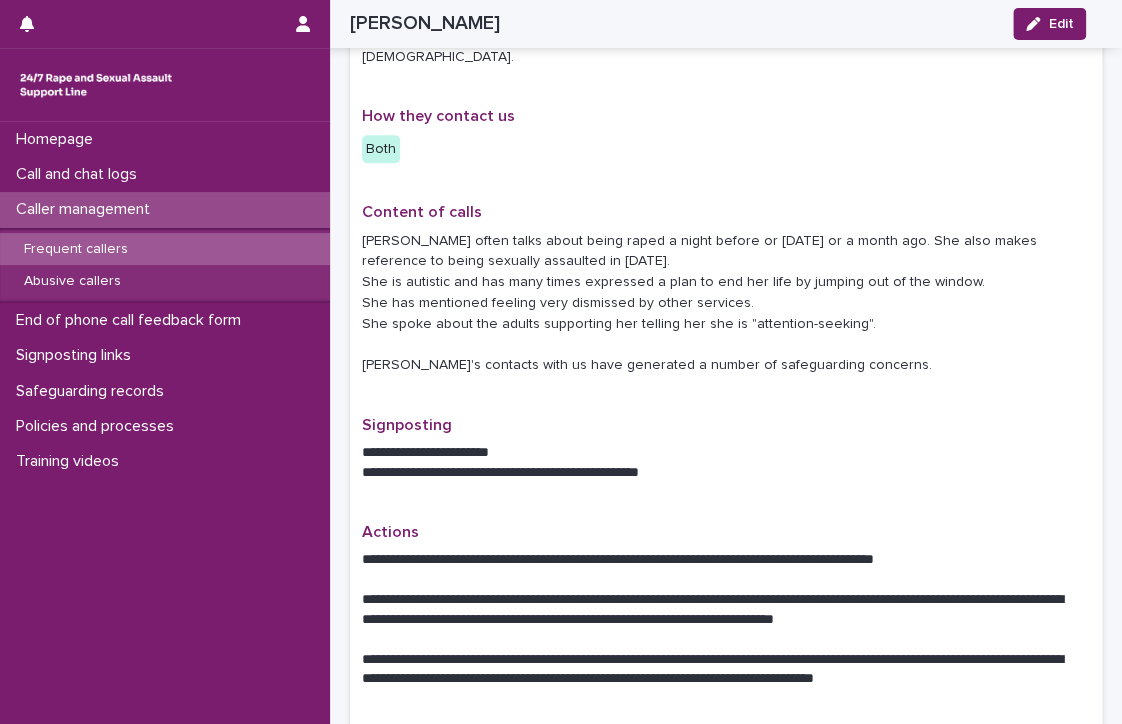 drag, startPoint x: 420, startPoint y: 277, endPoint x: 418, endPoint y: 259, distance: 18.110771 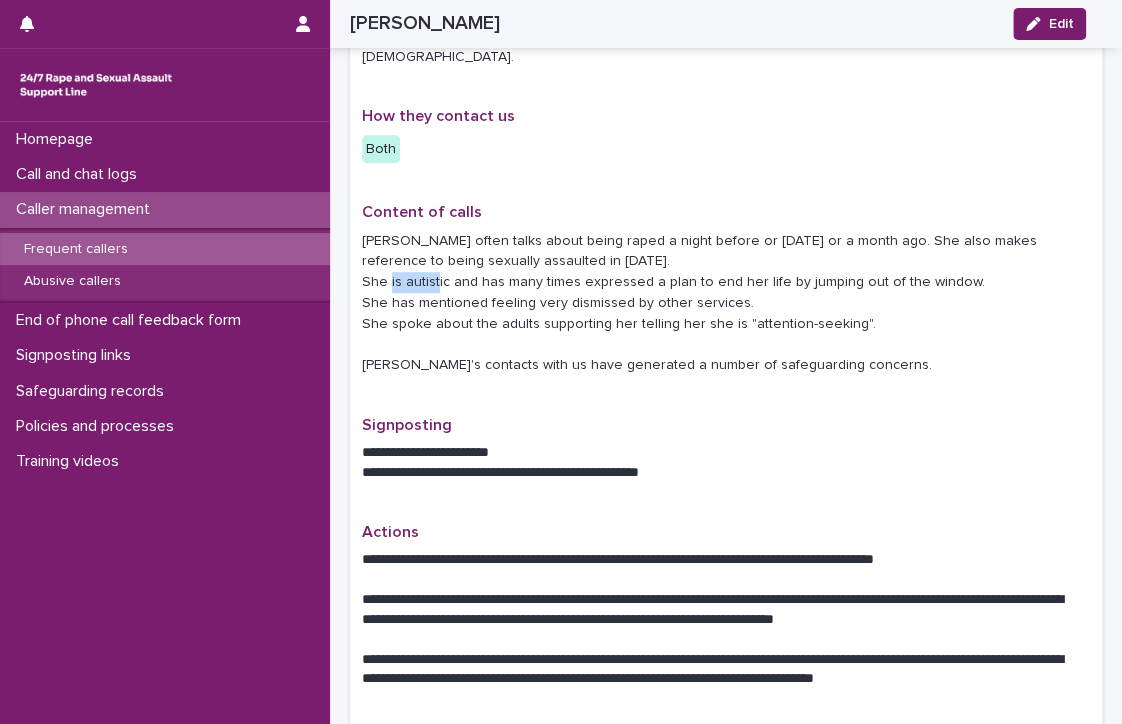 click on "[PERSON_NAME] often talks about being raped a night before or [DATE] or a month ago. She also makes reference to being sexually assaulted in [DATE].
She is autistic and has many times expressed a plan to end her life by jumping out of the window.
She has mentioned feeling very dismissed by other services.
She spoke about the adults supporting her telling her she is "attention-seeking".
[PERSON_NAME]'s contacts with us have generated a number of safeguarding concerns." at bounding box center (726, 304) 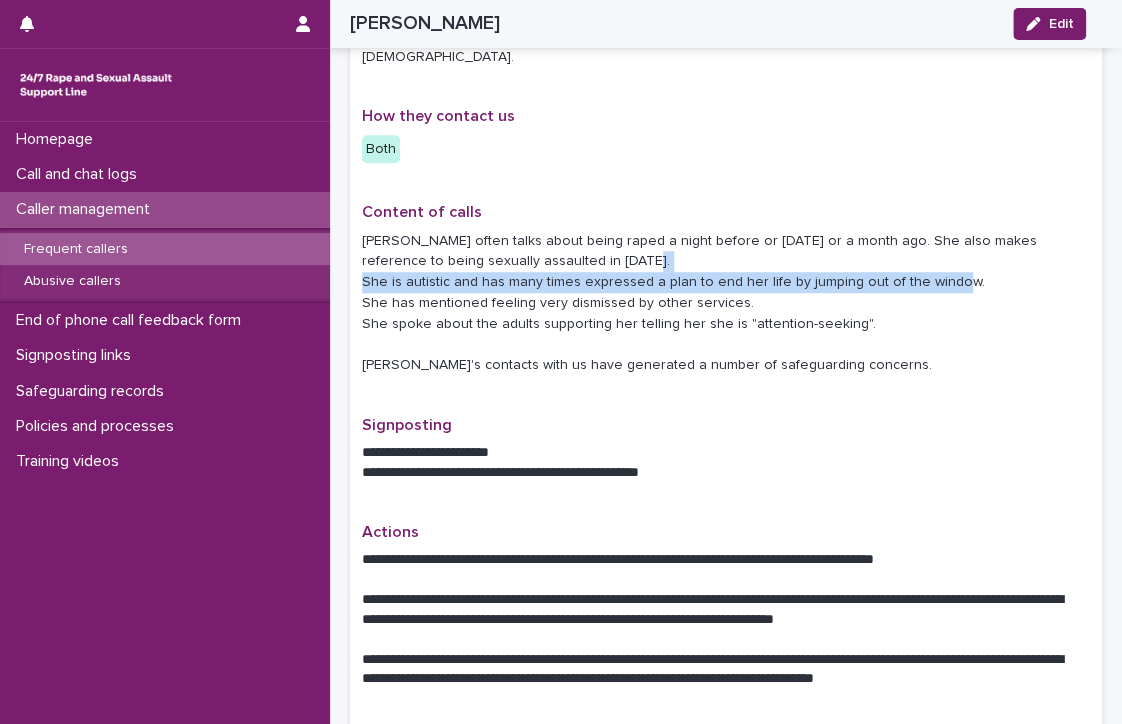 click on "[PERSON_NAME] often talks about being raped a night before or [DATE] or a month ago. She also makes reference to being sexually assaulted in [DATE].
She is autistic and has many times expressed a plan to end her life by jumping out of the window.
She has mentioned feeling very dismissed by other services.
She spoke about the adults supporting her telling her she is "attention-seeking".
[PERSON_NAME]'s contacts with us have generated a number of safeguarding concerns." at bounding box center [726, 304] 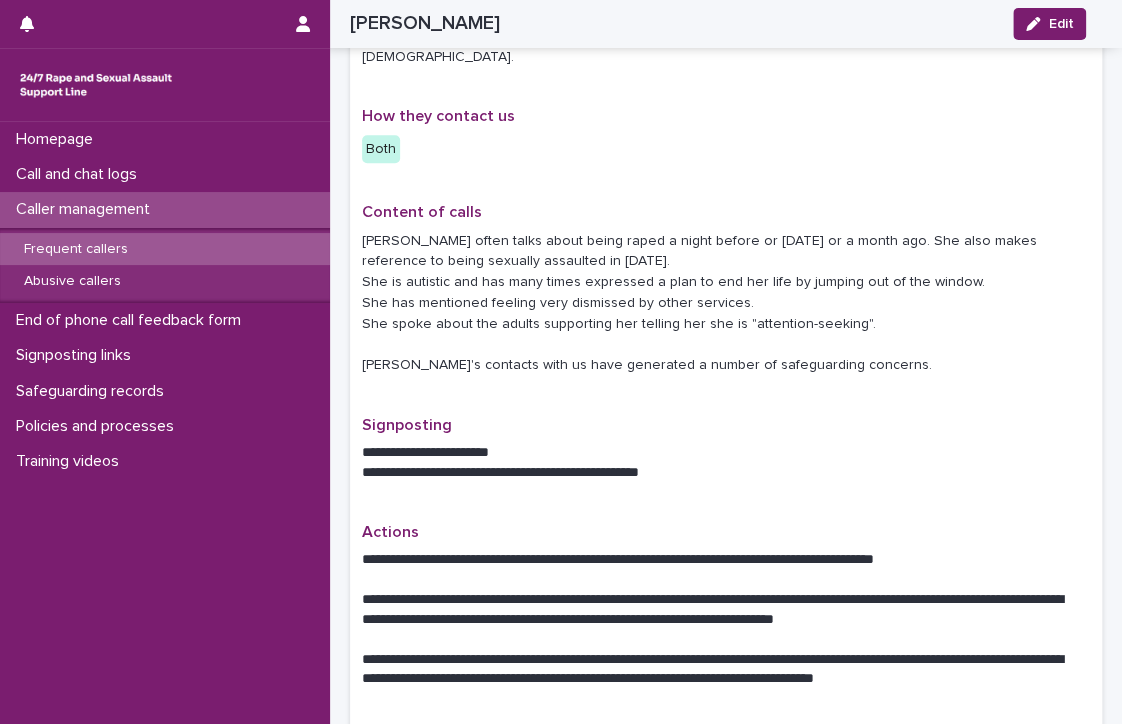 drag, startPoint x: 418, startPoint y: 259, endPoint x: 426, endPoint y: 279, distance: 21.540659 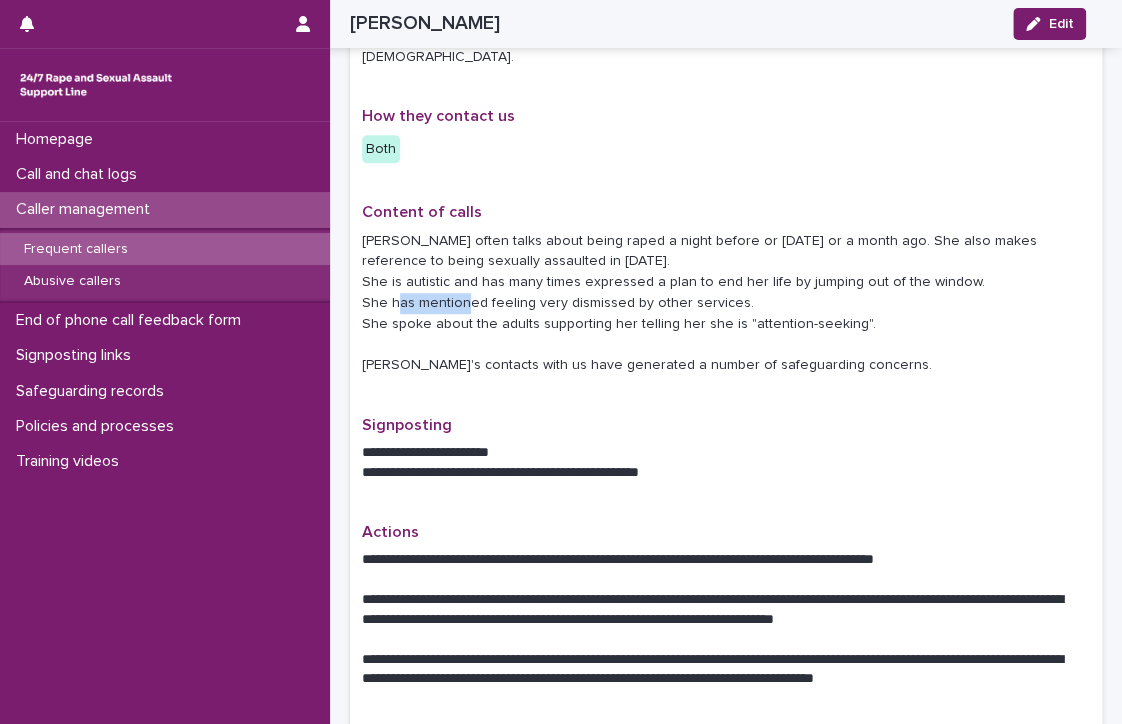click on "[PERSON_NAME] often talks about being raped a night before or [DATE] or a month ago. She also makes reference to being sexually assaulted in [DATE].
She is autistic and has many times expressed a plan to end her life by jumping out of the window.
She has mentioned feeling very dismissed by other services.
She spoke about the adults supporting her telling her she is "attention-seeking".
[PERSON_NAME]'s contacts with us have generated a number of safeguarding concerns." at bounding box center [726, 304] 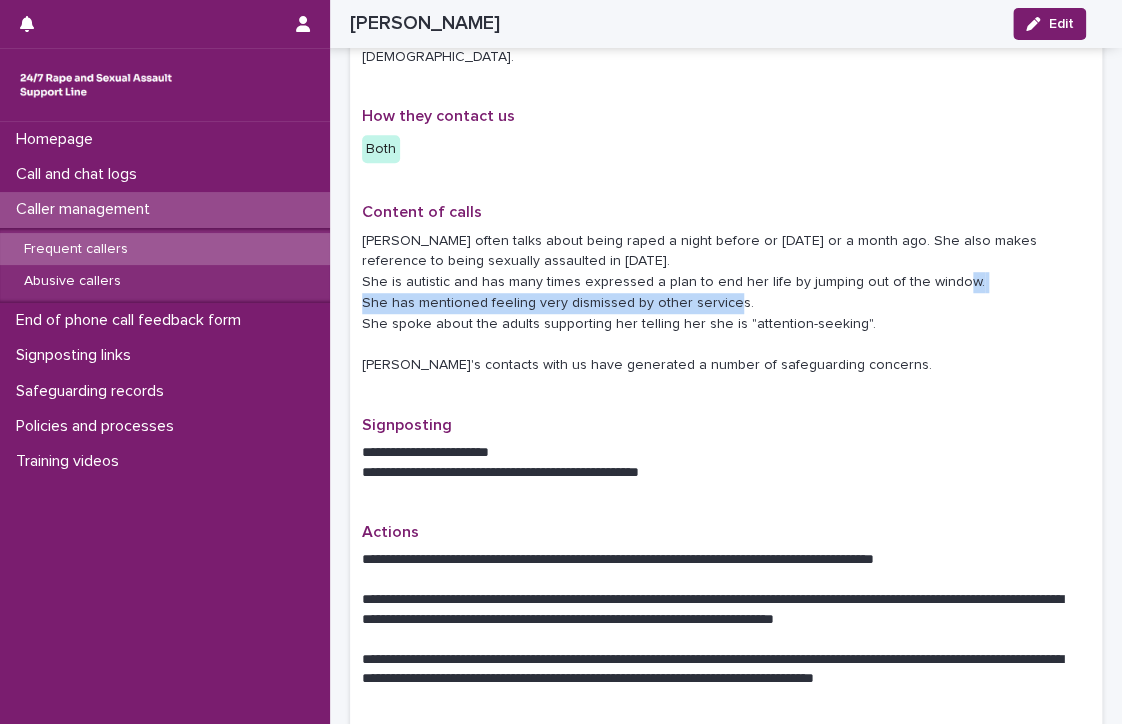click on "[PERSON_NAME] often talks about being raped a night before or [DATE] or a month ago. She also makes reference to being sexually assaulted in [DATE].
She is autistic and has many times expressed a plan to end her life by jumping out of the window.
She has mentioned feeling very dismissed by other services.
She spoke about the adults supporting her telling her she is "attention-seeking".
[PERSON_NAME]'s contacts with us have generated a number of safeguarding concerns." at bounding box center (726, 304) 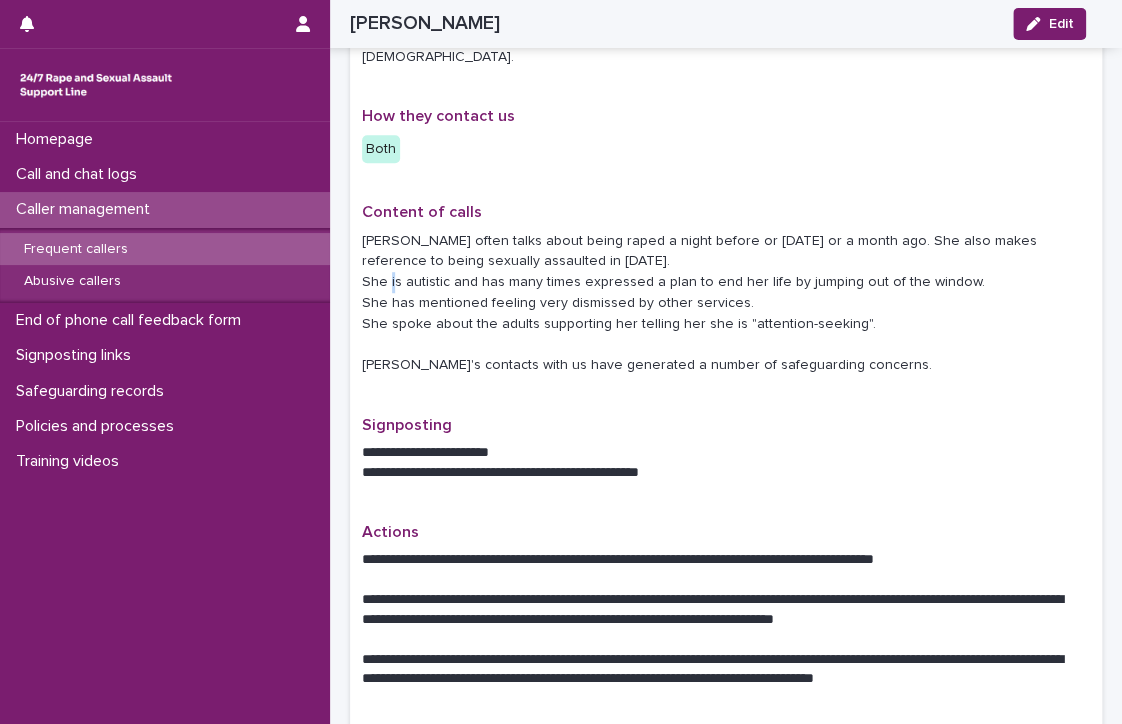 drag, startPoint x: 426, startPoint y: 279, endPoint x: 407, endPoint y: 264, distance: 24.207438 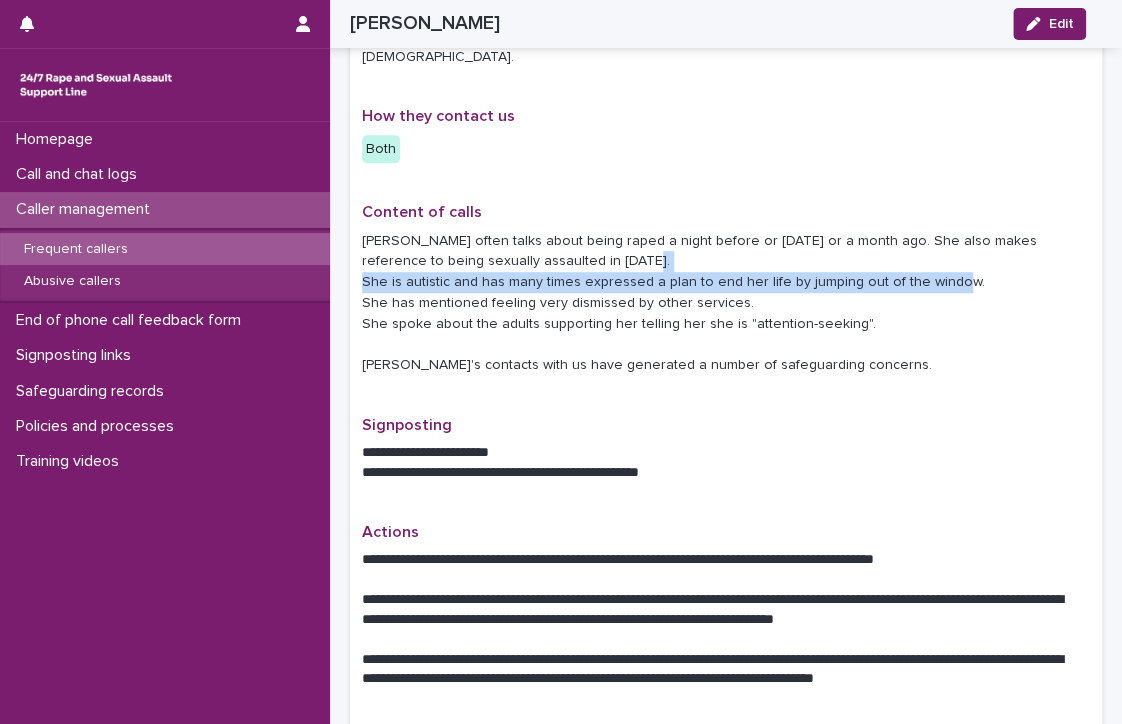 click on "[PERSON_NAME] often talks about being raped a night before or [DATE] or a month ago. She also makes reference to being sexually assaulted in [DATE].
She is autistic and has many times expressed a plan to end her life by jumping out of the window.
She has mentioned feeling very dismissed by other services.
She spoke about the adults supporting her telling her she is "attention-seeking".
[PERSON_NAME]'s contacts with us have generated a number of safeguarding concerns." at bounding box center (726, 304) 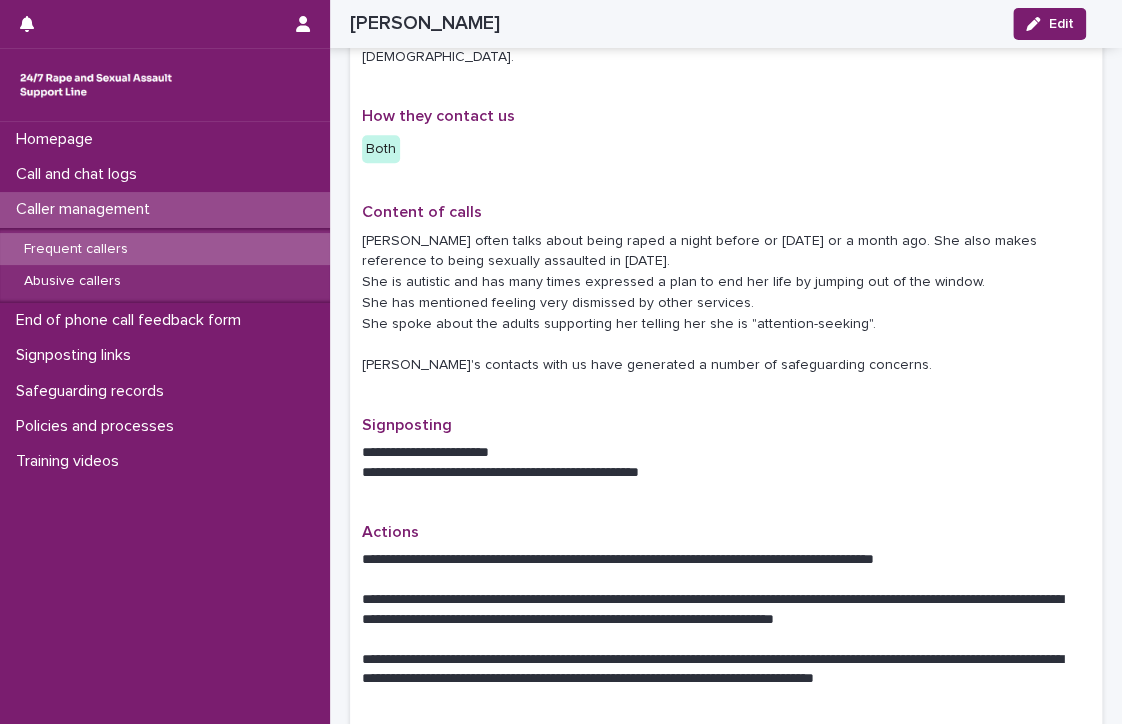 drag, startPoint x: 407, startPoint y: 264, endPoint x: 424, endPoint y: 277, distance: 21.400934 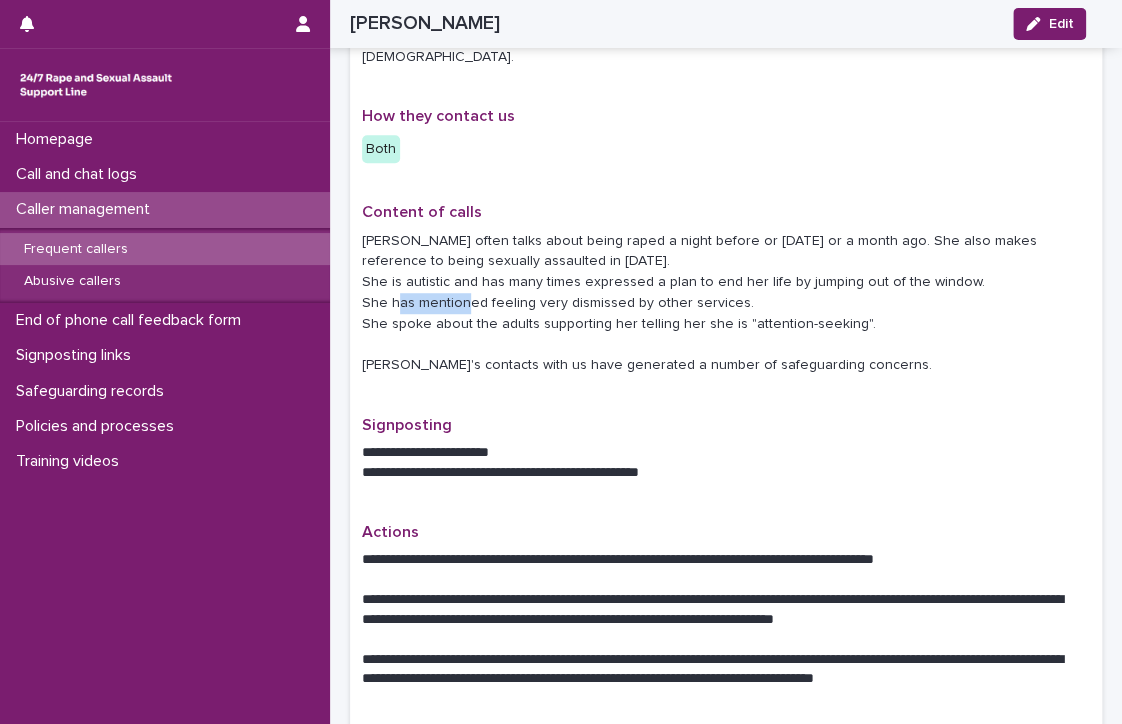 click on "[PERSON_NAME] often talks about being raped a night before or [DATE] or a month ago. She also makes reference to being sexually assaulted in [DATE].
She is autistic and has many times expressed a plan to end her life by jumping out of the window.
She has mentioned feeling very dismissed by other services.
She spoke about the adults supporting her telling her she is "attention-seeking".
[PERSON_NAME]'s contacts with us have generated a number of safeguarding concerns." at bounding box center [726, 304] 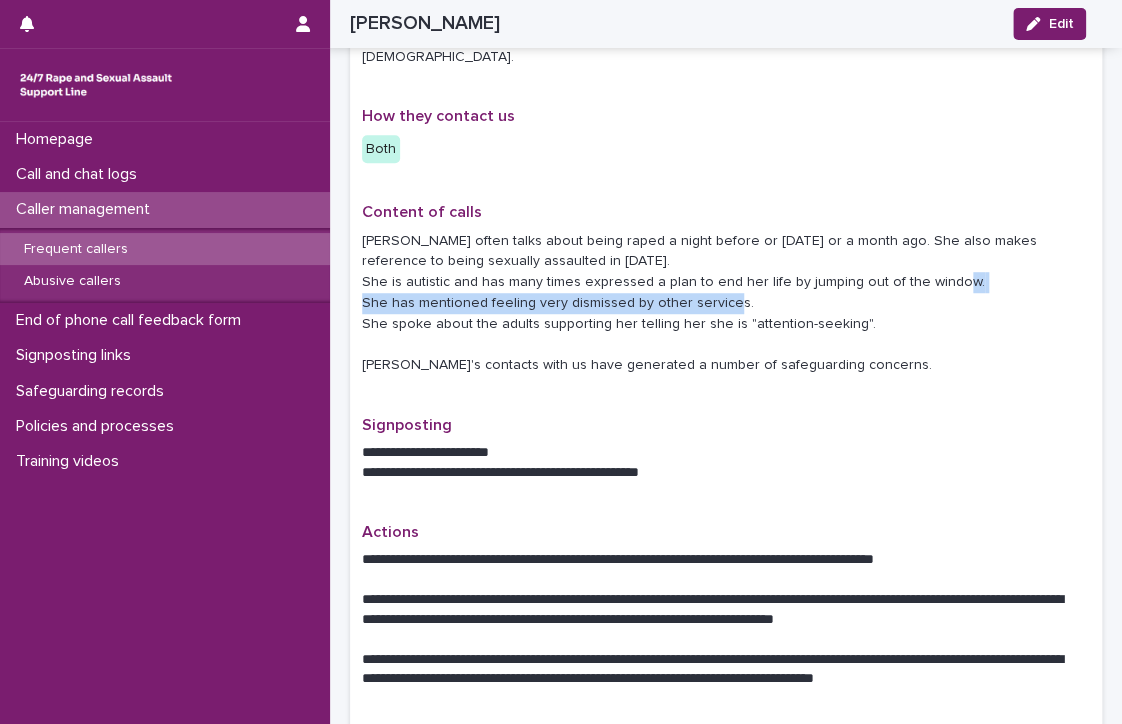 click on "[PERSON_NAME] often talks about being raped a night before or [DATE] or a month ago. She also makes reference to being sexually assaulted in [DATE].
She is autistic and has many times expressed a plan to end her life by jumping out of the window.
She has mentioned feeling very dismissed by other services.
She spoke about the adults supporting her telling her she is "attention-seeking".
[PERSON_NAME]'s contacts with us have generated a number of safeguarding concerns." at bounding box center [726, 304] 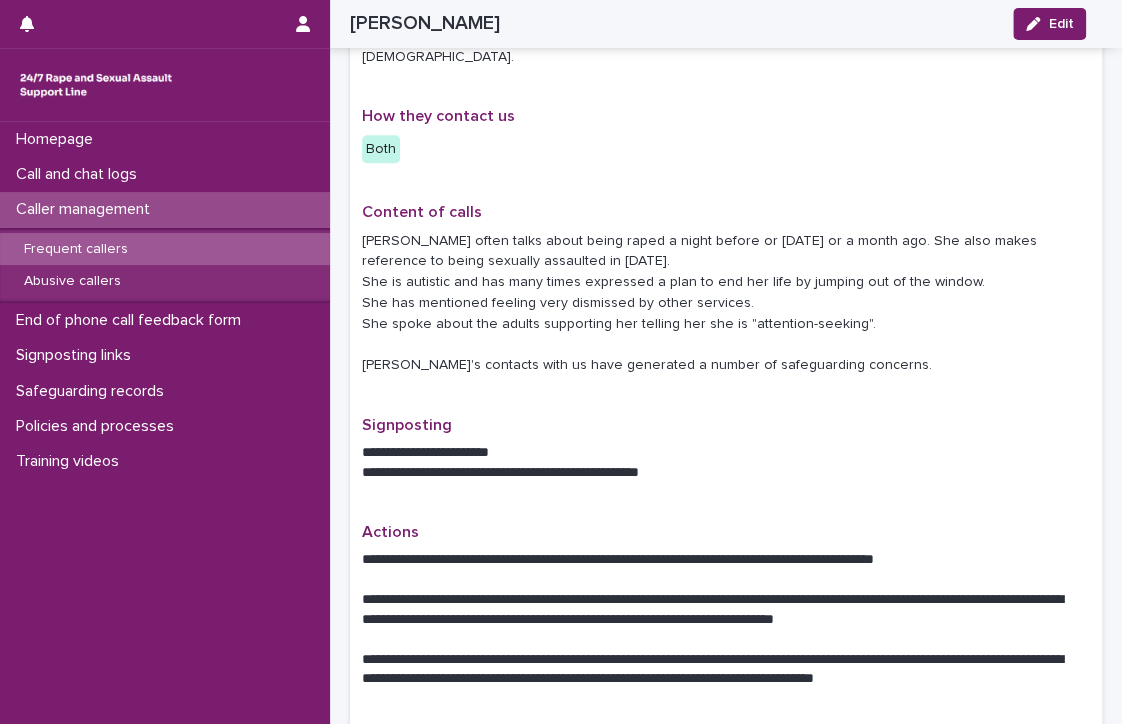 drag, startPoint x: 424, startPoint y: 277, endPoint x: 550, endPoint y: 425, distance: 194.37077 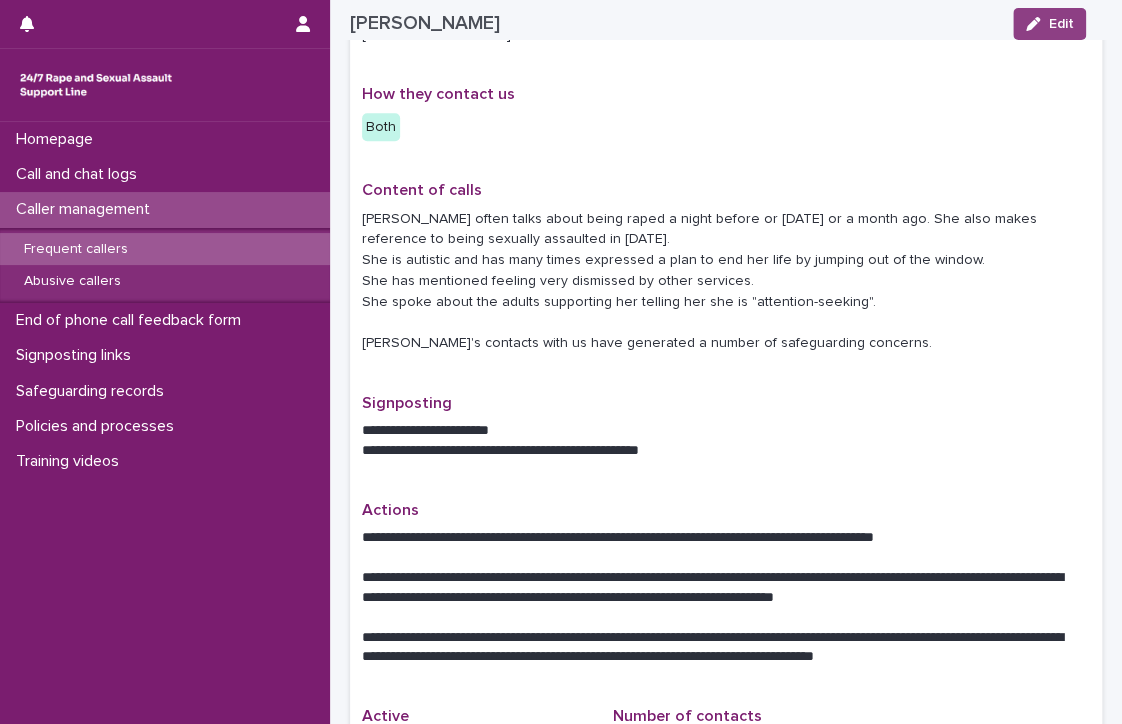scroll, scrollTop: 368, scrollLeft: 0, axis: vertical 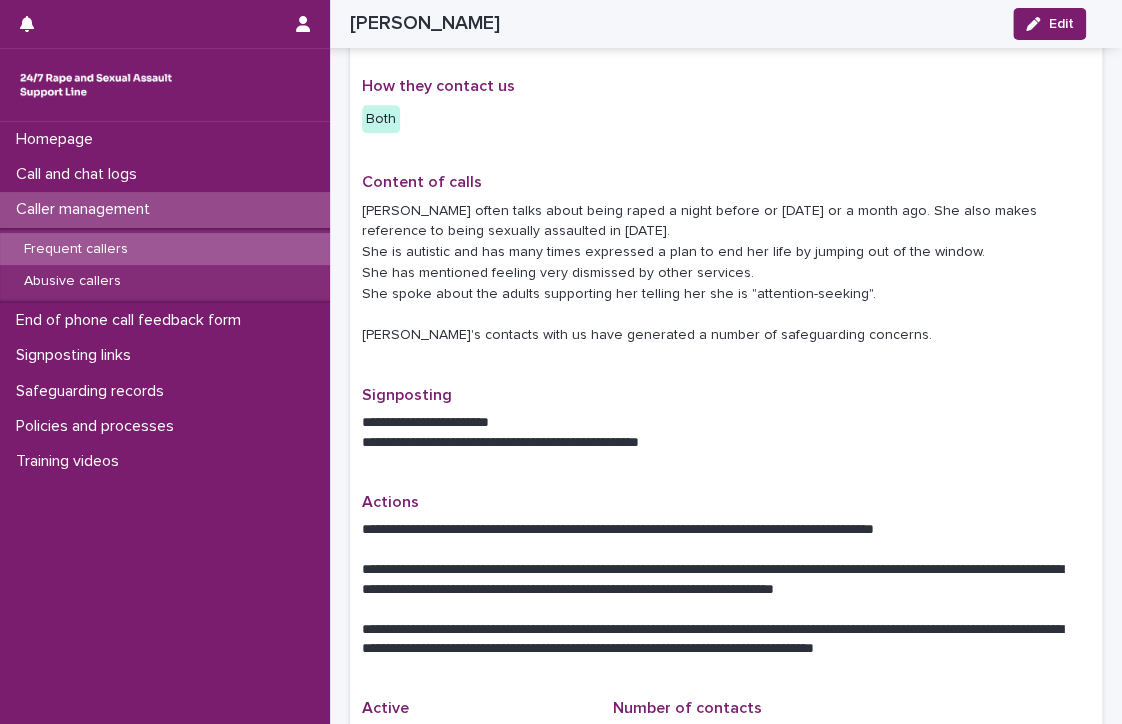 click on "[PERSON_NAME] often talks about being raped a night before or [DATE] or a month ago. She also makes reference to being sexually assaulted in [DATE].
She is autistic and has many times expressed a plan to end her life by jumping out of the window.
She has mentioned feeling very dismissed by other services.
She spoke about the adults supporting her telling her she is "attention-seeking".
[PERSON_NAME]'s contacts with us have generated a number of safeguarding concerns." at bounding box center (726, 274) 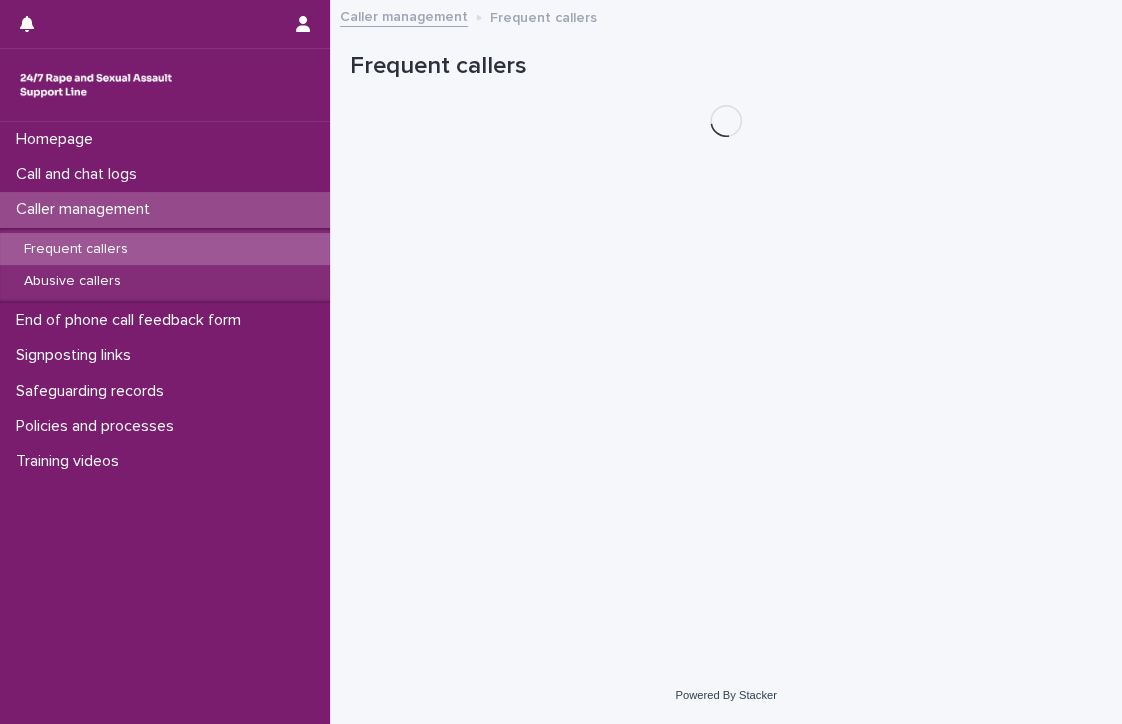 scroll, scrollTop: 0, scrollLeft: 0, axis: both 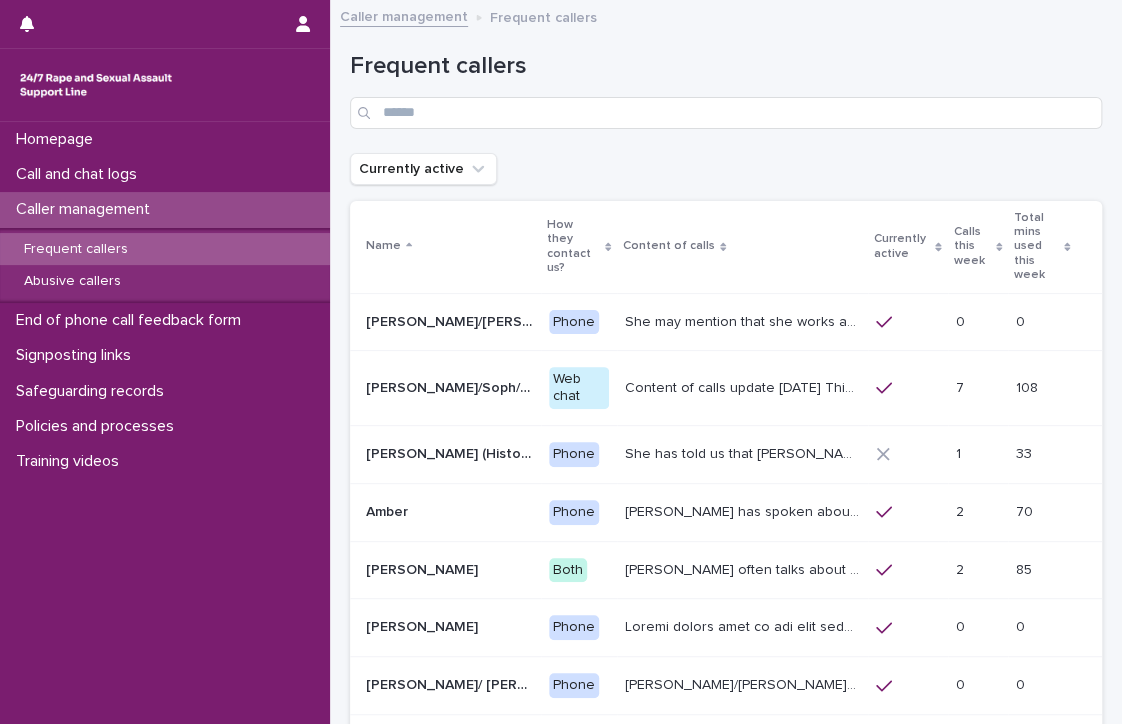 click on "Calls this week" at bounding box center [972, 246] 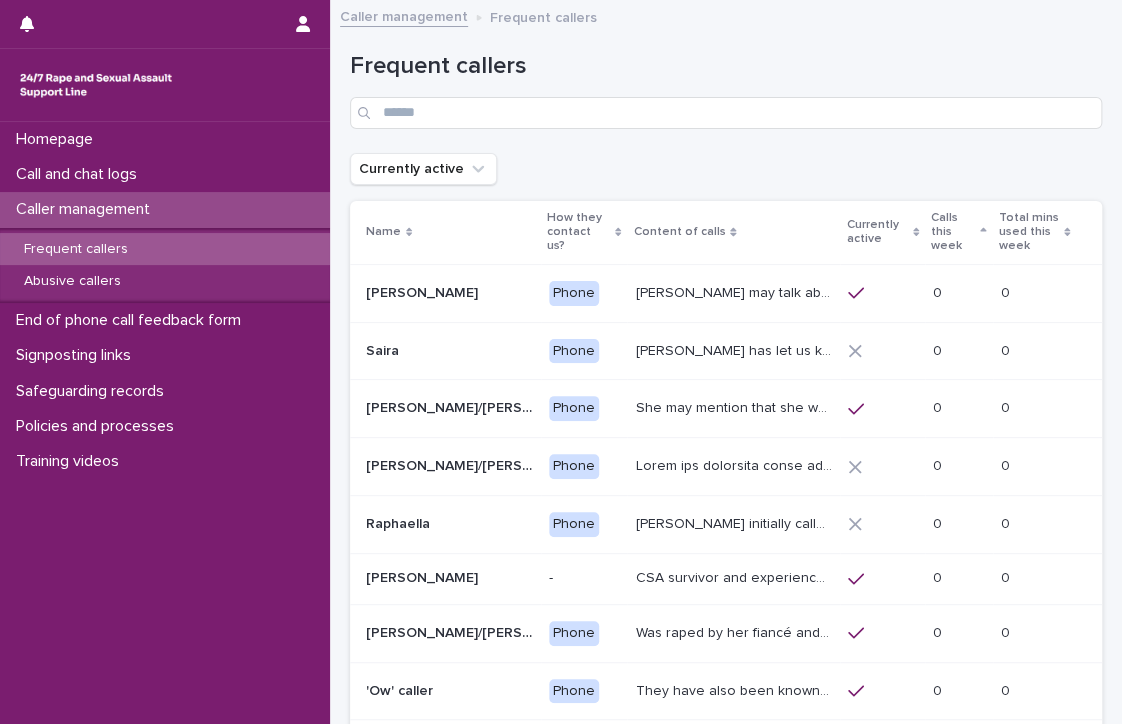 click on "Calls this week" at bounding box center (953, 232) 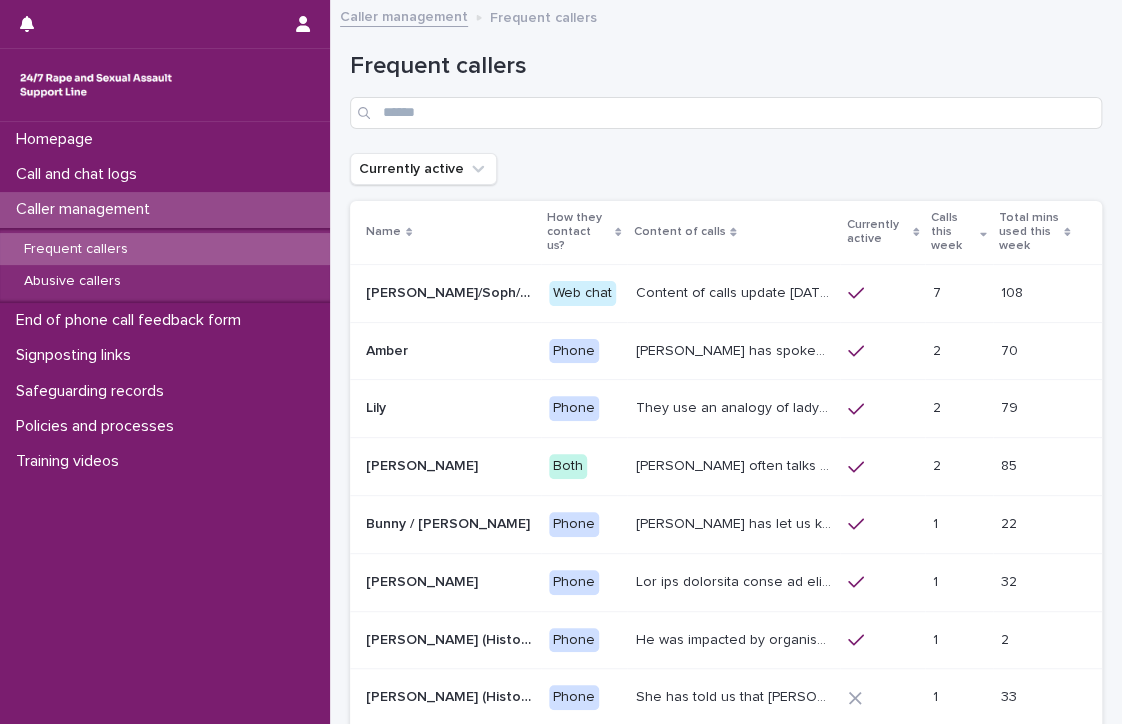 scroll, scrollTop: 44, scrollLeft: 0, axis: vertical 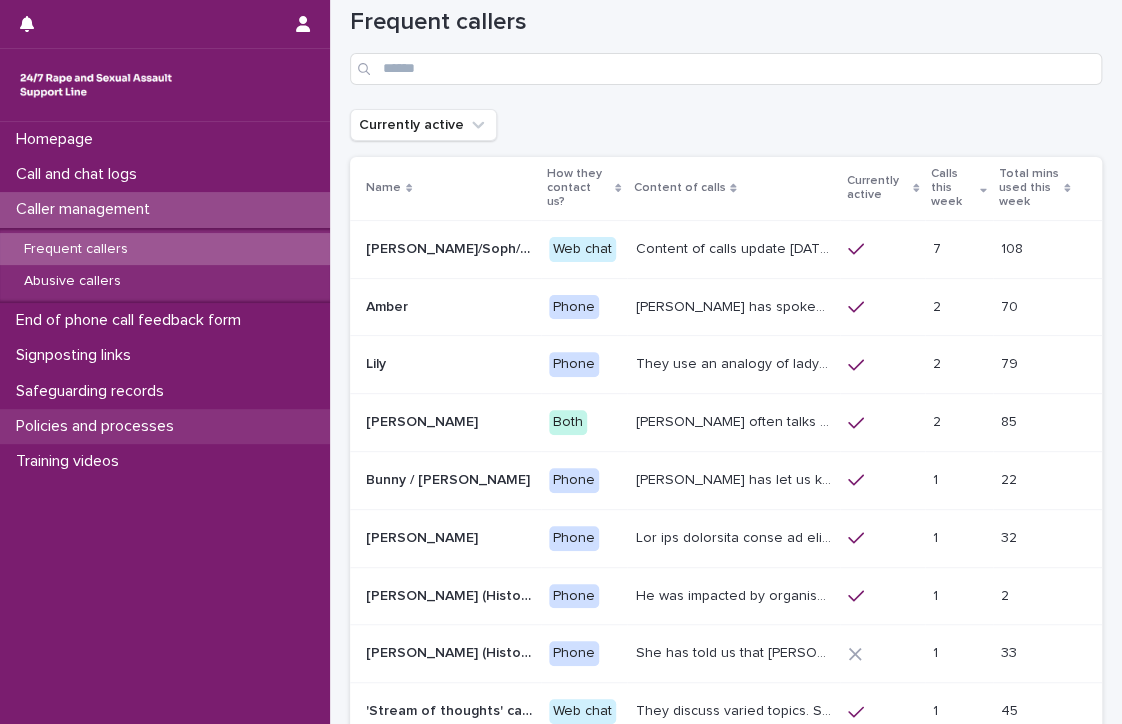 click on "Policies and processes" at bounding box center (99, 426) 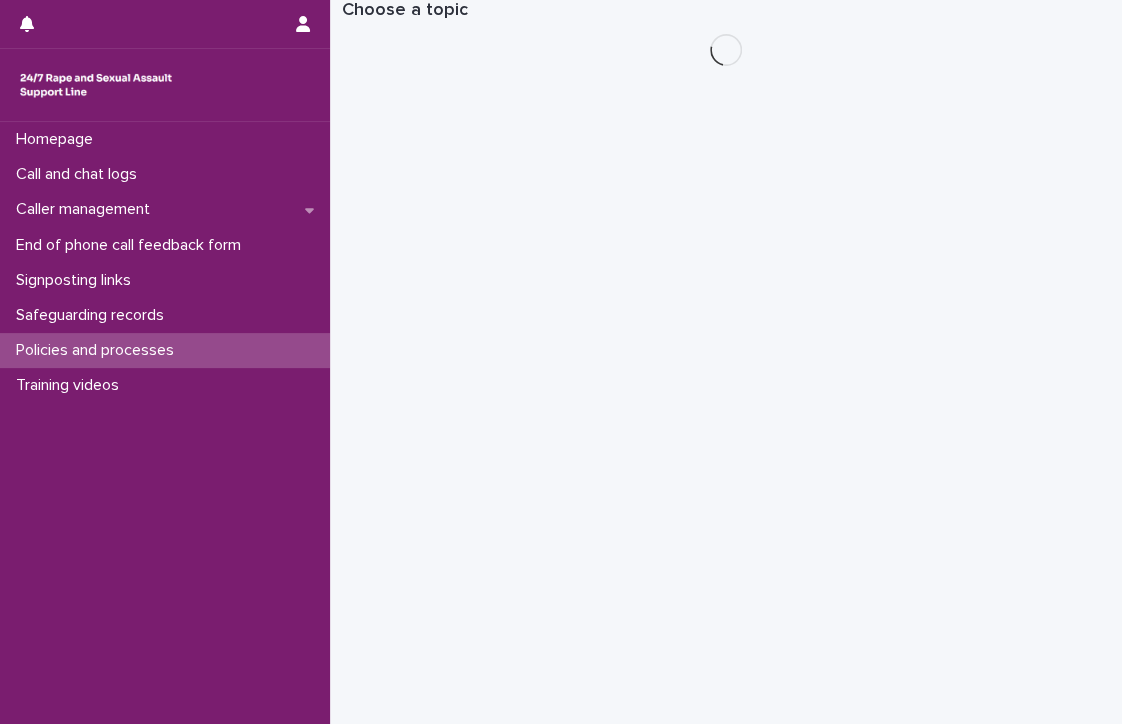 scroll, scrollTop: 0, scrollLeft: 0, axis: both 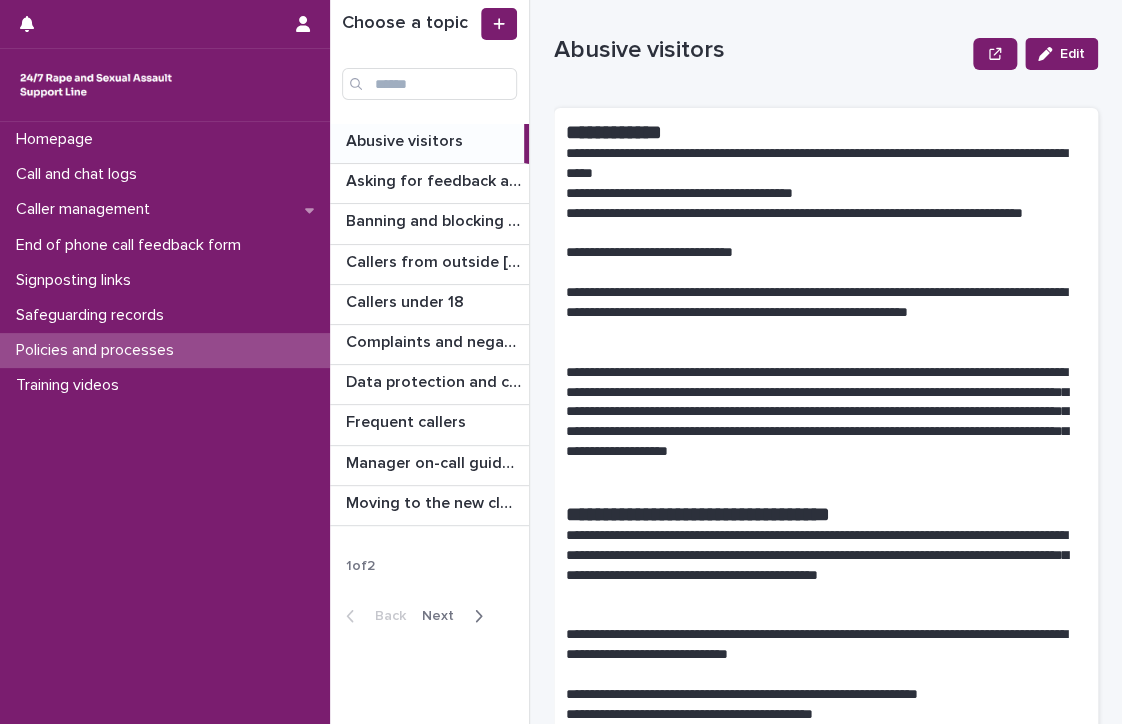 click on "Back Next" at bounding box center [414, 616] 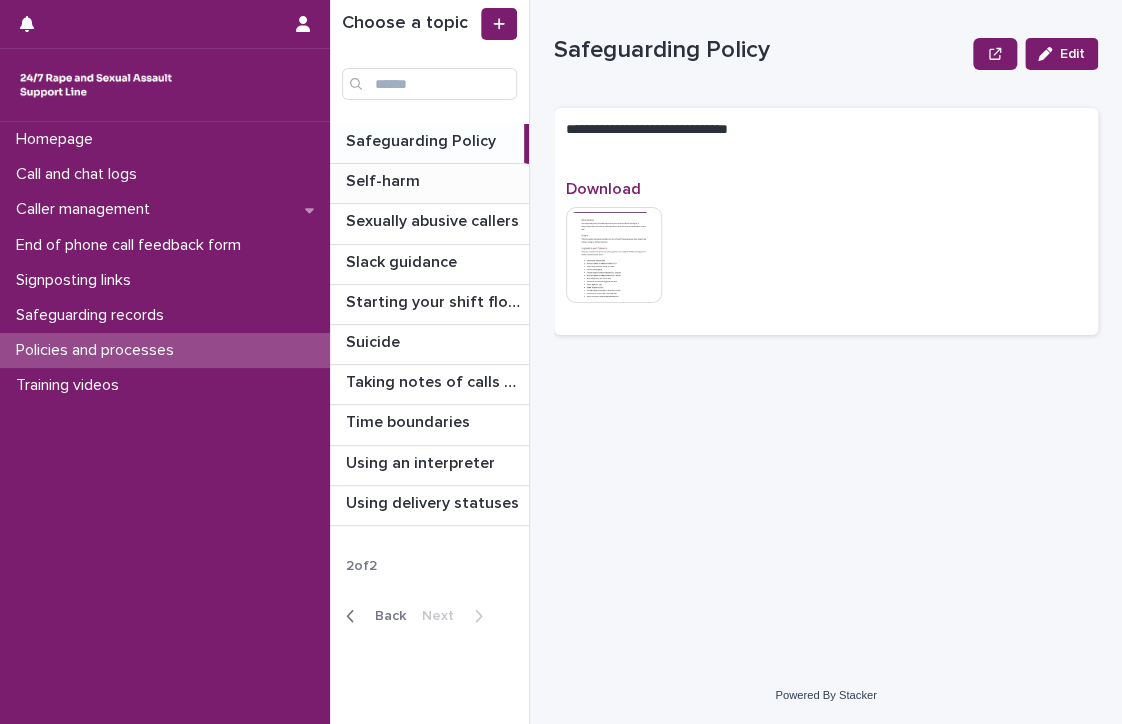 click at bounding box center (433, 181) 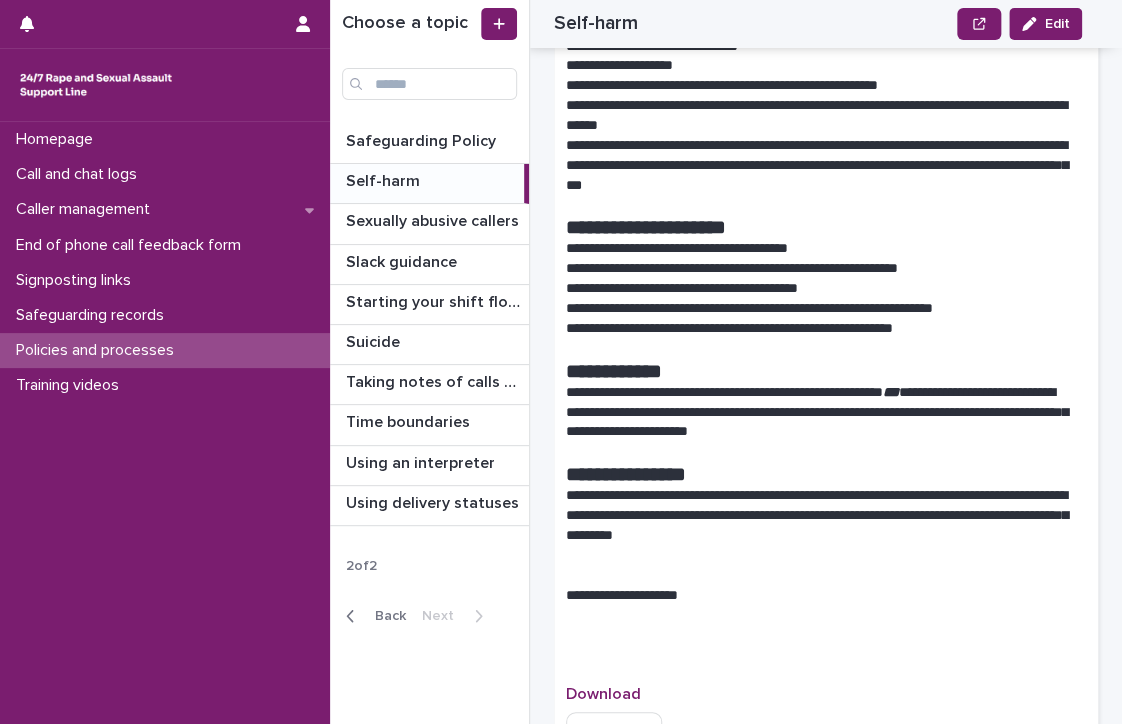 scroll, scrollTop: 768, scrollLeft: 0, axis: vertical 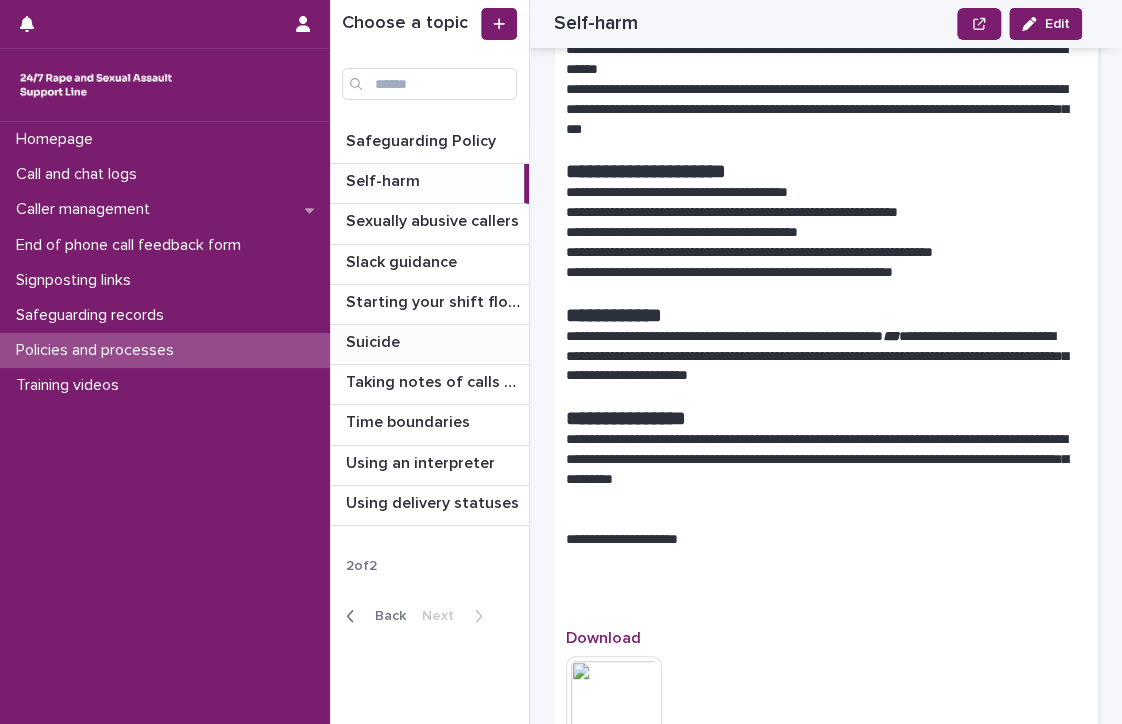 click at bounding box center [433, 342] 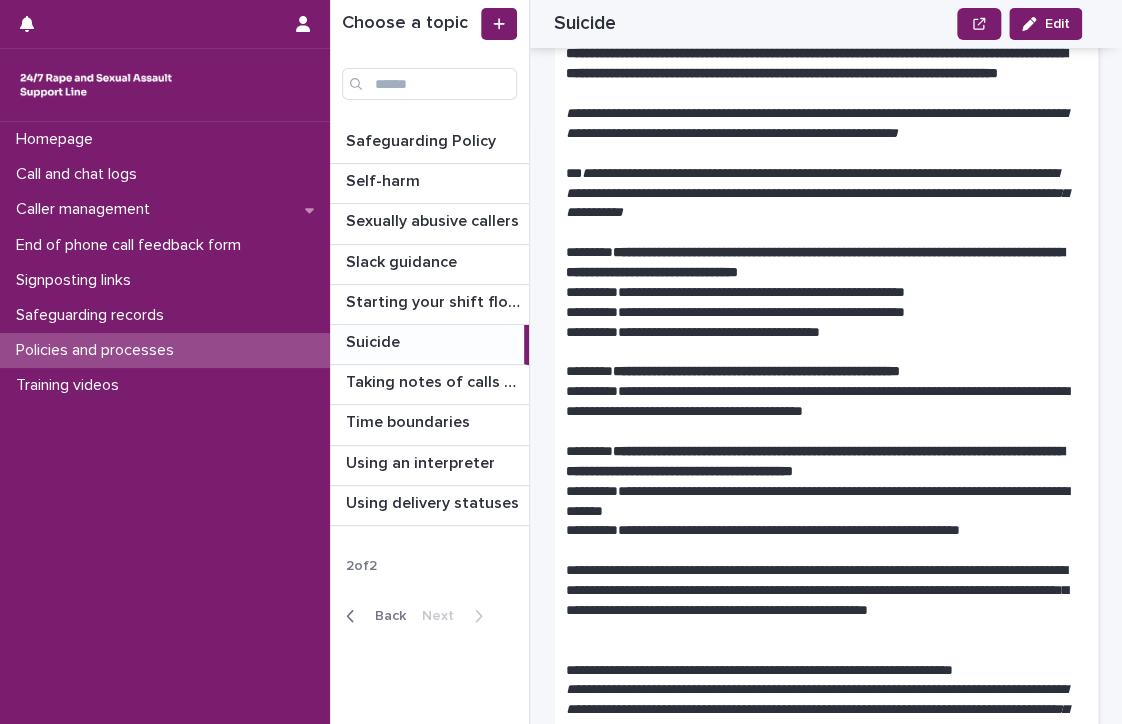 scroll, scrollTop: 1229, scrollLeft: 0, axis: vertical 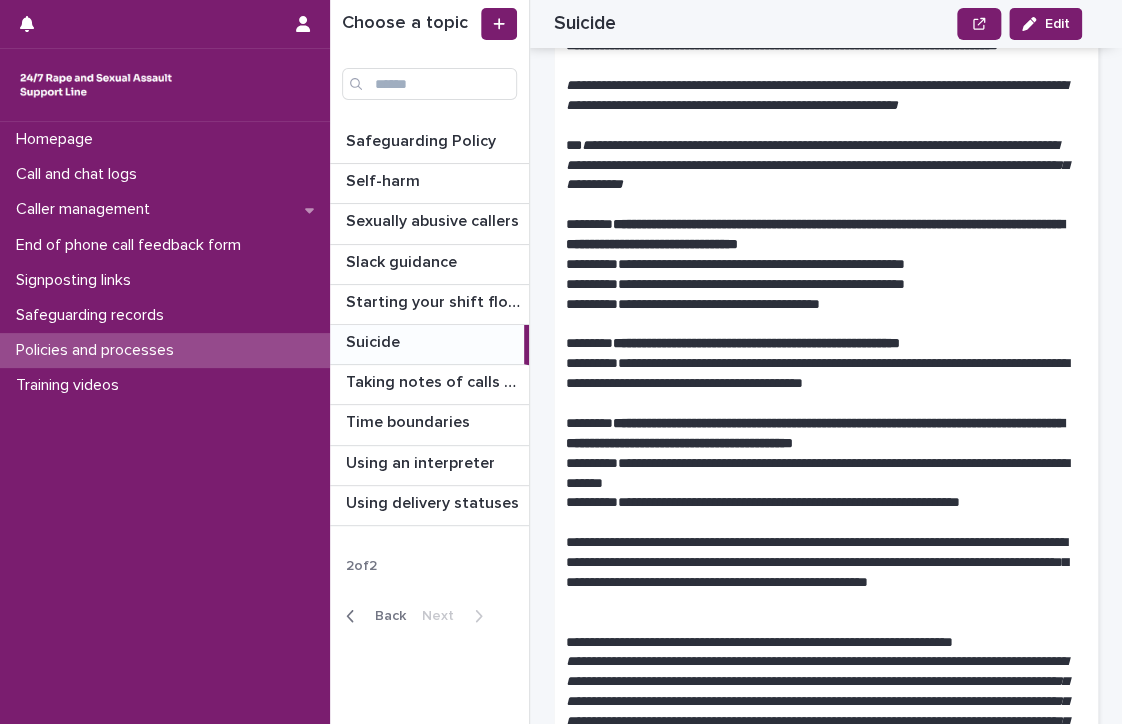 click on "Suicide Suicide" at bounding box center (427, 344) 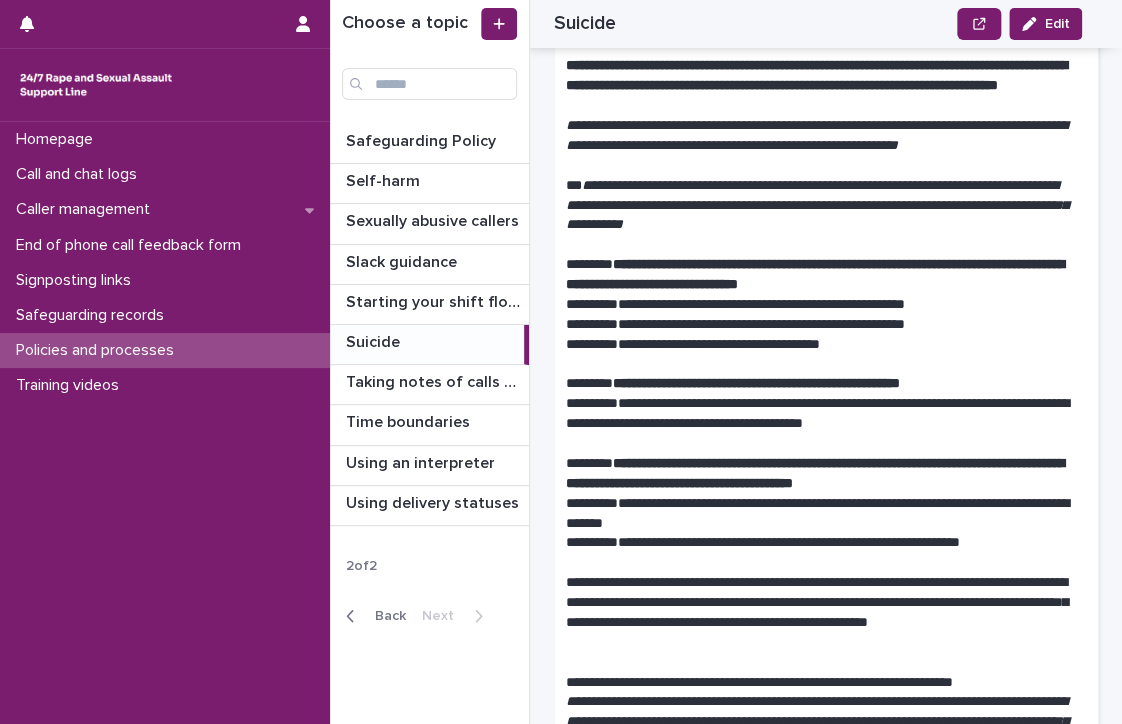 scroll, scrollTop: 1217, scrollLeft: 0, axis: vertical 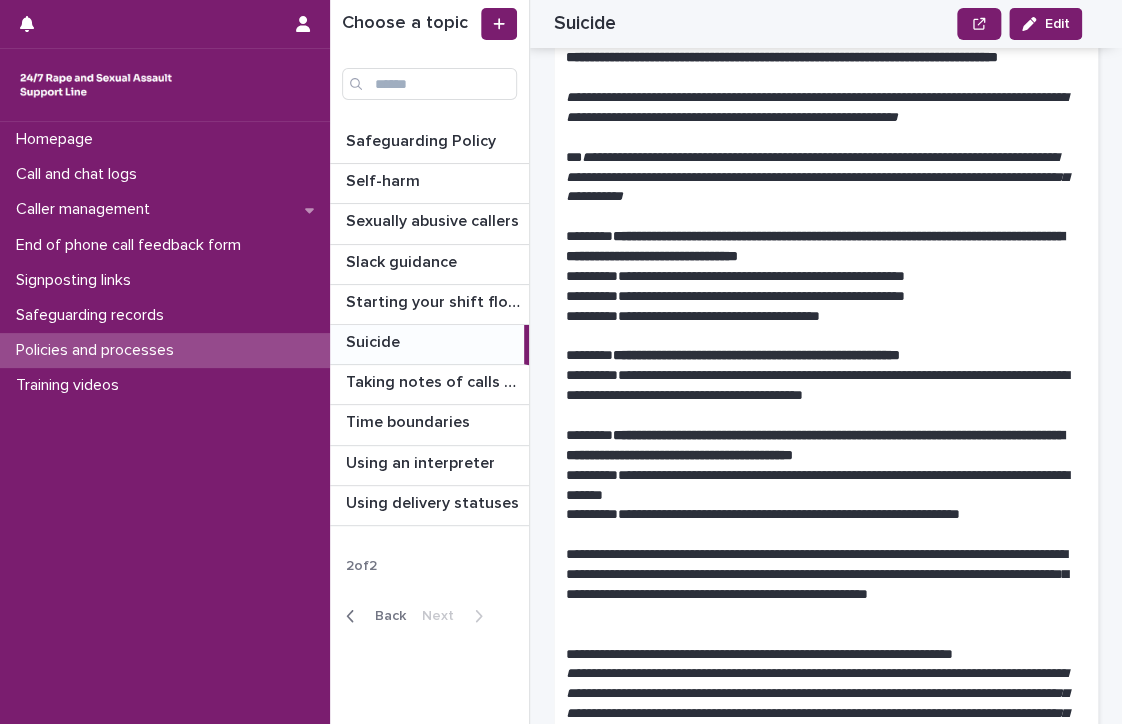 click on "**********" at bounding box center (817, 177) 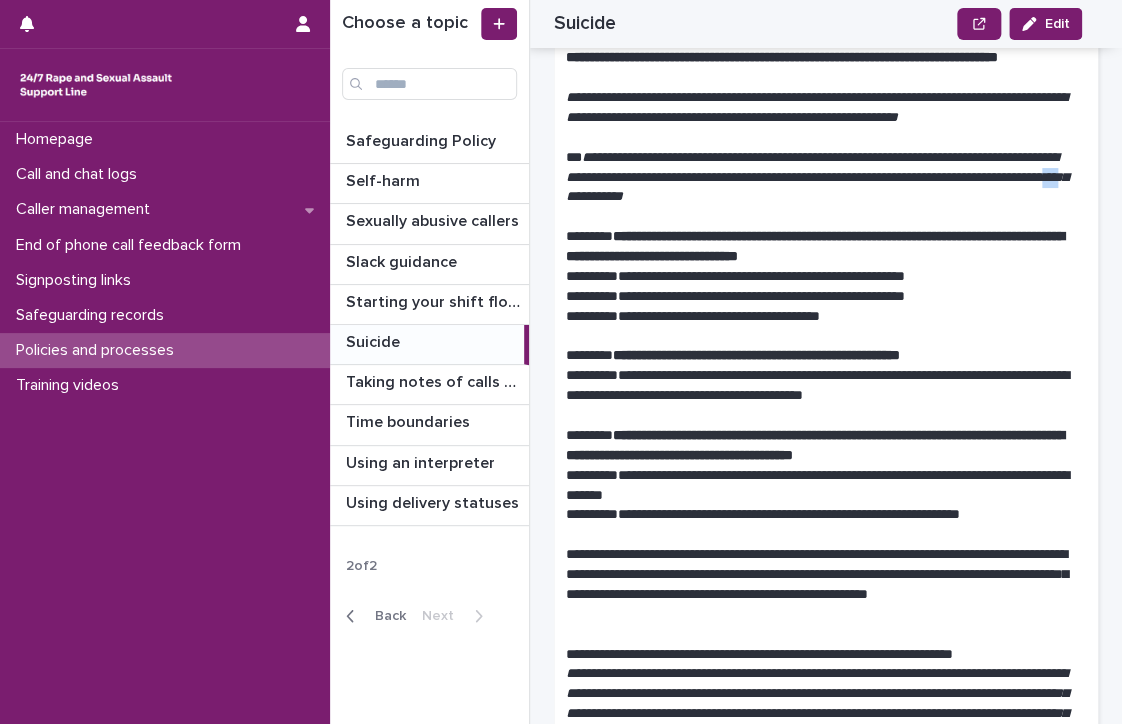 click on "**********" at bounding box center (817, 177) 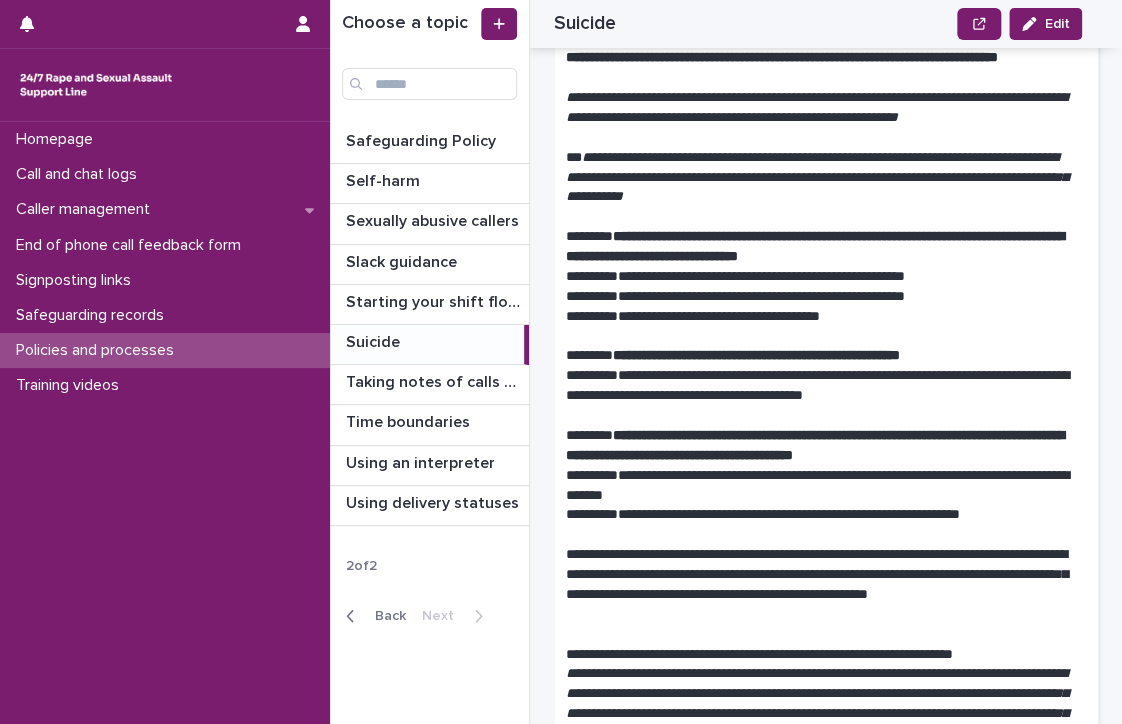 drag, startPoint x: 768, startPoint y: 215, endPoint x: 750, endPoint y: 215, distance: 18 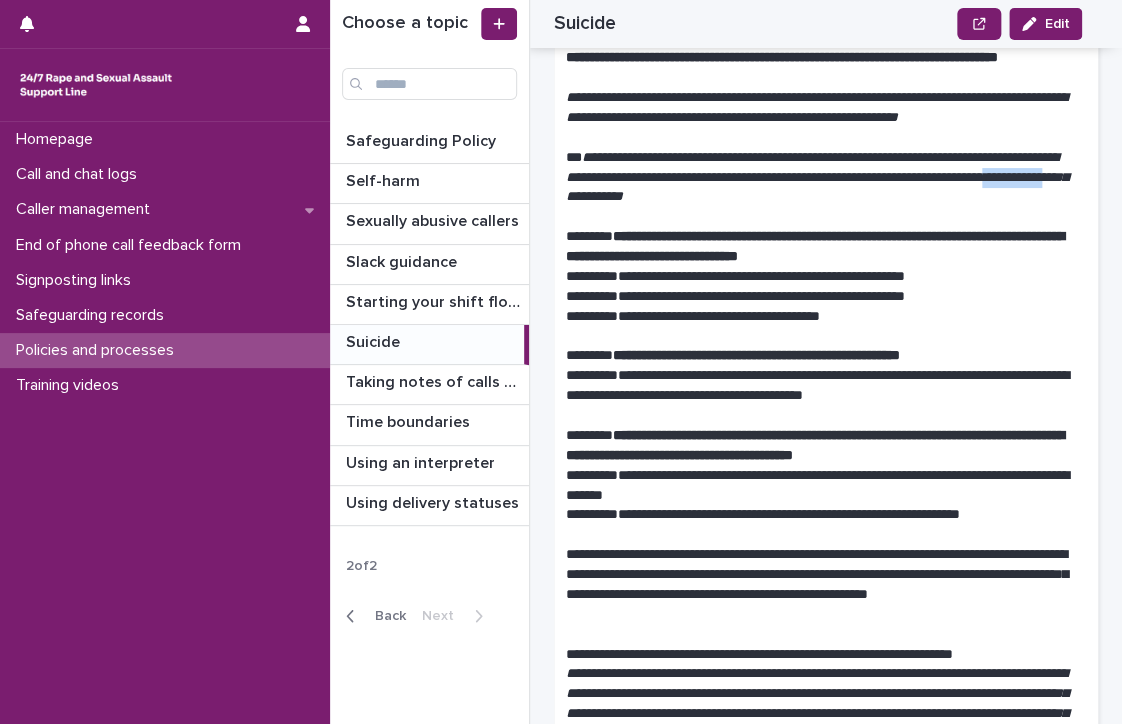 click on "**********" at bounding box center [817, 177] 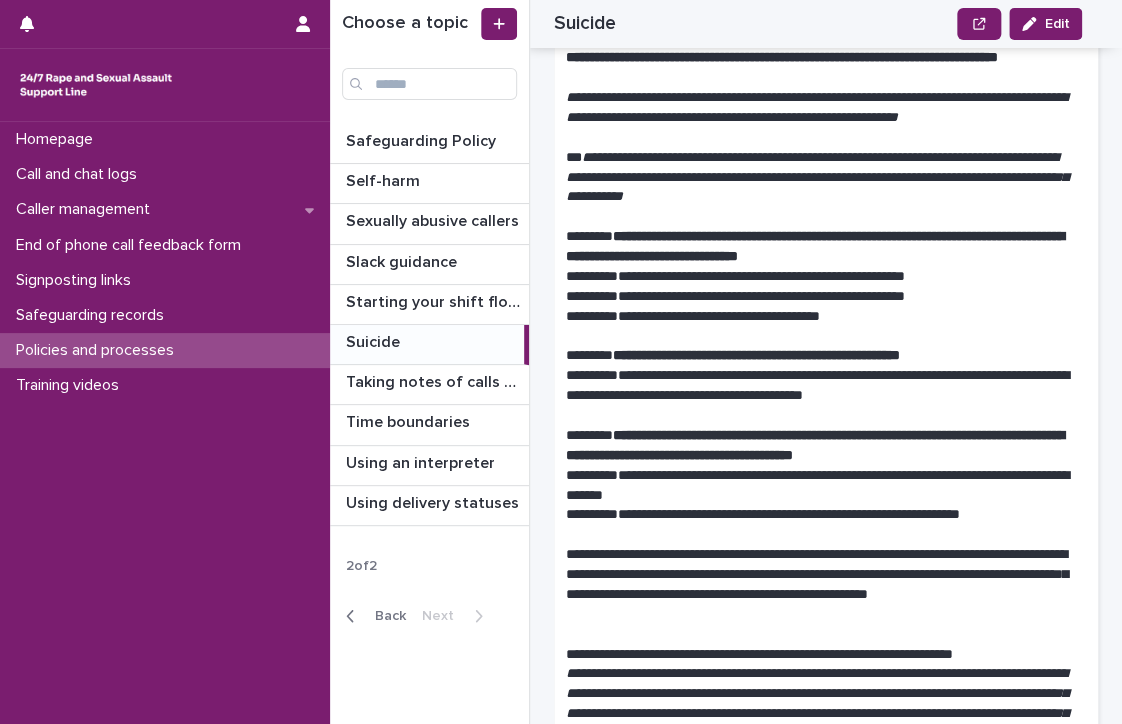 drag, startPoint x: 750, startPoint y: 215, endPoint x: 731, endPoint y: 251, distance: 40.706264 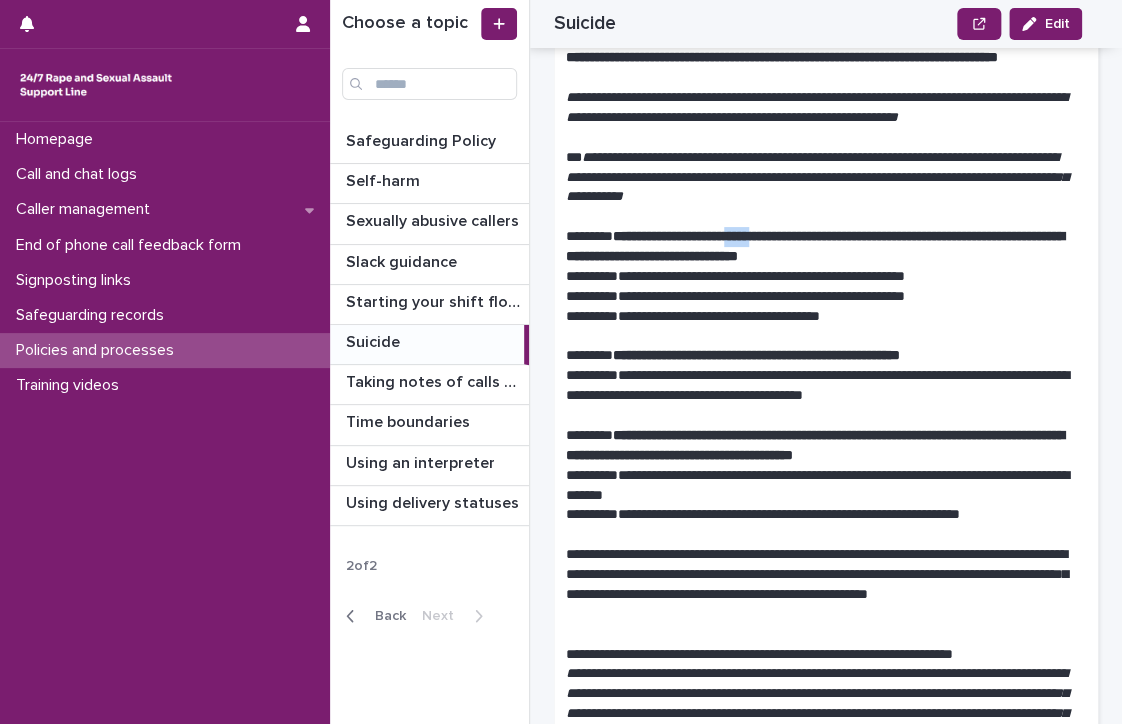 click on "**********" at bounding box center (815, 246) 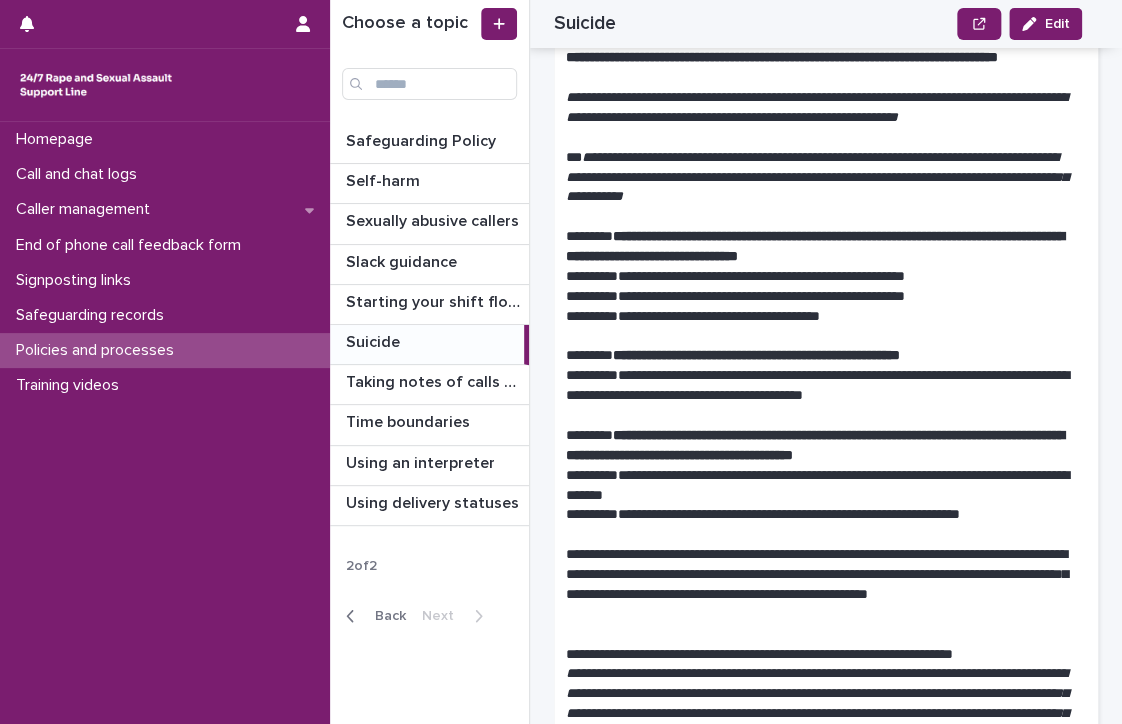 drag, startPoint x: 731, startPoint y: 251, endPoint x: 728, endPoint y: 280, distance: 29.15476 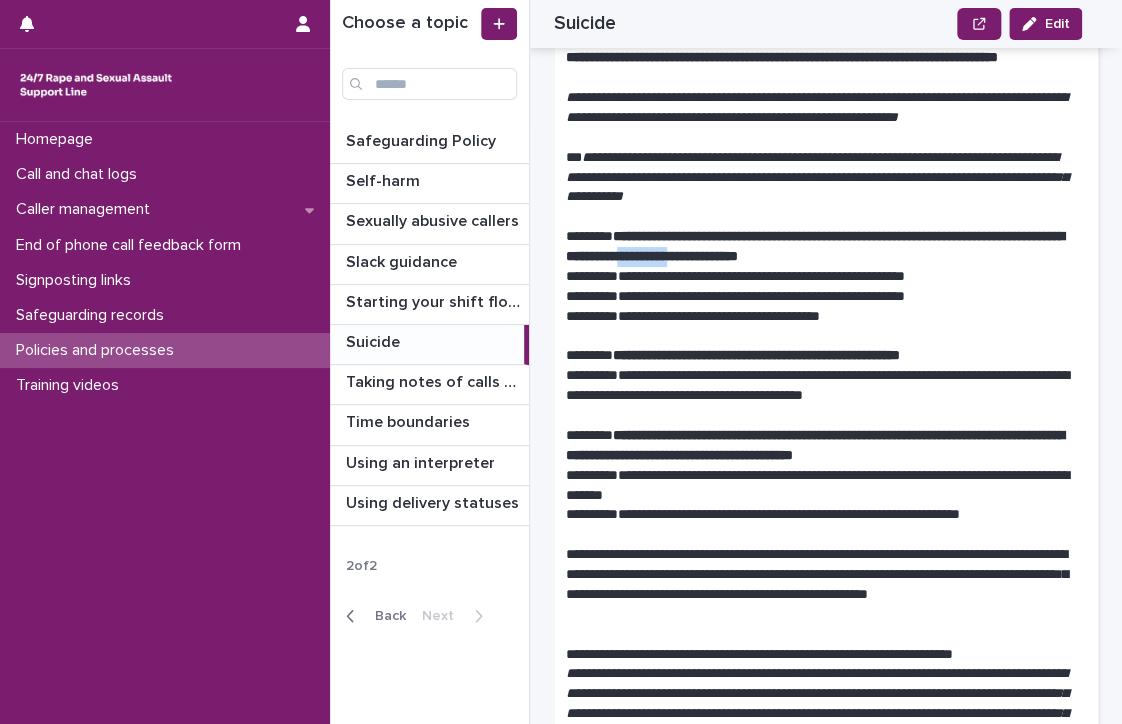 click on "**********" at bounding box center [815, 246] 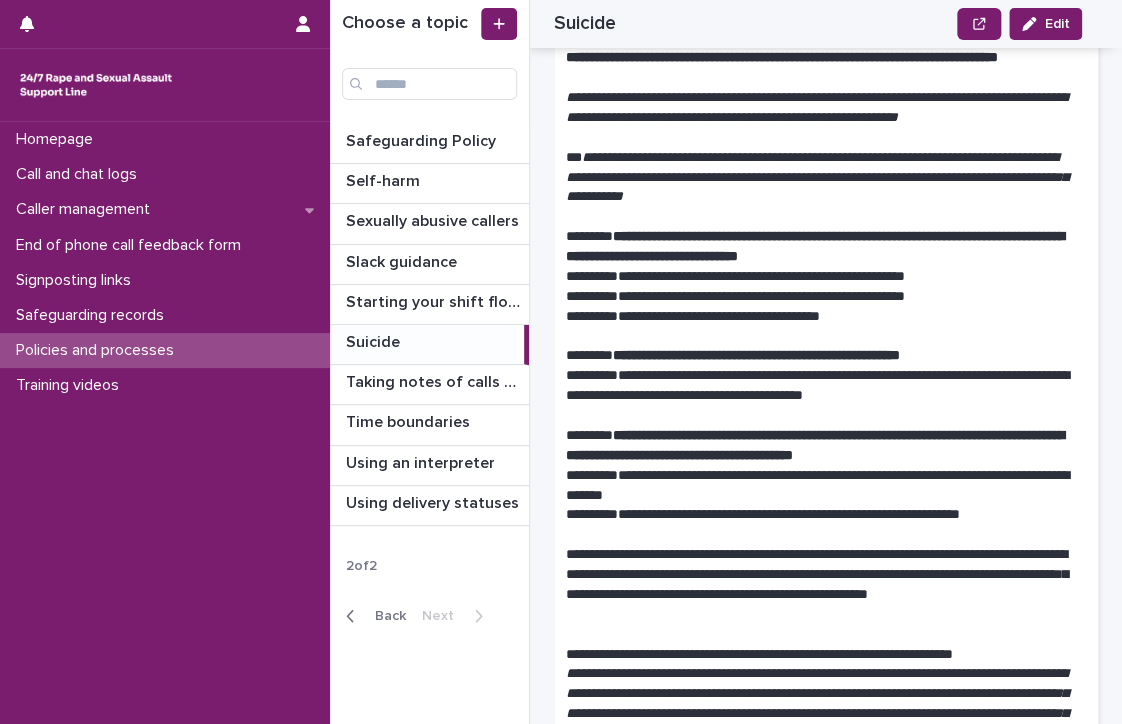 drag, startPoint x: 728, startPoint y: 280, endPoint x: 710, endPoint y: 311, distance: 35.846897 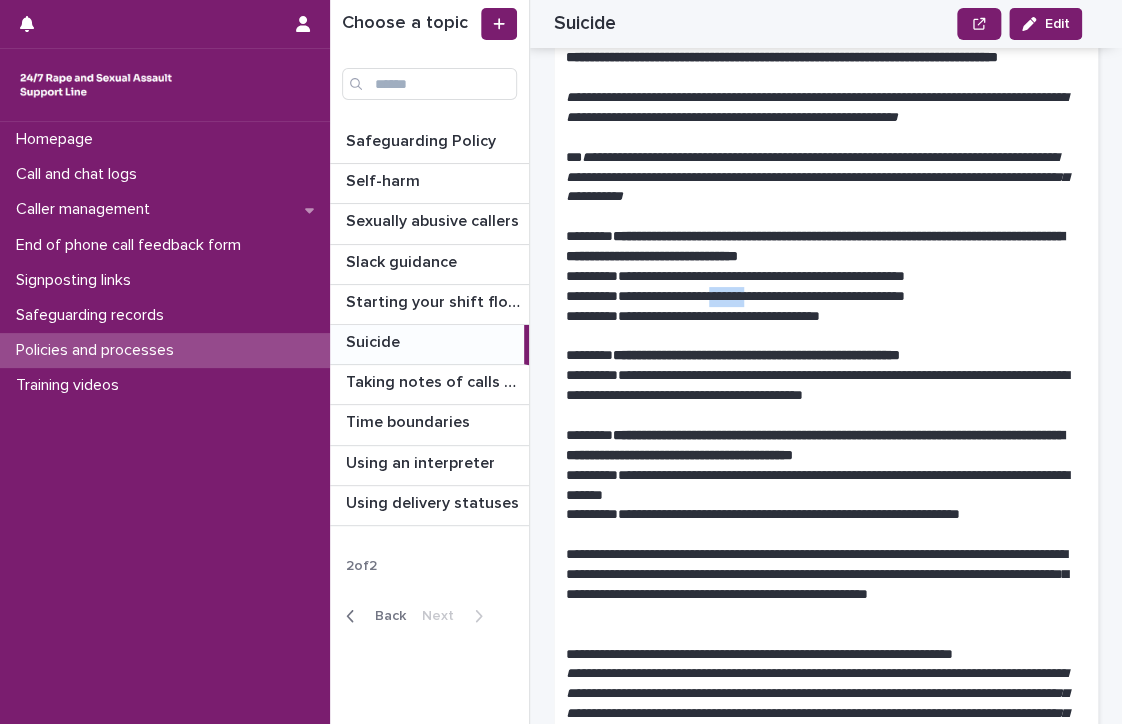 click on "**********" at bounding box center (818, 297) 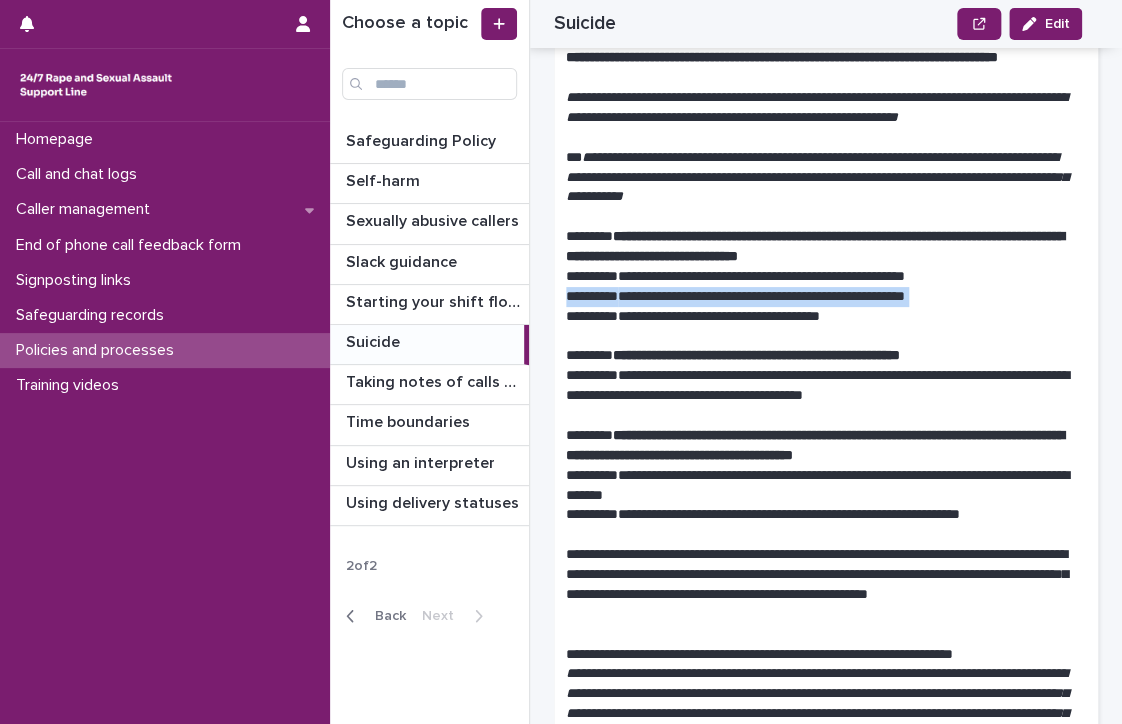 click on "**********" at bounding box center [818, 297] 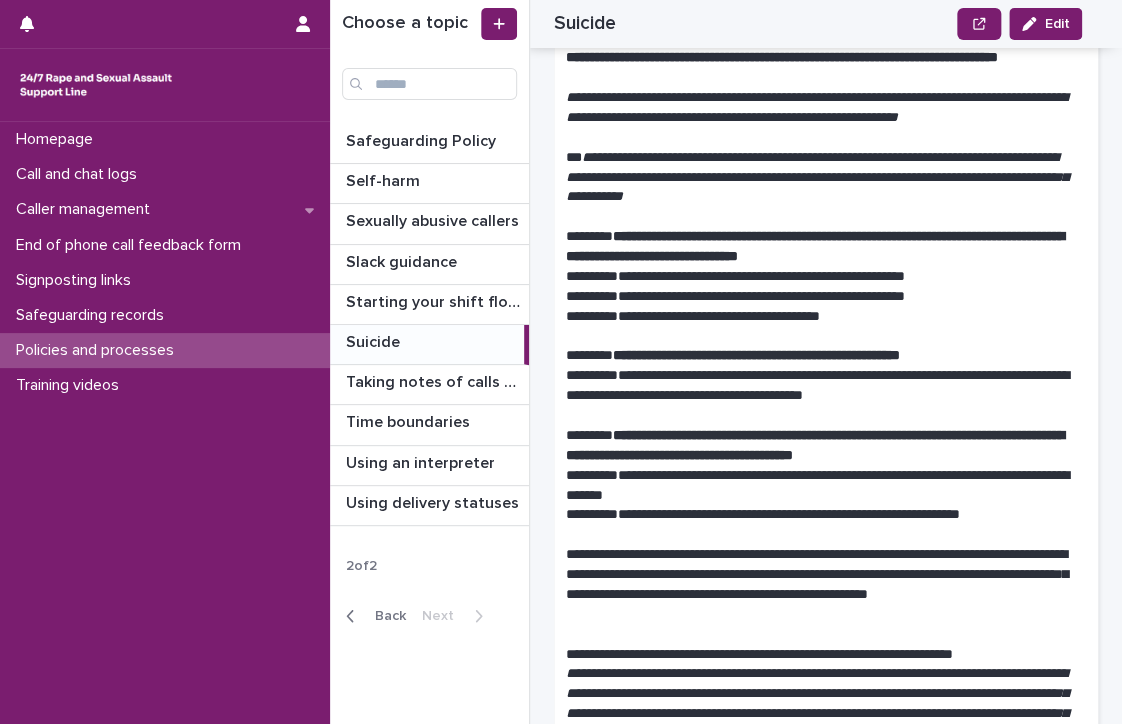 drag, startPoint x: 710, startPoint y: 311, endPoint x: 694, endPoint y: 300, distance: 19.416489 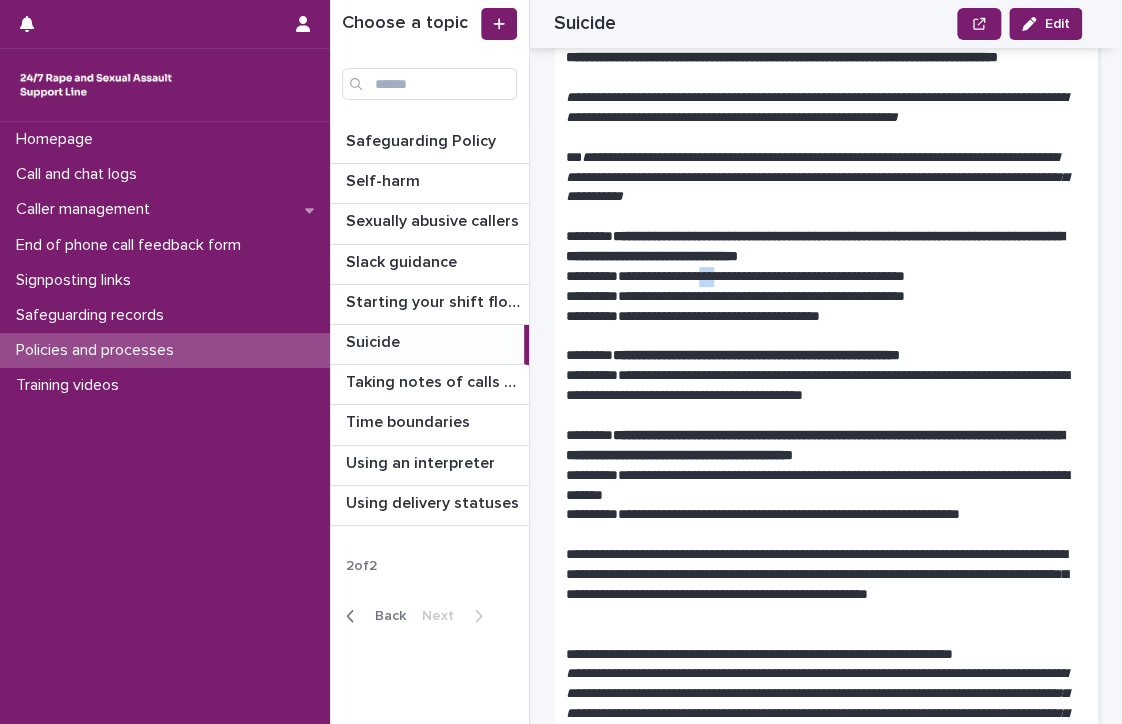 click on "**********" at bounding box center (818, 277) 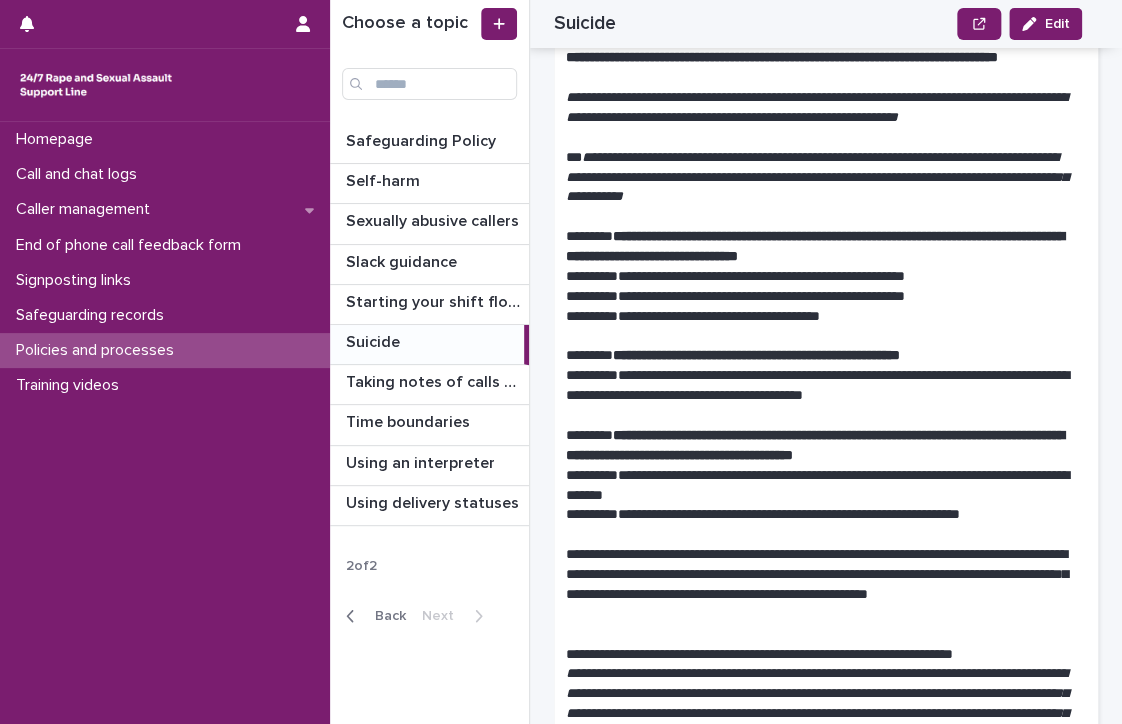 drag, startPoint x: 694, startPoint y: 300, endPoint x: 700, endPoint y: 330, distance: 30.594116 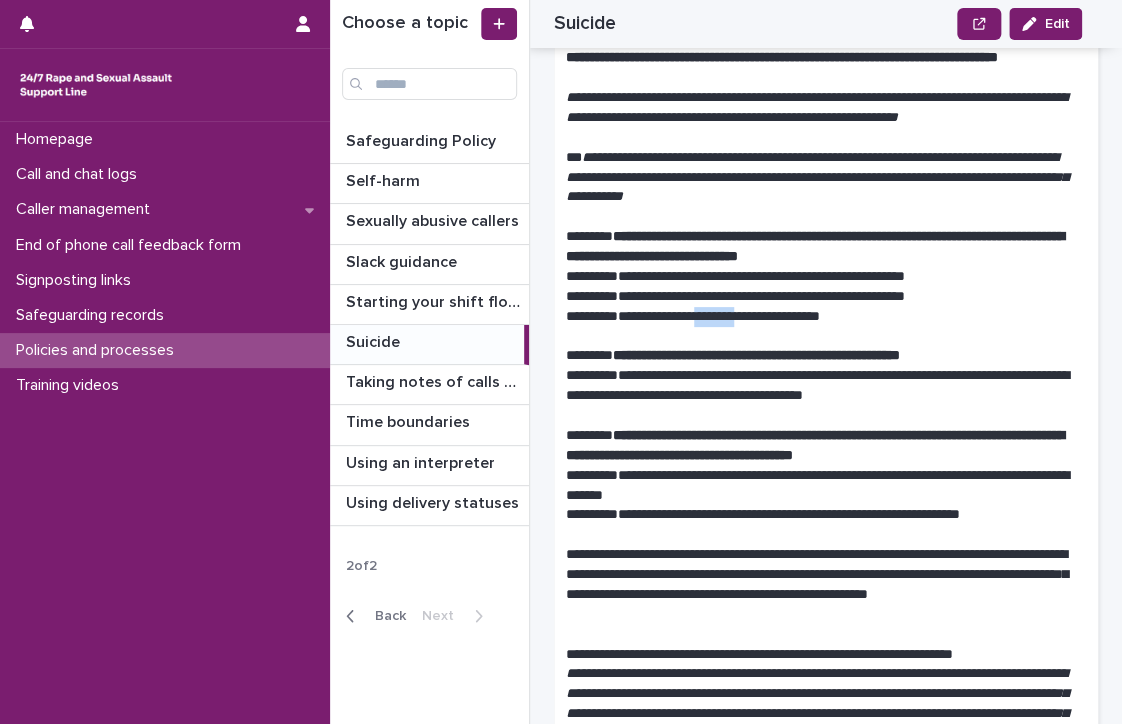 click on "**********" at bounding box center (818, 317) 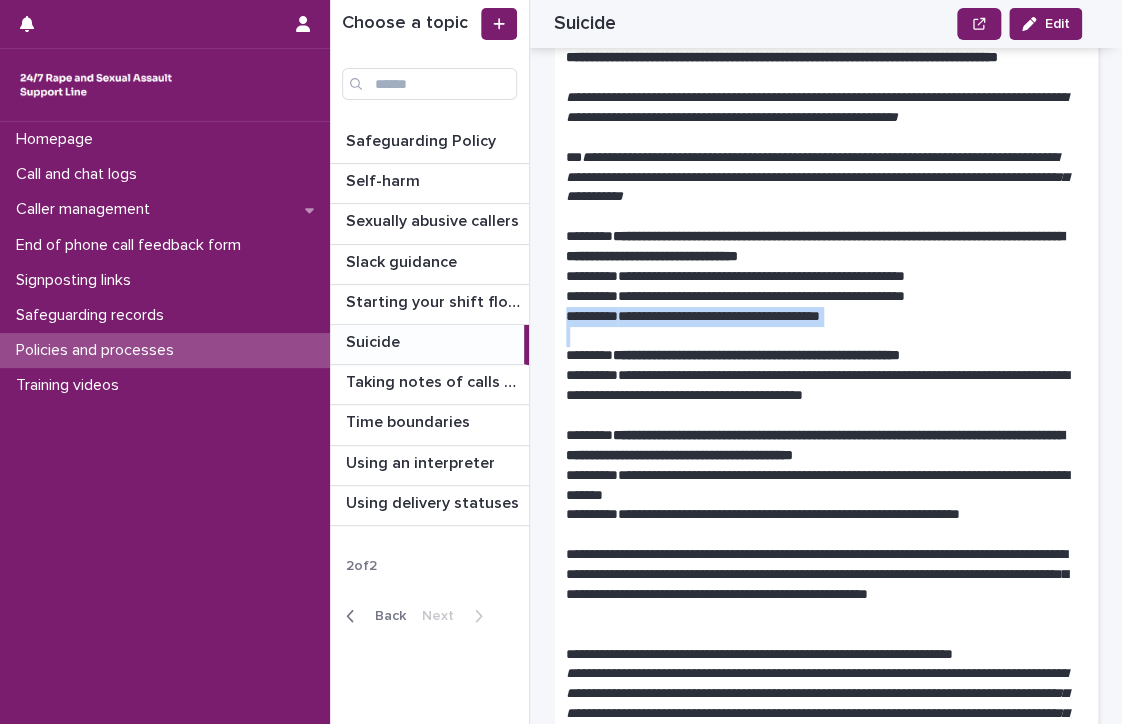 click on "**********" at bounding box center [818, 317] 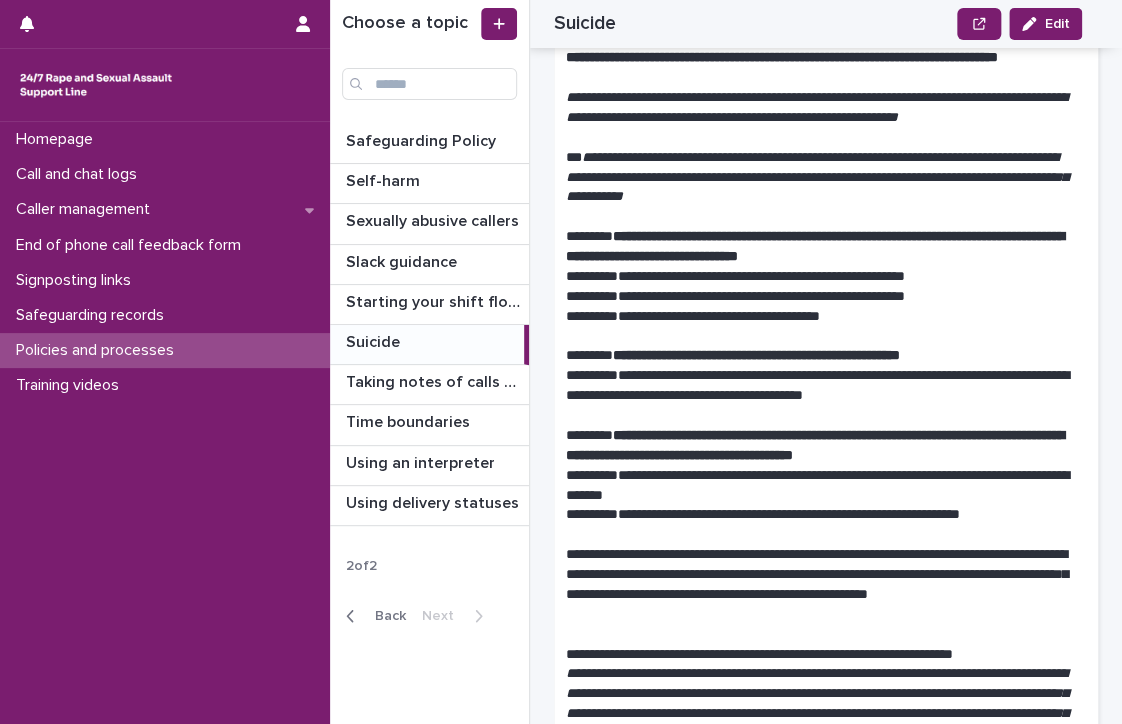 scroll, scrollTop: 1246, scrollLeft: 0, axis: vertical 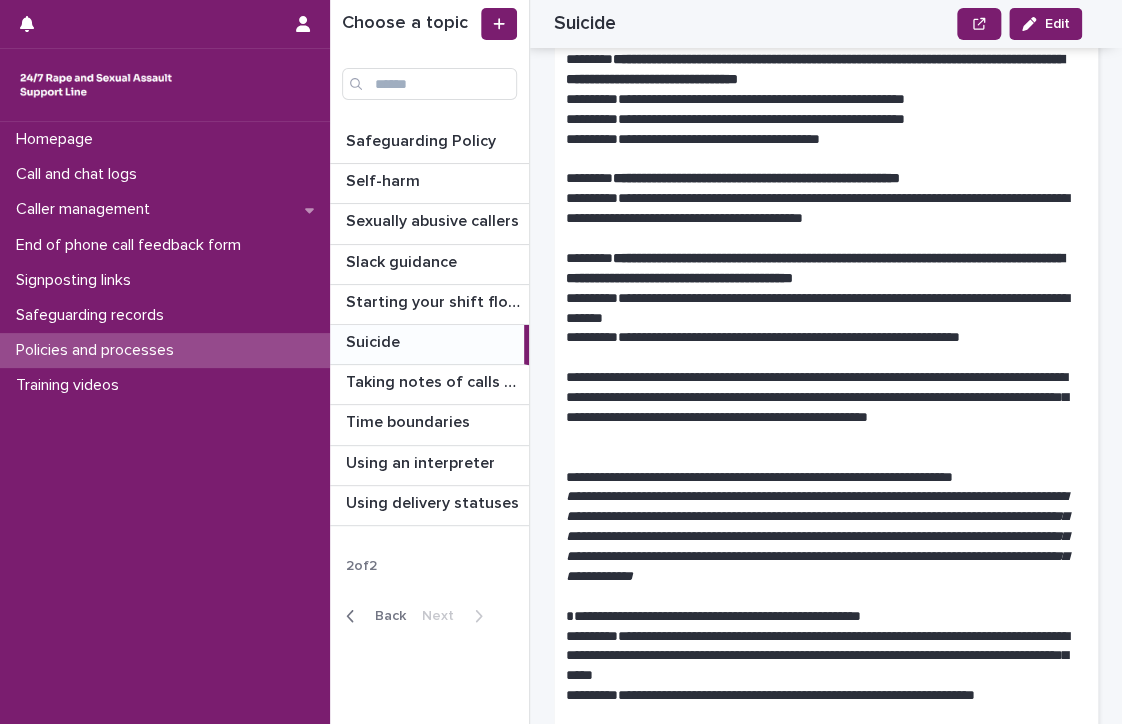 click on "**********" at bounding box center (818, 408) 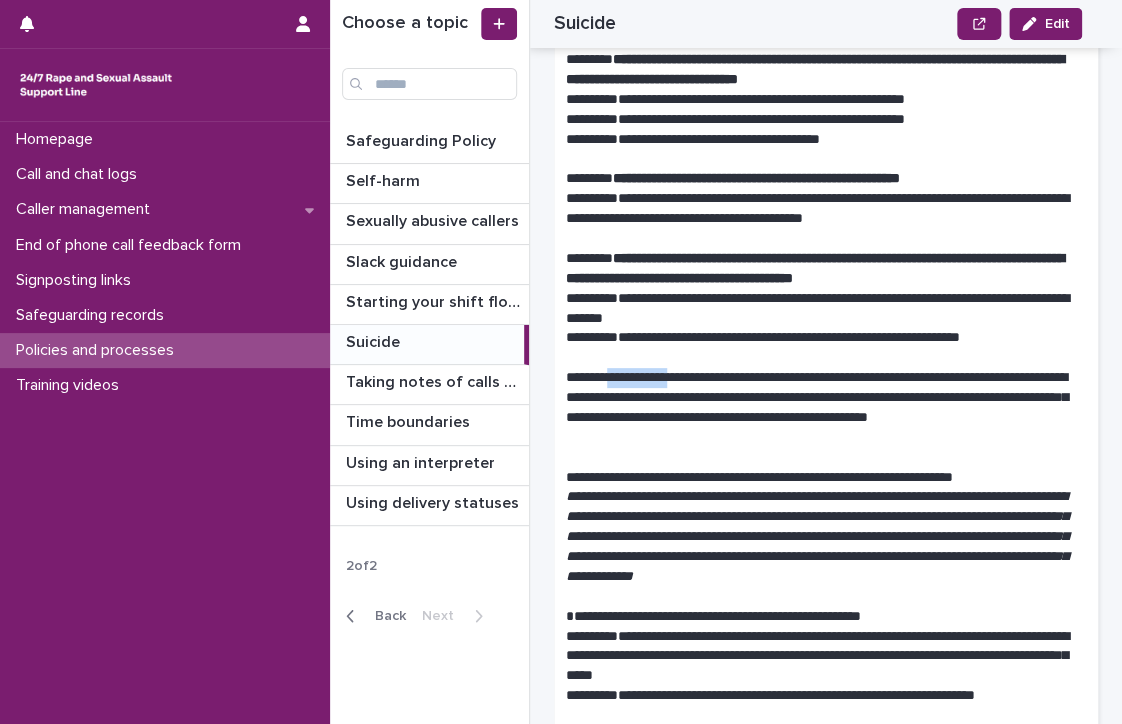 click on "**********" at bounding box center [818, 408] 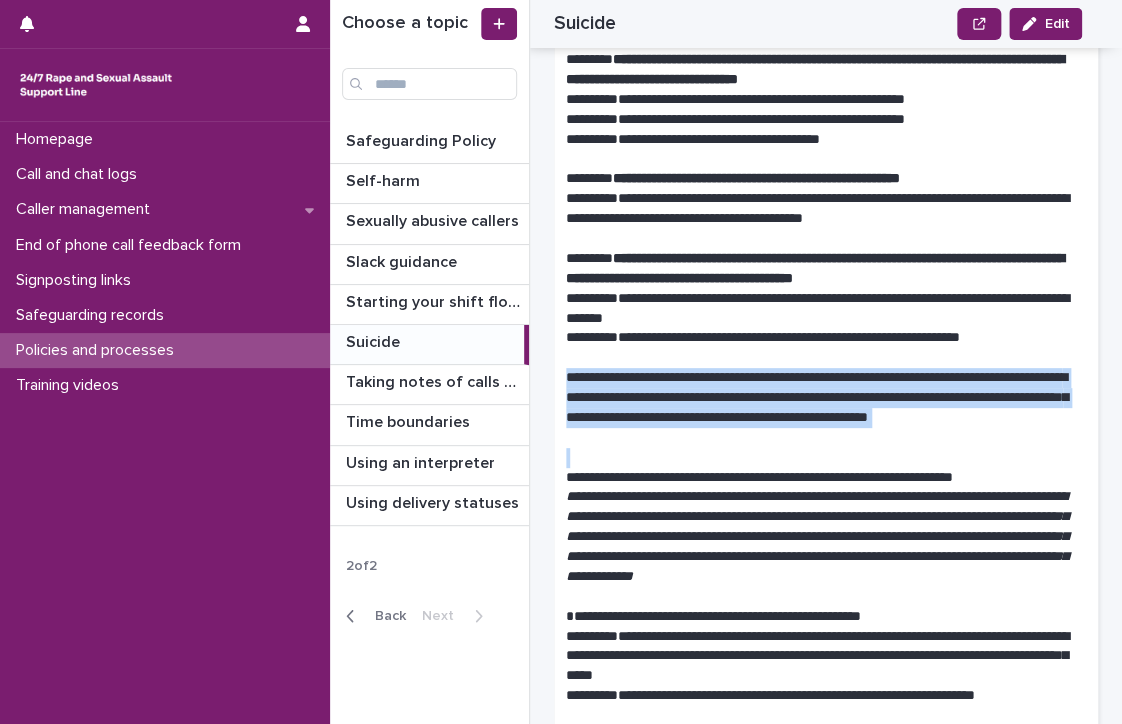 click on "**********" at bounding box center [818, 408] 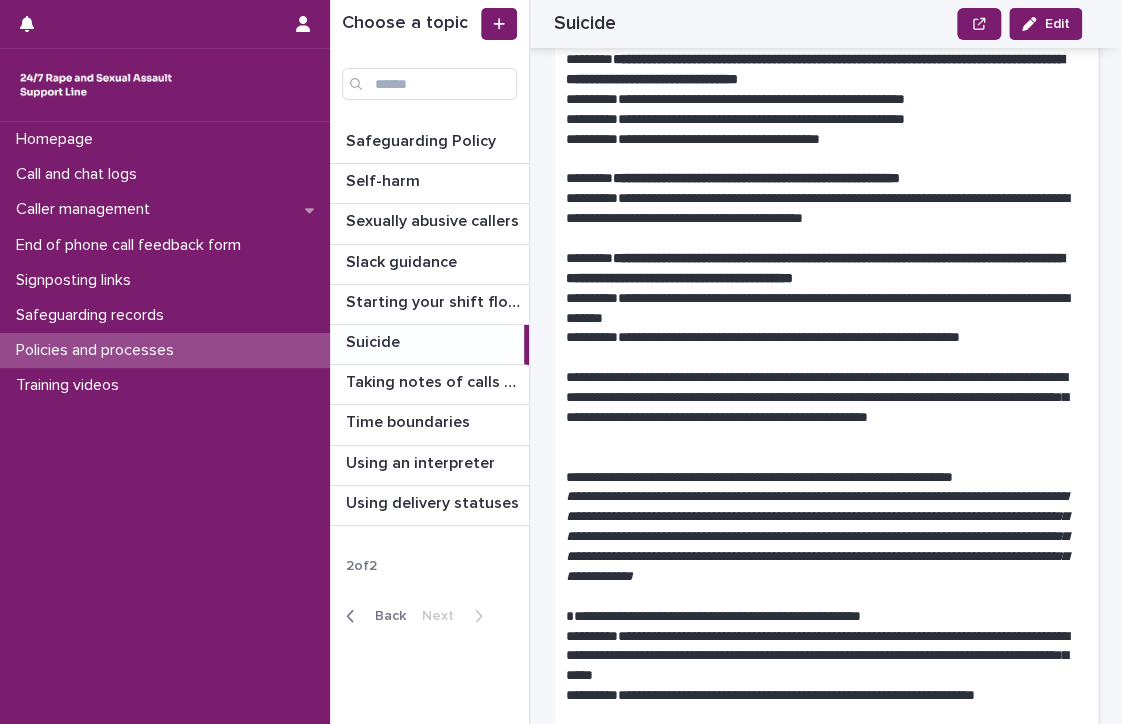 drag, startPoint x: 660, startPoint y: 401, endPoint x: 635, endPoint y: 371, distance: 39.051247 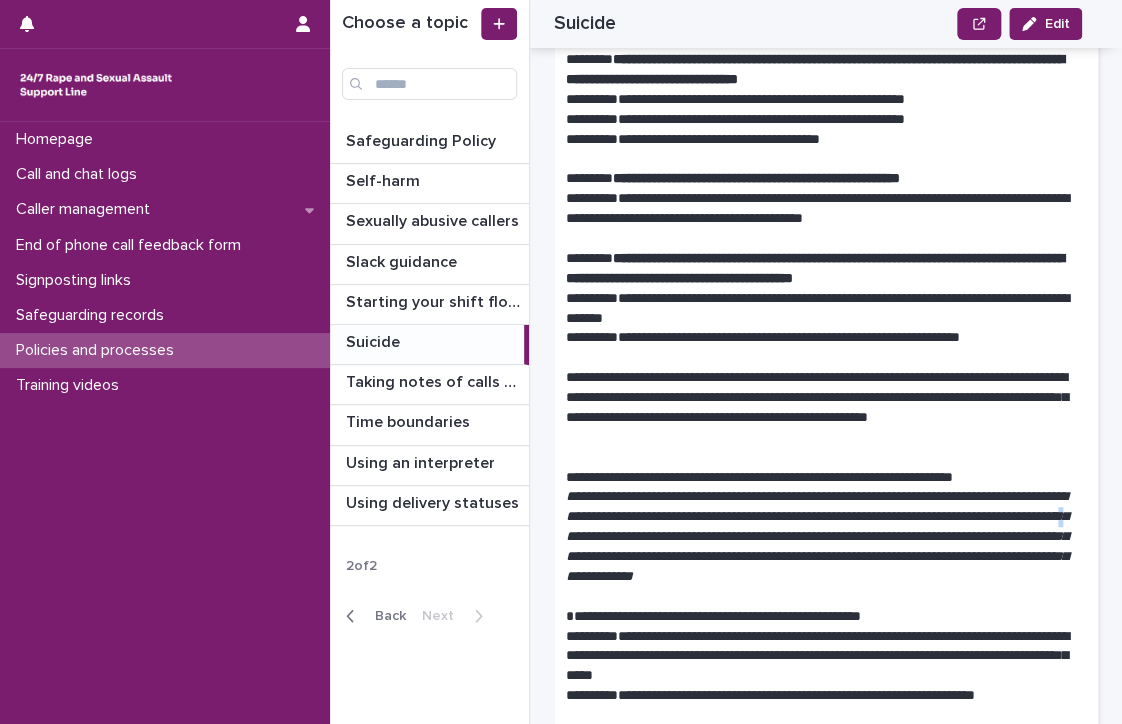 click on "**********" at bounding box center (817, 536) 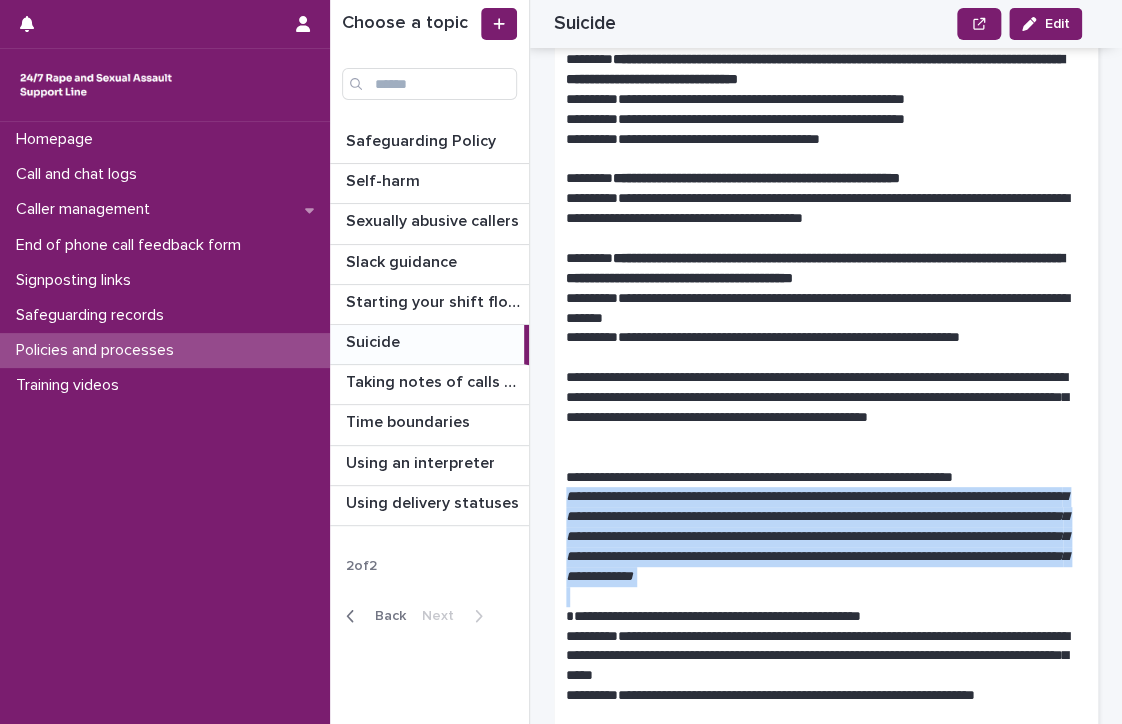 click on "**********" at bounding box center (817, 536) 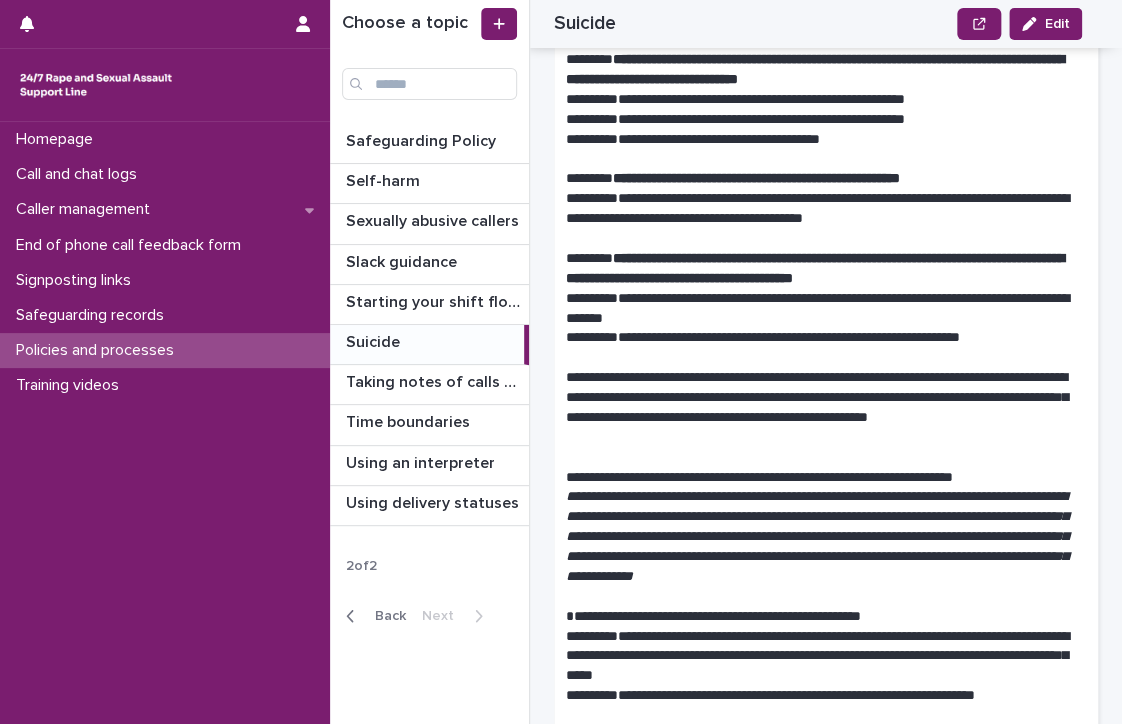 drag, startPoint x: 793, startPoint y: 559, endPoint x: 724, endPoint y: 483, distance: 102.64989 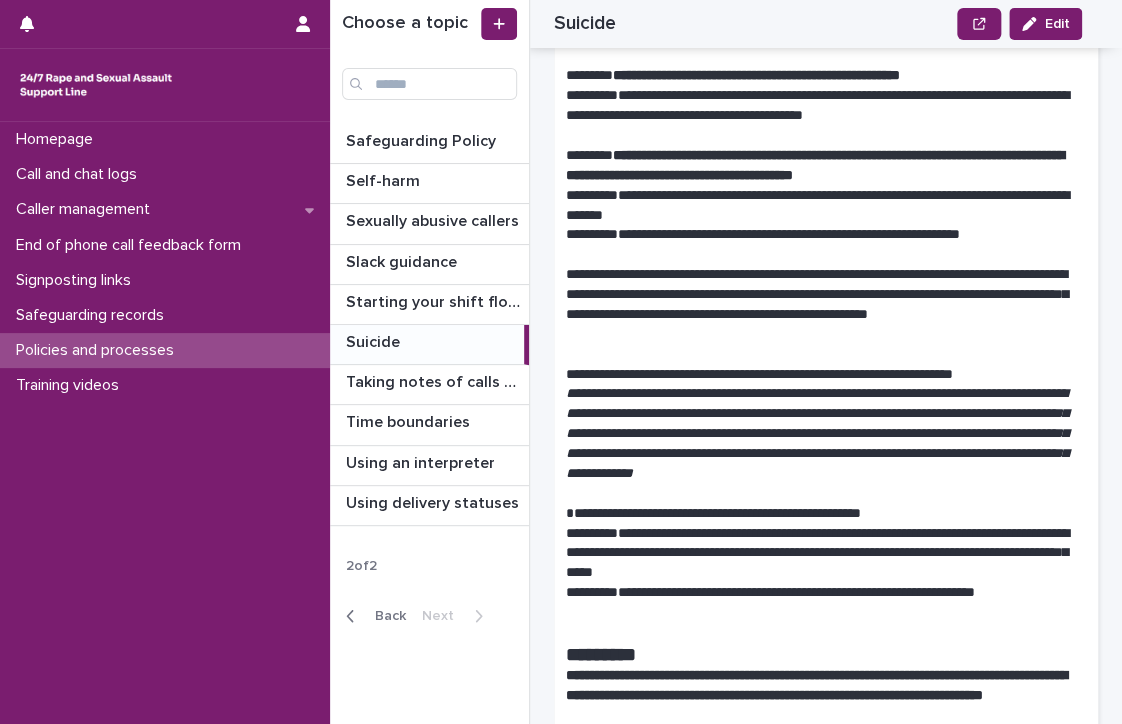 scroll, scrollTop: 1498, scrollLeft: 0, axis: vertical 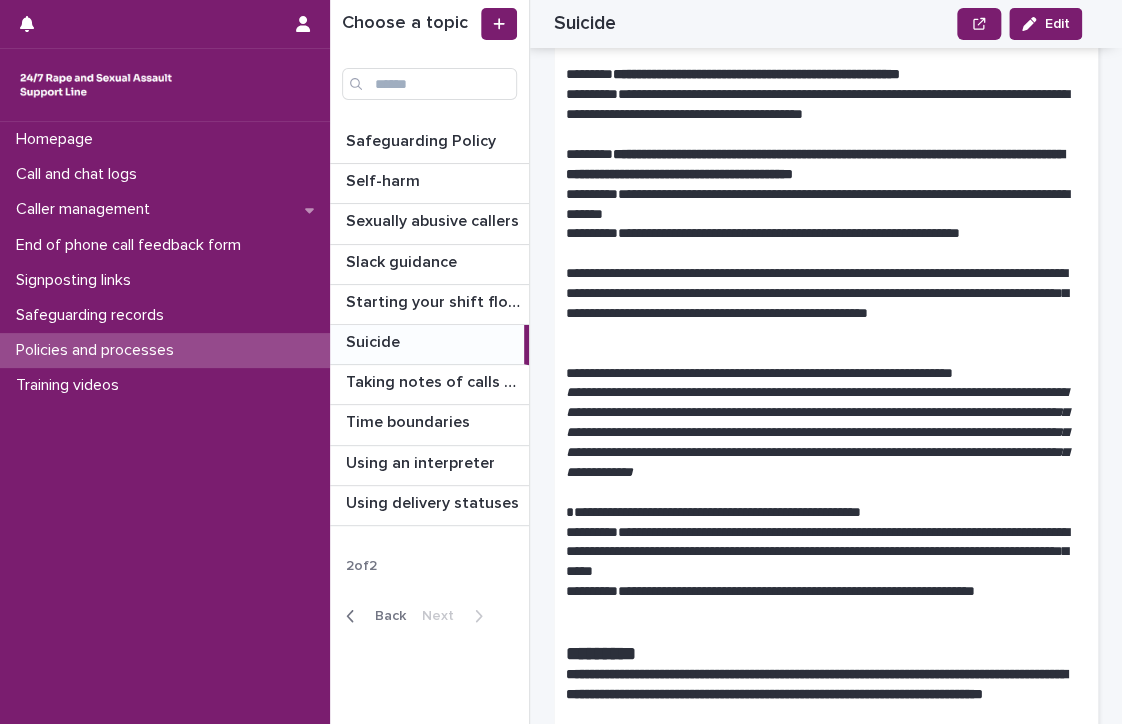 click on "**********" at bounding box center [817, 432] 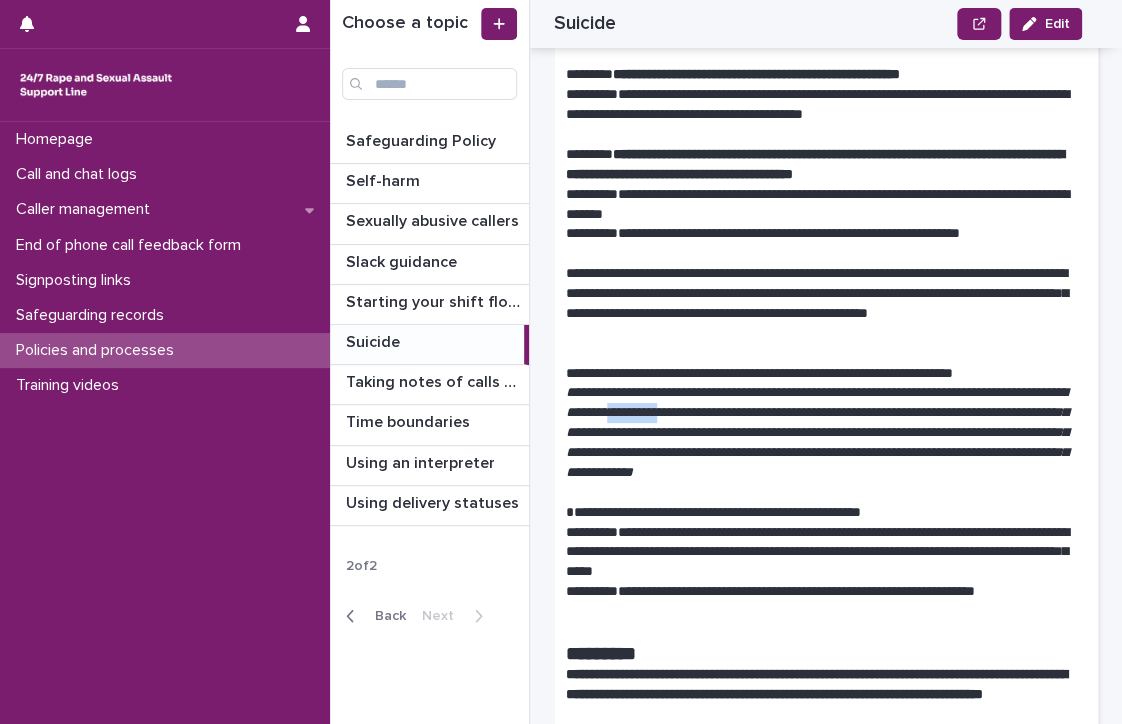 click on "**********" at bounding box center [817, 432] 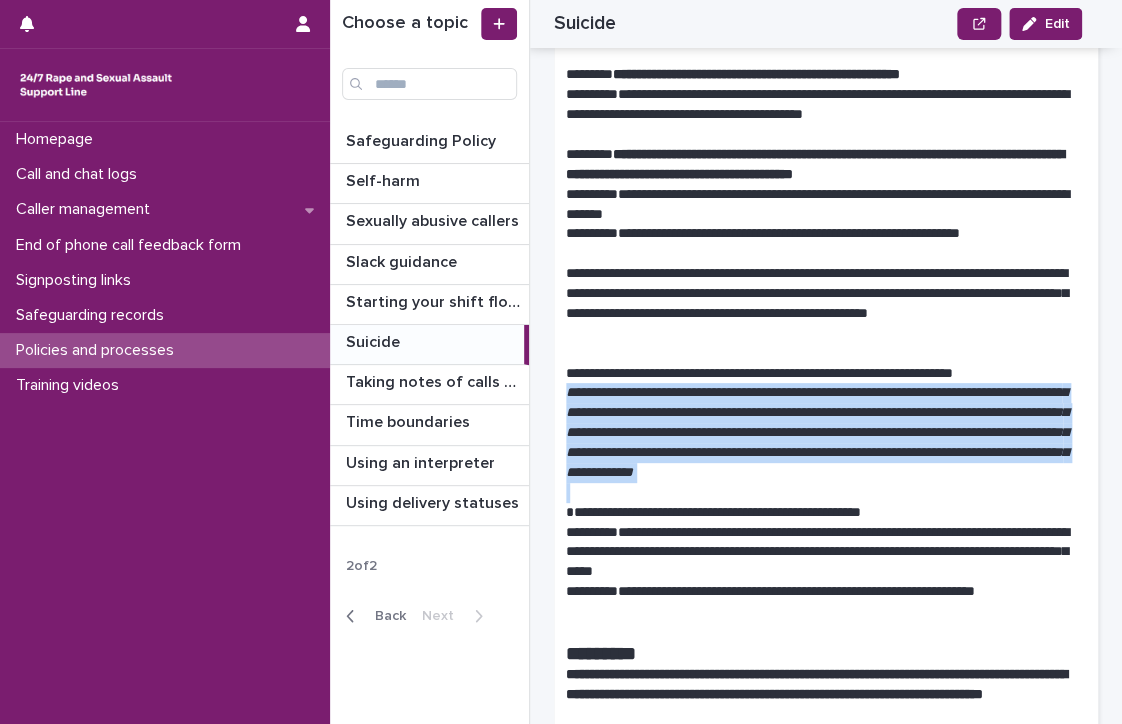 click on "**********" at bounding box center [817, 432] 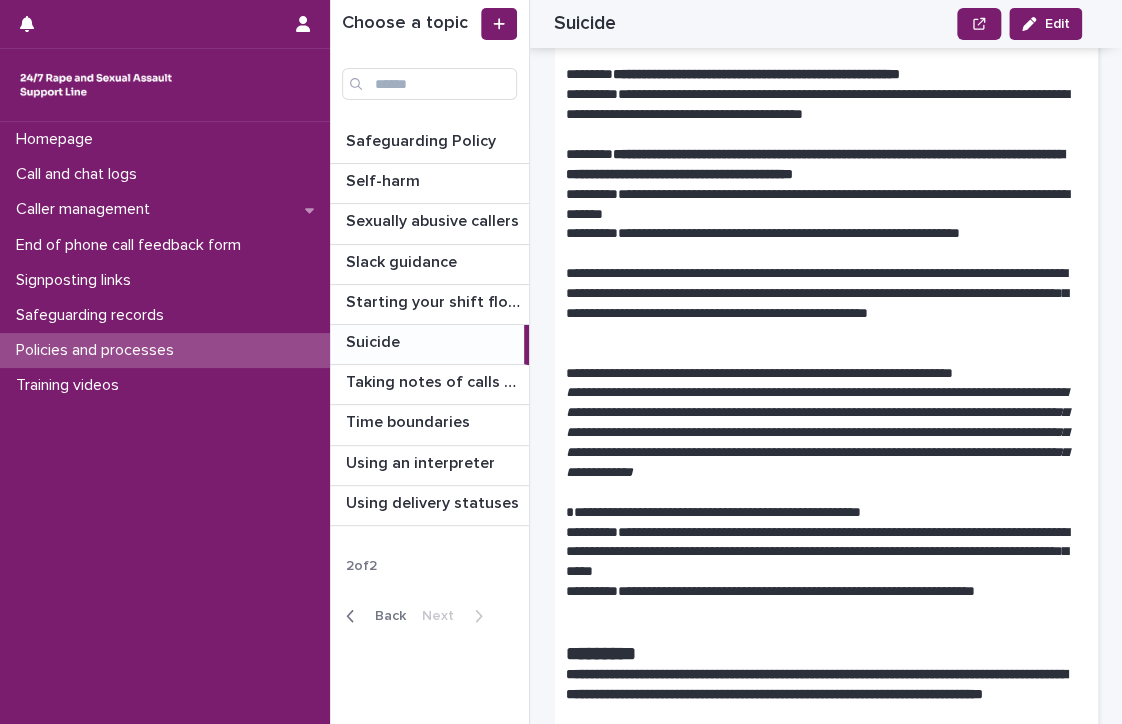drag, startPoint x: 779, startPoint y: 429, endPoint x: 709, endPoint y: 355, distance: 101.862656 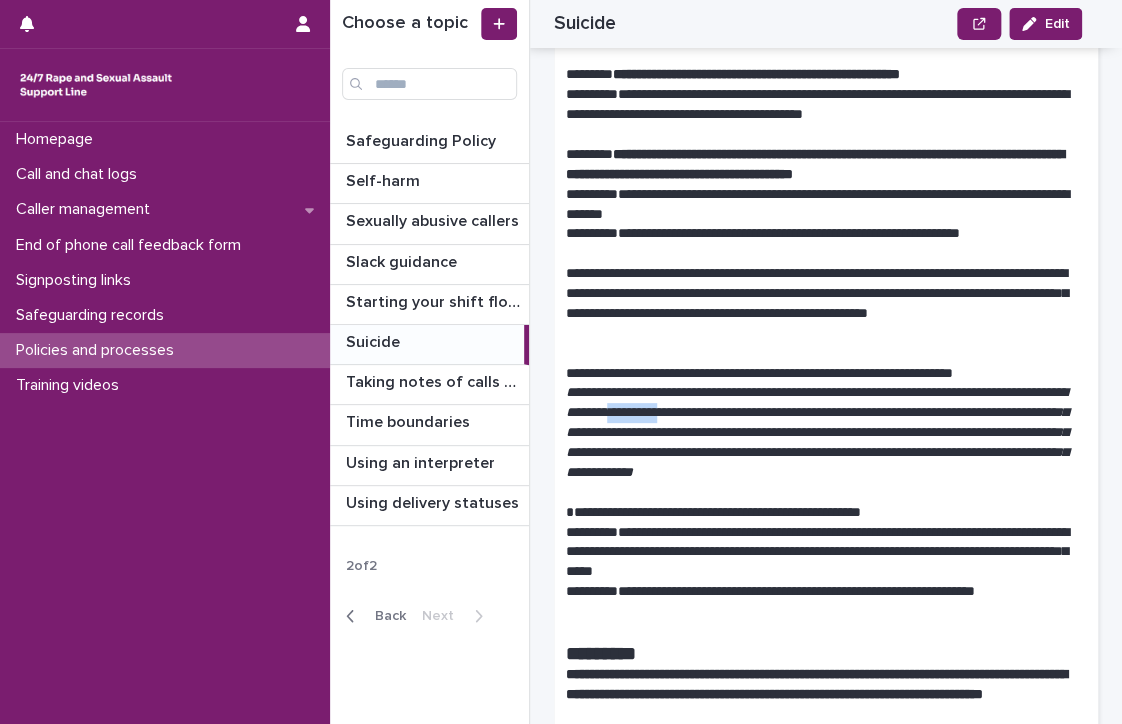 click on "**********" at bounding box center (817, 432) 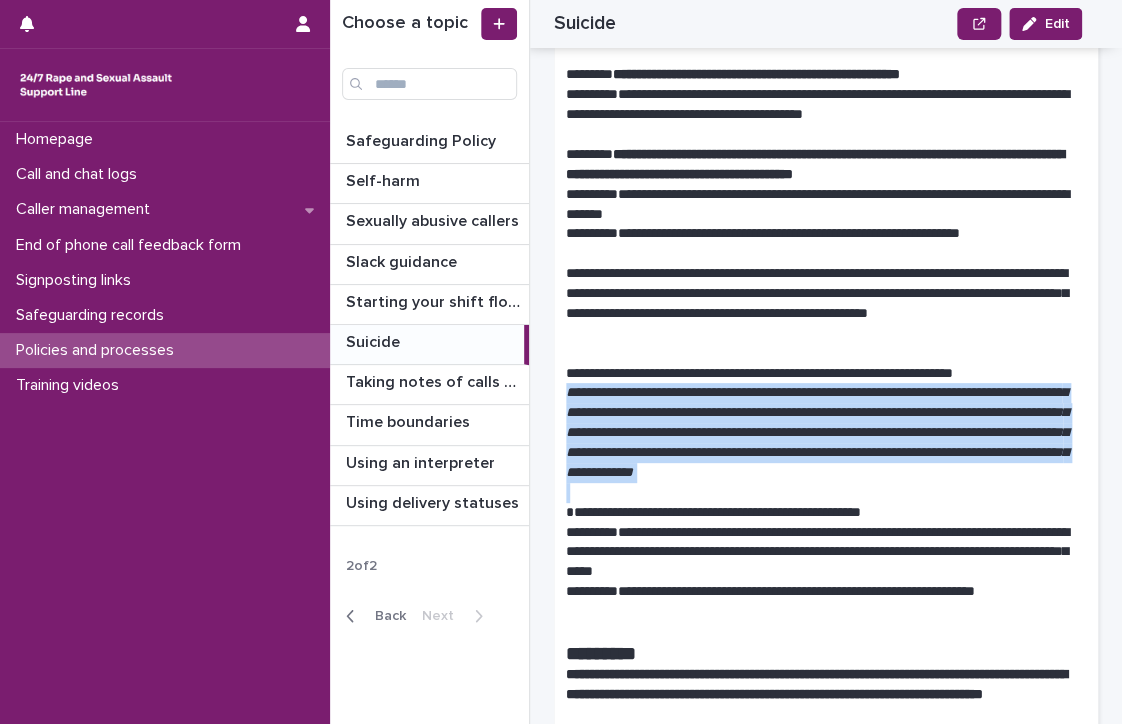 click on "**********" at bounding box center (817, 432) 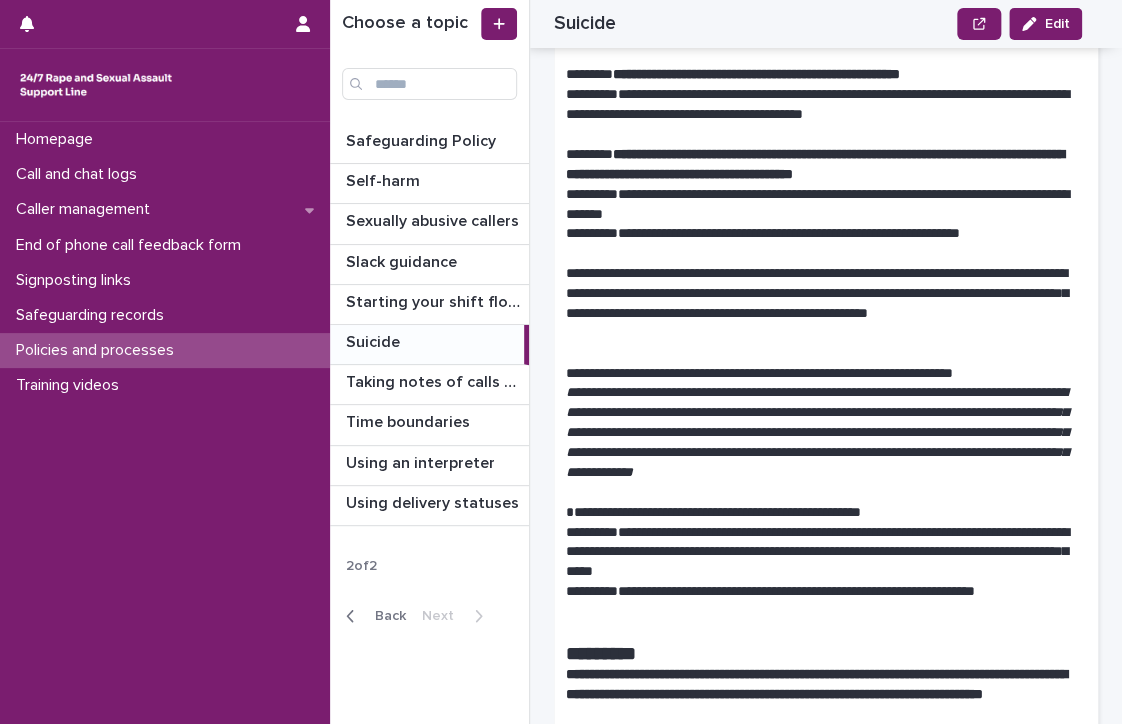 drag, startPoint x: 780, startPoint y: 435, endPoint x: 724, endPoint y: 358, distance: 95.2103 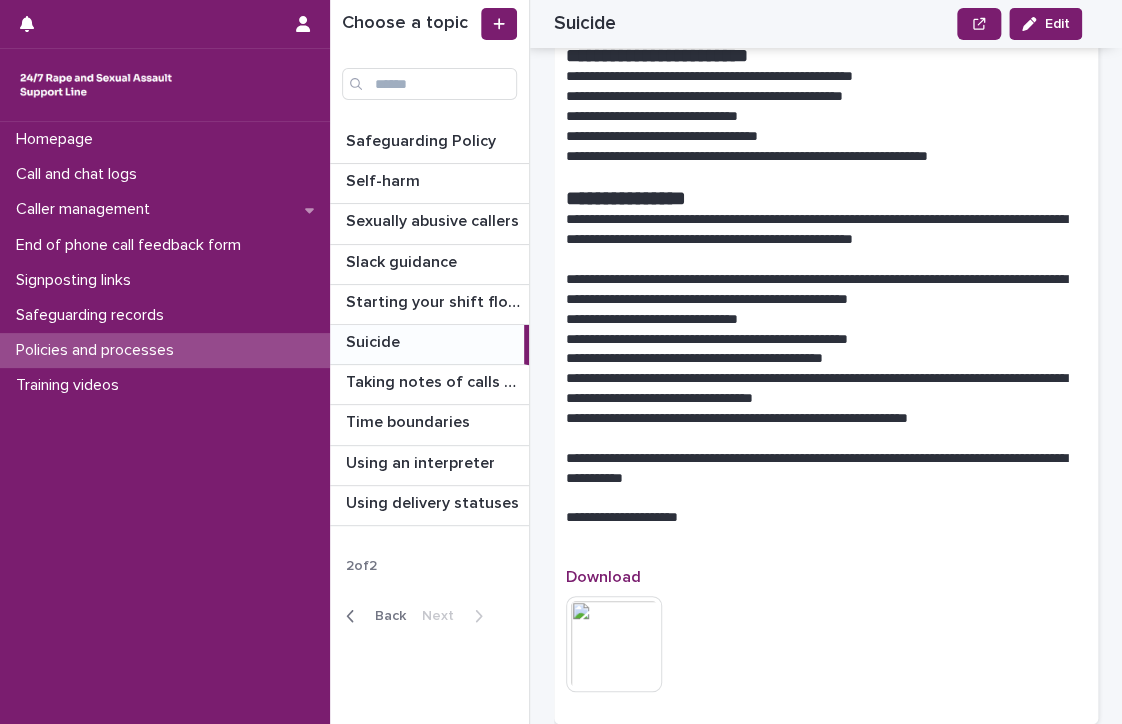 scroll, scrollTop: 2262, scrollLeft: 0, axis: vertical 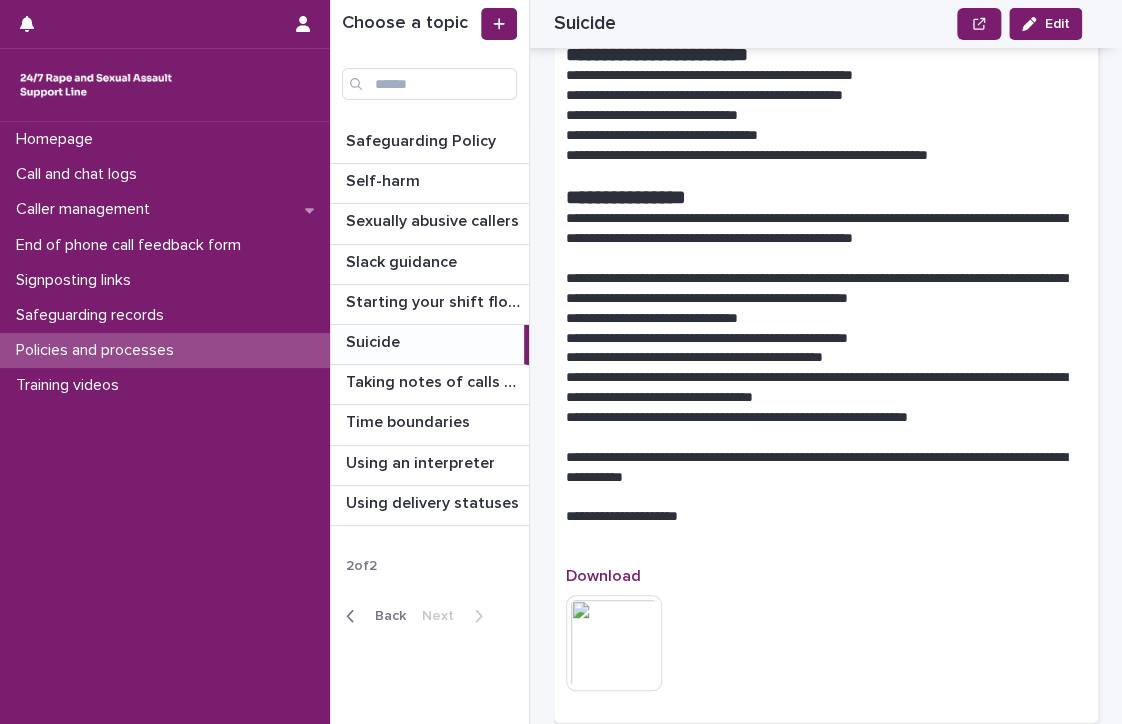 click on "**********" at bounding box center (818, 358) 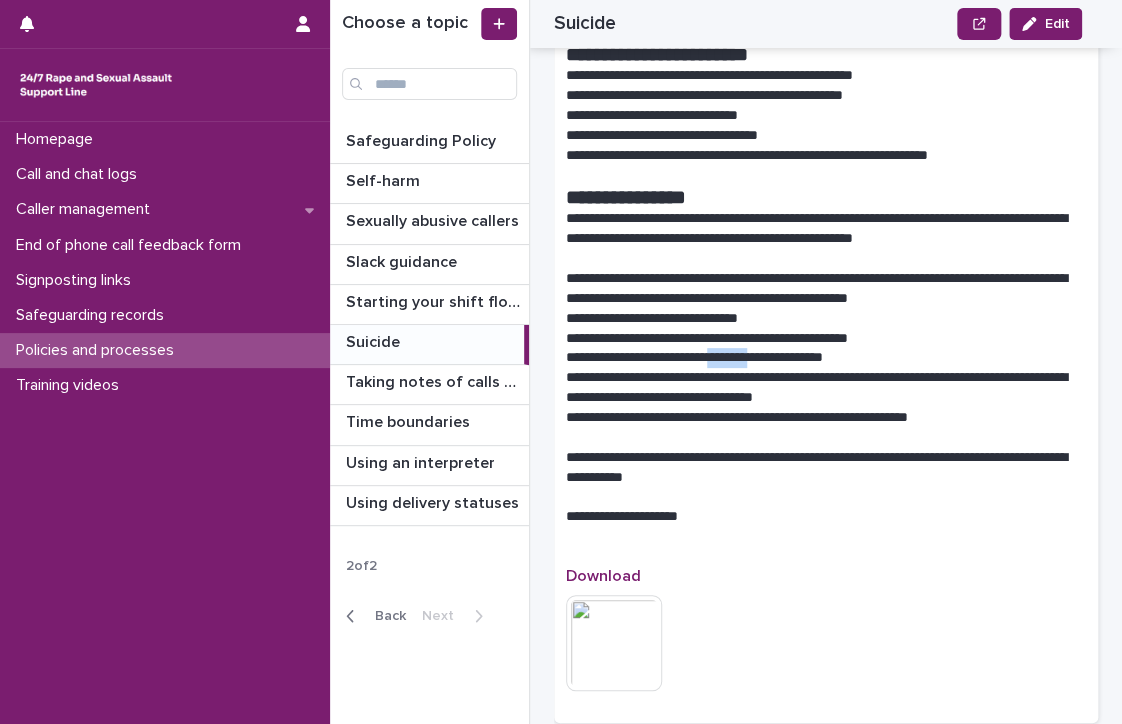 click on "**********" at bounding box center (818, 358) 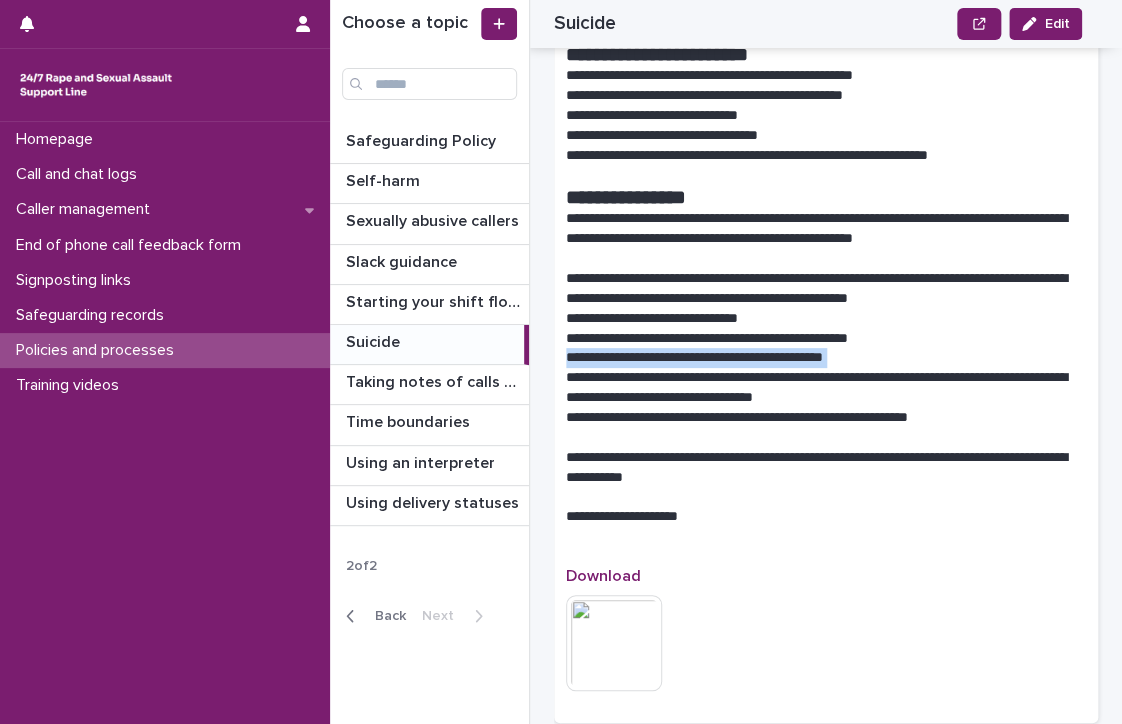 click on "**********" at bounding box center [818, 358] 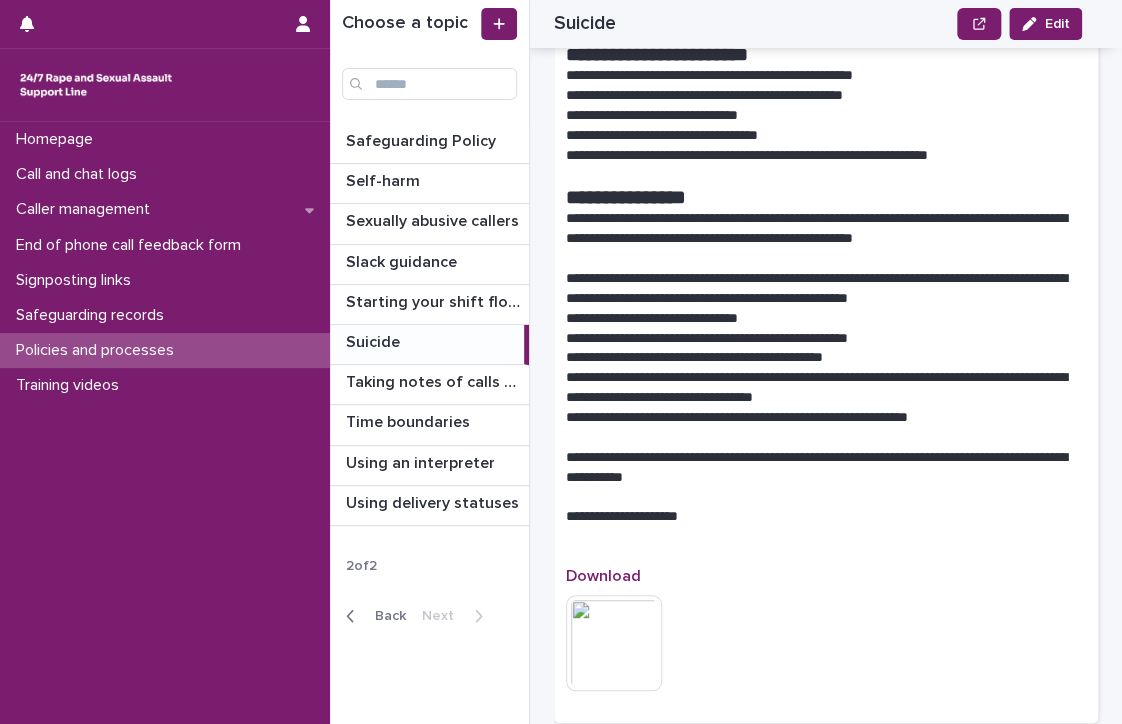 drag, startPoint x: 736, startPoint y: 415, endPoint x: 677, endPoint y: 310, distance: 120.44086 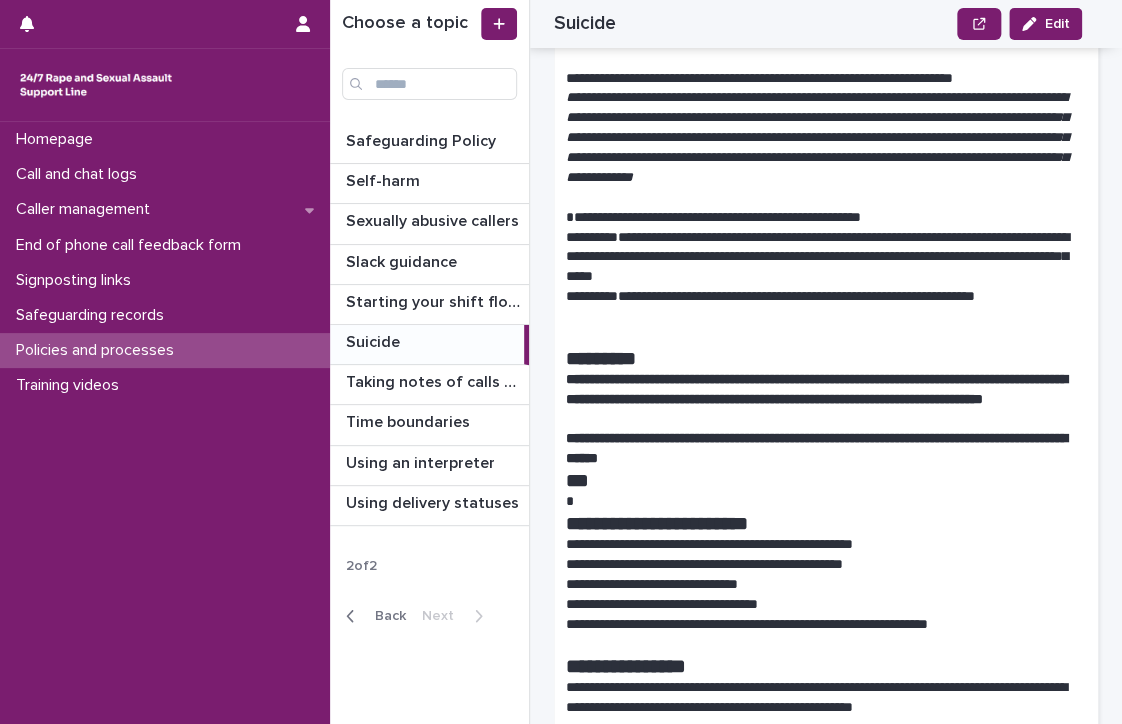 scroll, scrollTop: 1756, scrollLeft: 0, axis: vertical 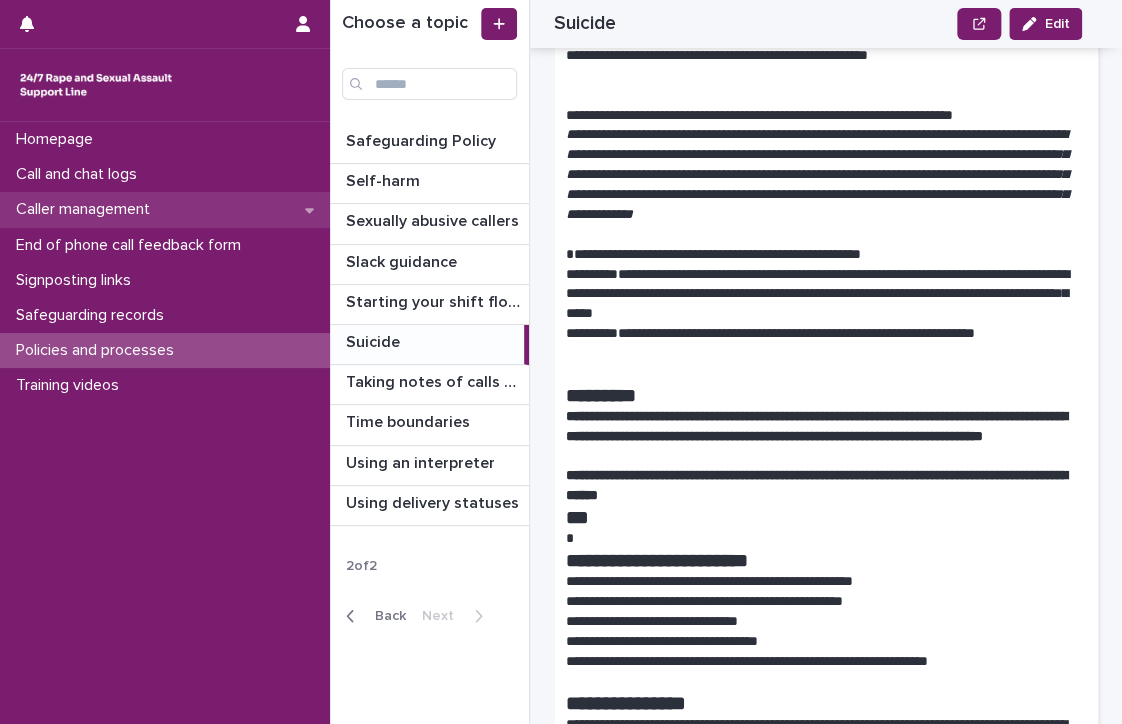 click on "Caller management" at bounding box center [87, 209] 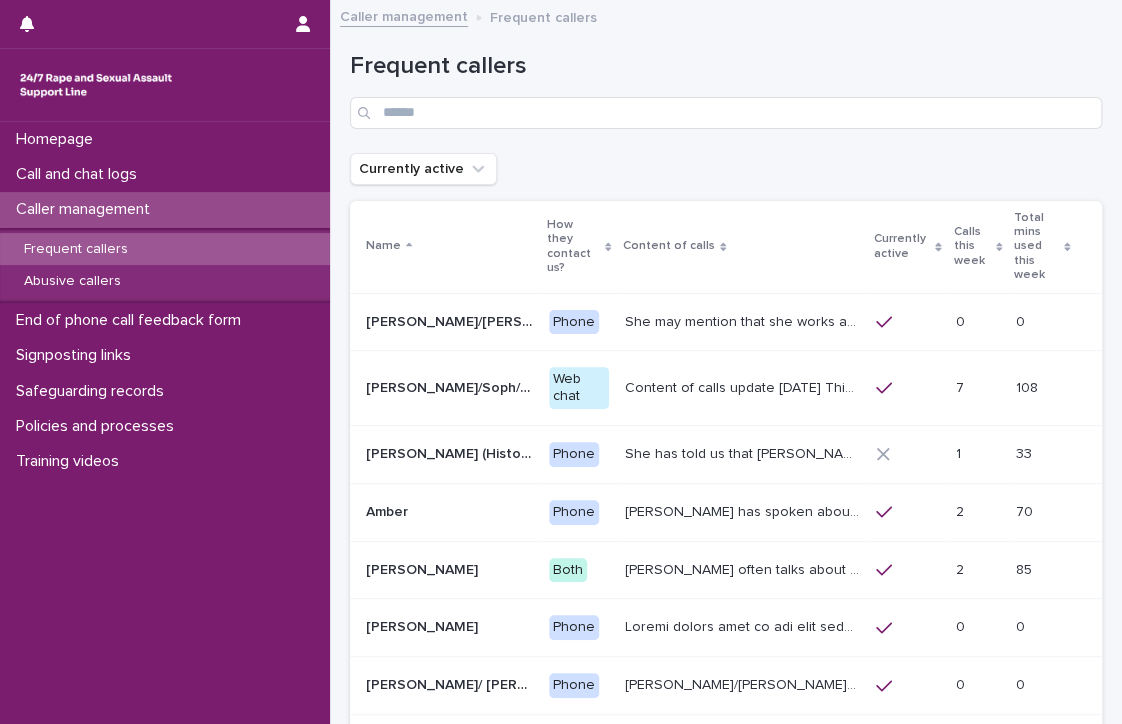 click on "Currently active" at bounding box center [902, 246] 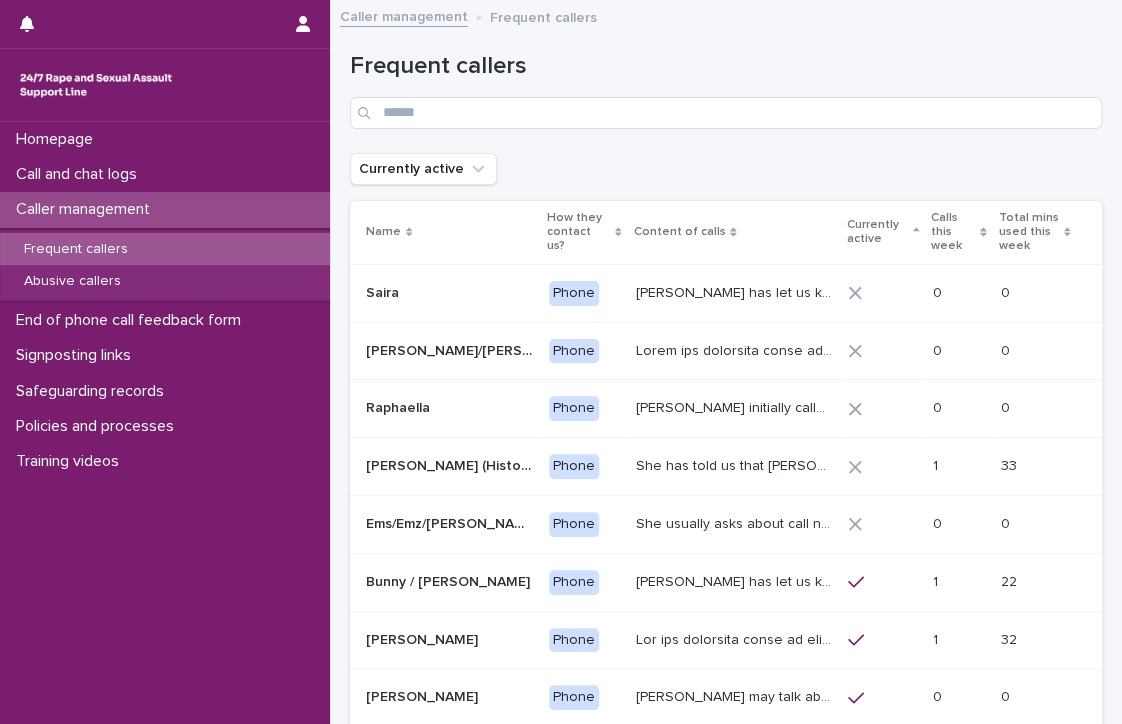 click on "Currently active" at bounding box center [876, 232] 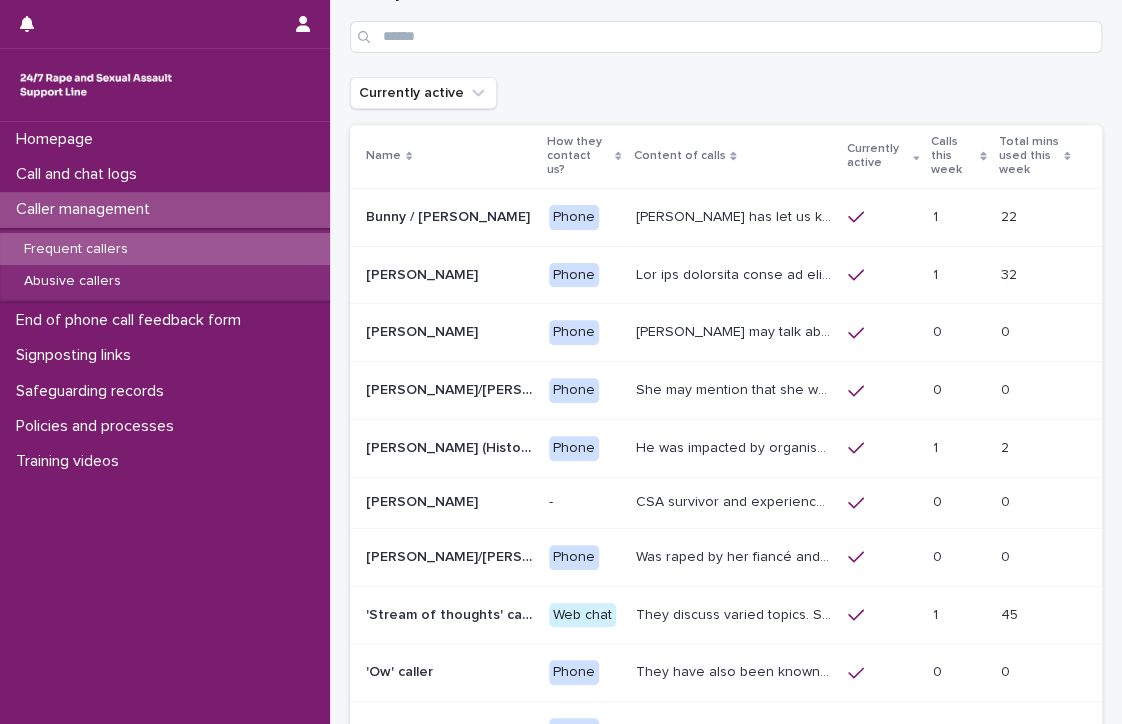 scroll, scrollTop: 191, scrollLeft: 0, axis: vertical 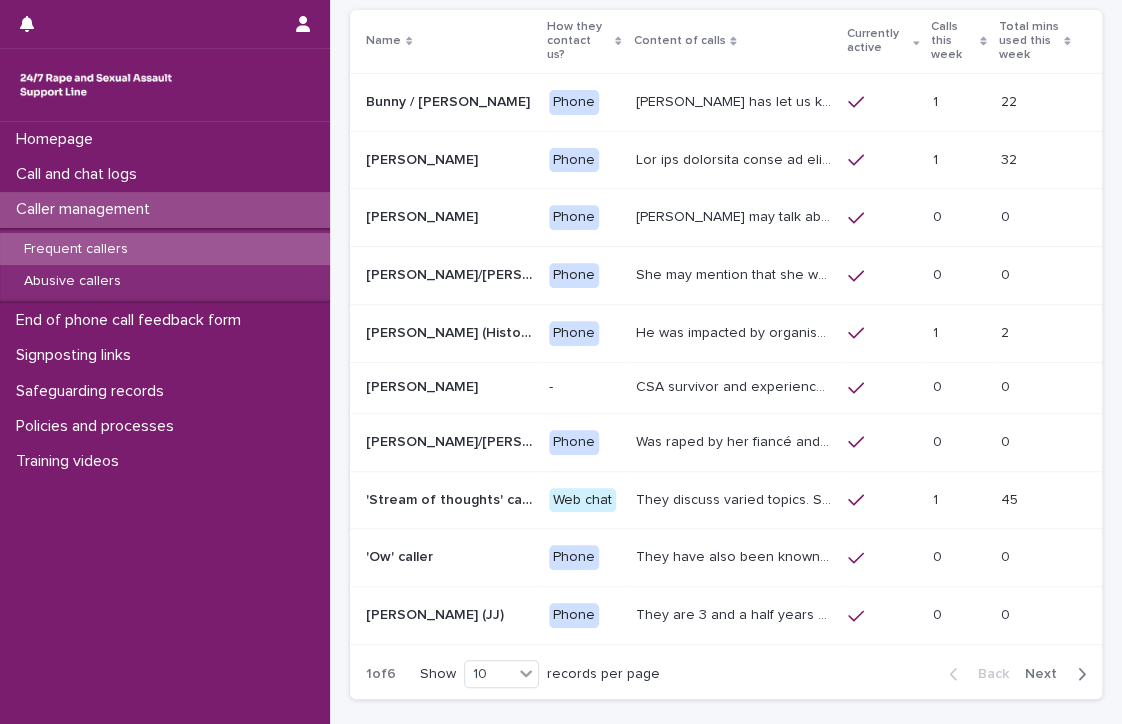 click on "Calls this week" at bounding box center (953, 41) 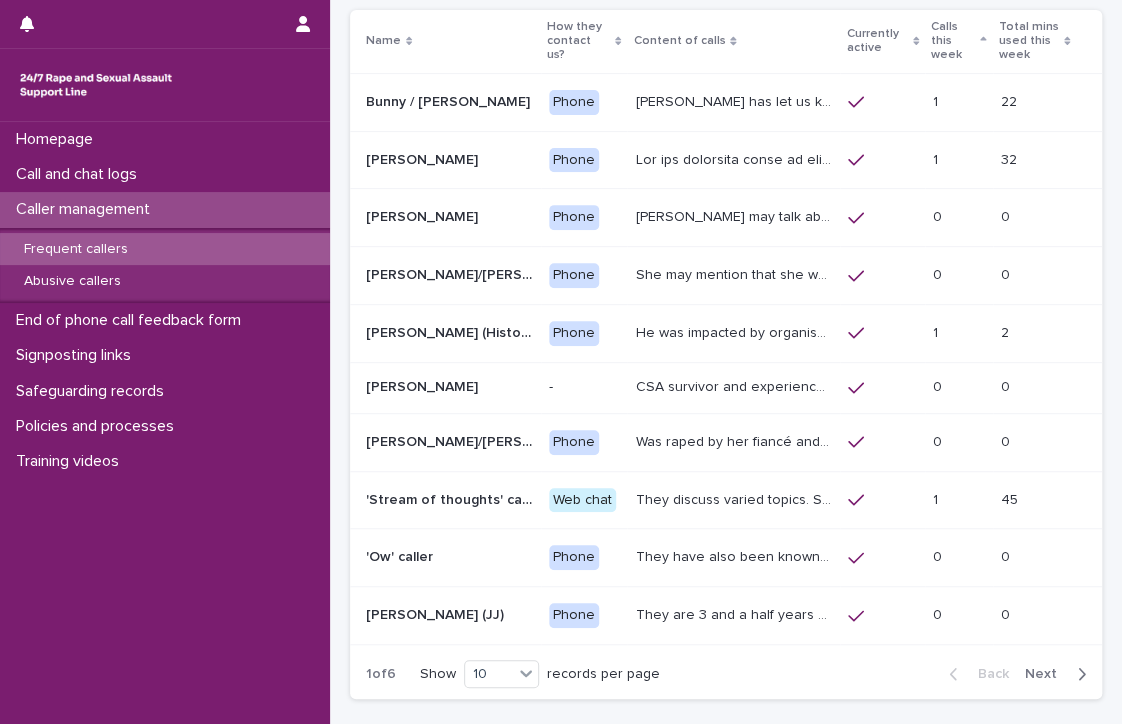scroll, scrollTop: 182, scrollLeft: 0, axis: vertical 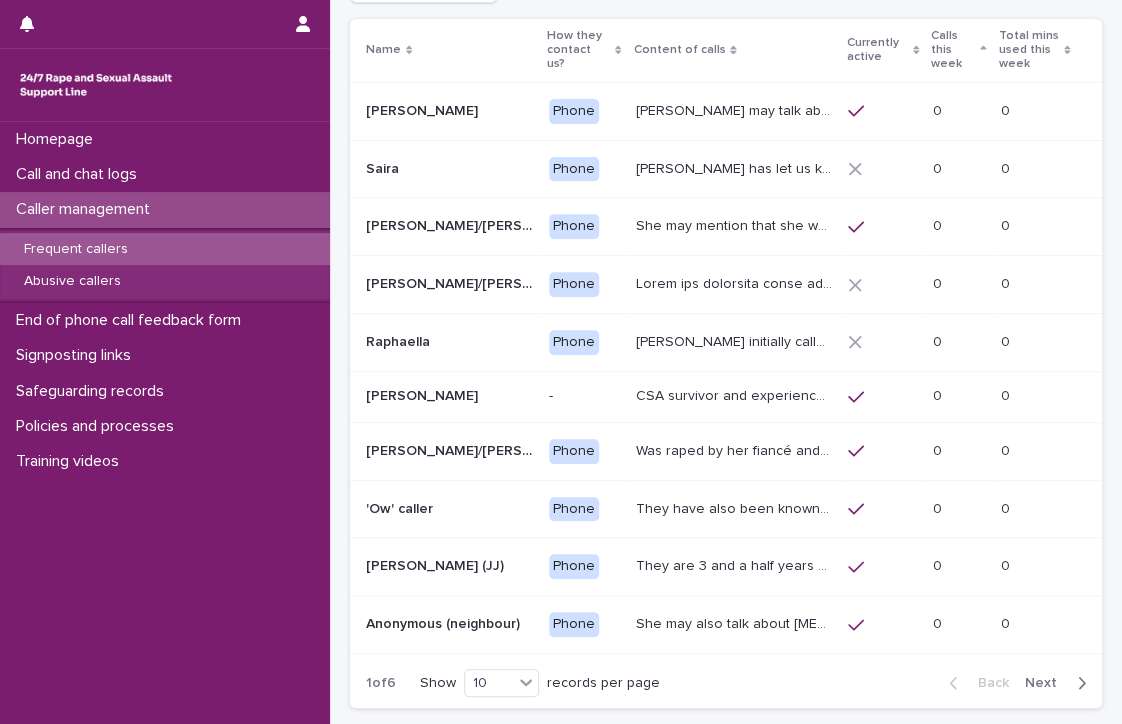 click on "Calls this week" at bounding box center [953, 50] 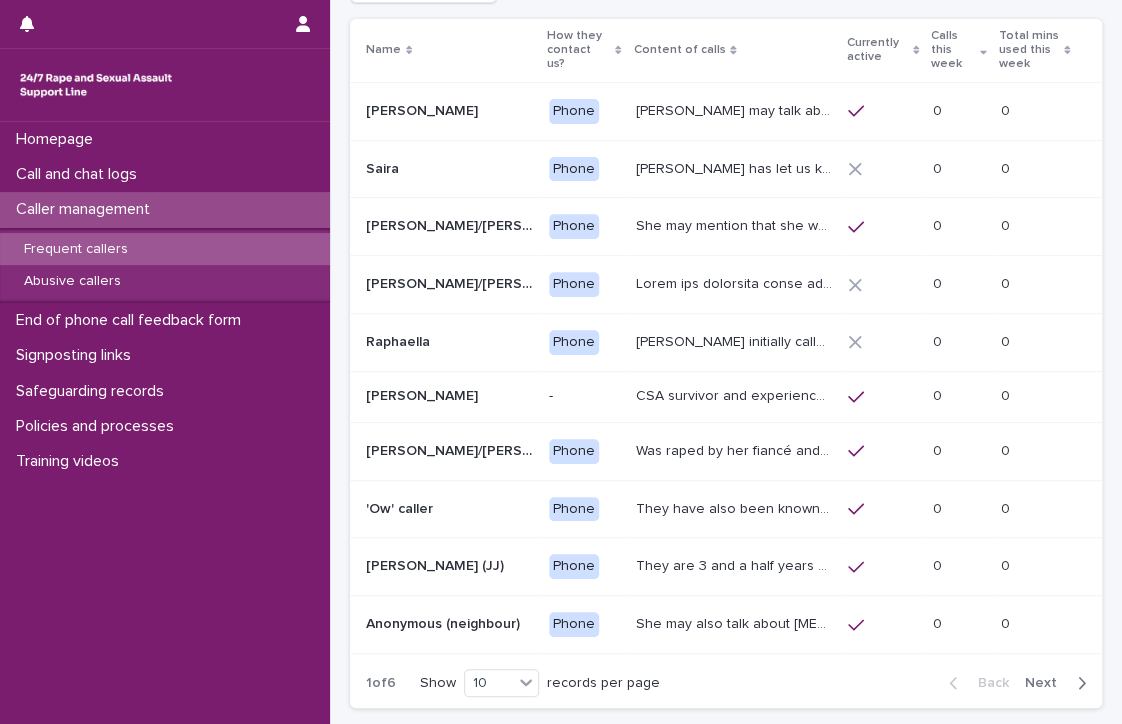 scroll, scrollTop: 179, scrollLeft: 0, axis: vertical 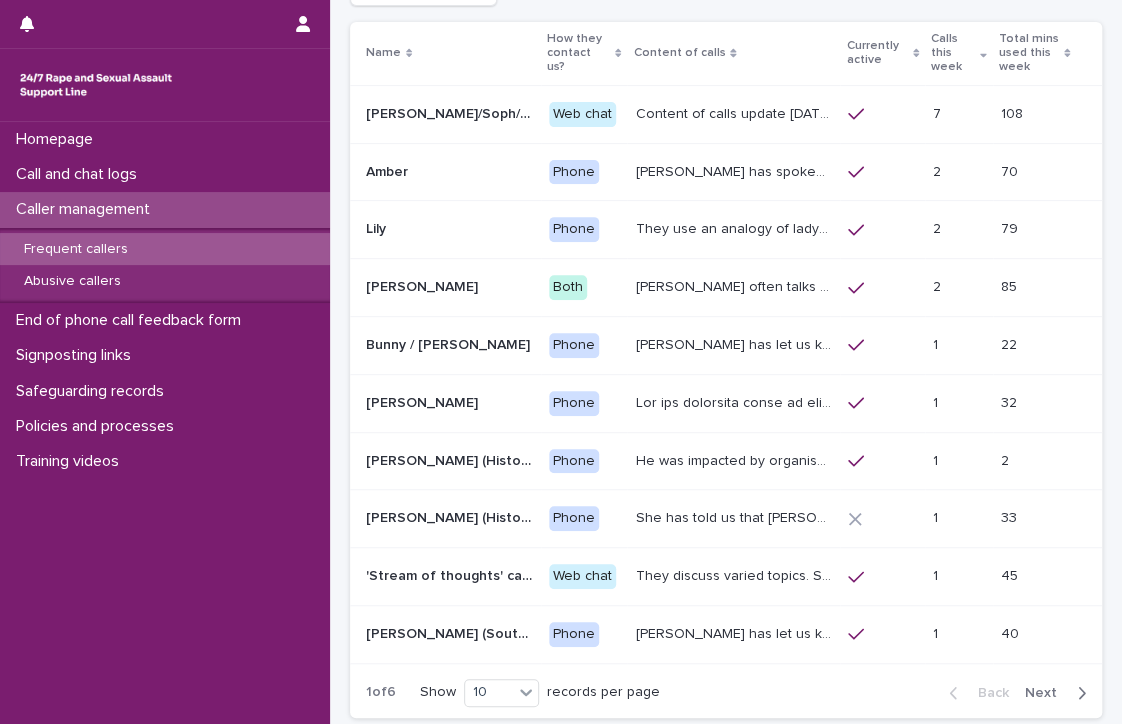 click on "Next" at bounding box center [1047, 693] 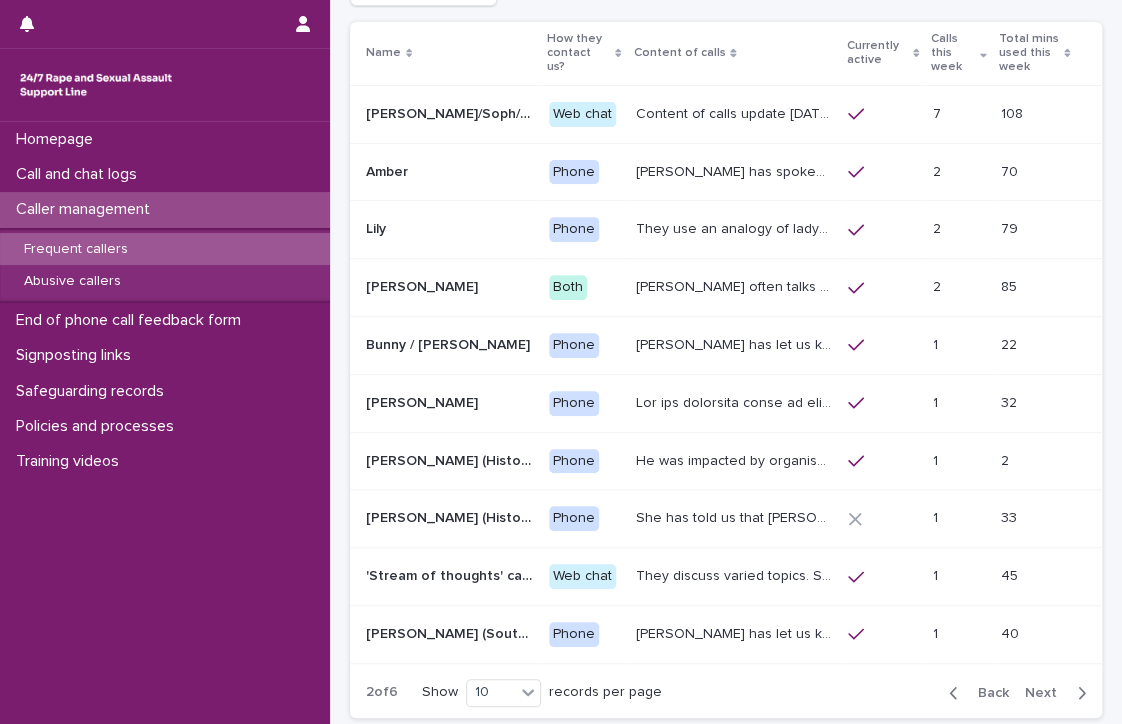 scroll, scrollTop: 175, scrollLeft: 0, axis: vertical 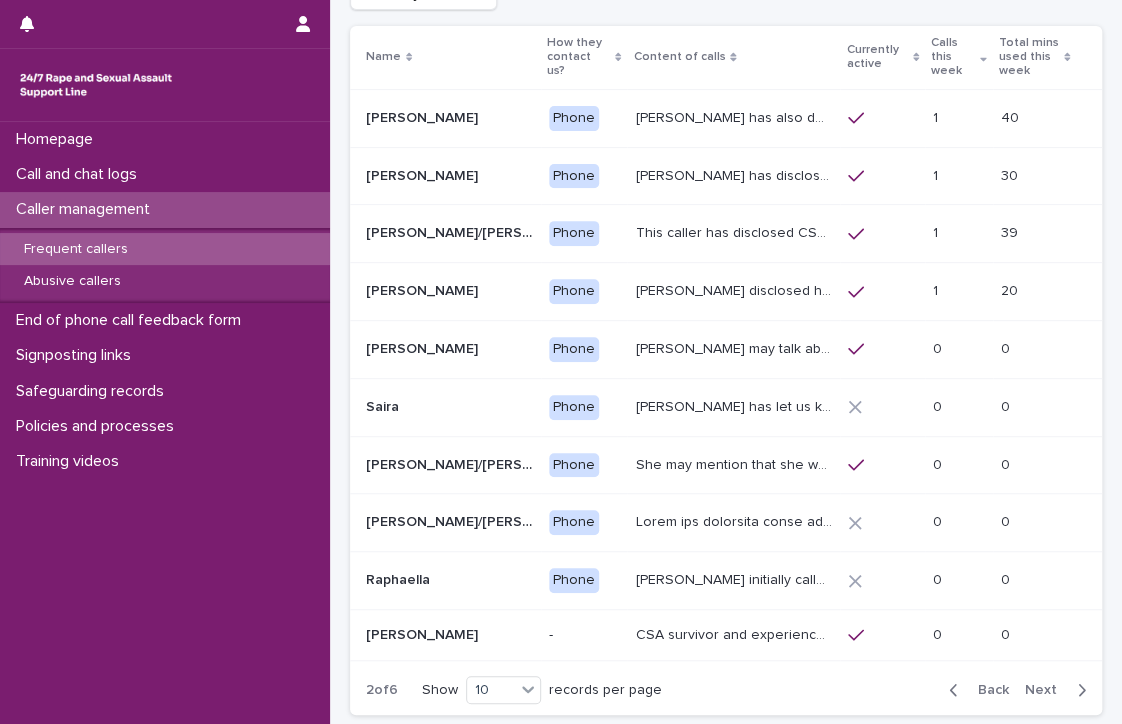 click on "Back" at bounding box center [987, 690] 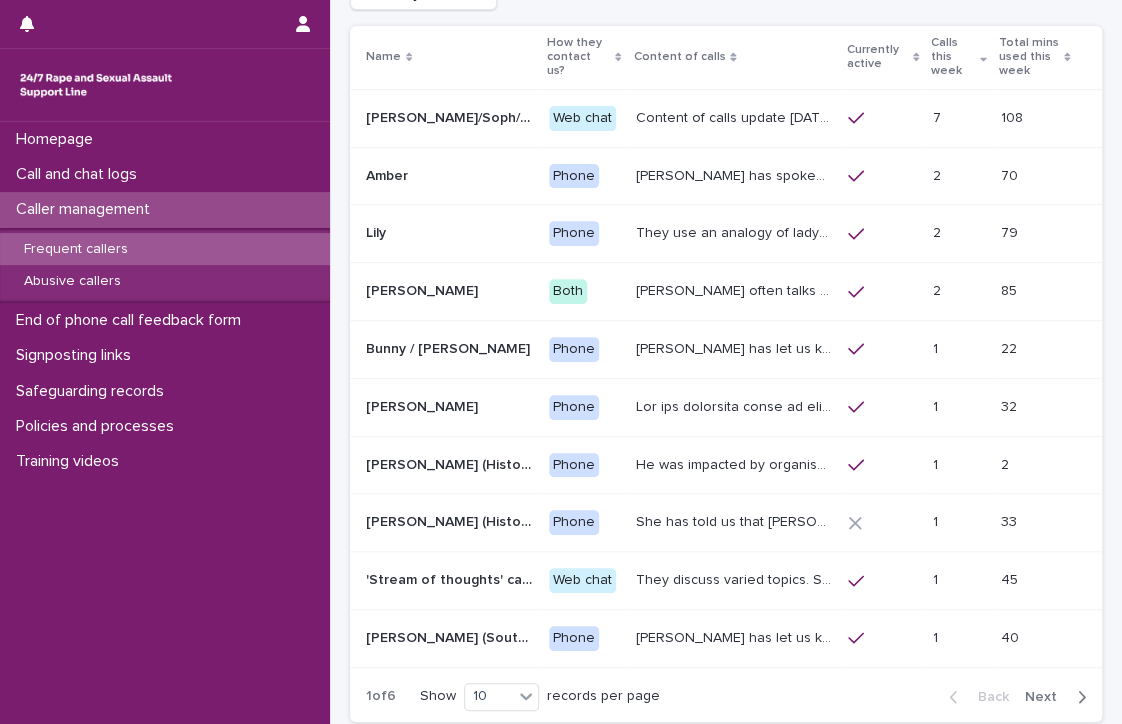scroll, scrollTop: 179, scrollLeft: 0, axis: vertical 